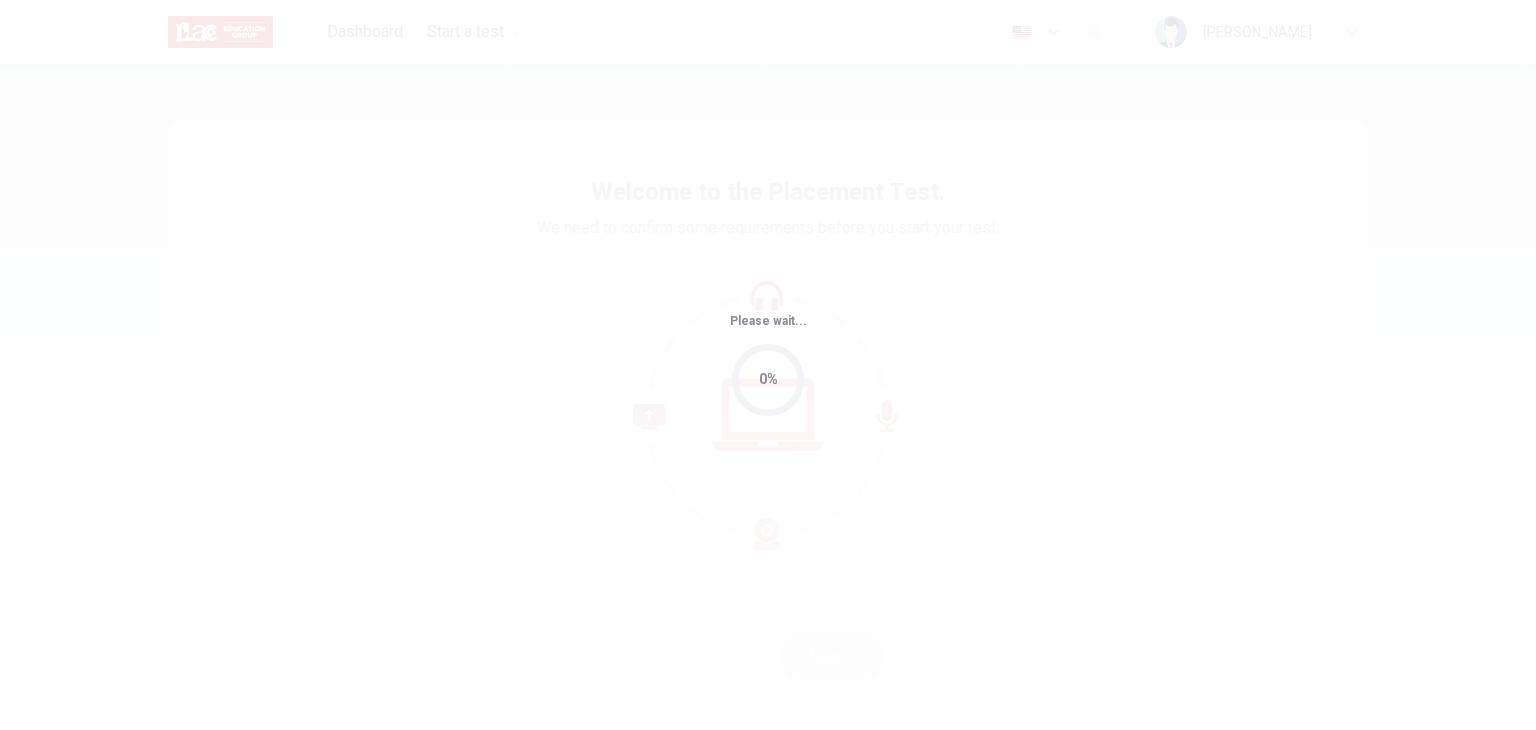 scroll, scrollTop: 0, scrollLeft: 0, axis: both 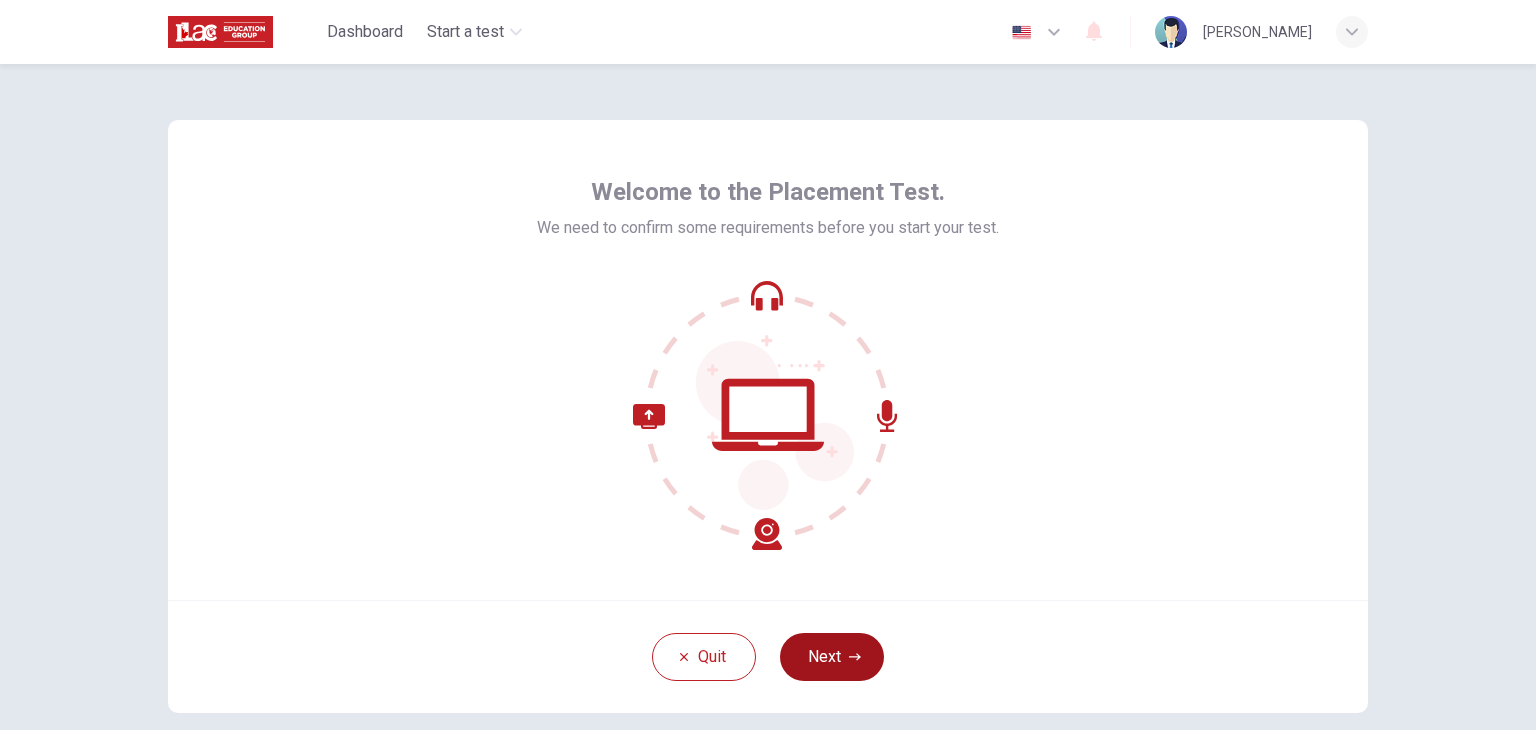 click on "Next" at bounding box center [832, 657] 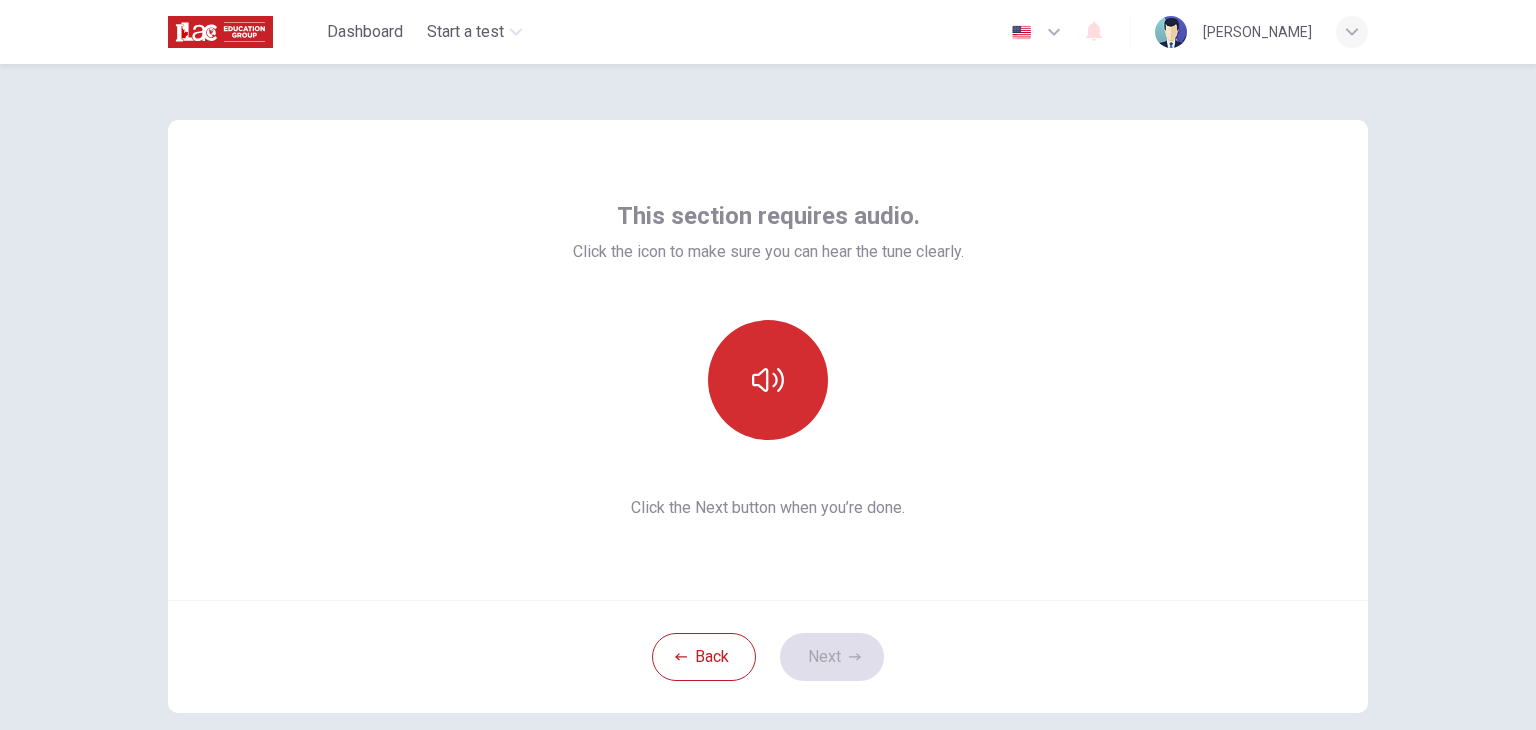 click at bounding box center (768, 380) 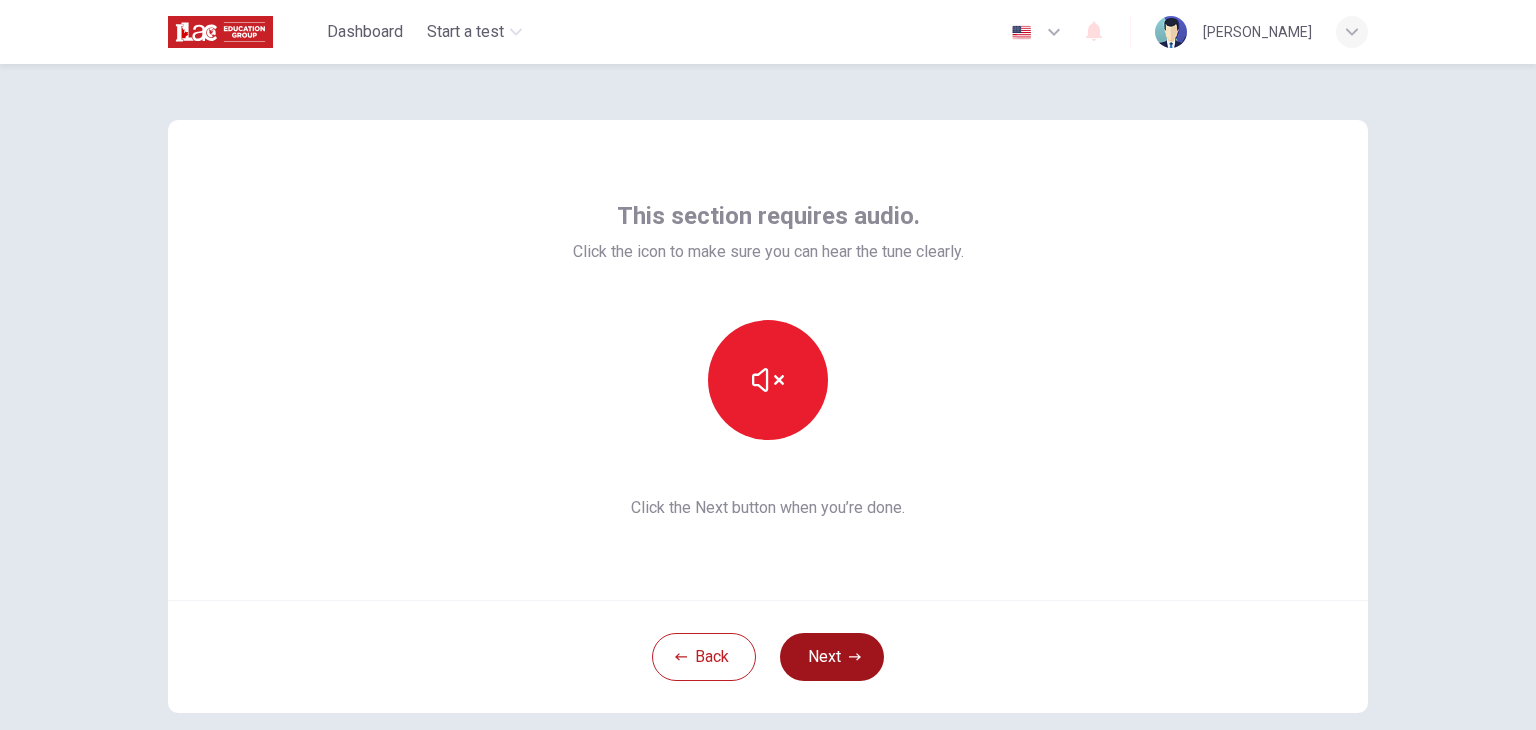 click on "Next" at bounding box center [832, 657] 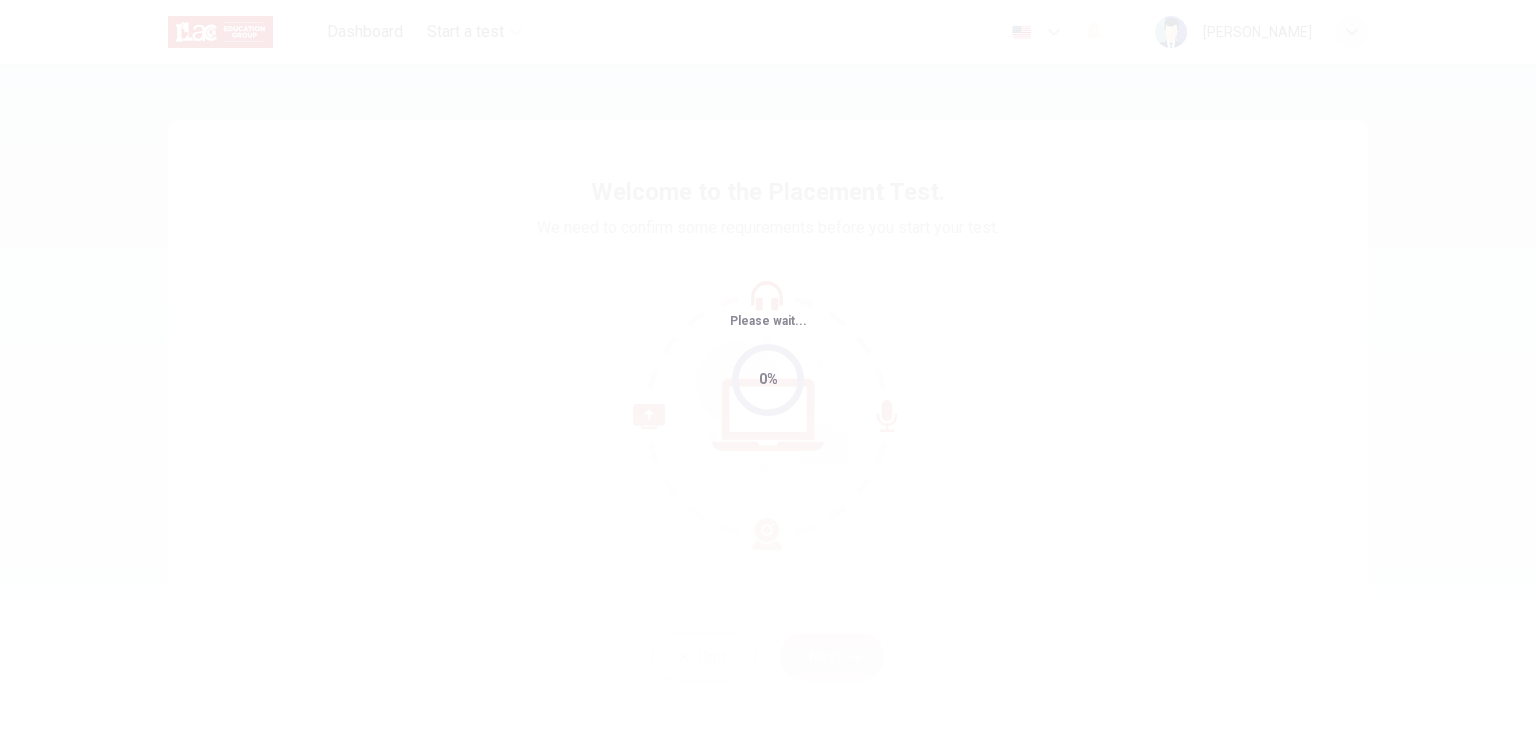 scroll, scrollTop: 0, scrollLeft: 0, axis: both 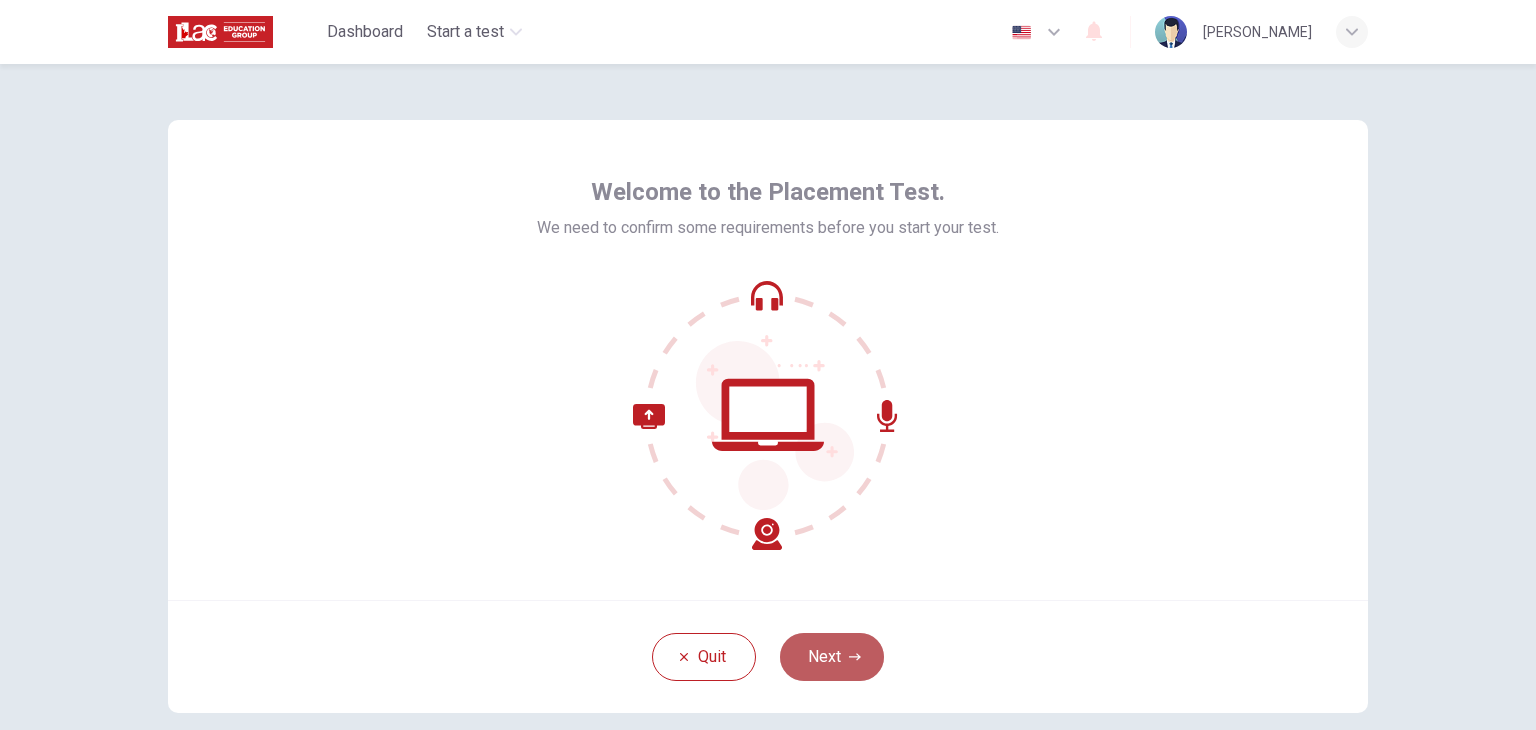 click on "Next" at bounding box center [832, 657] 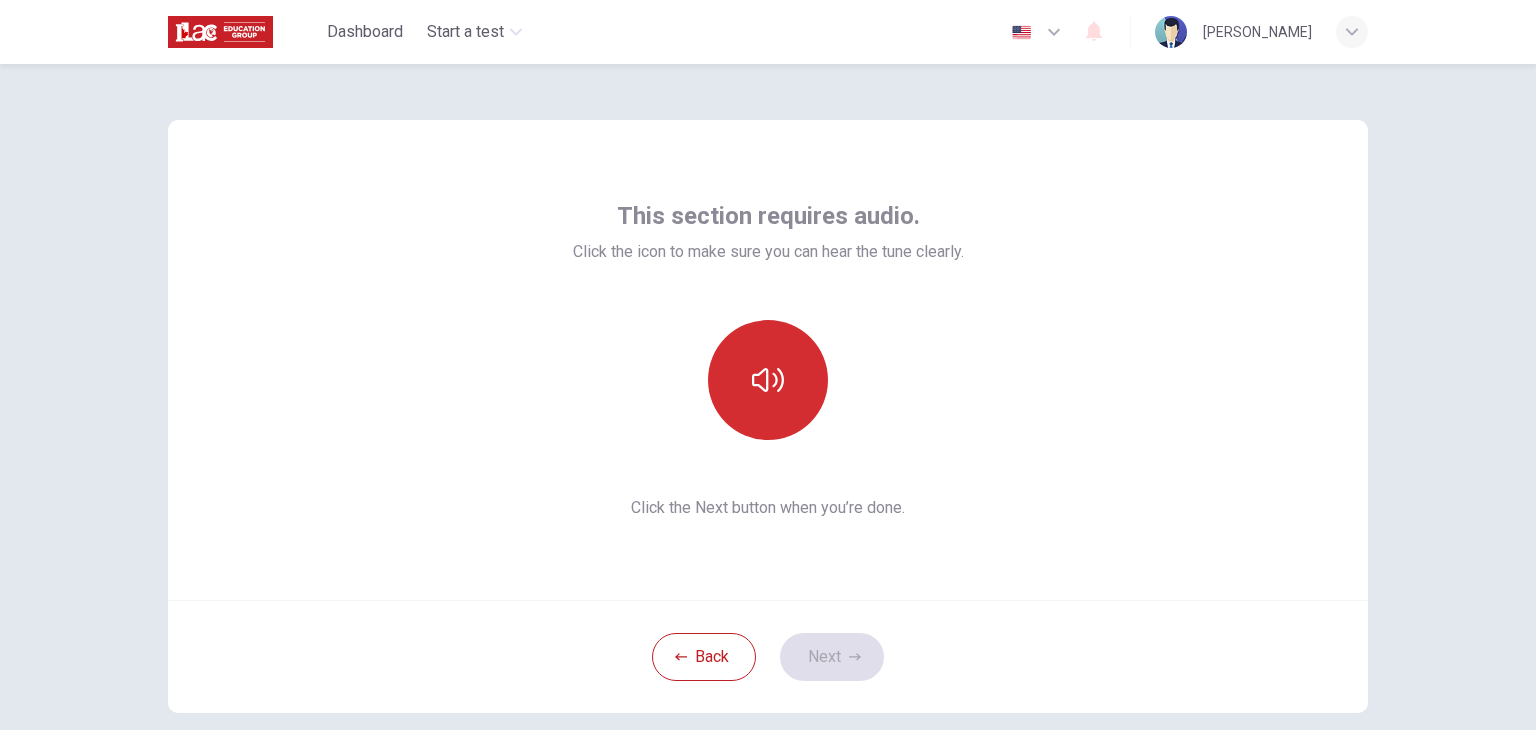 click 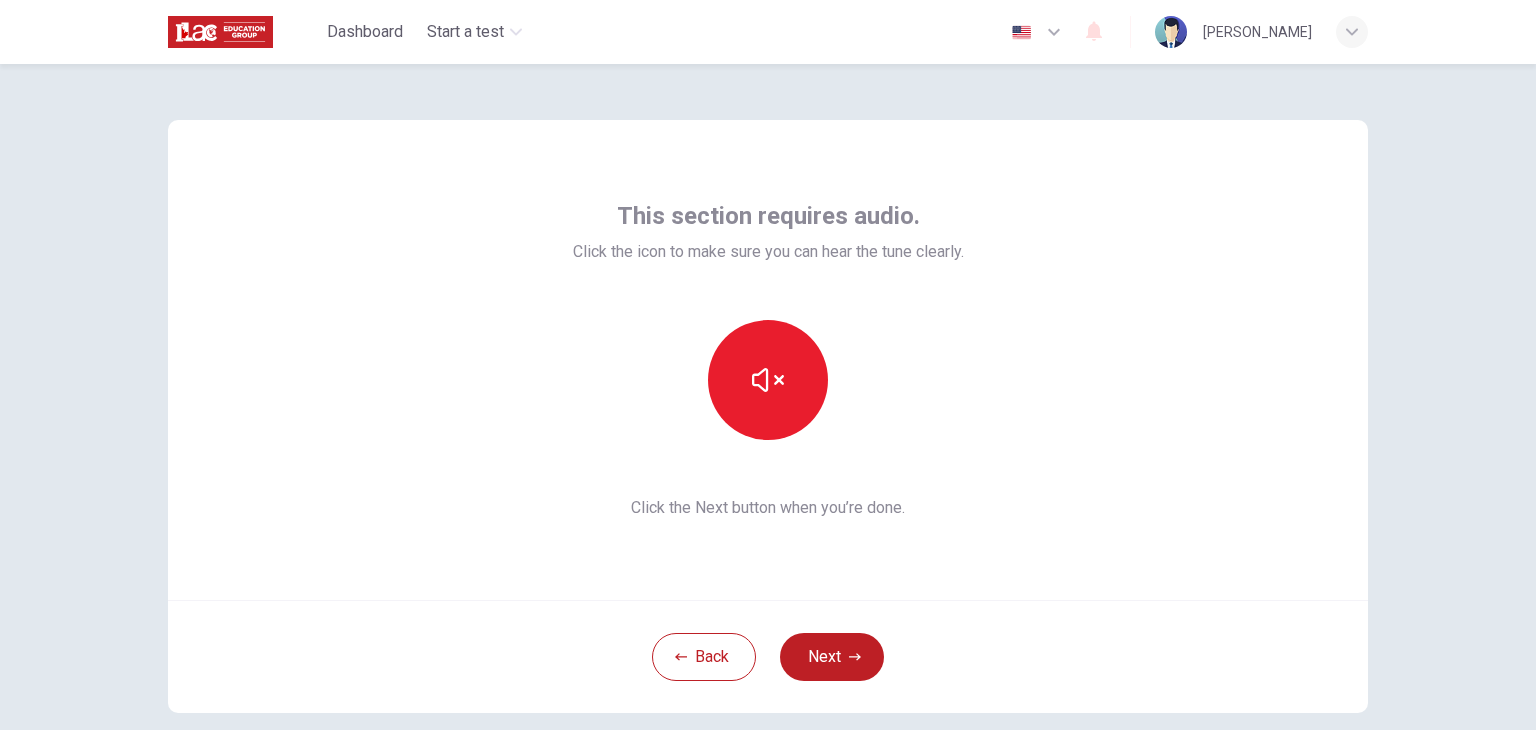 click on "Next" at bounding box center (832, 657) 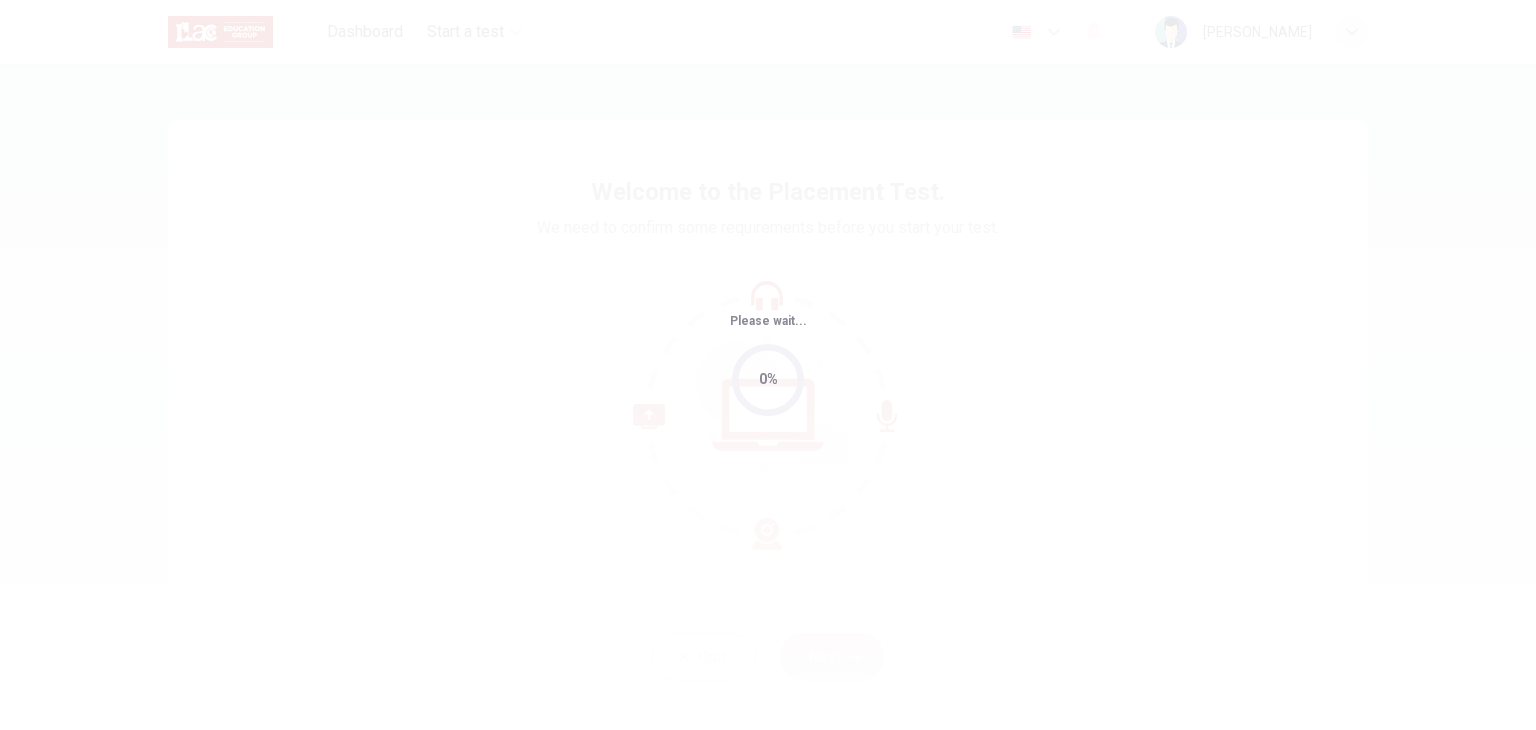 scroll, scrollTop: 0, scrollLeft: 0, axis: both 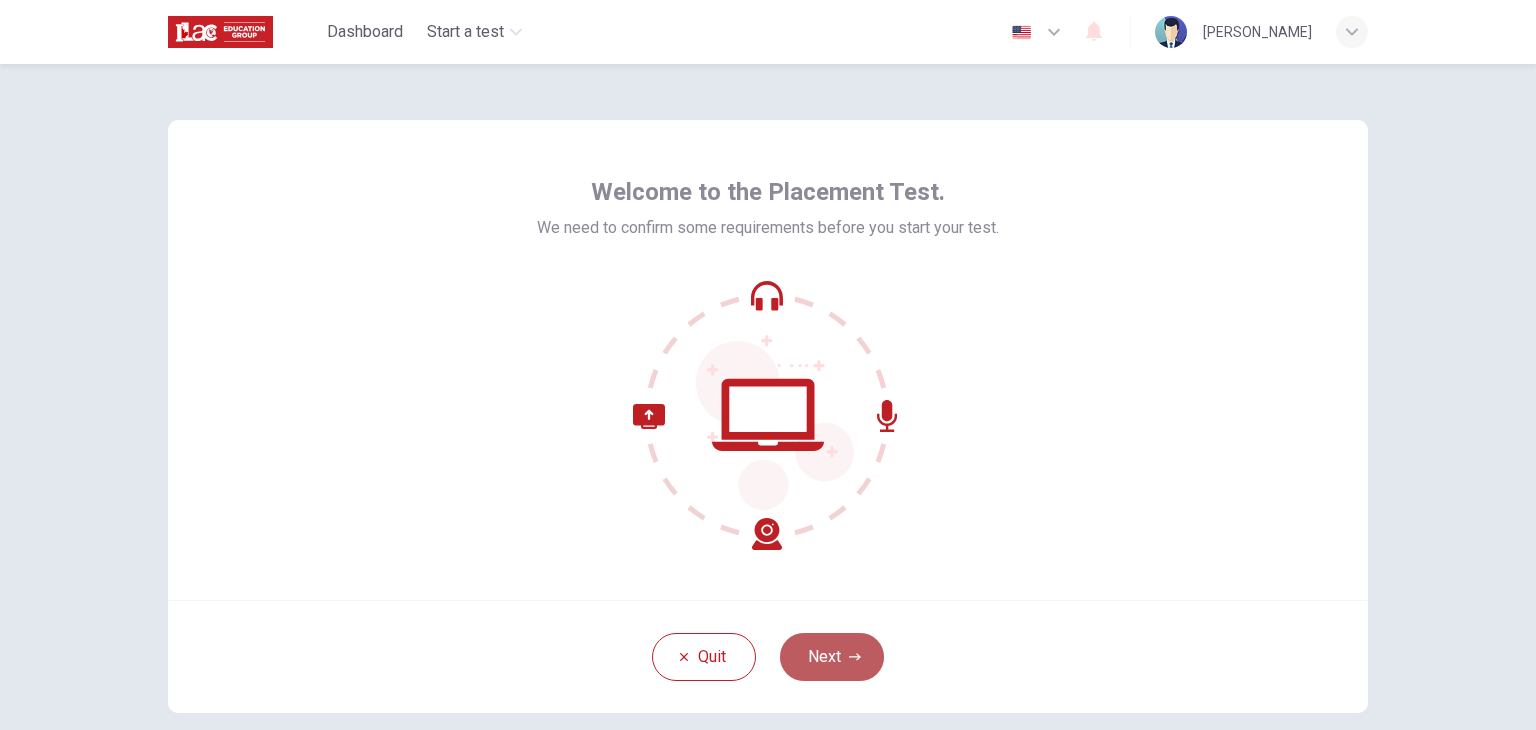 click on "Next" at bounding box center (832, 657) 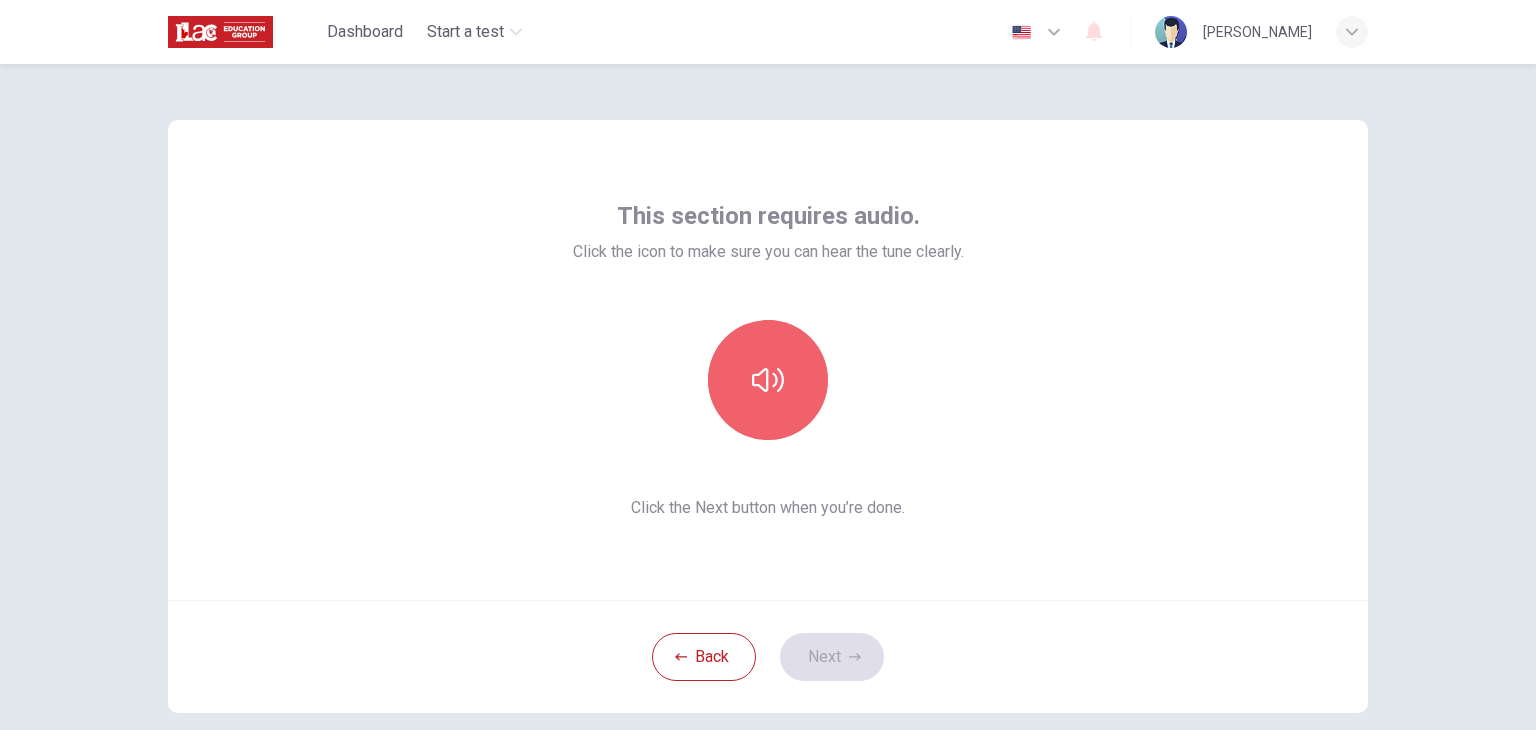 drag, startPoint x: 764, startPoint y: 409, endPoint x: 841, endPoint y: 461, distance: 92.91394 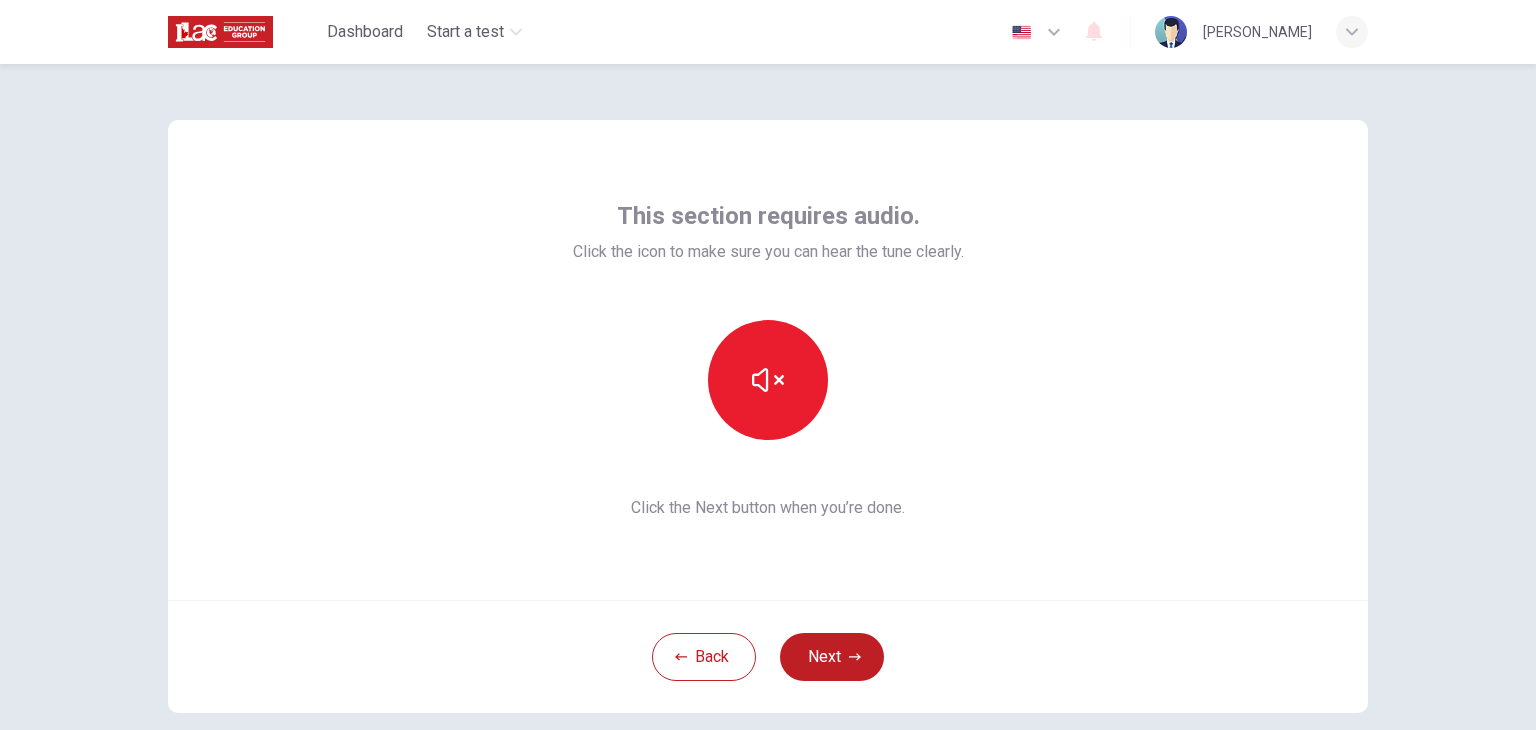 click on "Next" at bounding box center (832, 657) 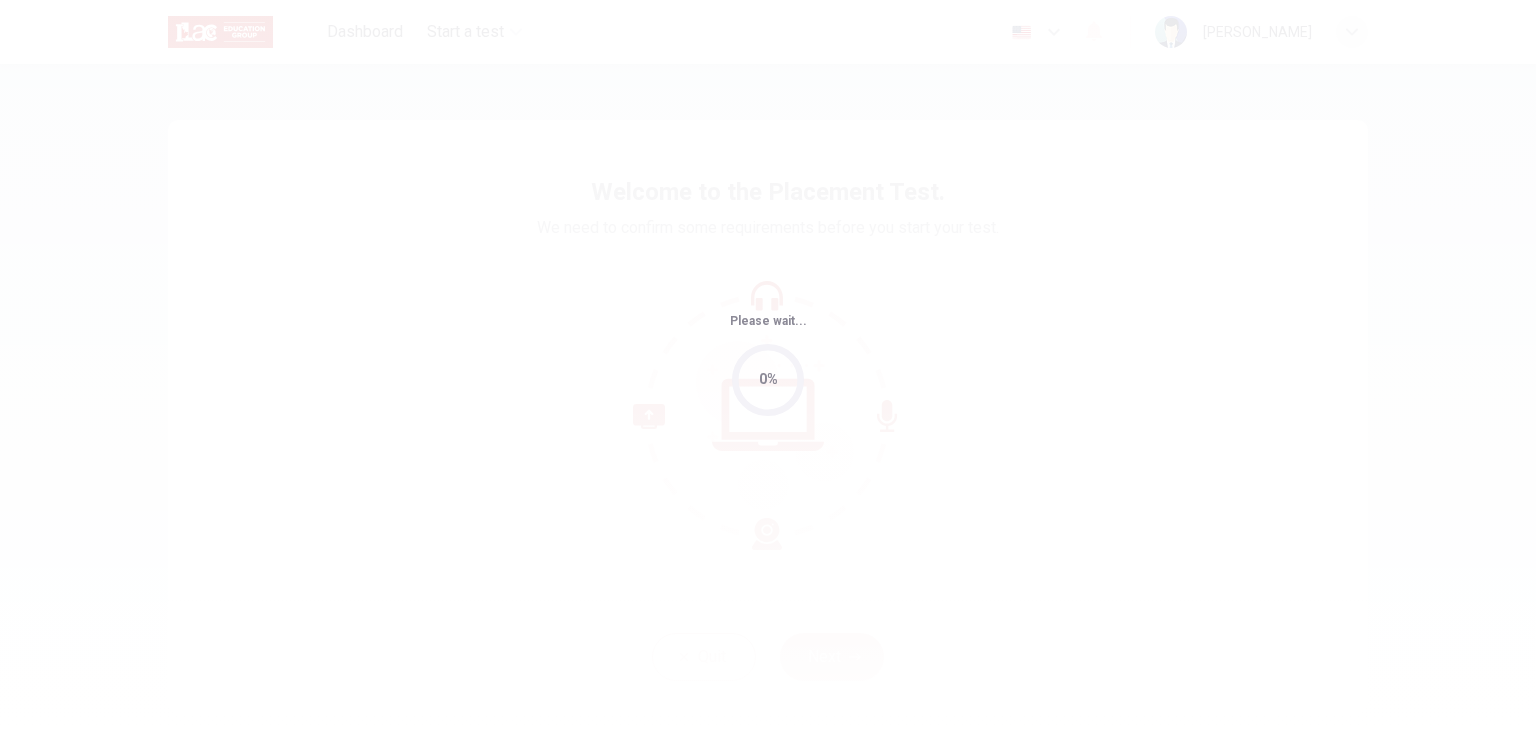 scroll, scrollTop: 0, scrollLeft: 0, axis: both 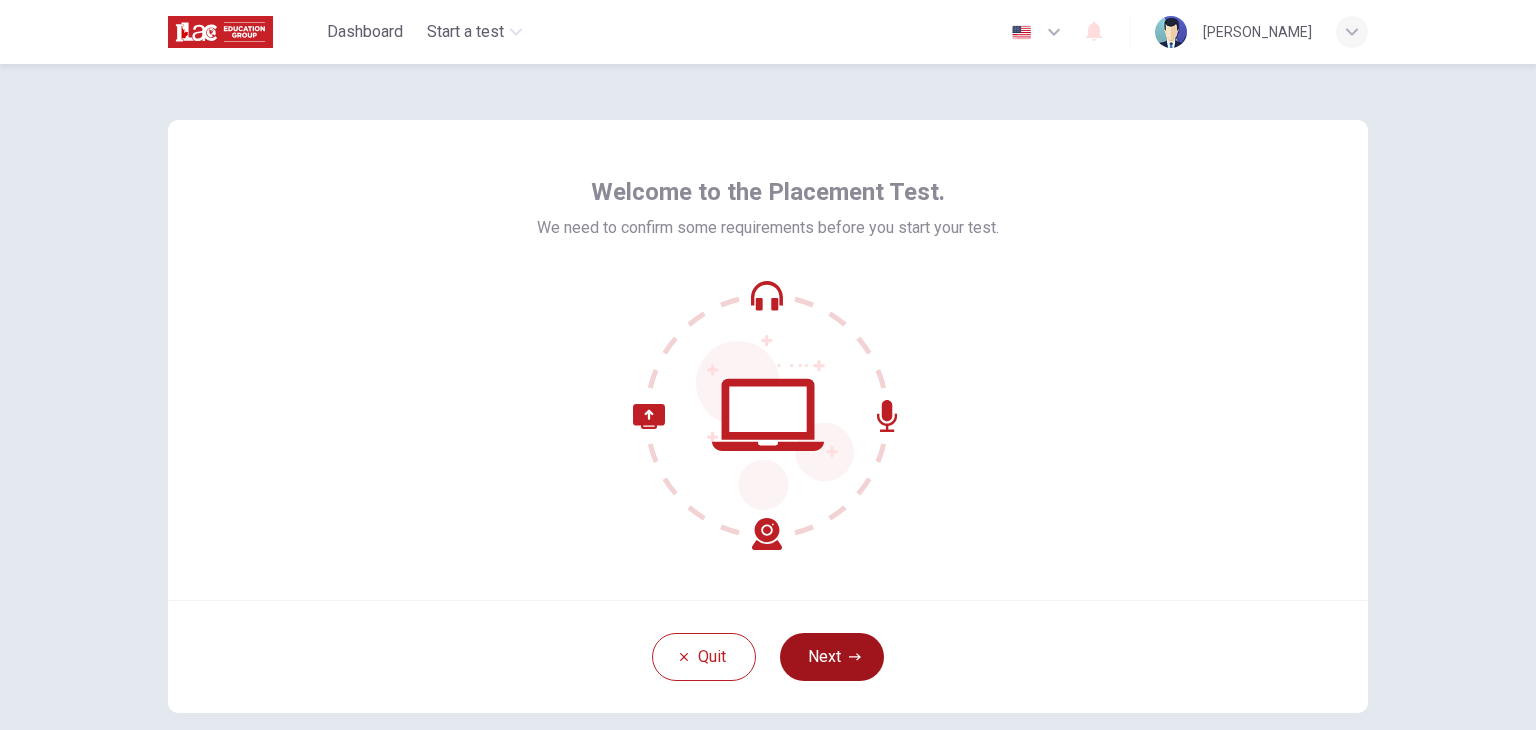 click on "Next" at bounding box center (832, 657) 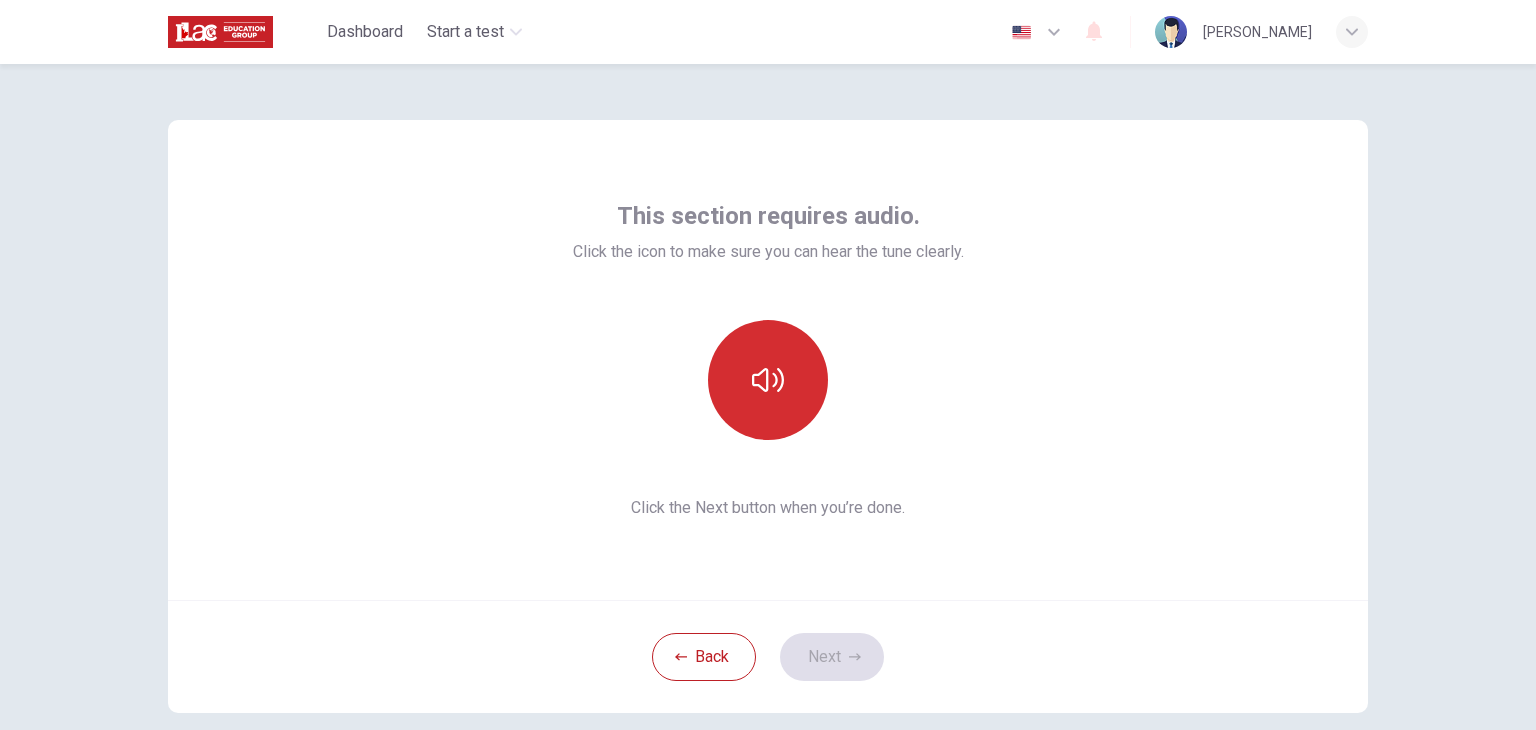 click 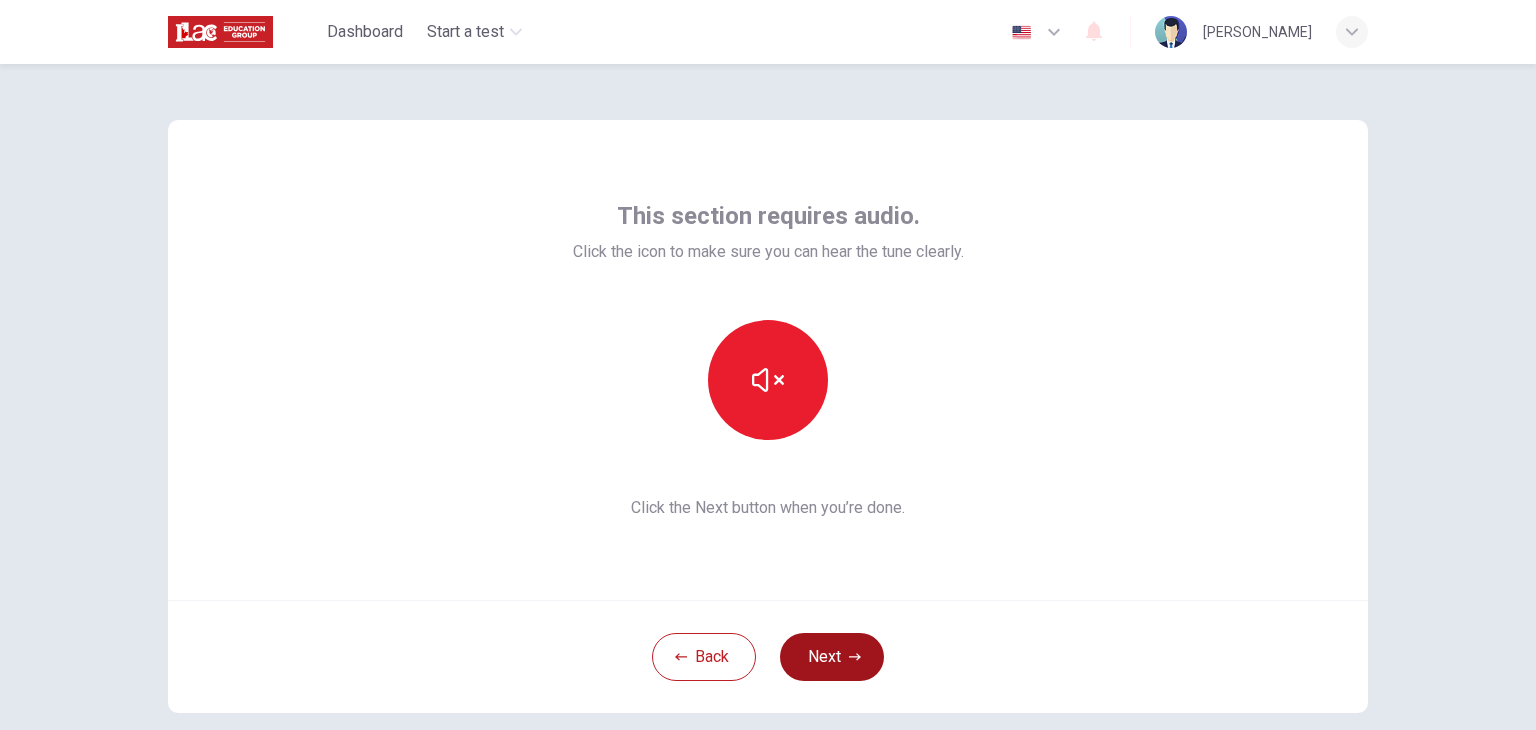 click on "Next" at bounding box center [832, 657] 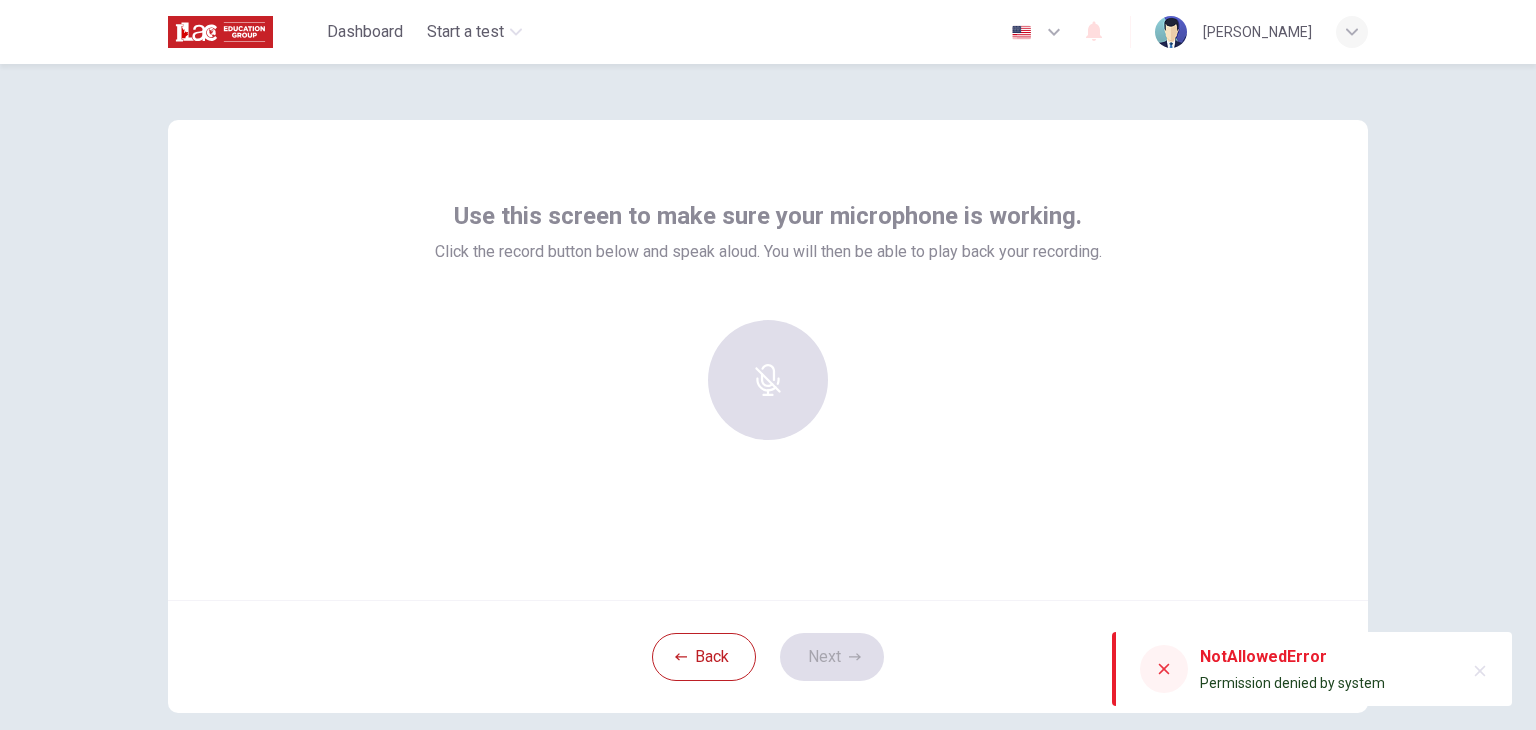 click on "Permission denied by system" at bounding box center [1292, 683] 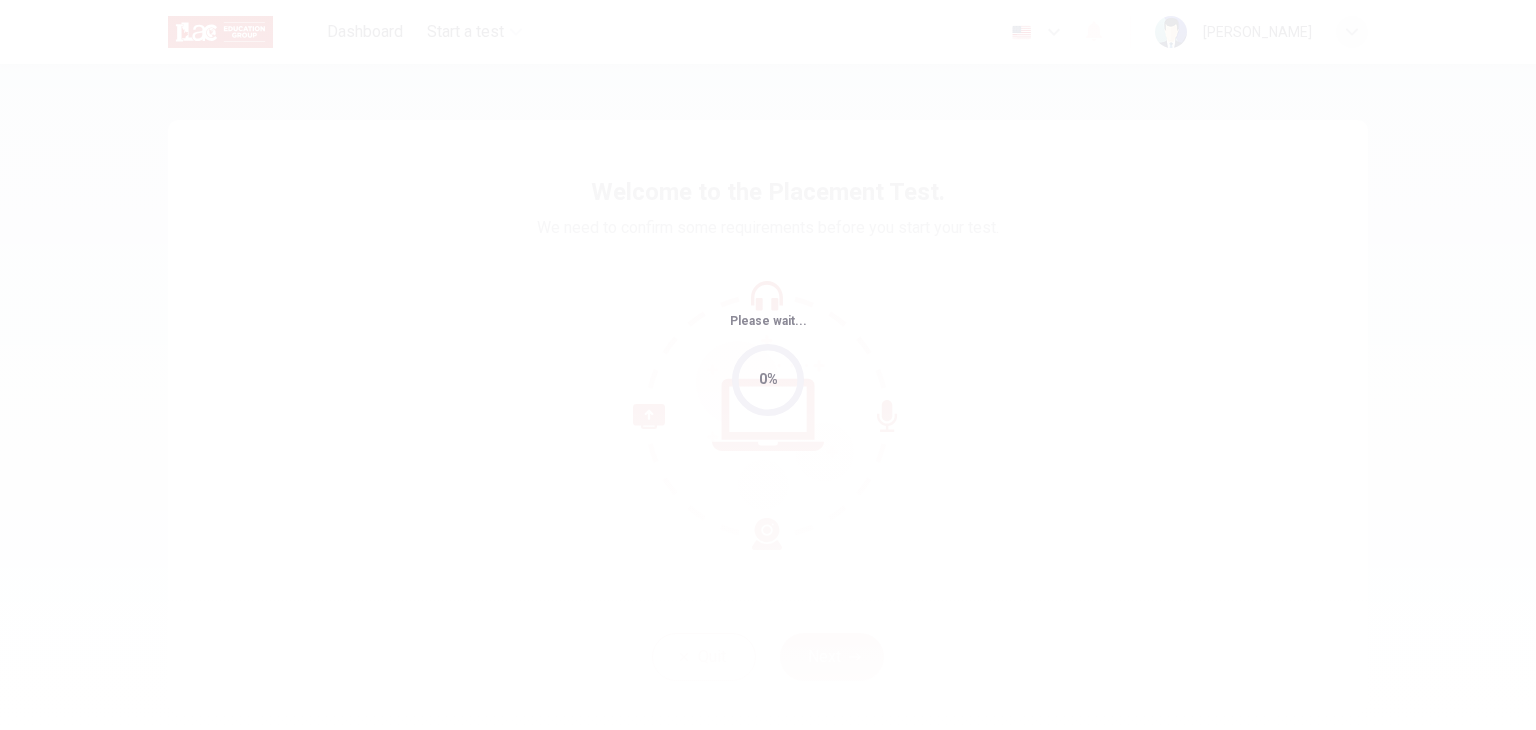 scroll, scrollTop: 0, scrollLeft: 0, axis: both 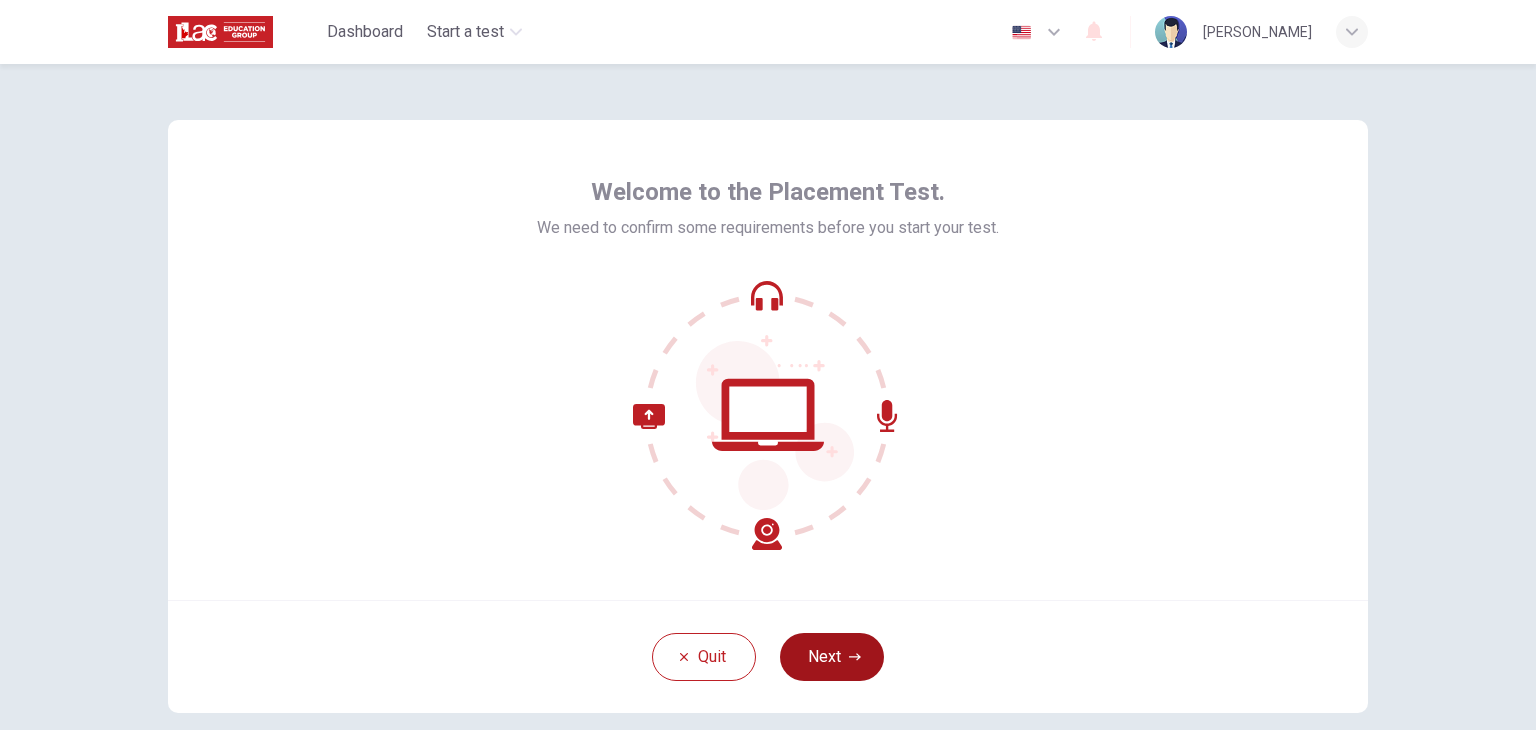 click on "Next" at bounding box center [832, 657] 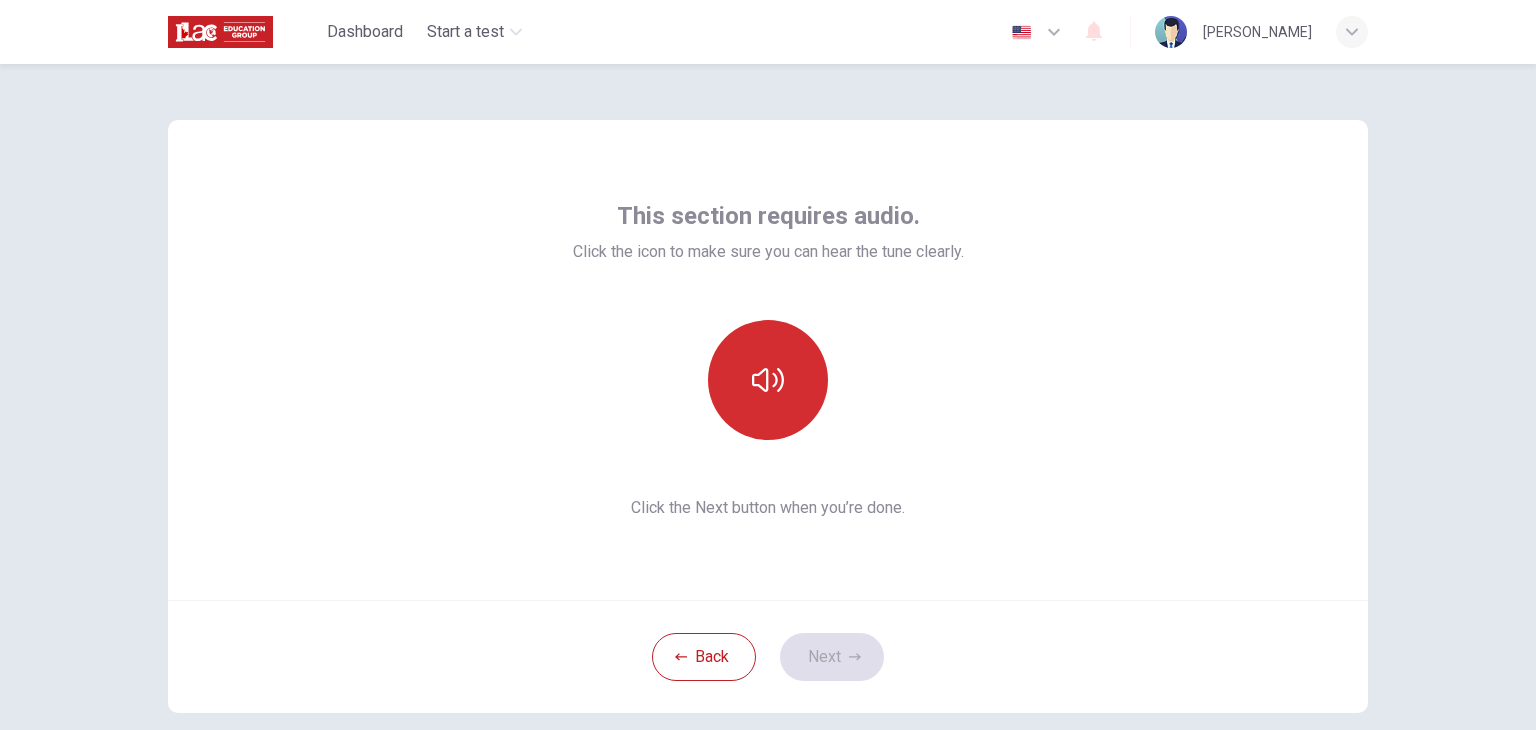 click at bounding box center [768, 380] 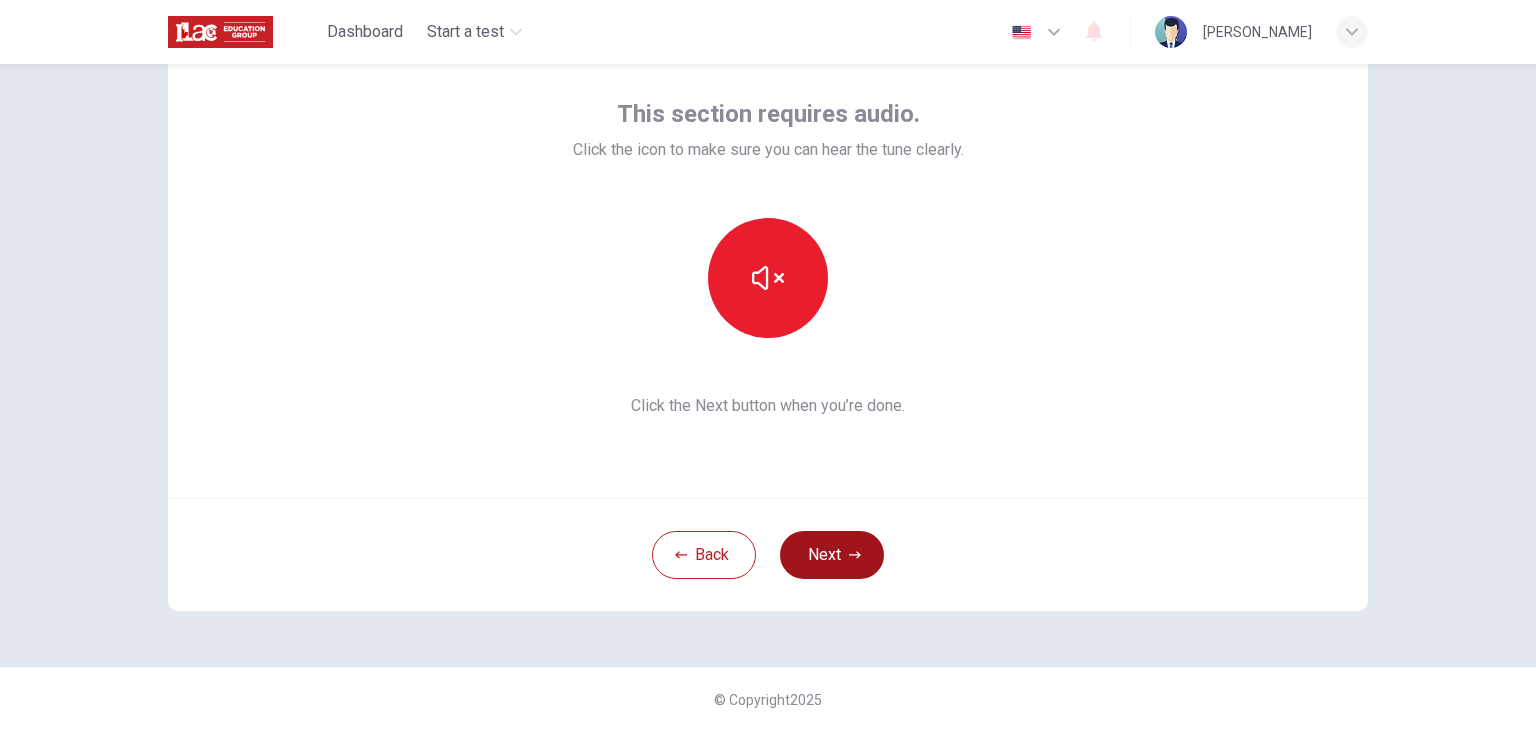 scroll, scrollTop: 103, scrollLeft: 0, axis: vertical 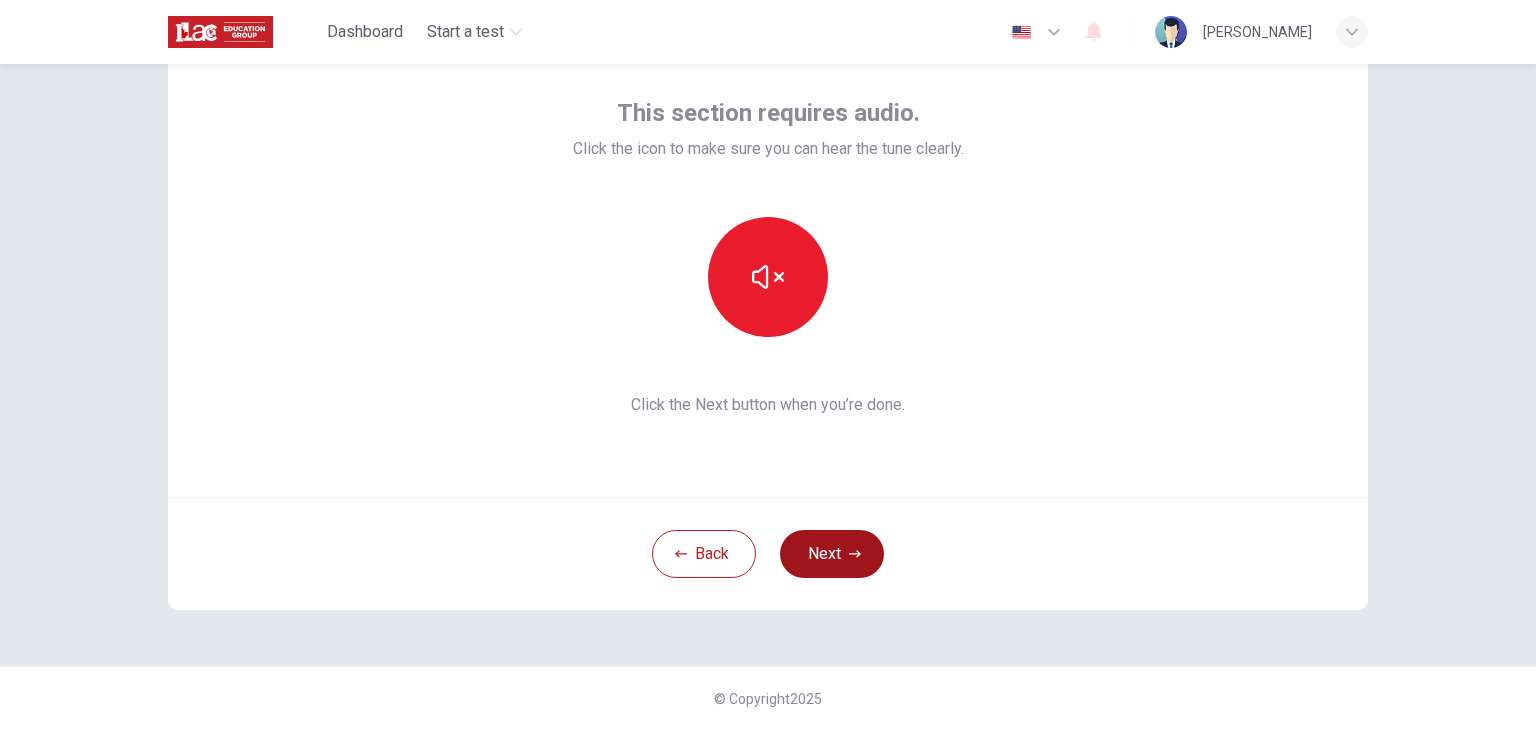 click 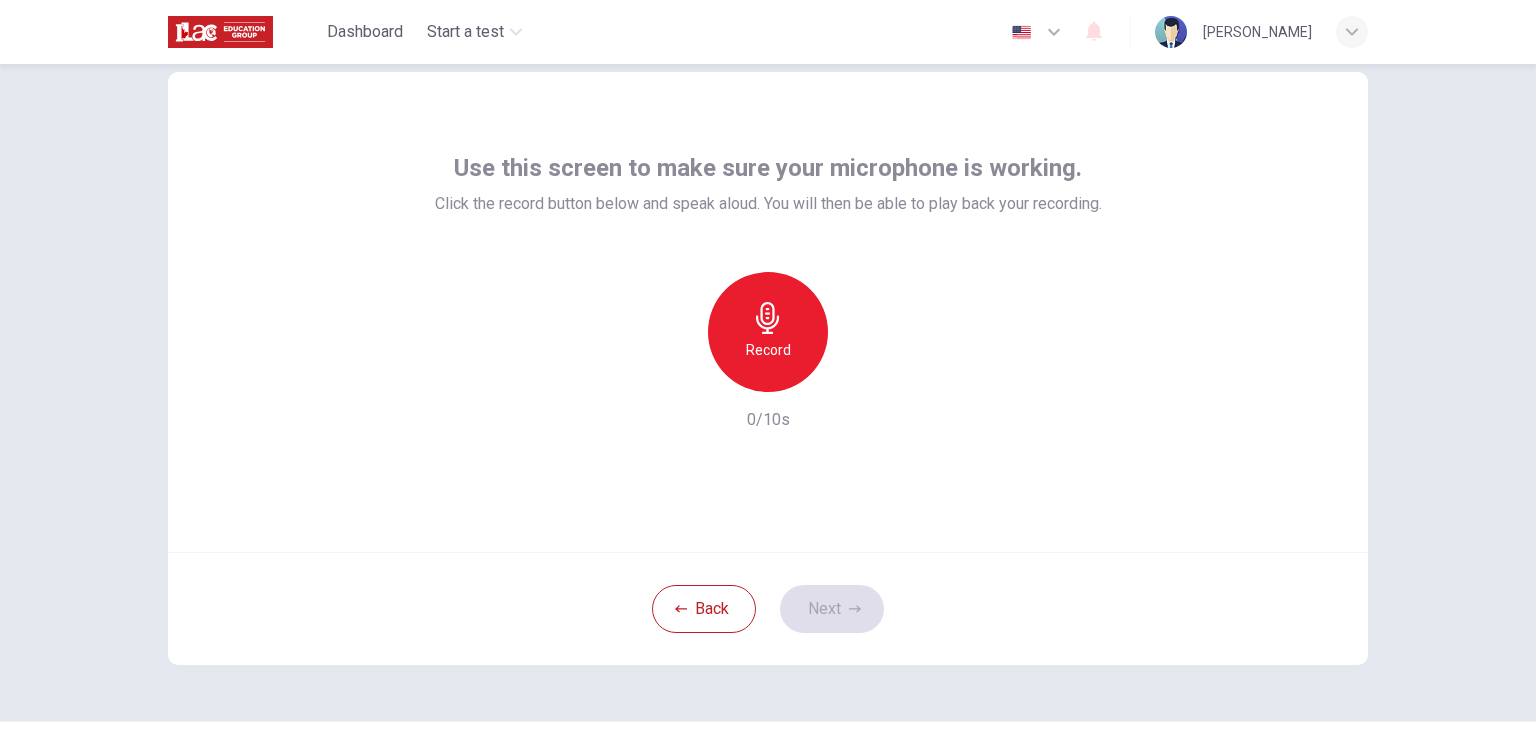 scroll, scrollTop: 0, scrollLeft: 0, axis: both 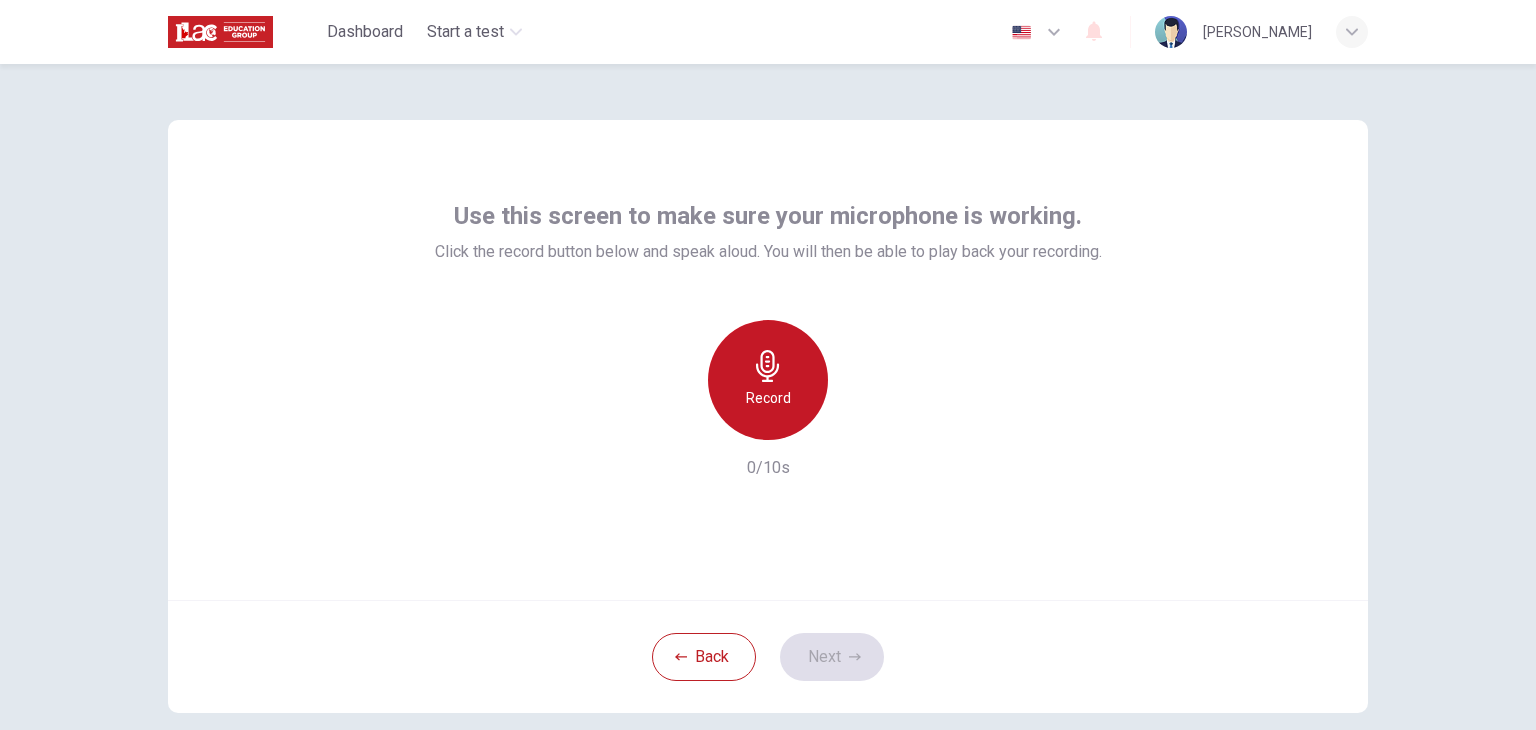 click on "Record" at bounding box center (768, 380) 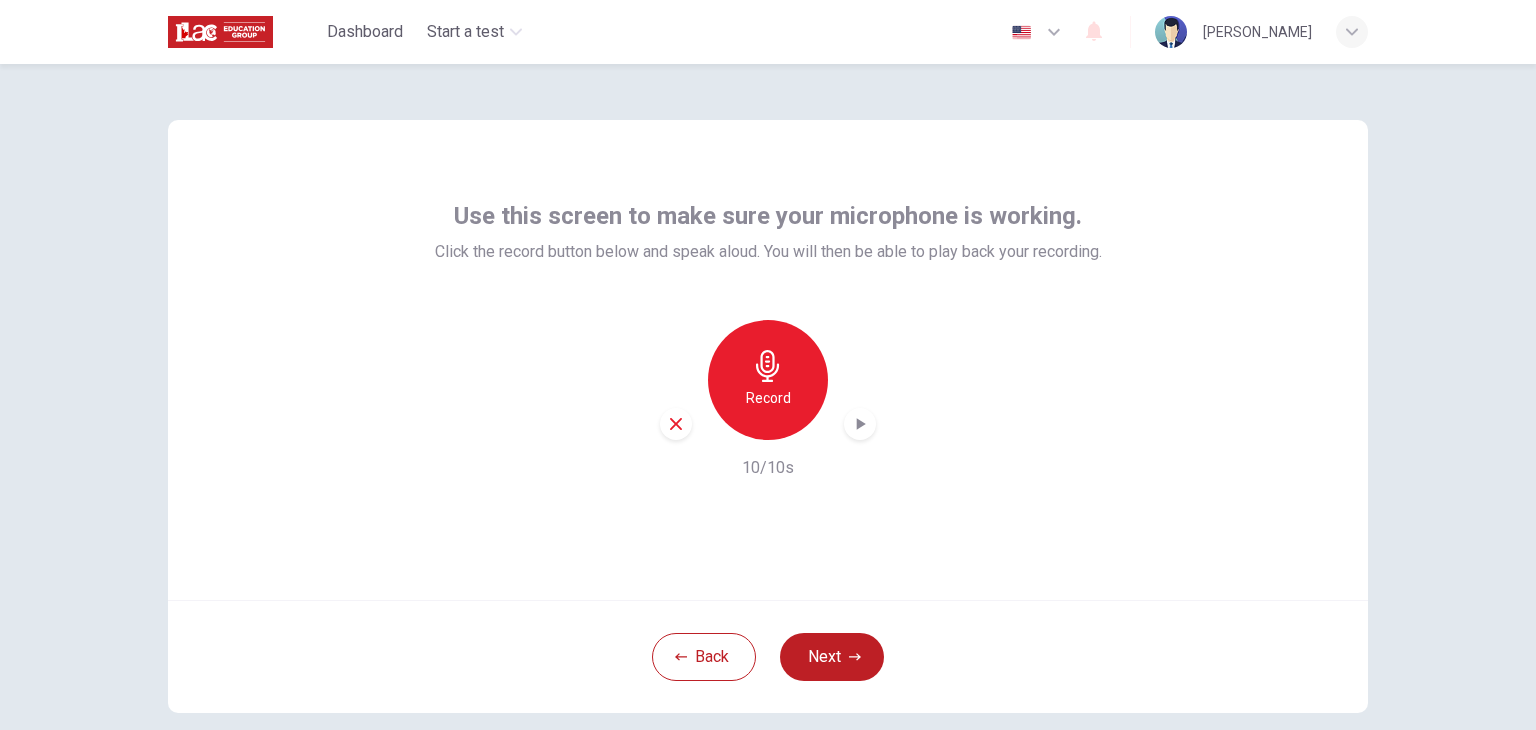 click 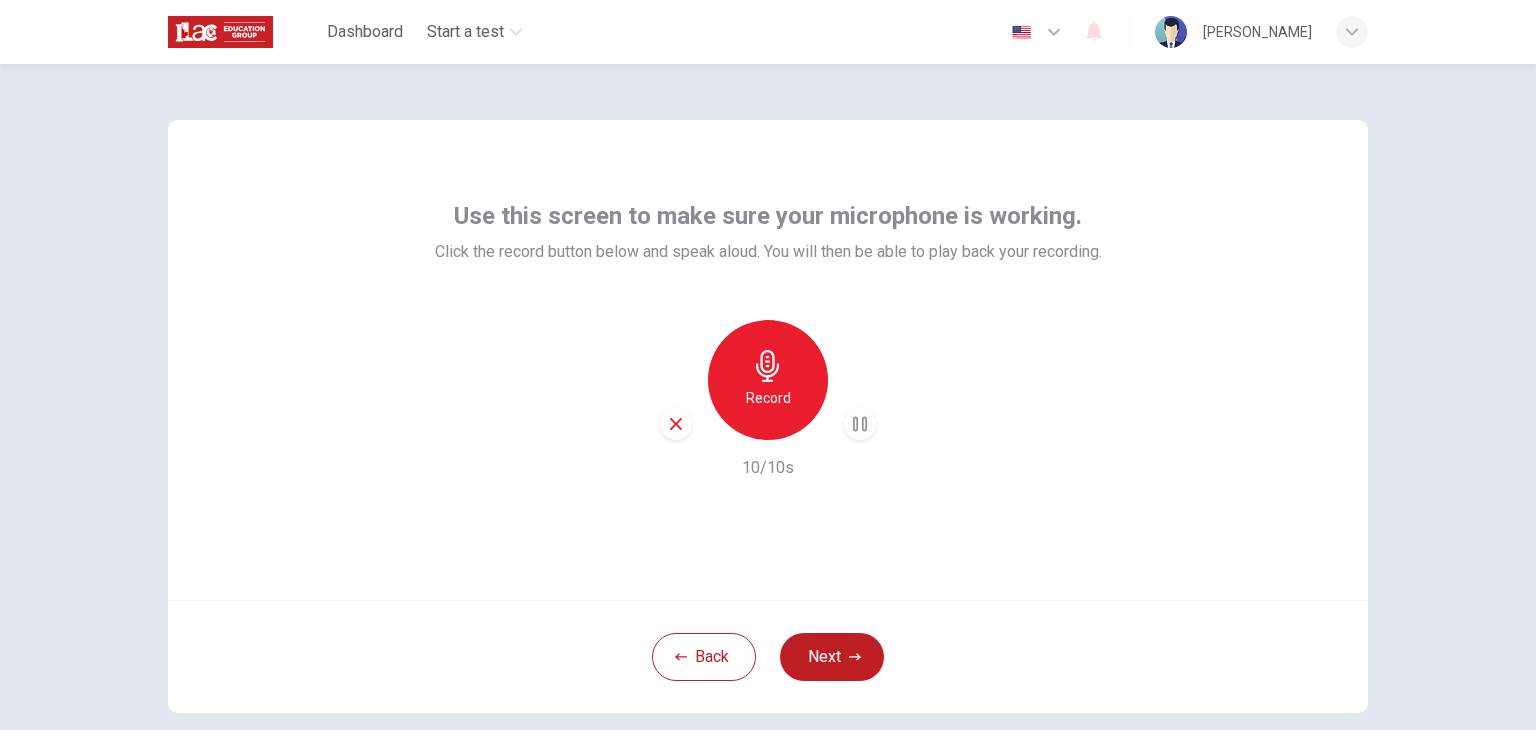 click 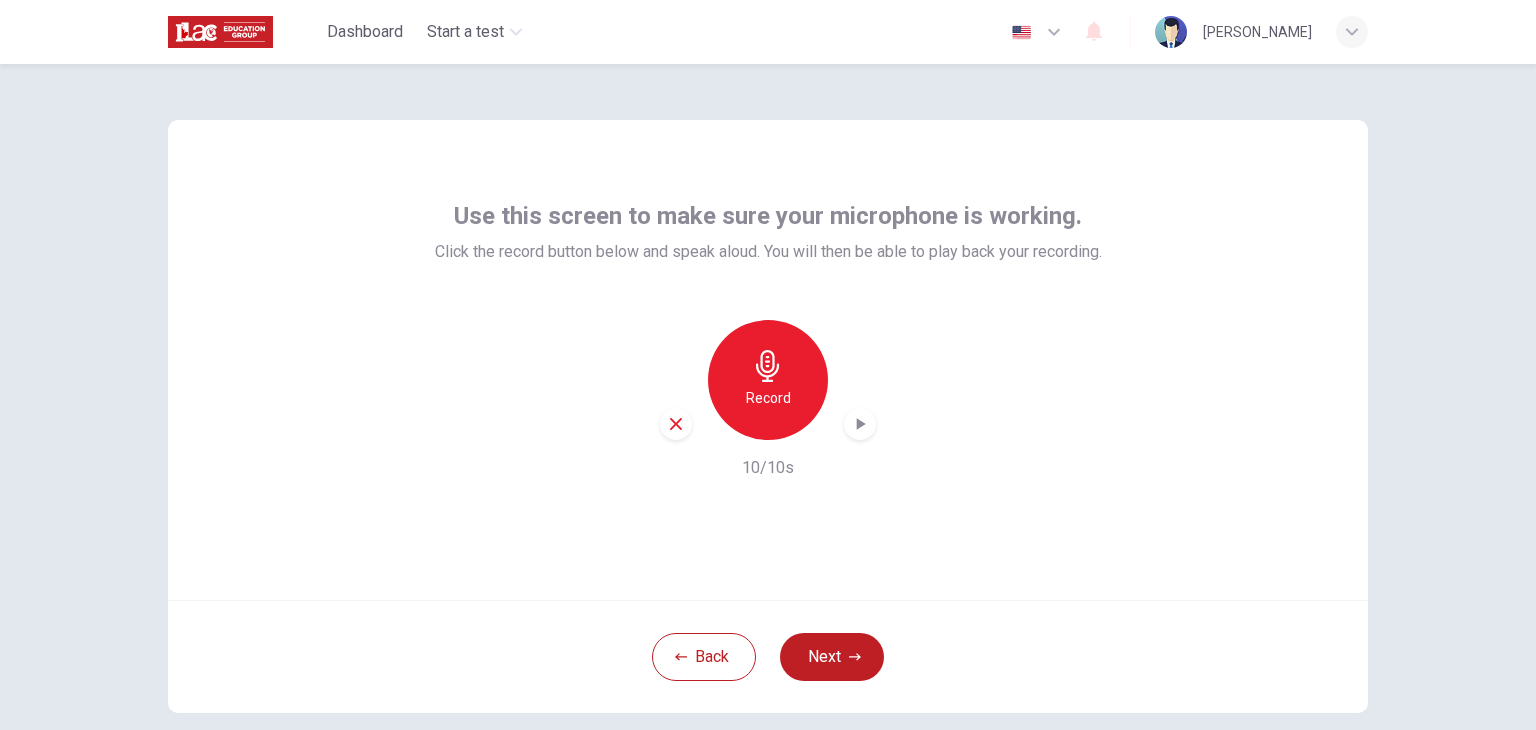 click 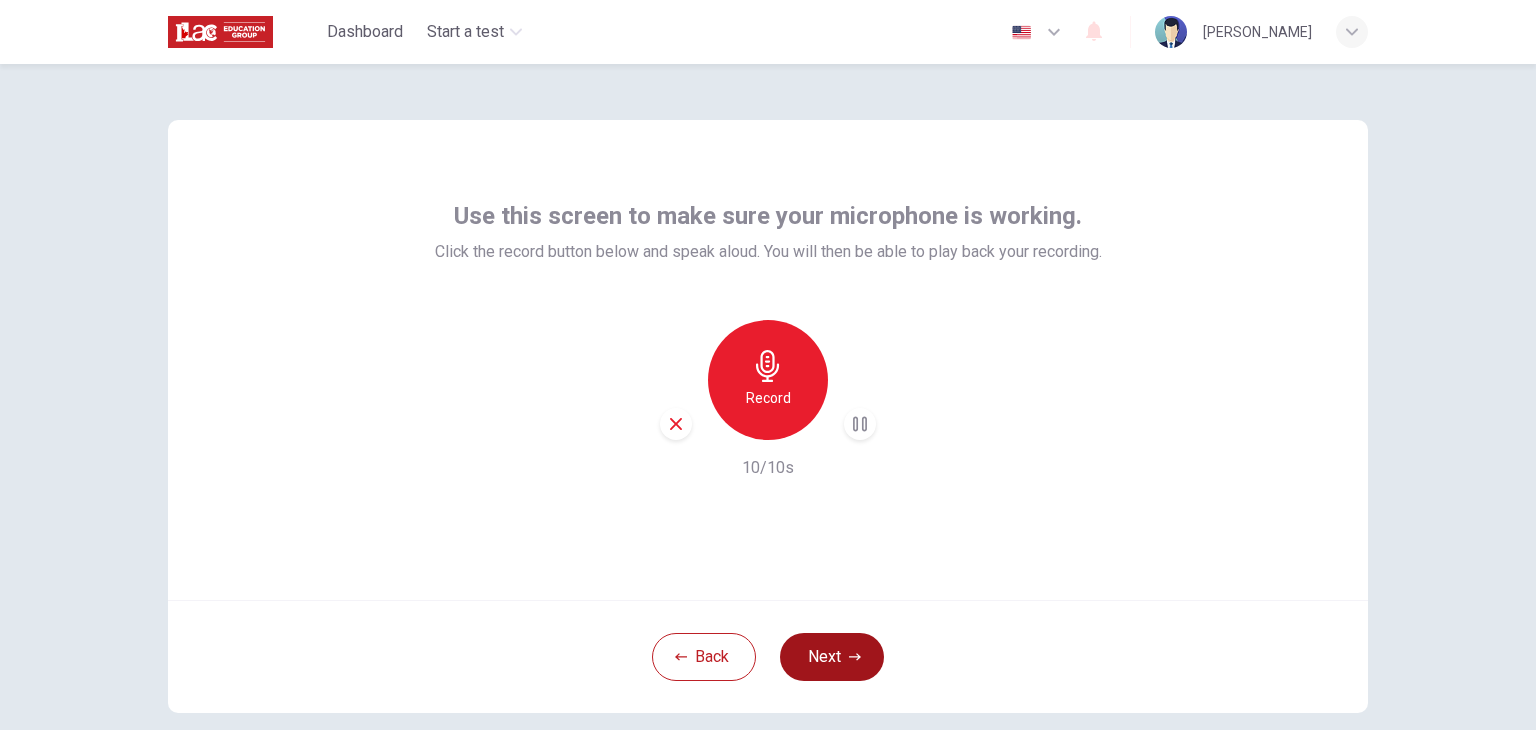 click on "Next" at bounding box center [832, 657] 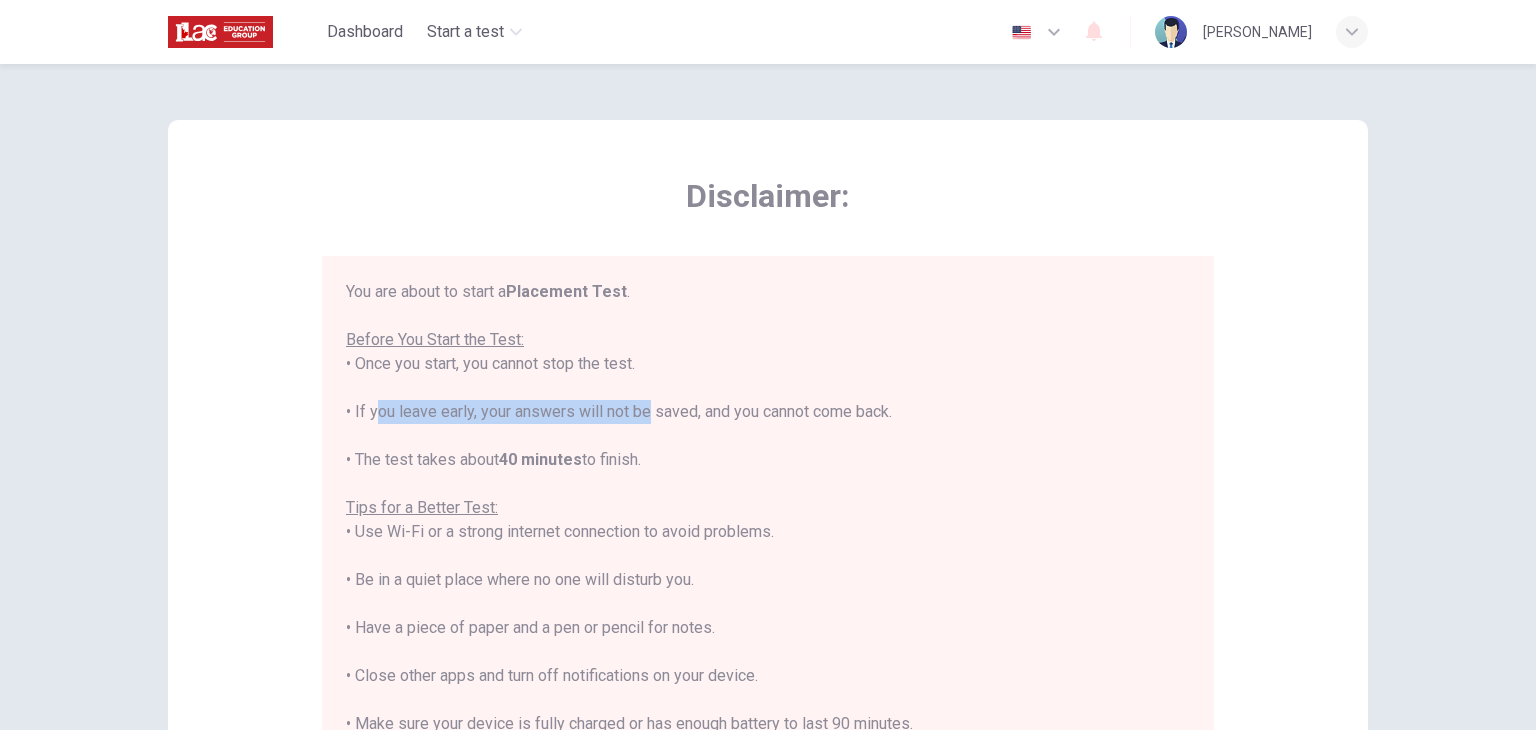 drag, startPoint x: 366, startPoint y: 414, endPoint x: 634, endPoint y: 420, distance: 268.06717 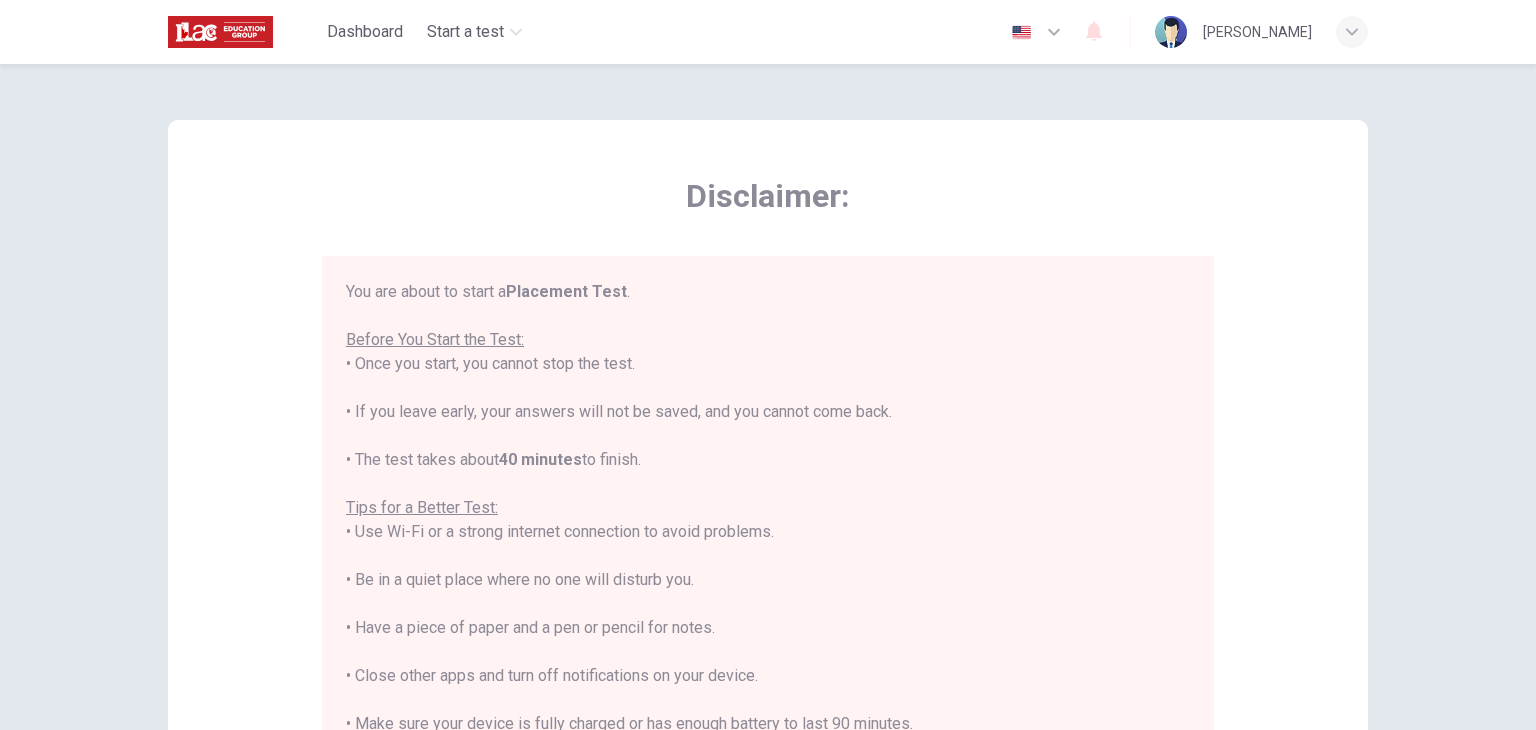 scroll, scrollTop: 23, scrollLeft: 0, axis: vertical 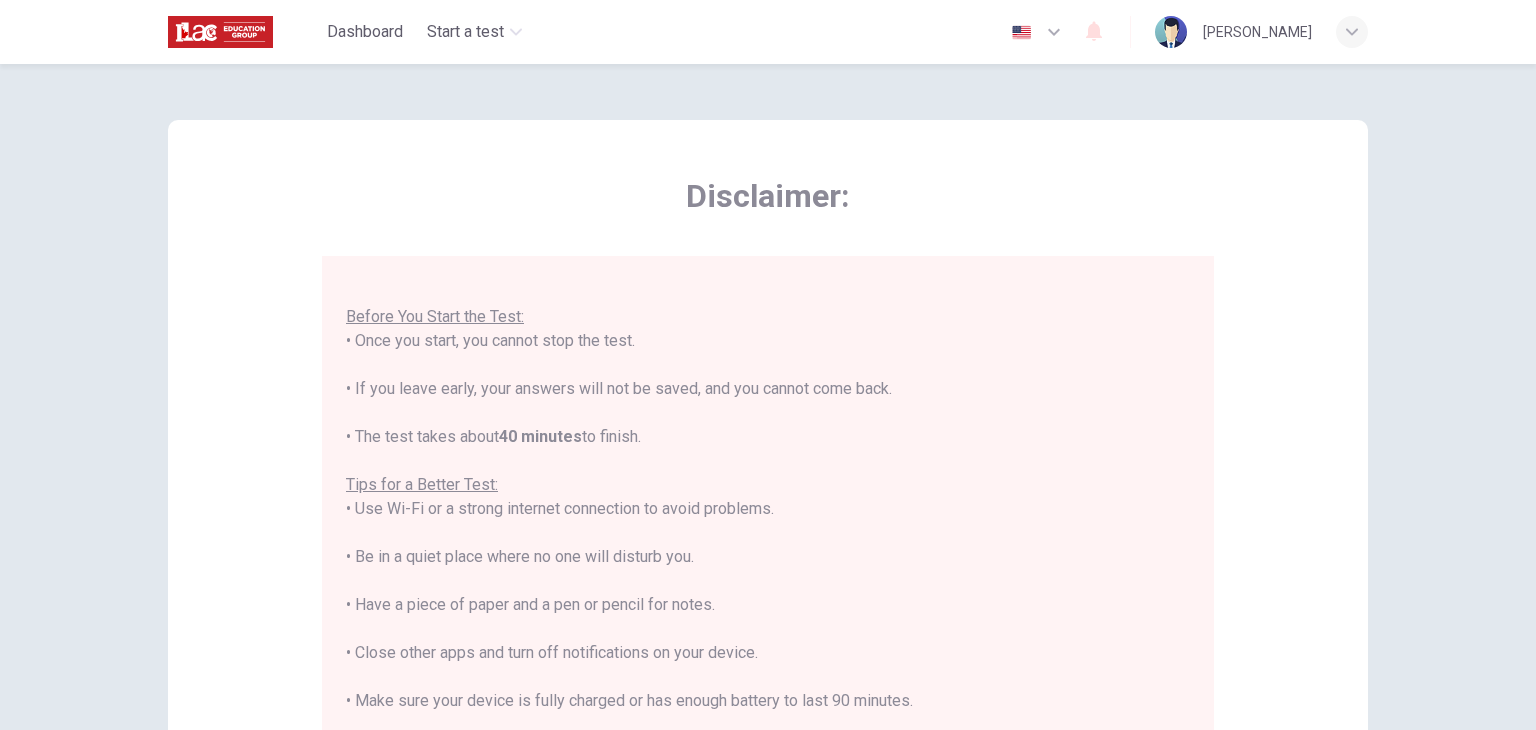 drag, startPoint x: 387, startPoint y: 431, endPoint x: 647, endPoint y: 437, distance: 260.0692 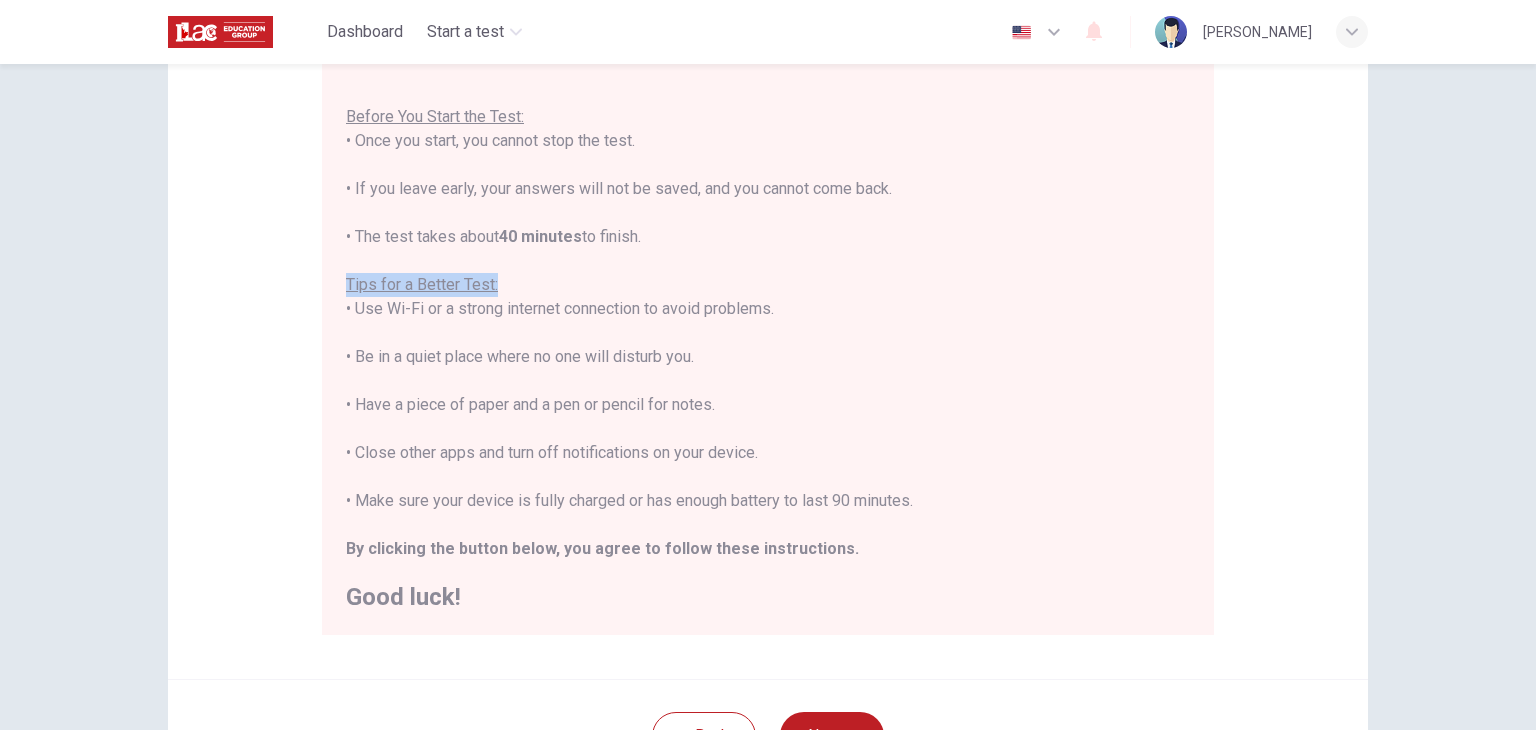 drag, startPoint x: 340, startPoint y: 281, endPoint x: 512, endPoint y: 287, distance: 172.10461 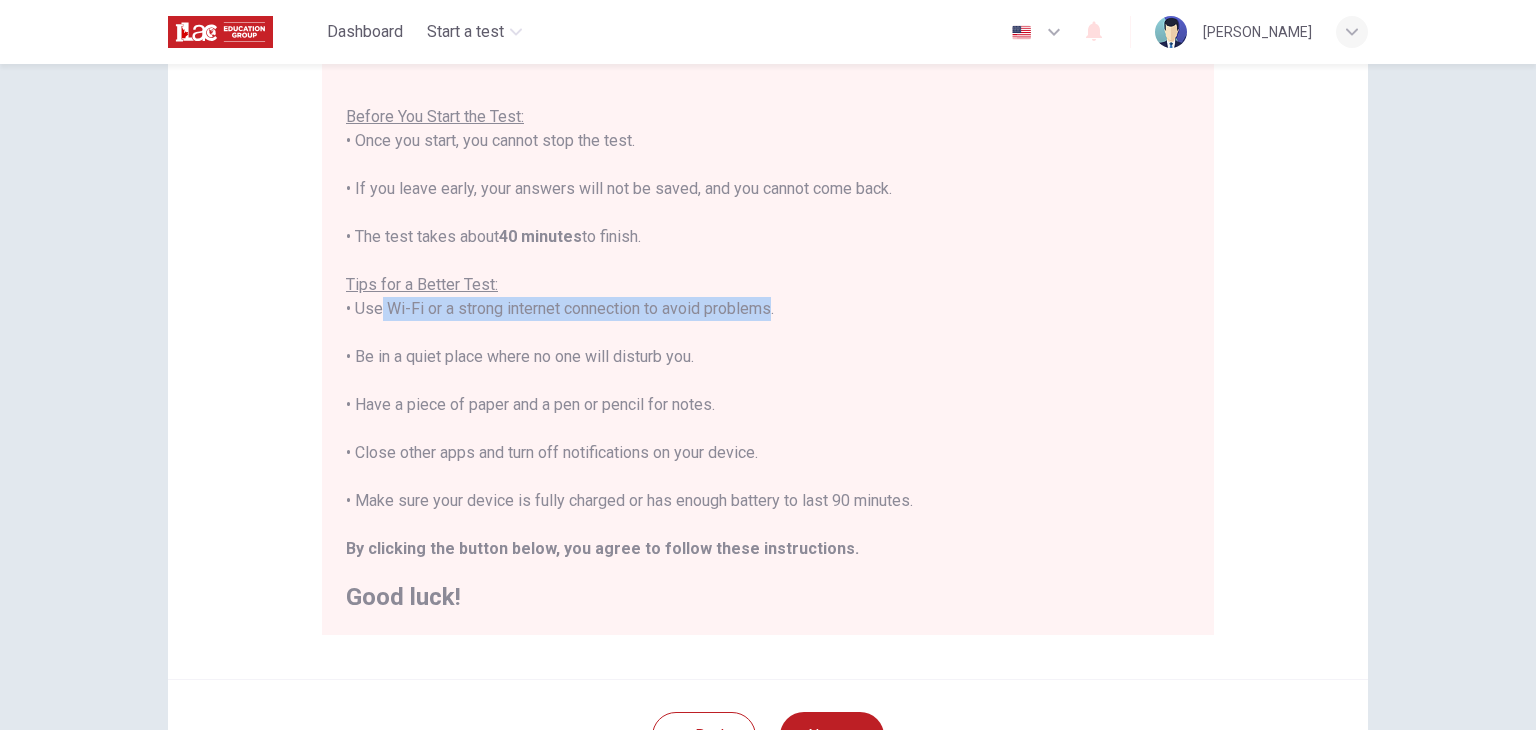 drag, startPoint x: 368, startPoint y: 307, endPoint x: 755, endPoint y: 311, distance: 387.02066 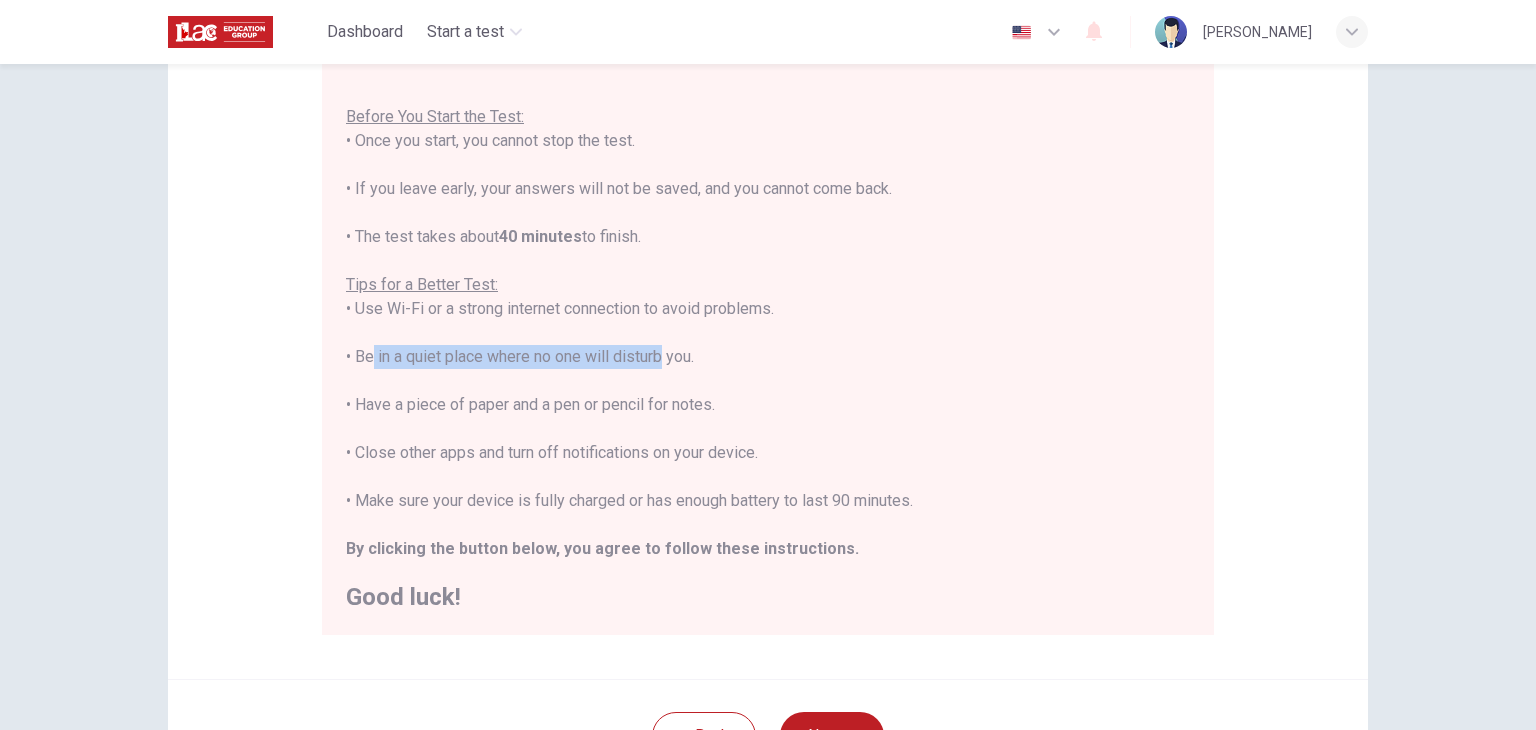 drag, startPoint x: 364, startPoint y: 358, endPoint x: 652, endPoint y: 360, distance: 288.00696 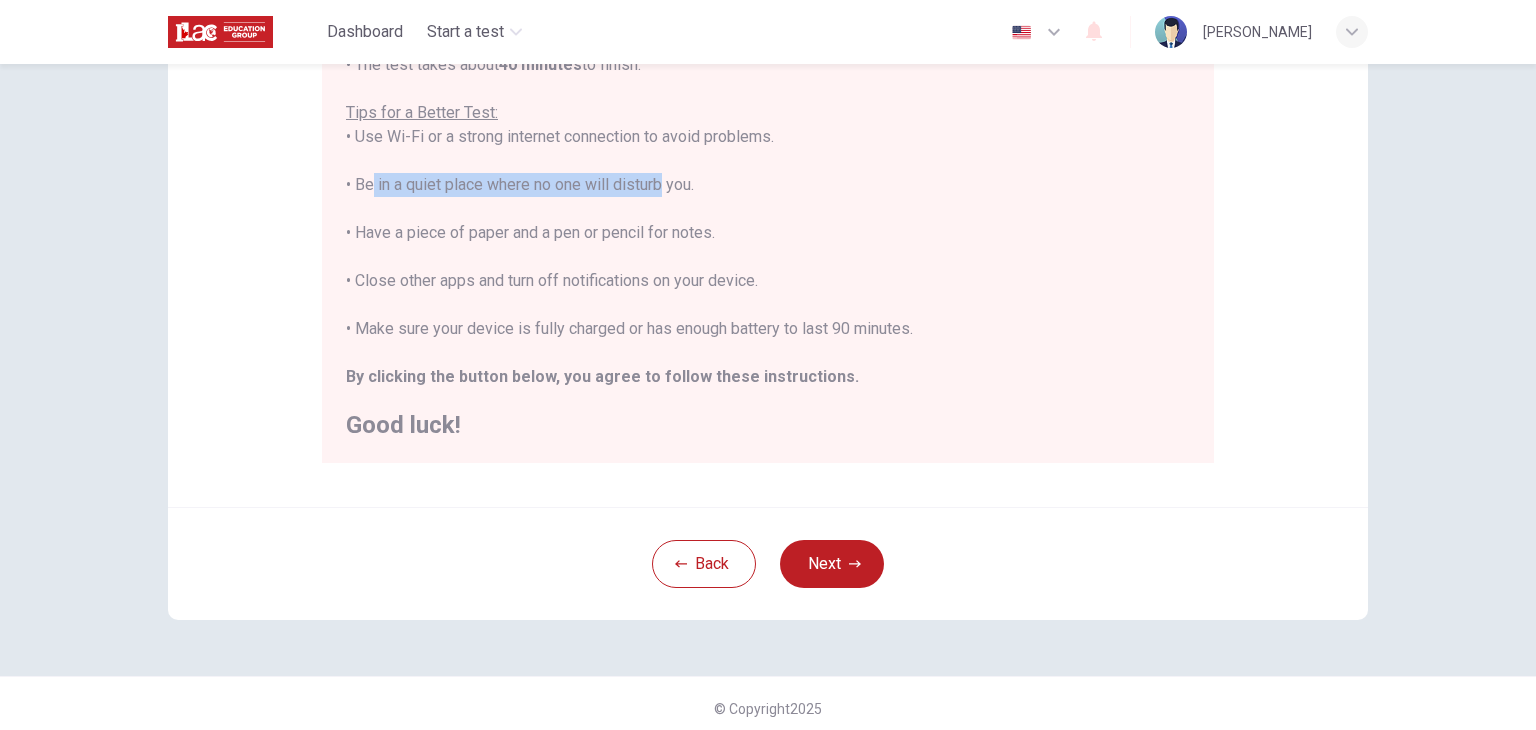 scroll, scrollTop: 382, scrollLeft: 0, axis: vertical 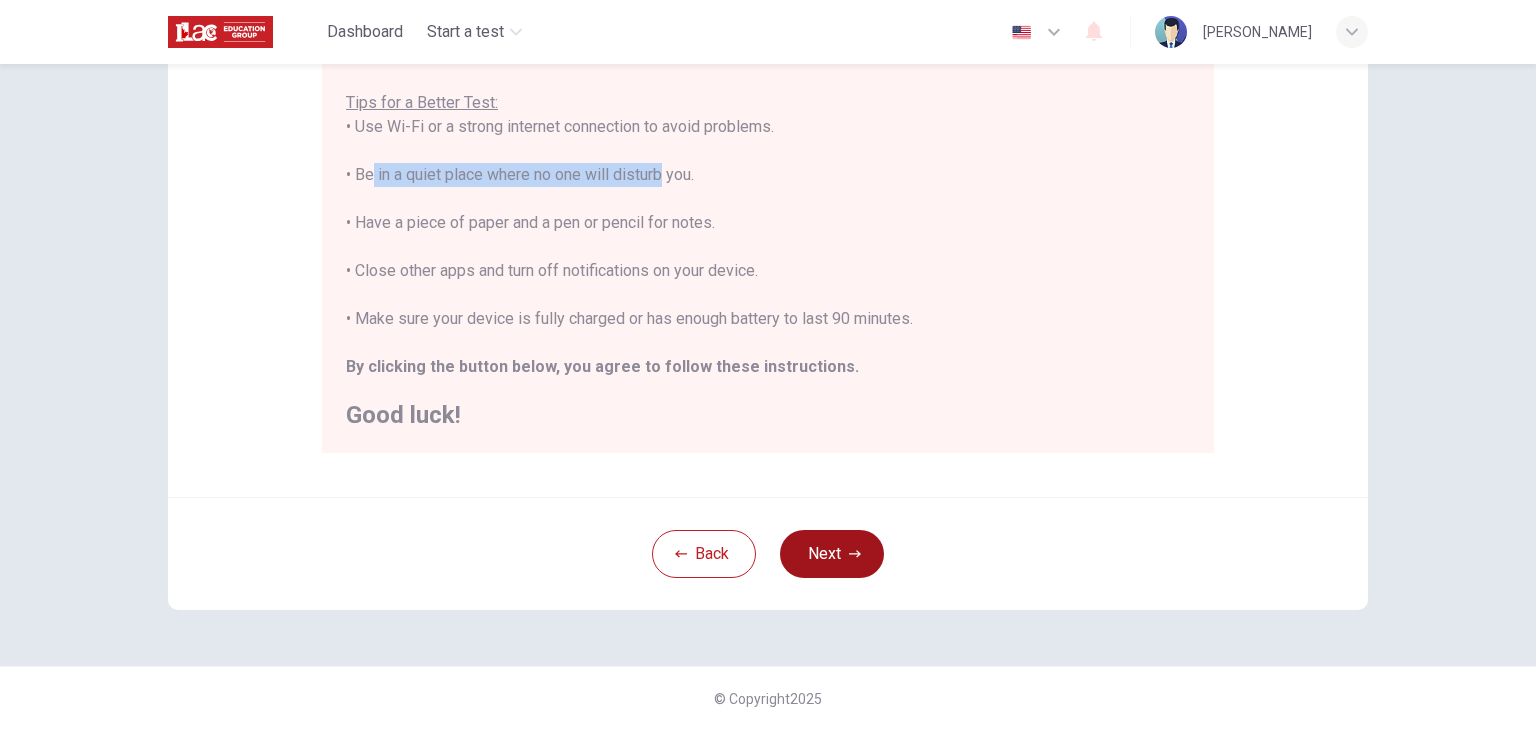 click on "Next" at bounding box center (832, 554) 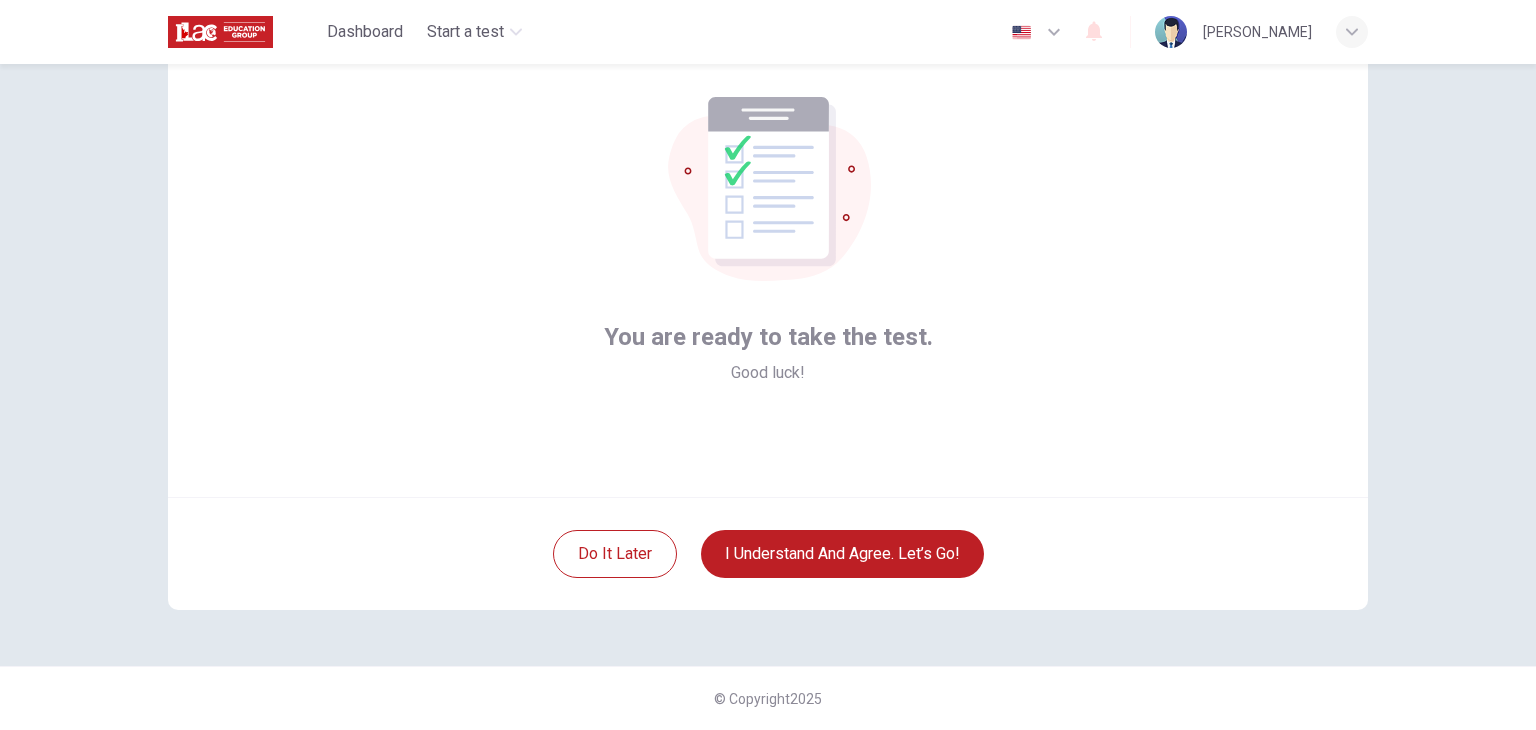 scroll, scrollTop: 3, scrollLeft: 0, axis: vertical 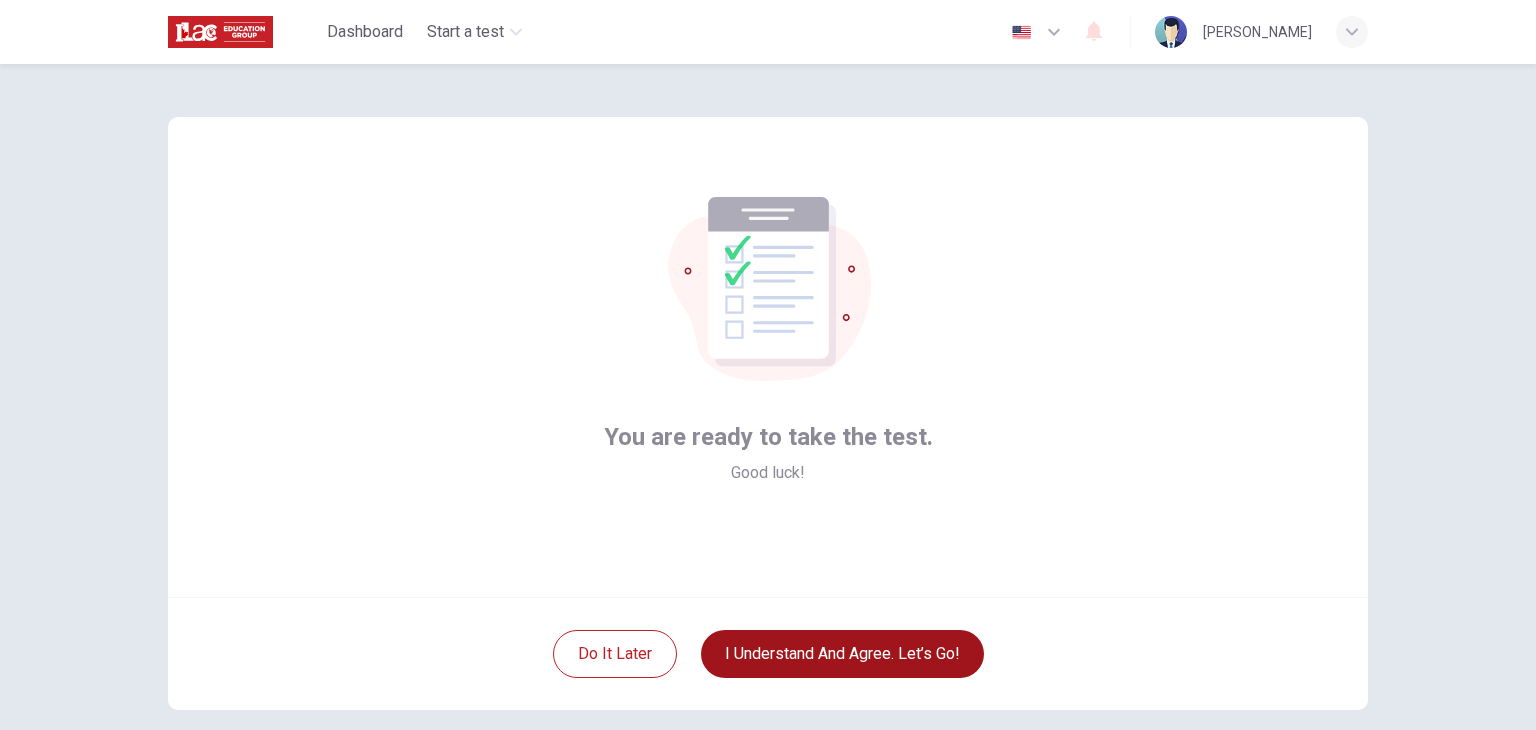 click on "I understand and agree. Let’s go!" at bounding box center (842, 654) 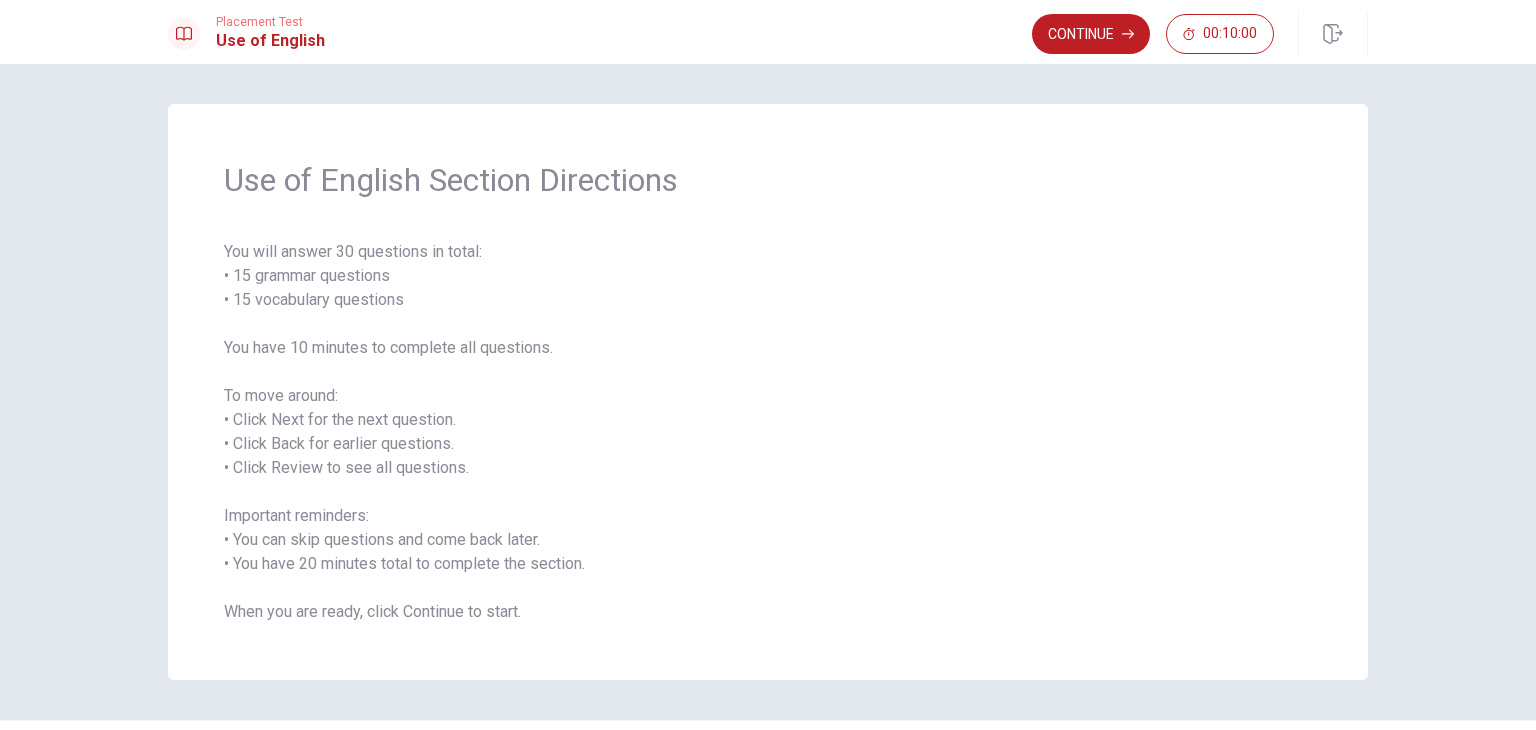 drag, startPoint x: 291, startPoint y: 281, endPoint x: 429, endPoint y: 290, distance: 138.29317 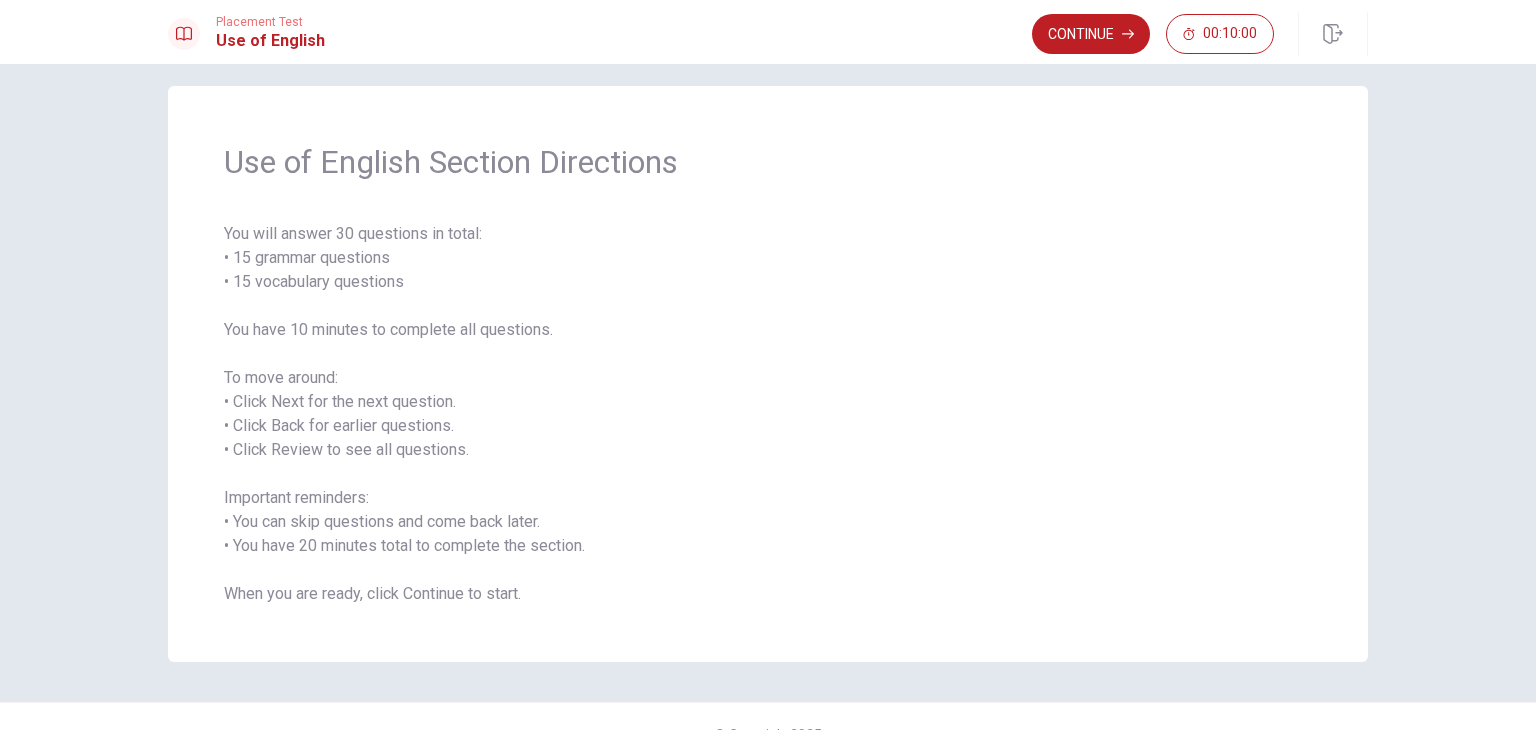 scroll, scrollTop: 0, scrollLeft: 0, axis: both 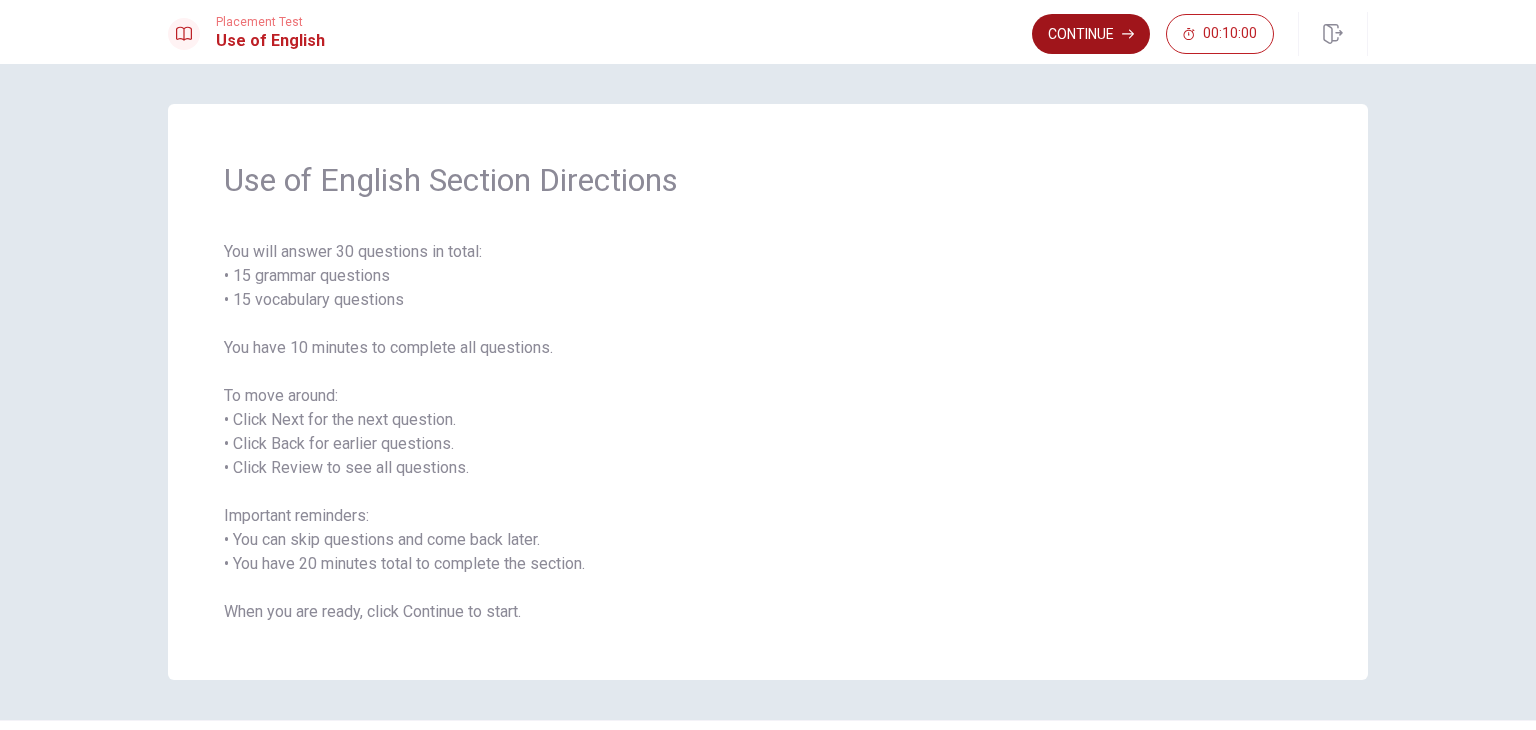 click on "Continue" at bounding box center [1091, 34] 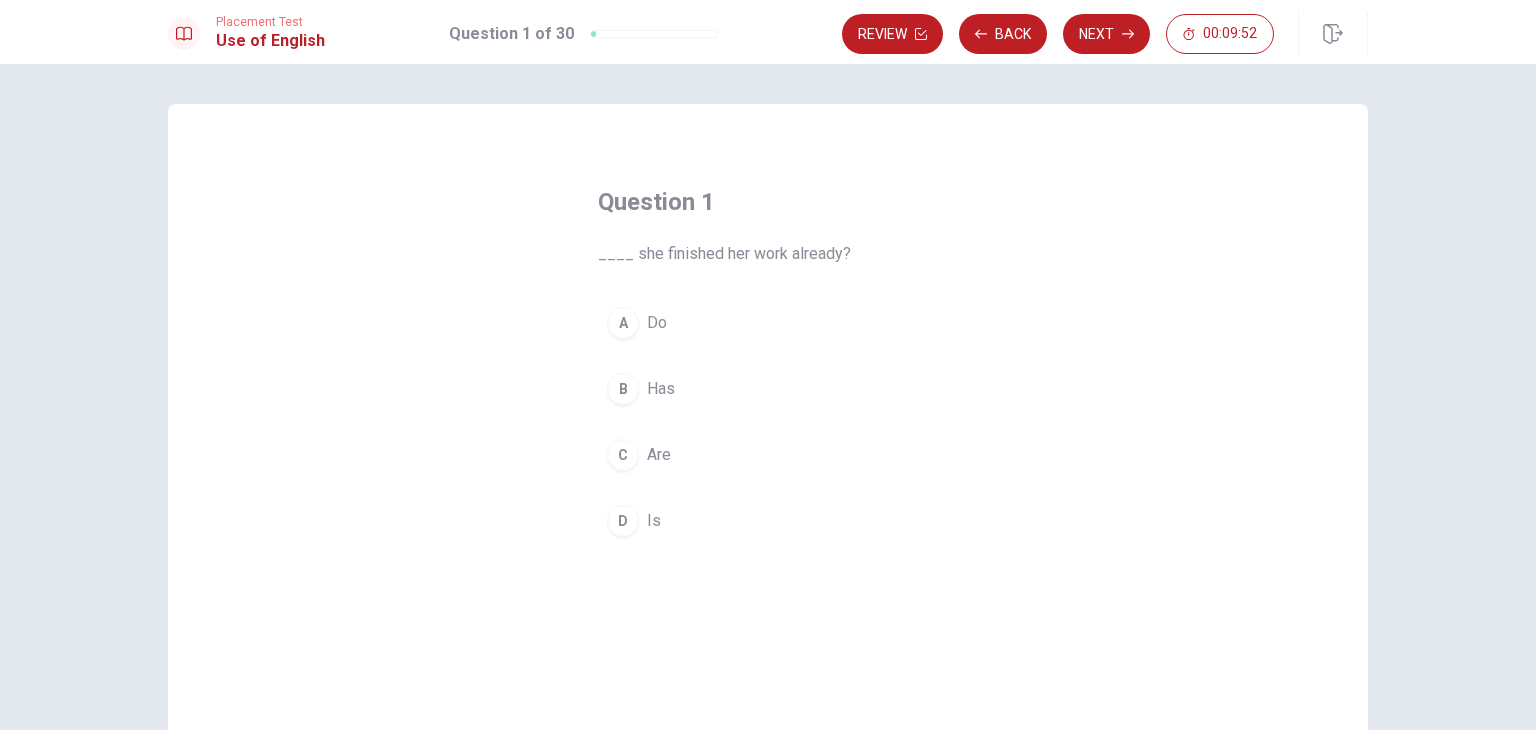 click on "Has" at bounding box center (661, 389) 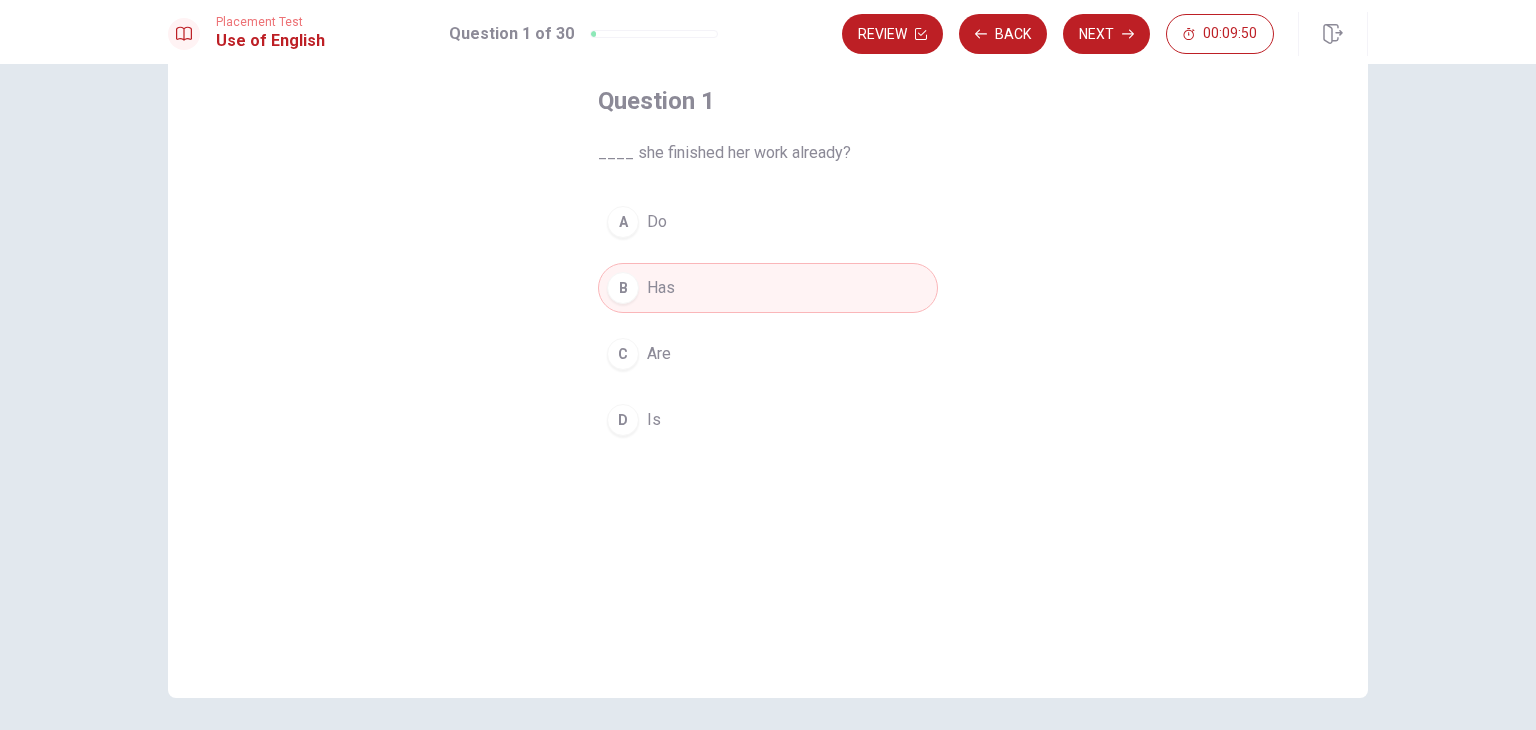 scroll, scrollTop: 0, scrollLeft: 0, axis: both 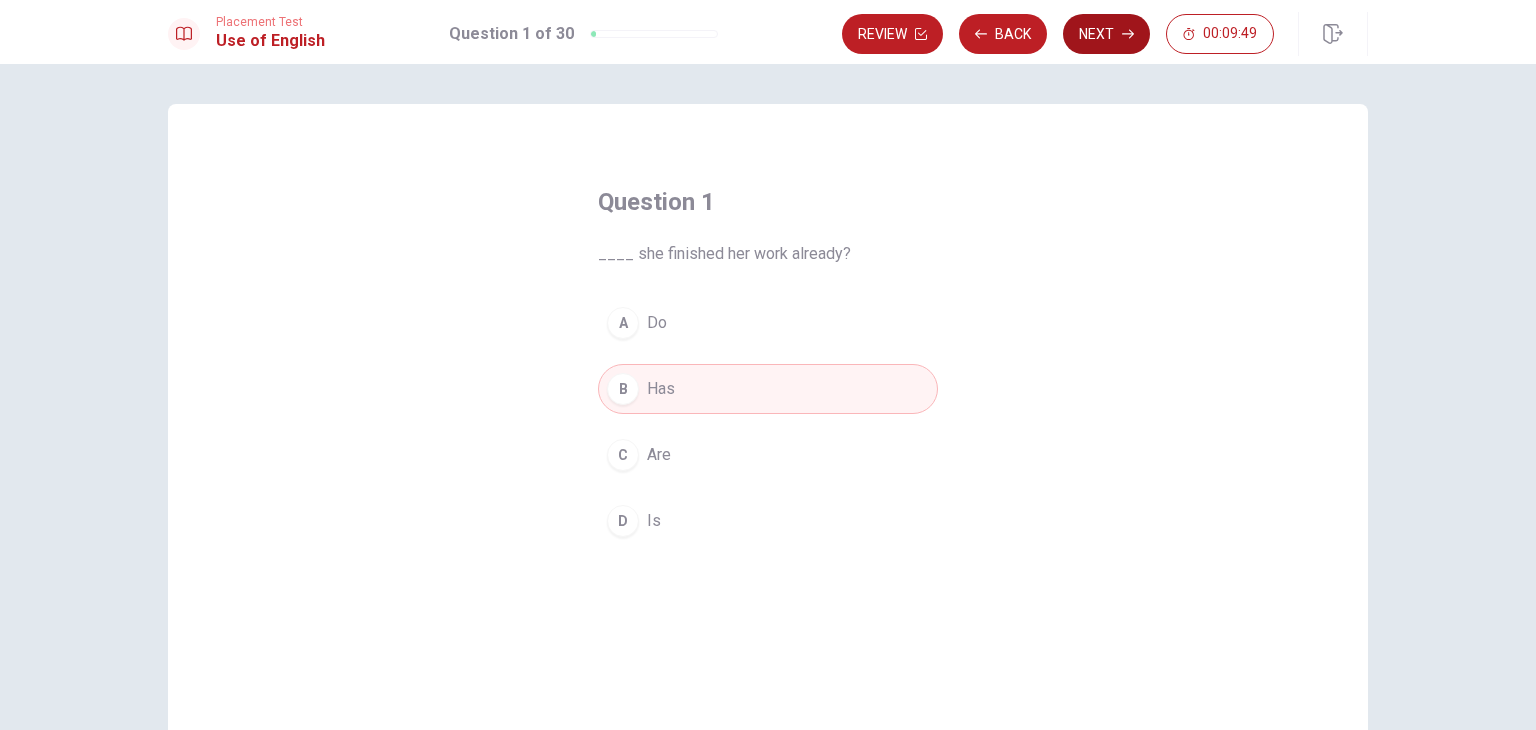 click on "Next" at bounding box center (1106, 34) 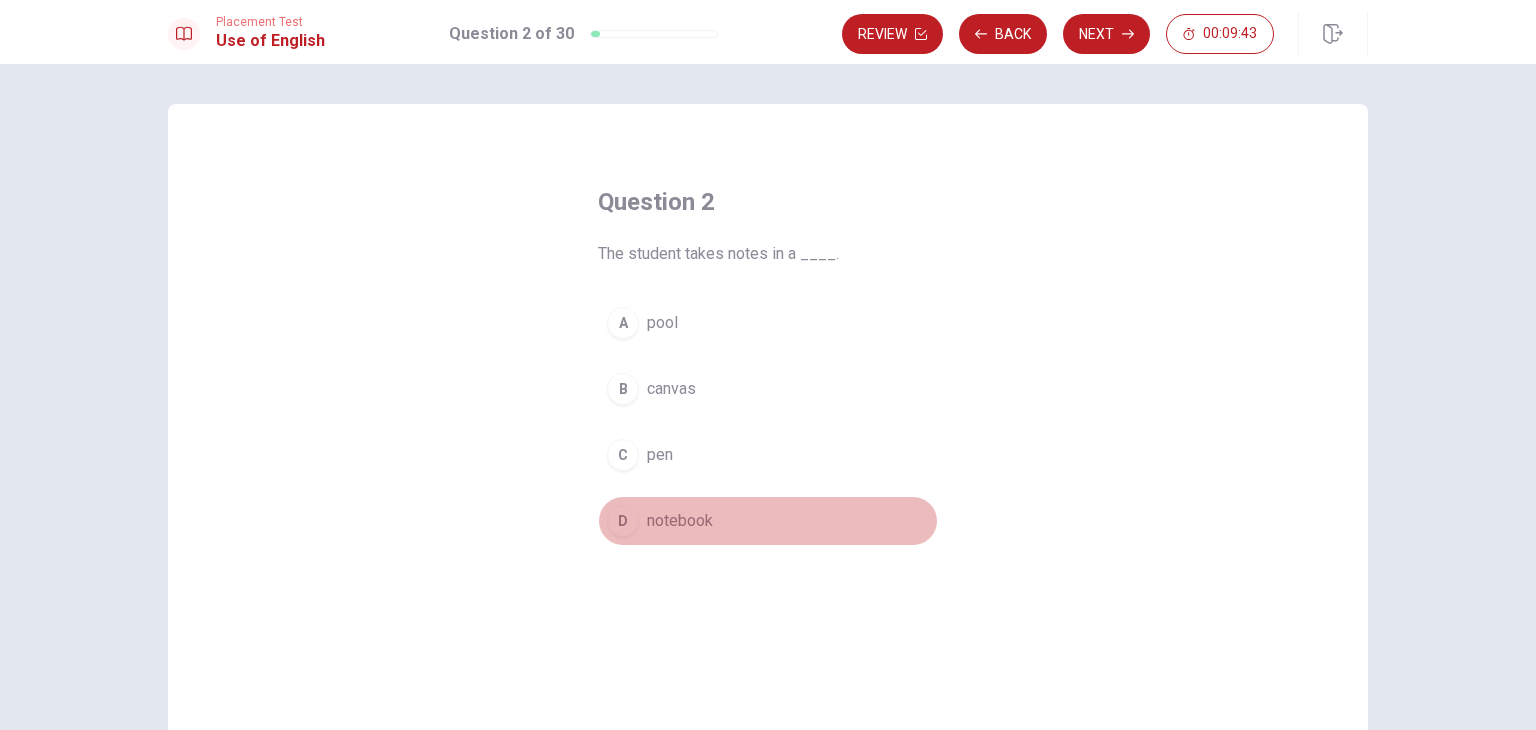 click on "notebook" at bounding box center [680, 521] 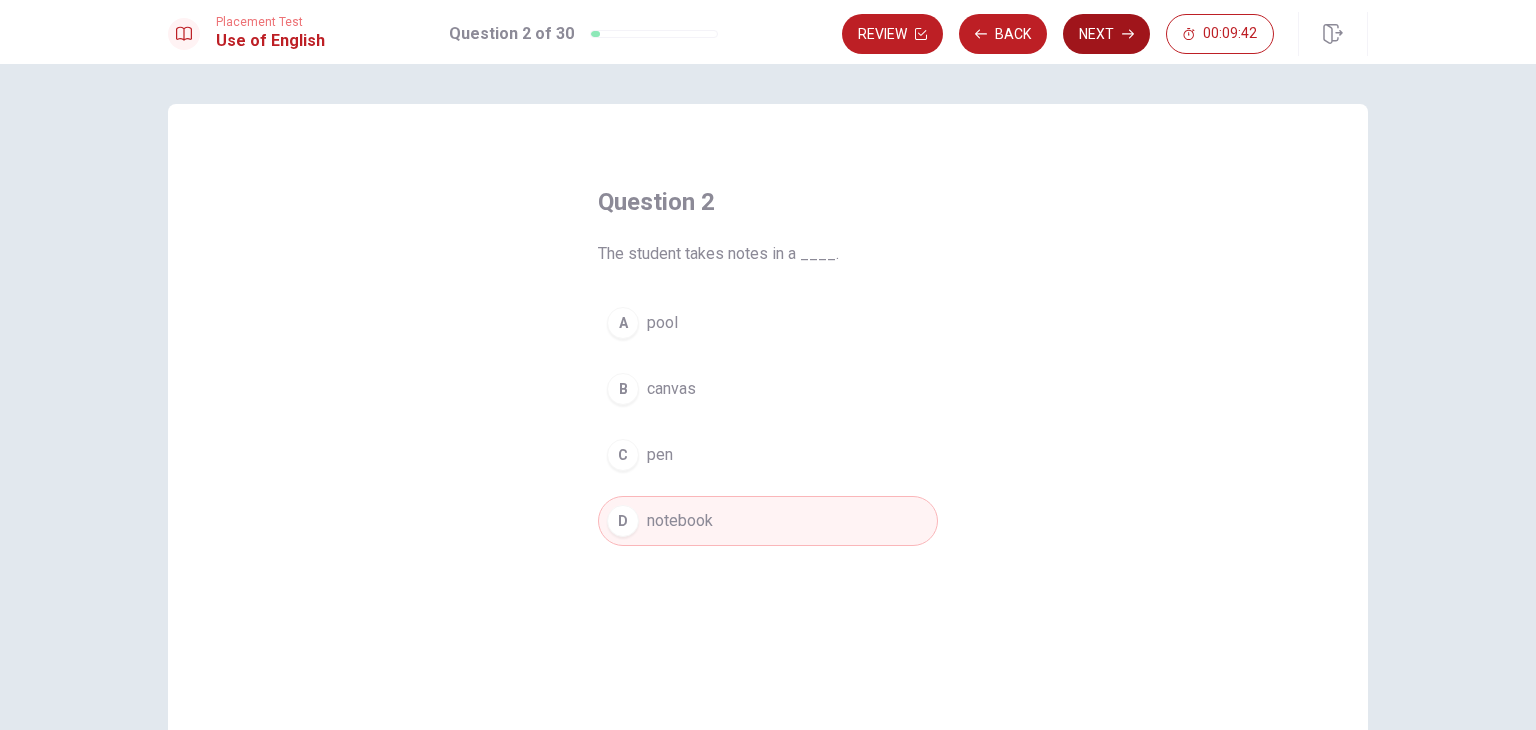 click on "Next" at bounding box center (1106, 34) 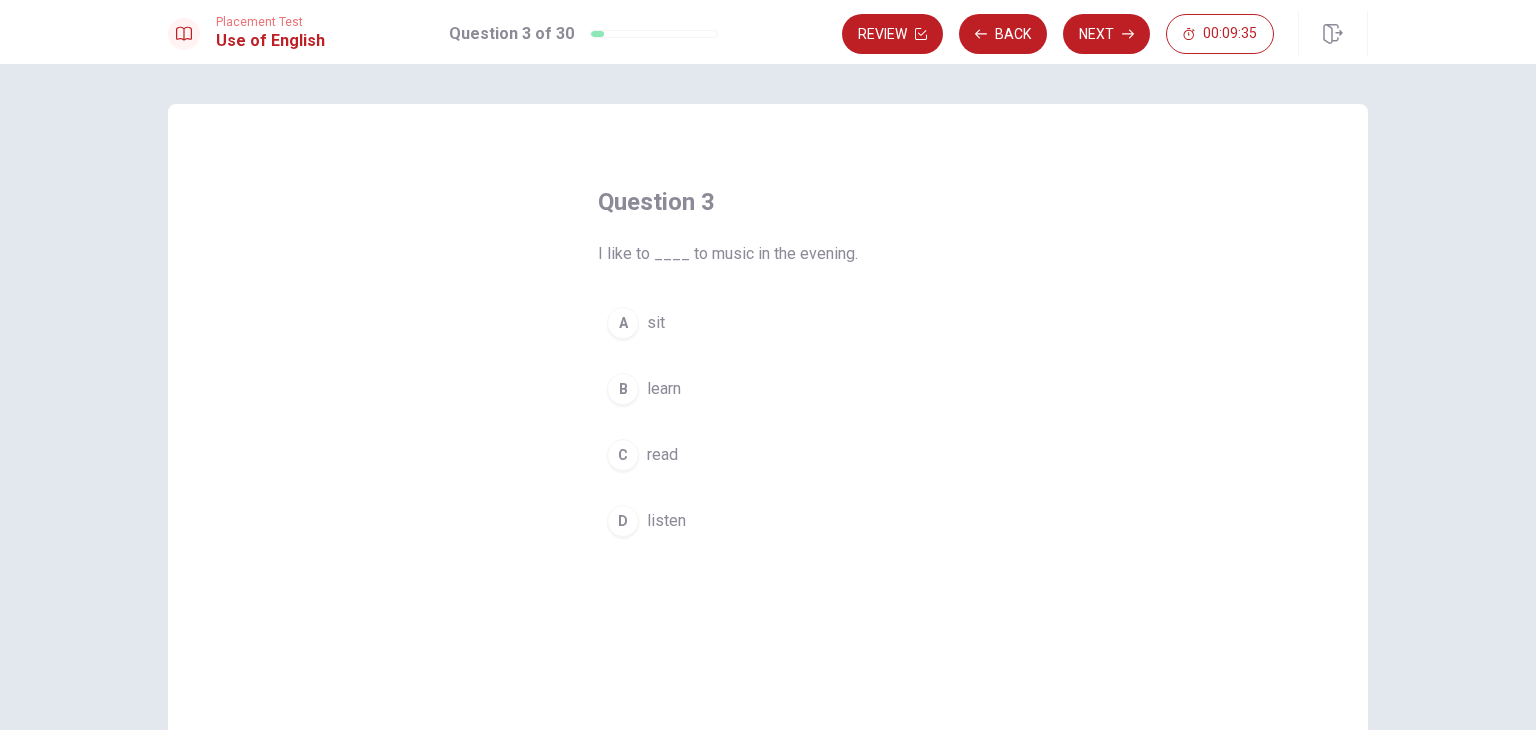 click on "listen" at bounding box center [666, 521] 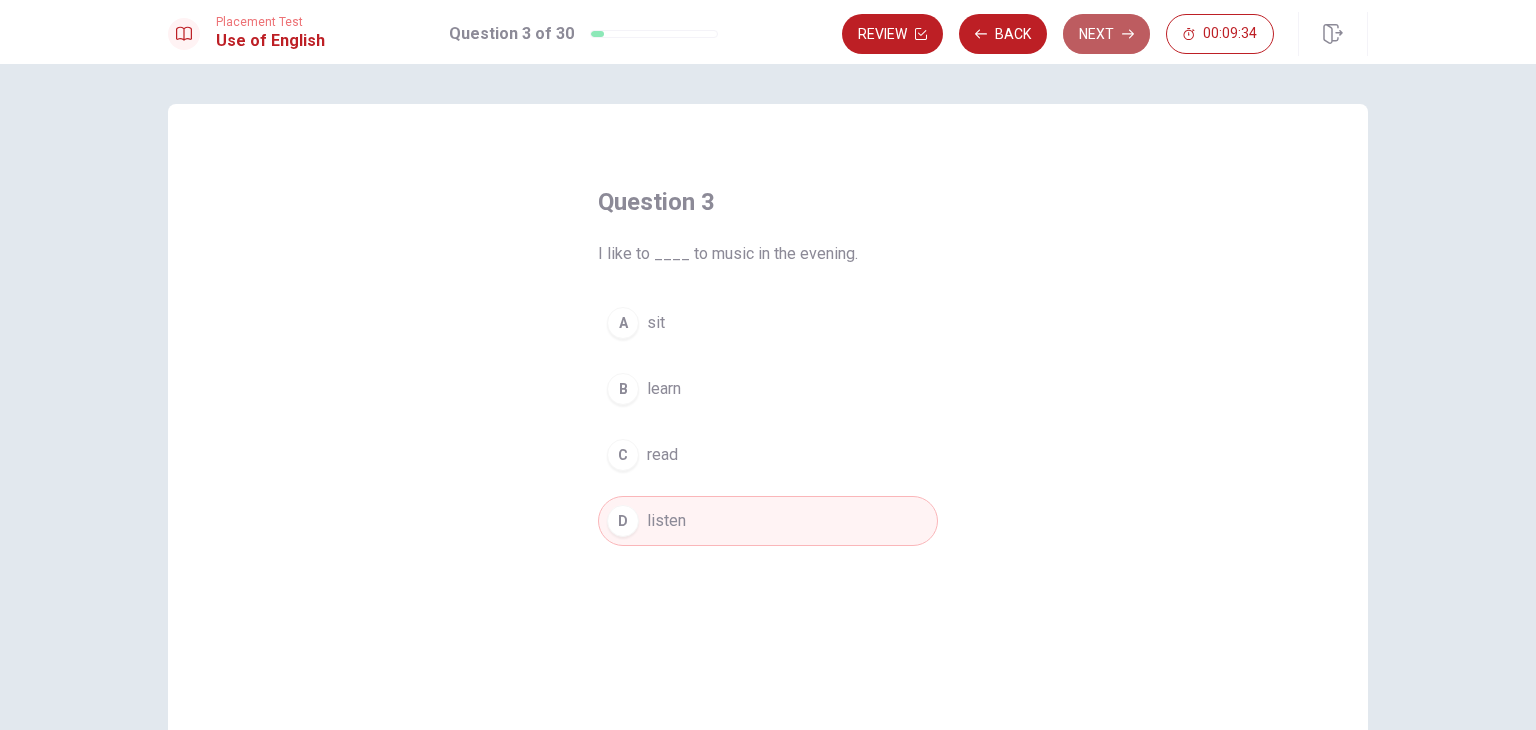 click on "Next" at bounding box center [1106, 34] 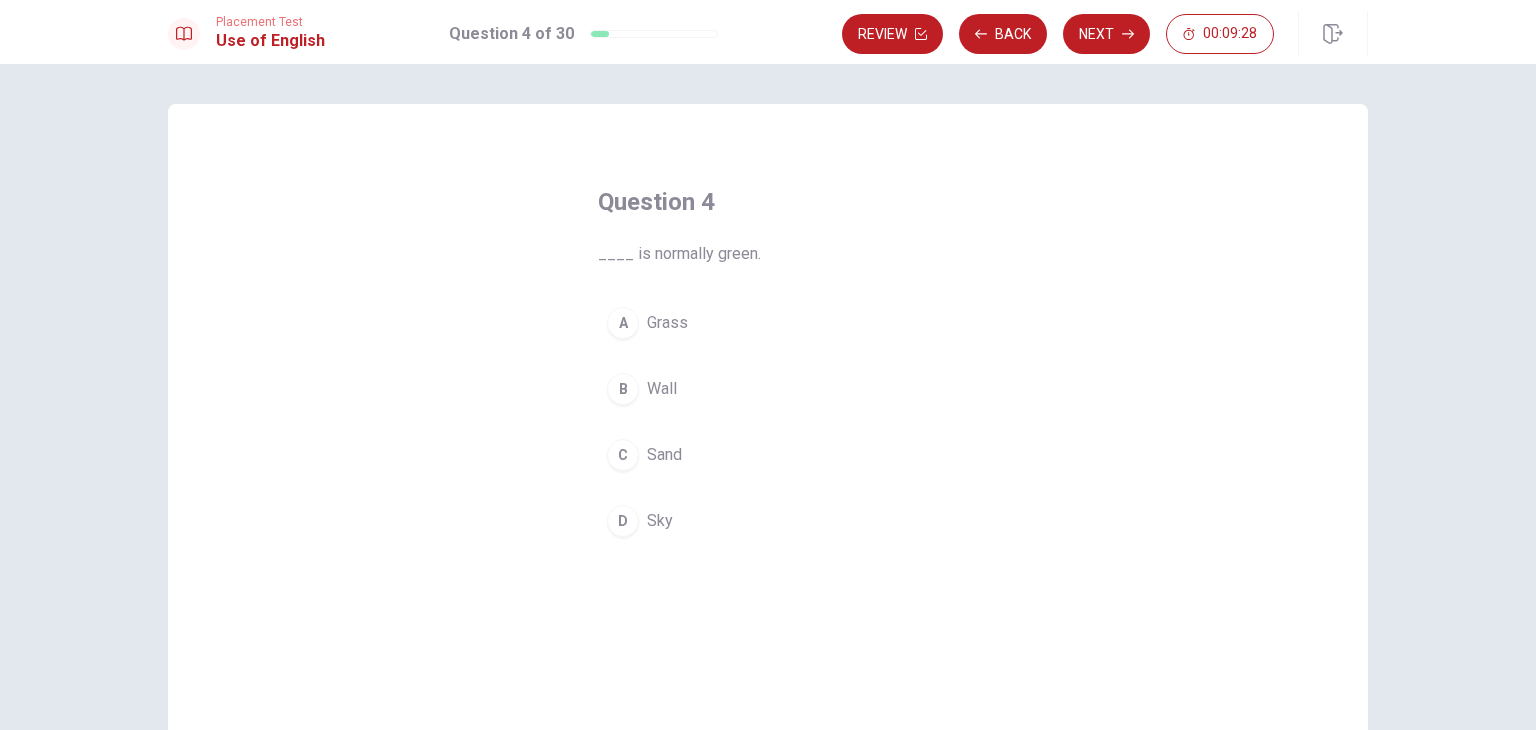 click on "Grass" at bounding box center (667, 323) 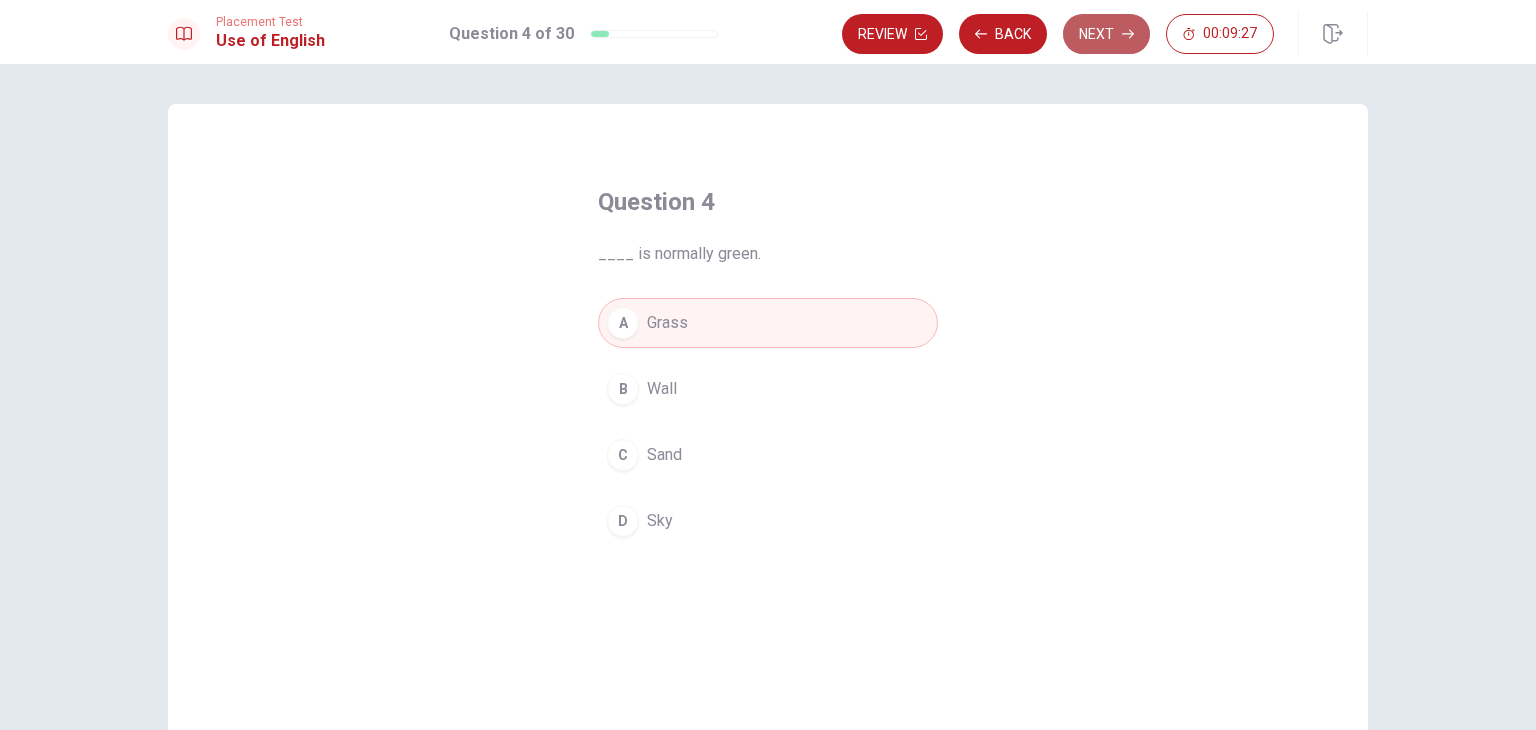 click 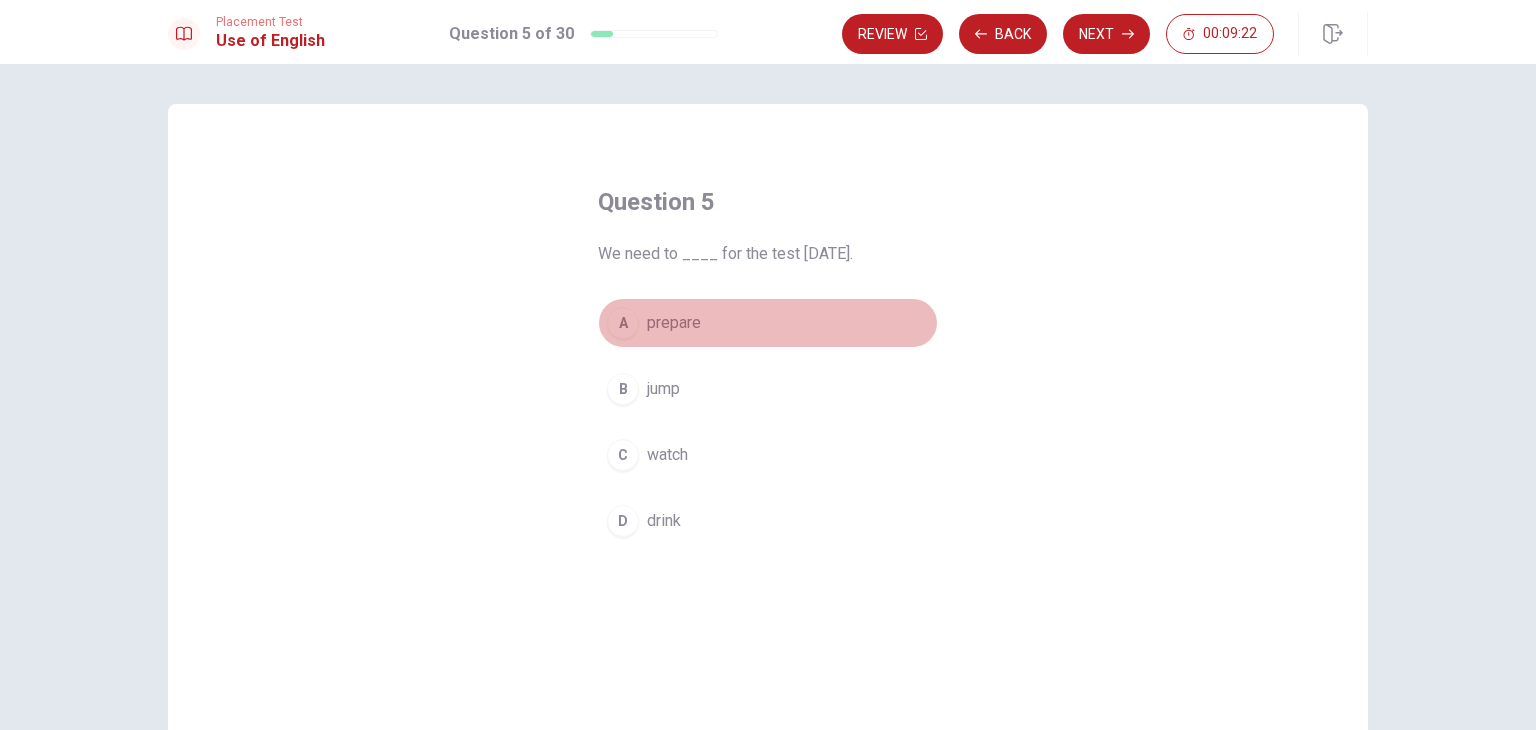 click on "A prepare" at bounding box center (768, 323) 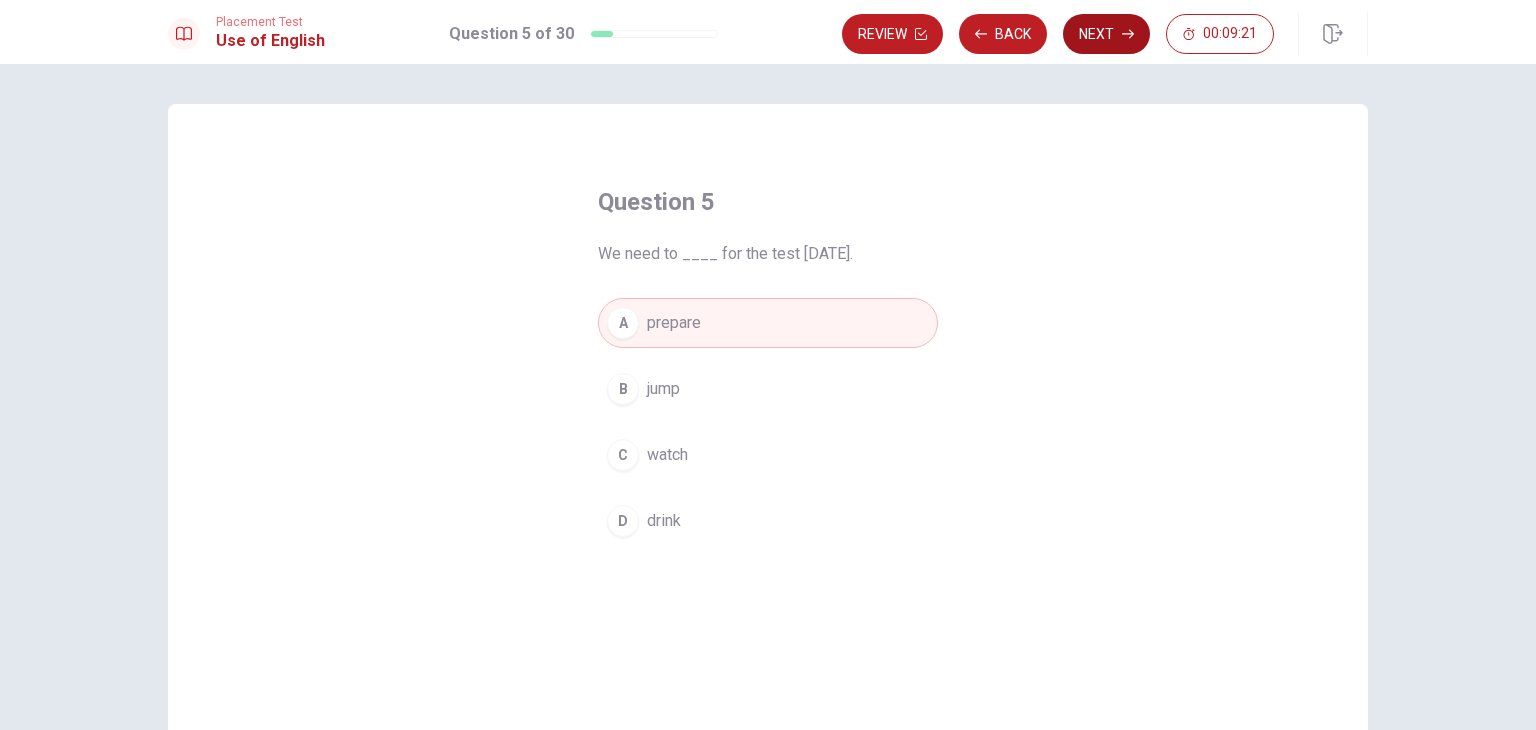 click on "Next" at bounding box center (1106, 34) 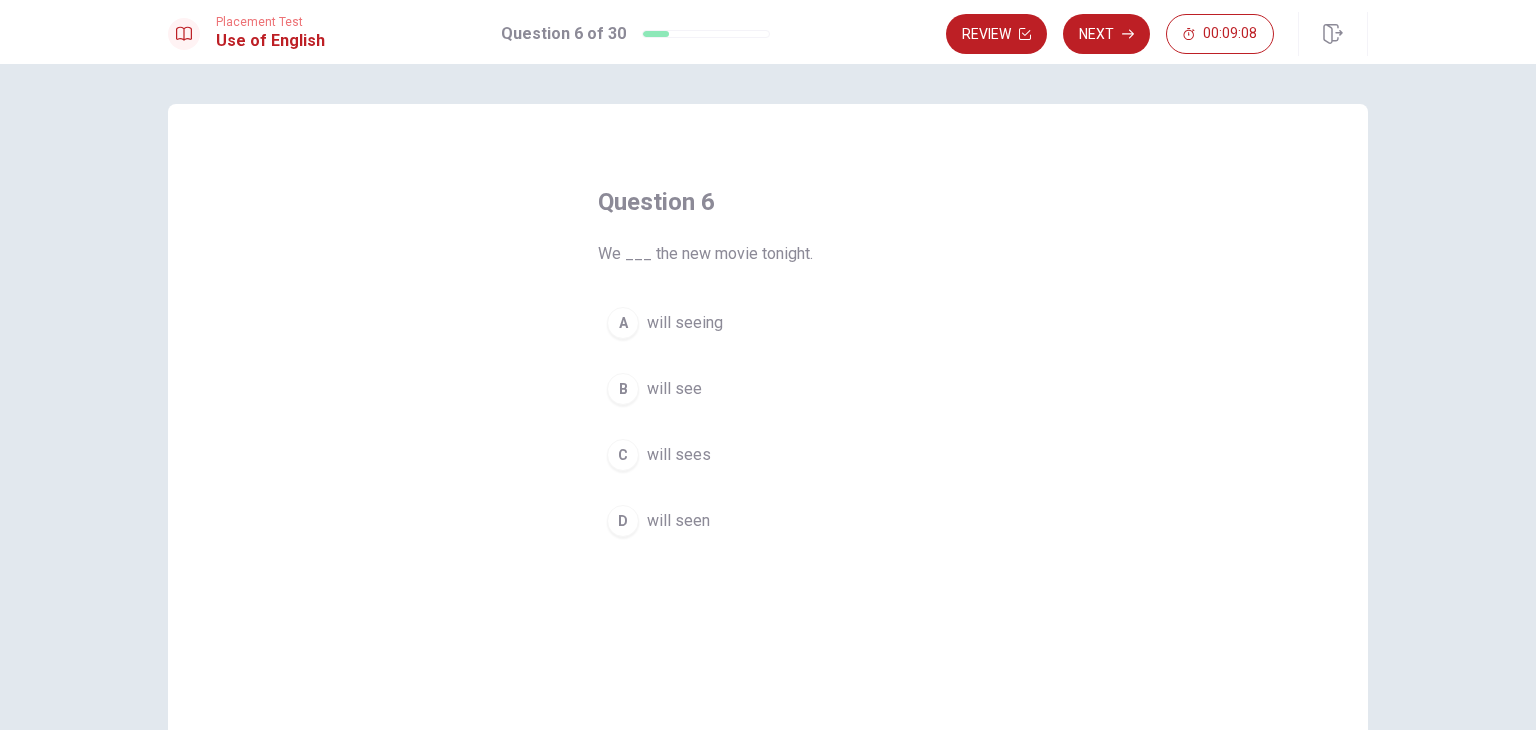 click on "will see" at bounding box center [674, 389] 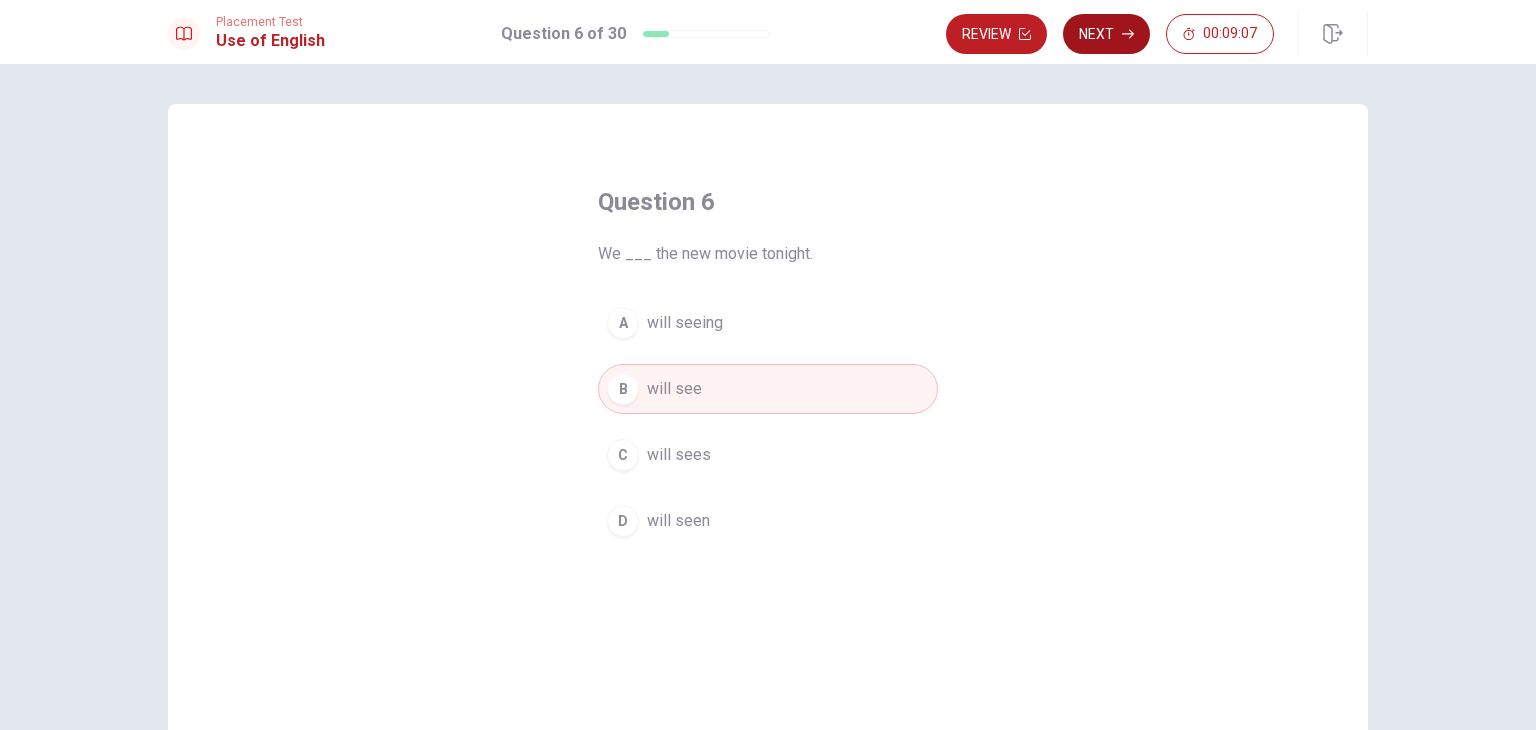 click on "Next" at bounding box center (1106, 34) 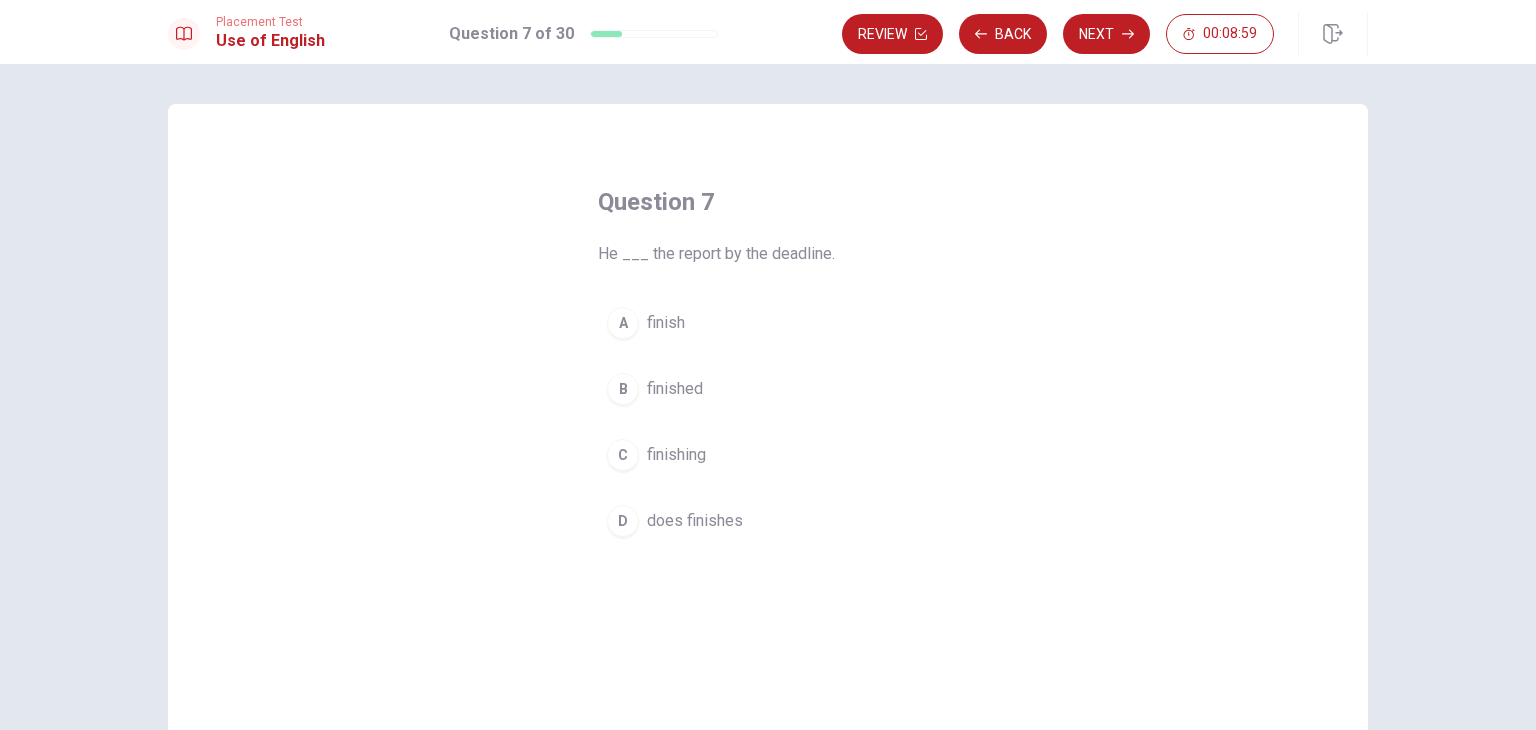 click on "finished" at bounding box center [675, 389] 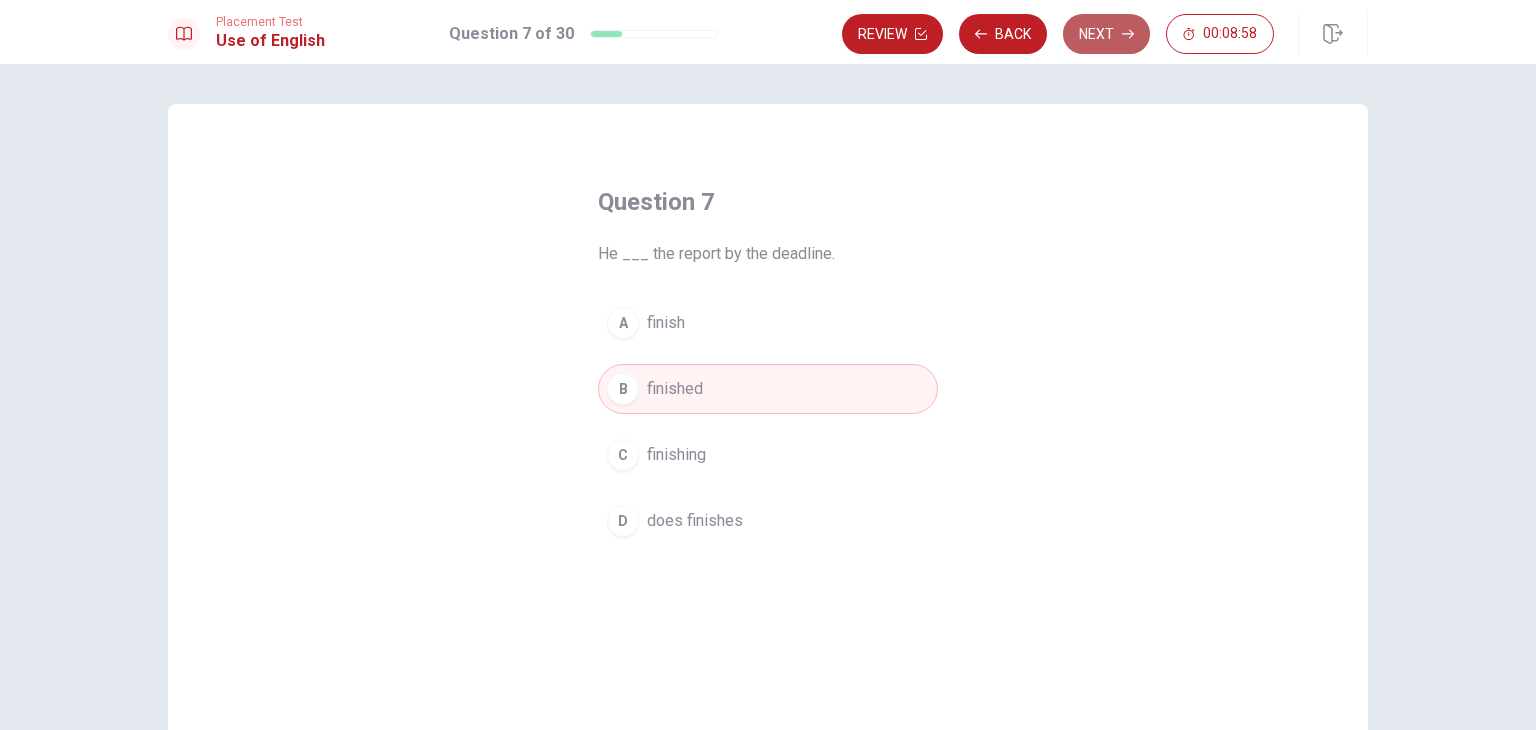 click on "Next" at bounding box center [1106, 34] 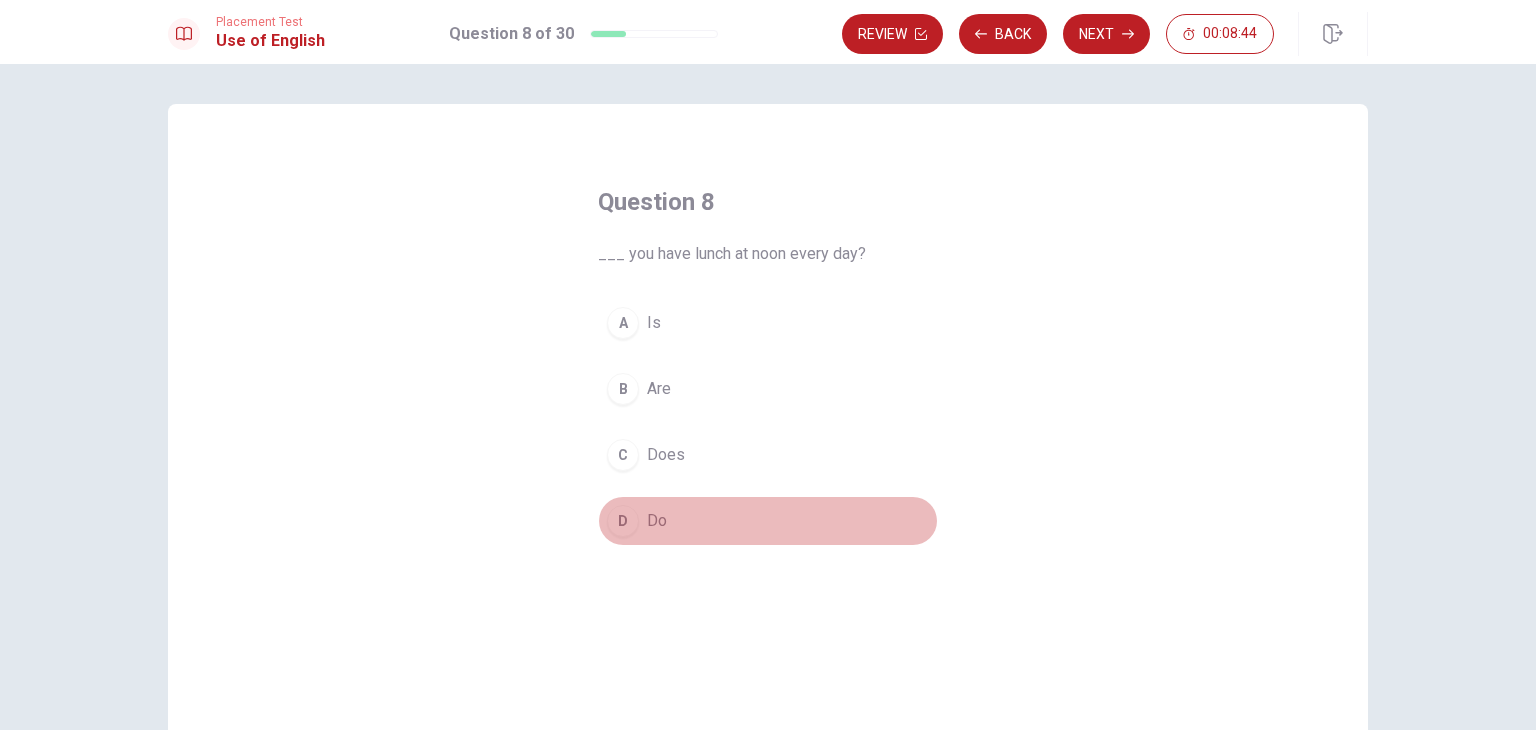 click on "Do" at bounding box center [657, 521] 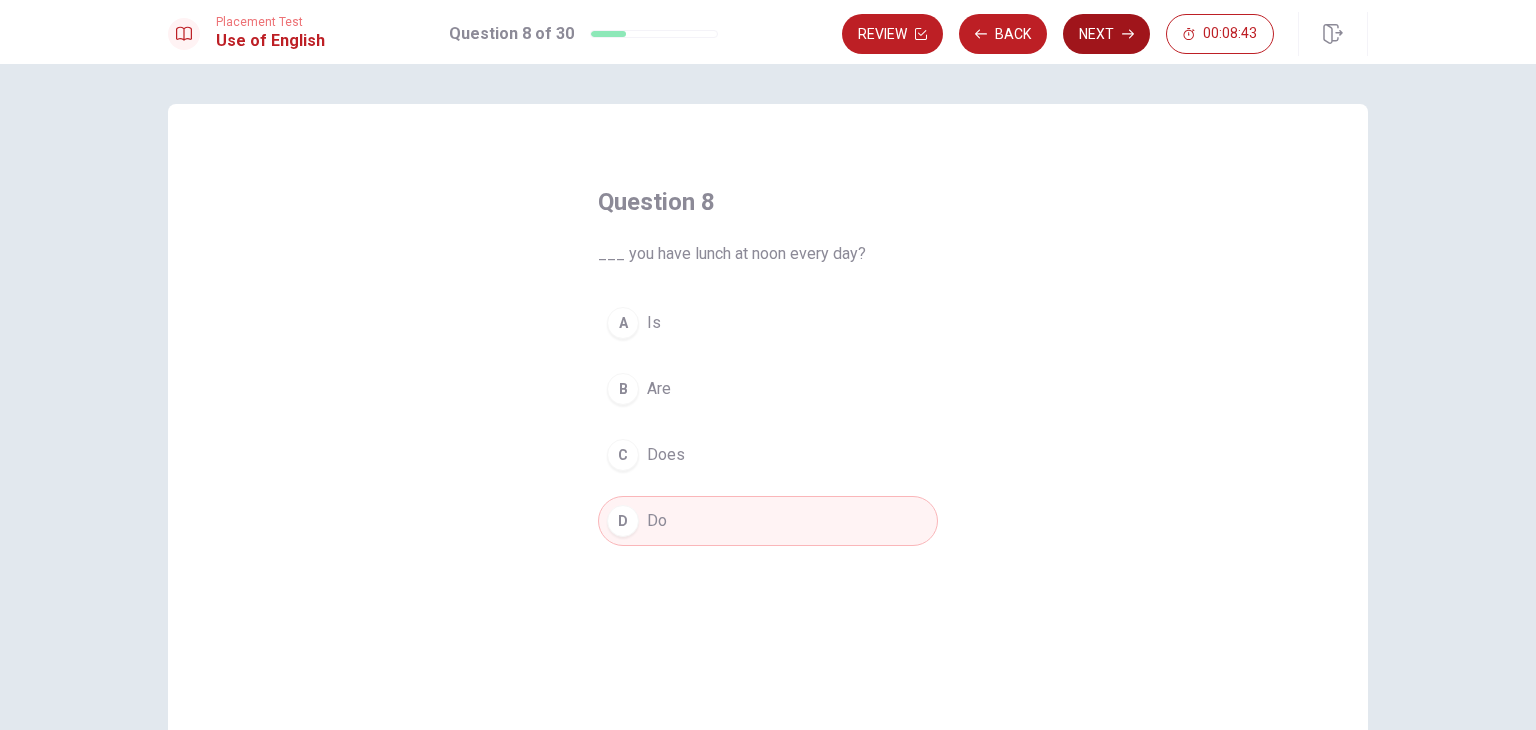 click on "Next" at bounding box center (1106, 34) 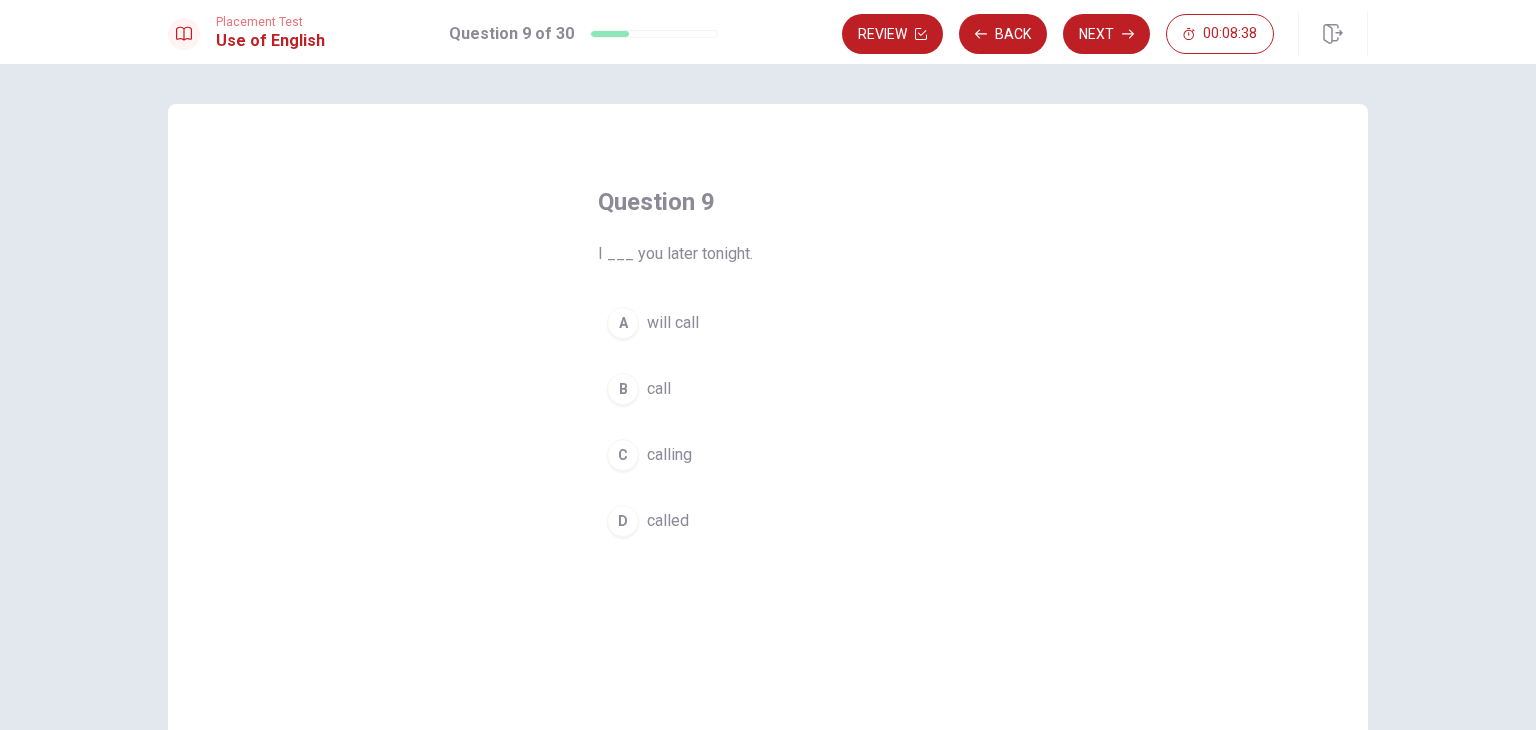 click on "will call" at bounding box center [673, 323] 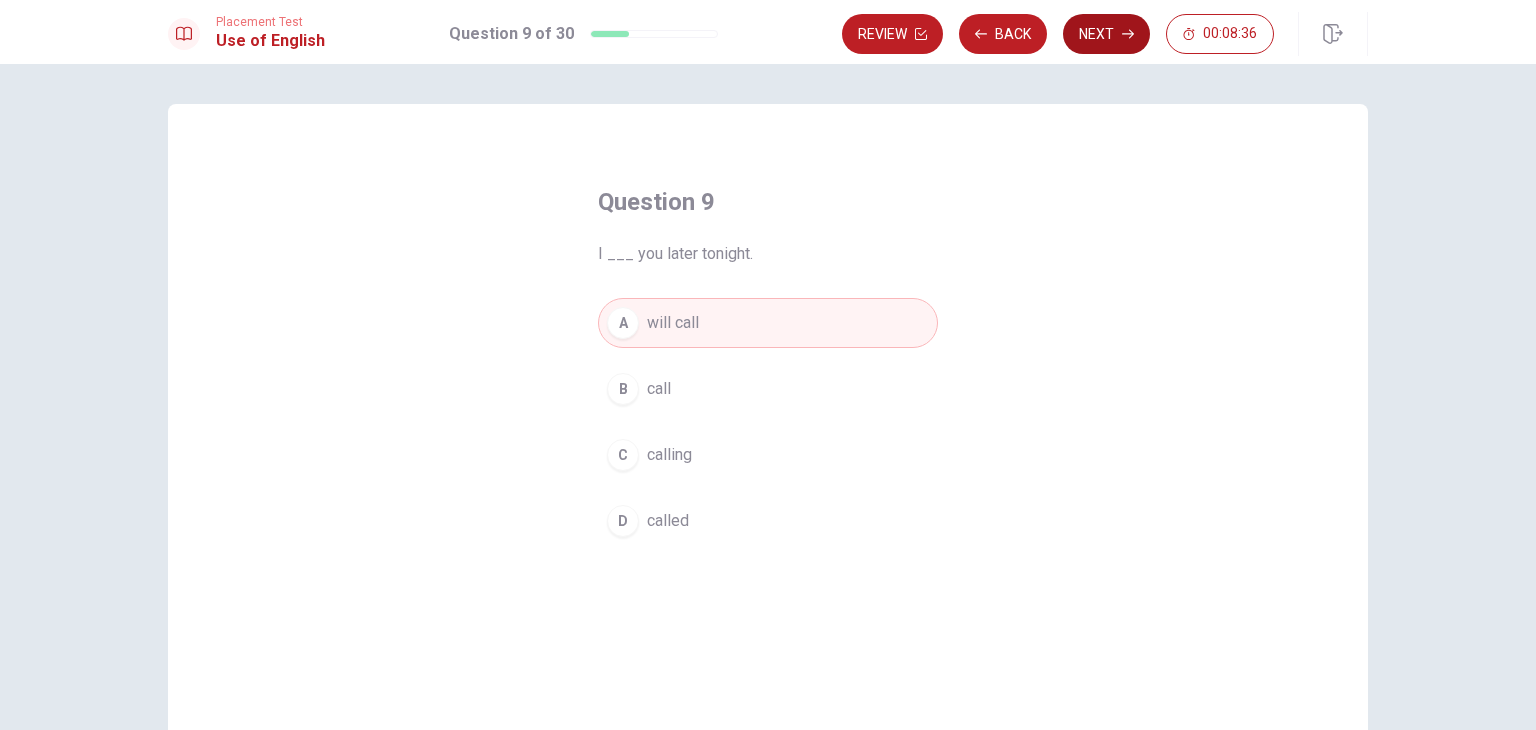 click 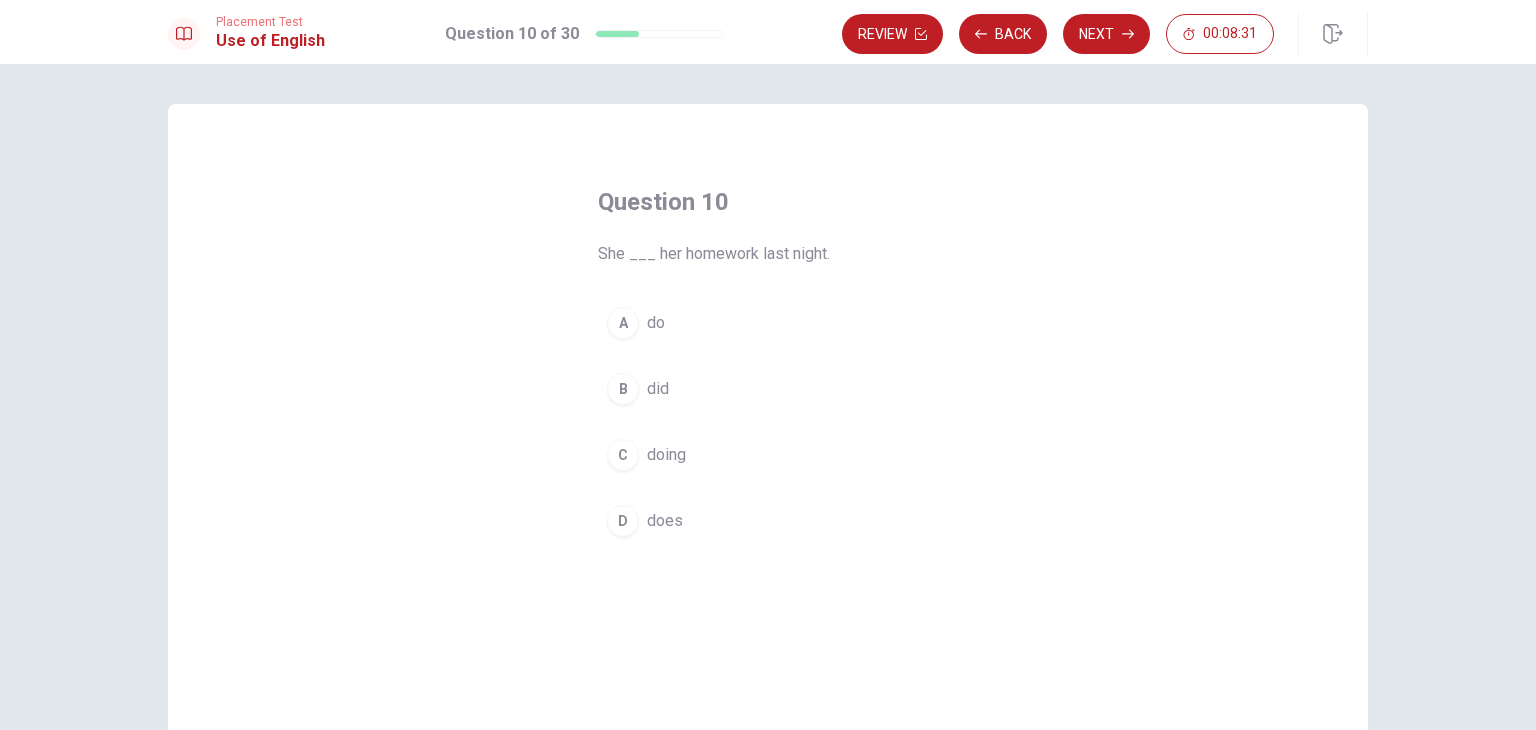 click on "B did" at bounding box center (768, 389) 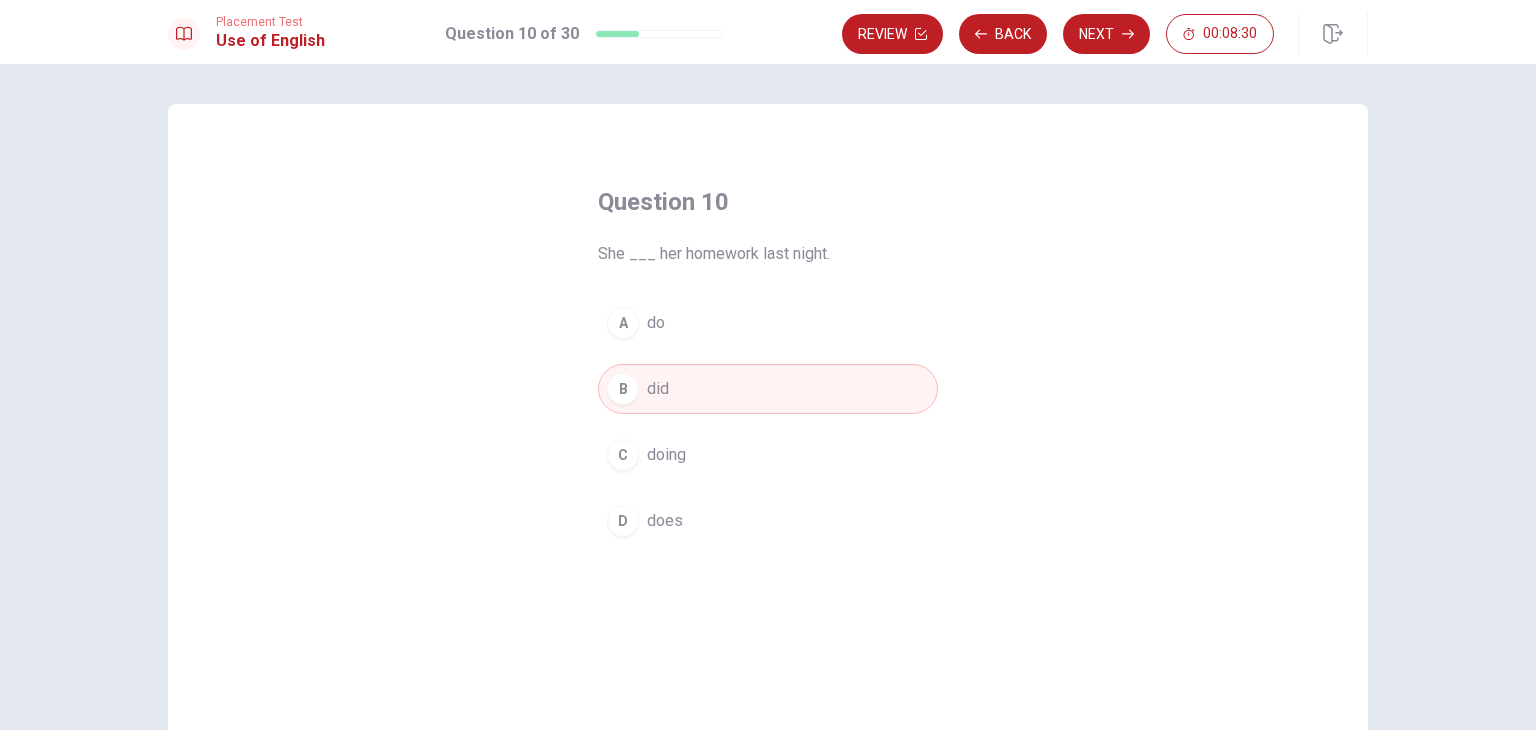 click on "Next" at bounding box center [1106, 34] 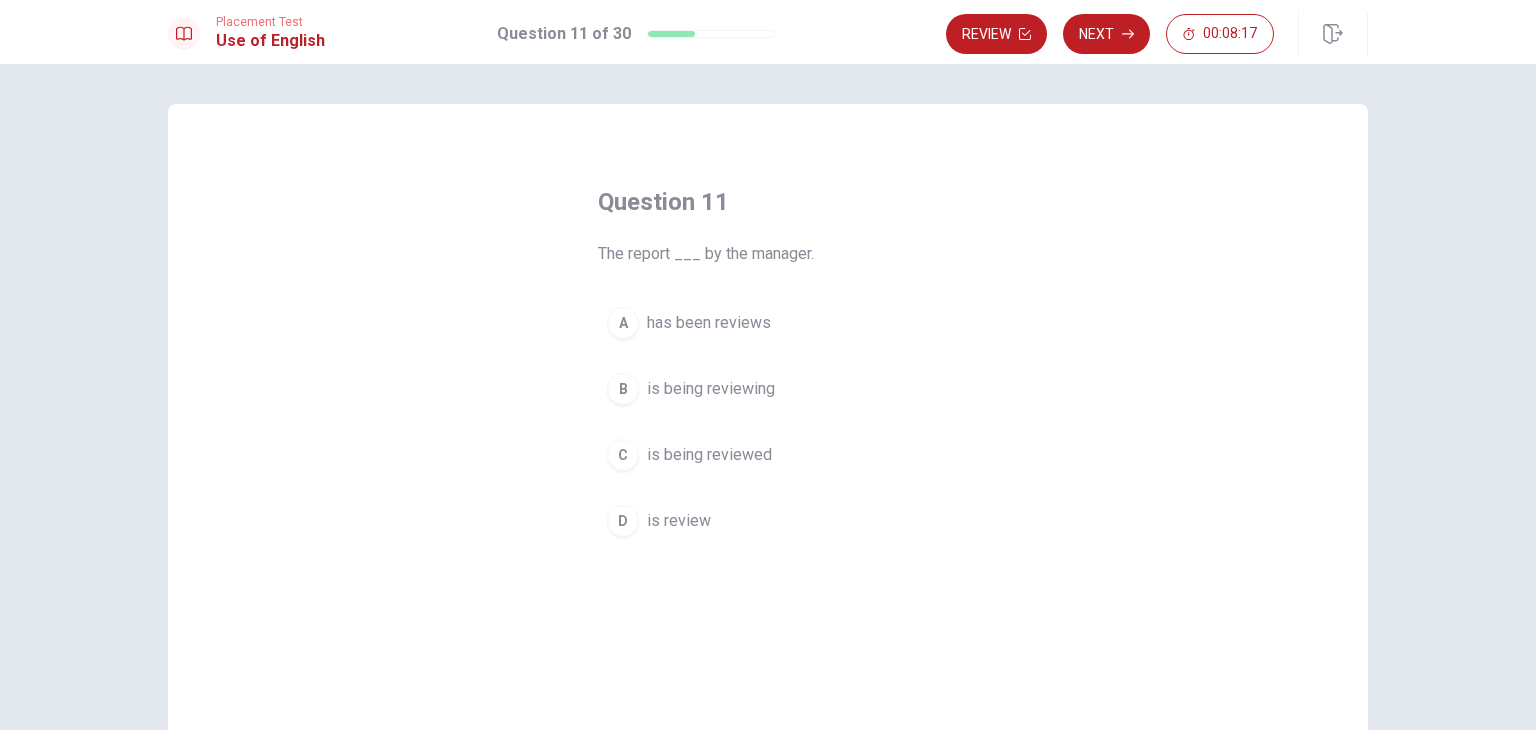 click on "is being reviewed" at bounding box center (709, 455) 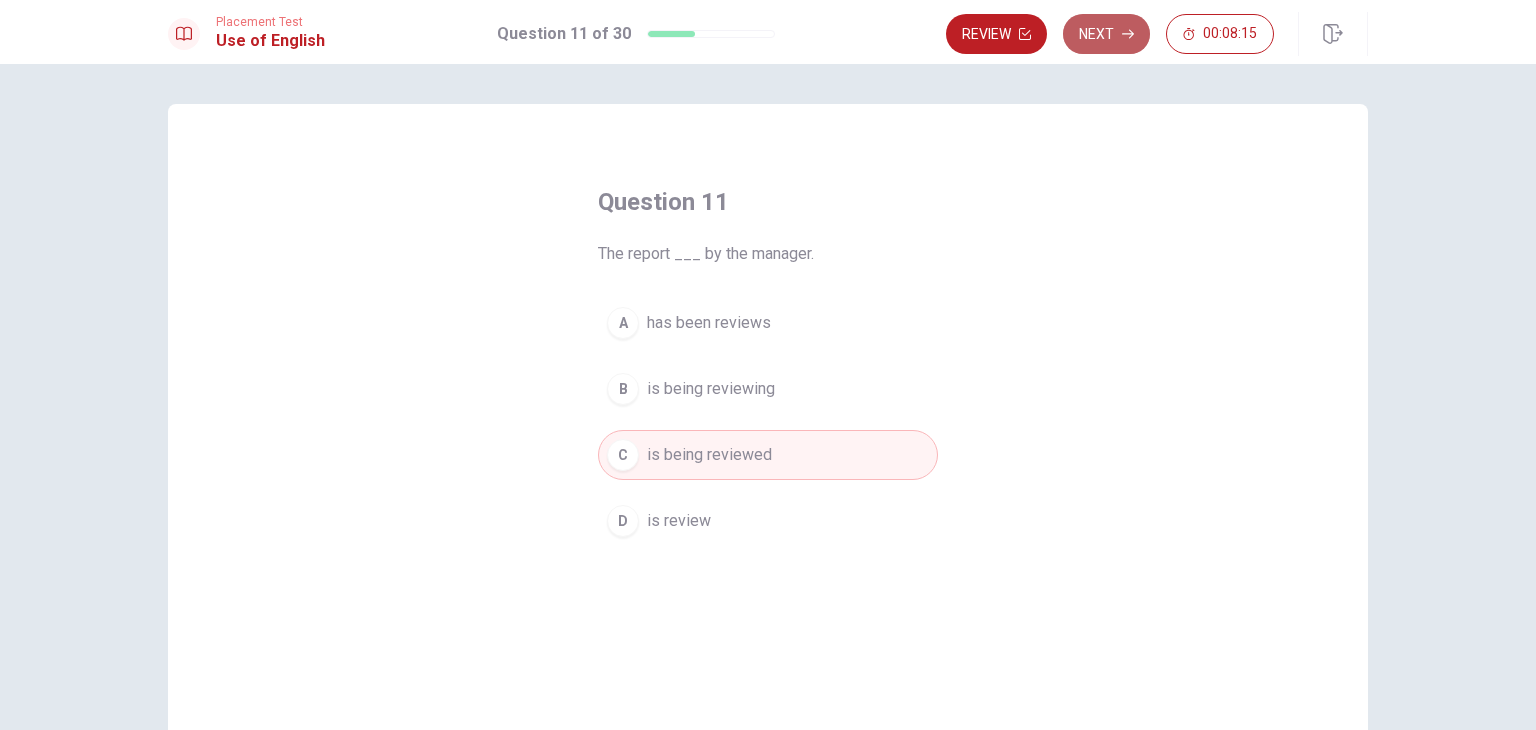 click 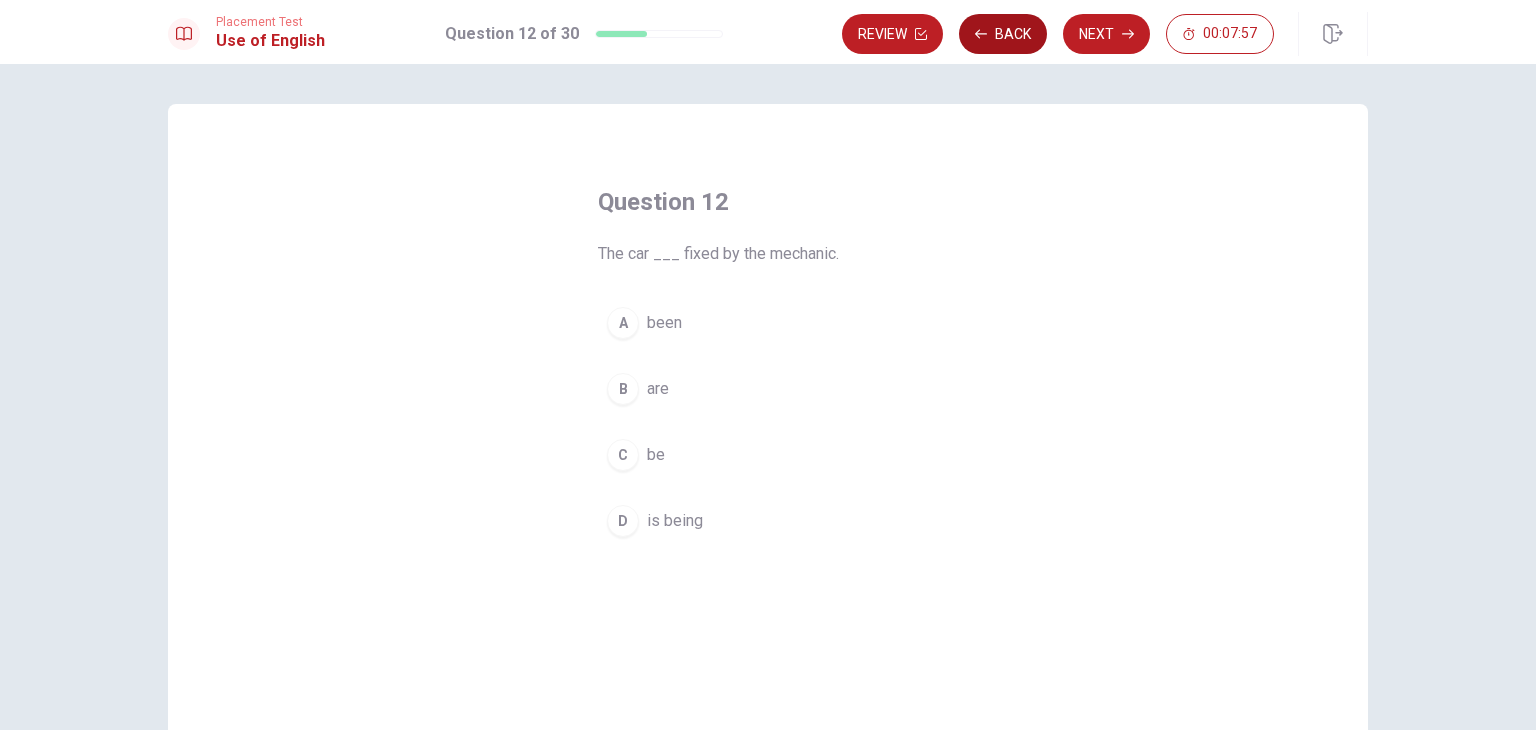 click on "Back" at bounding box center (1003, 34) 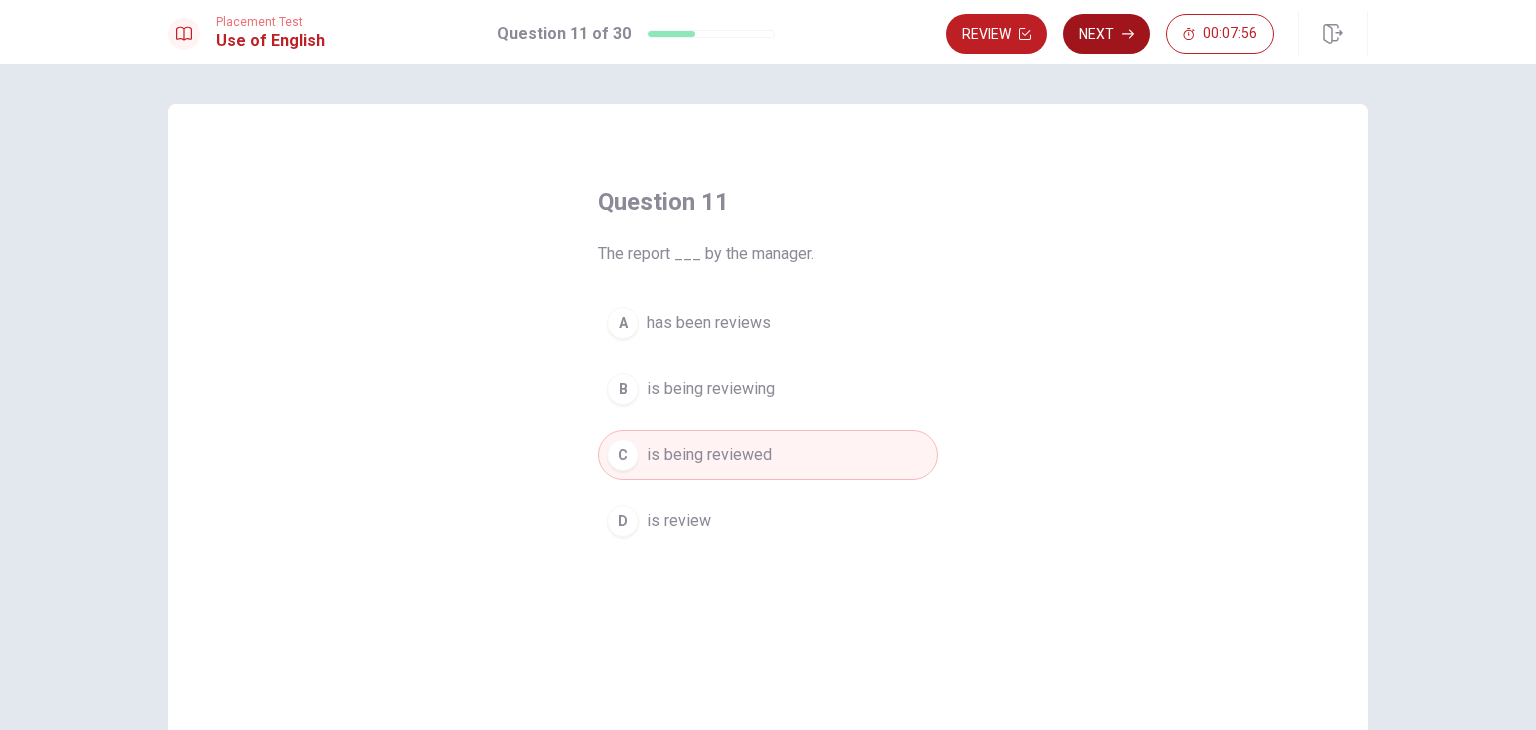 click on "Next" at bounding box center [1106, 34] 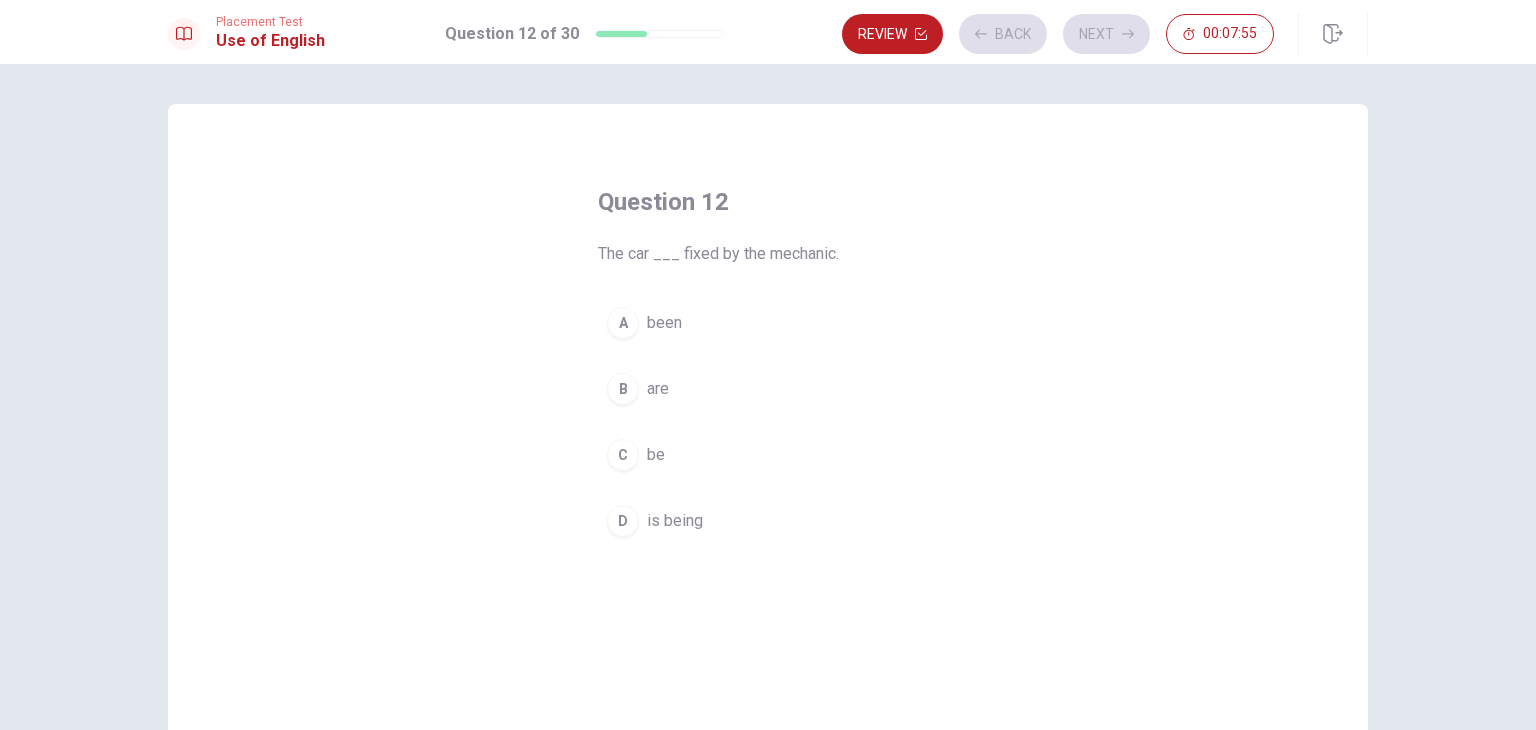 click on "is being" at bounding box center (675, 521) 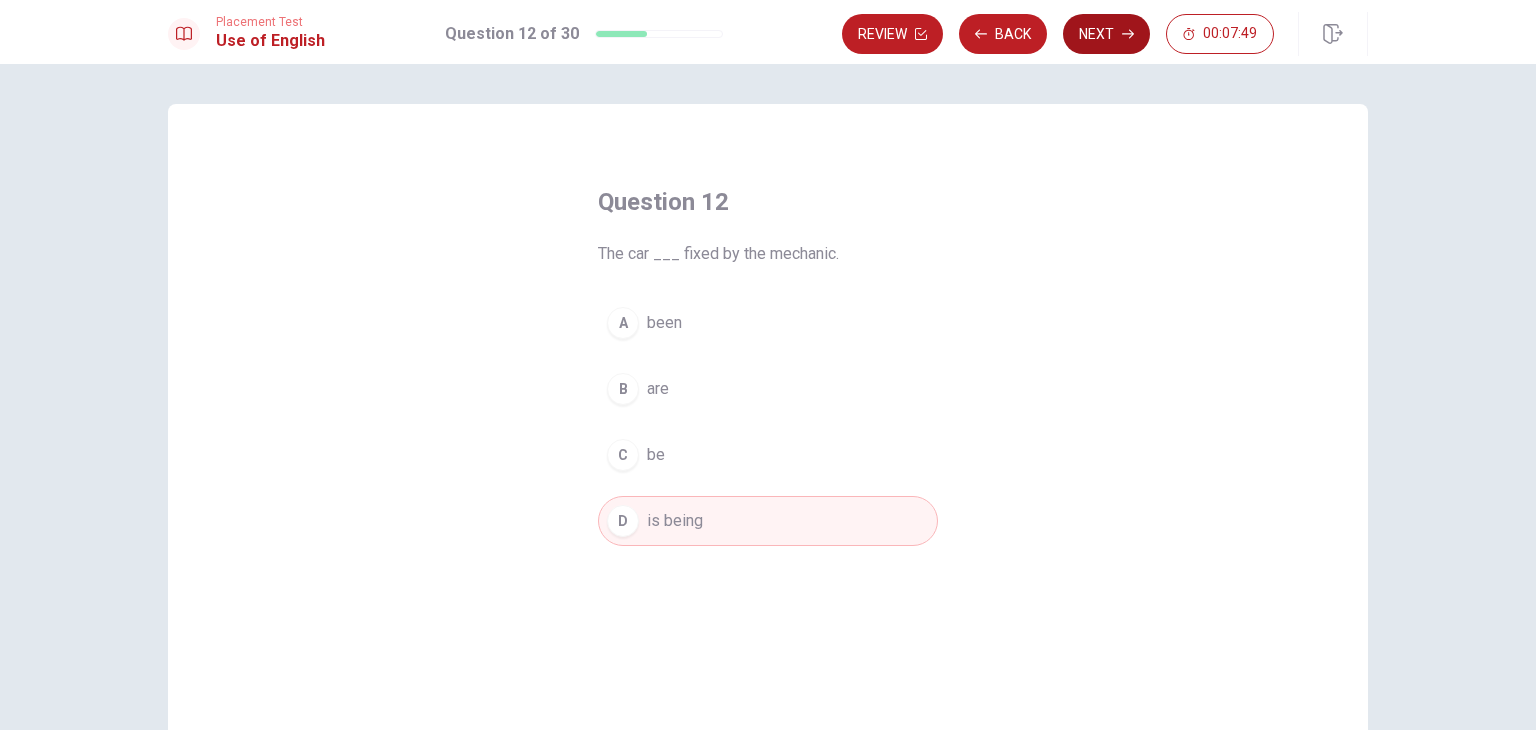 click on "Next" at bounding box center (1106, 34) 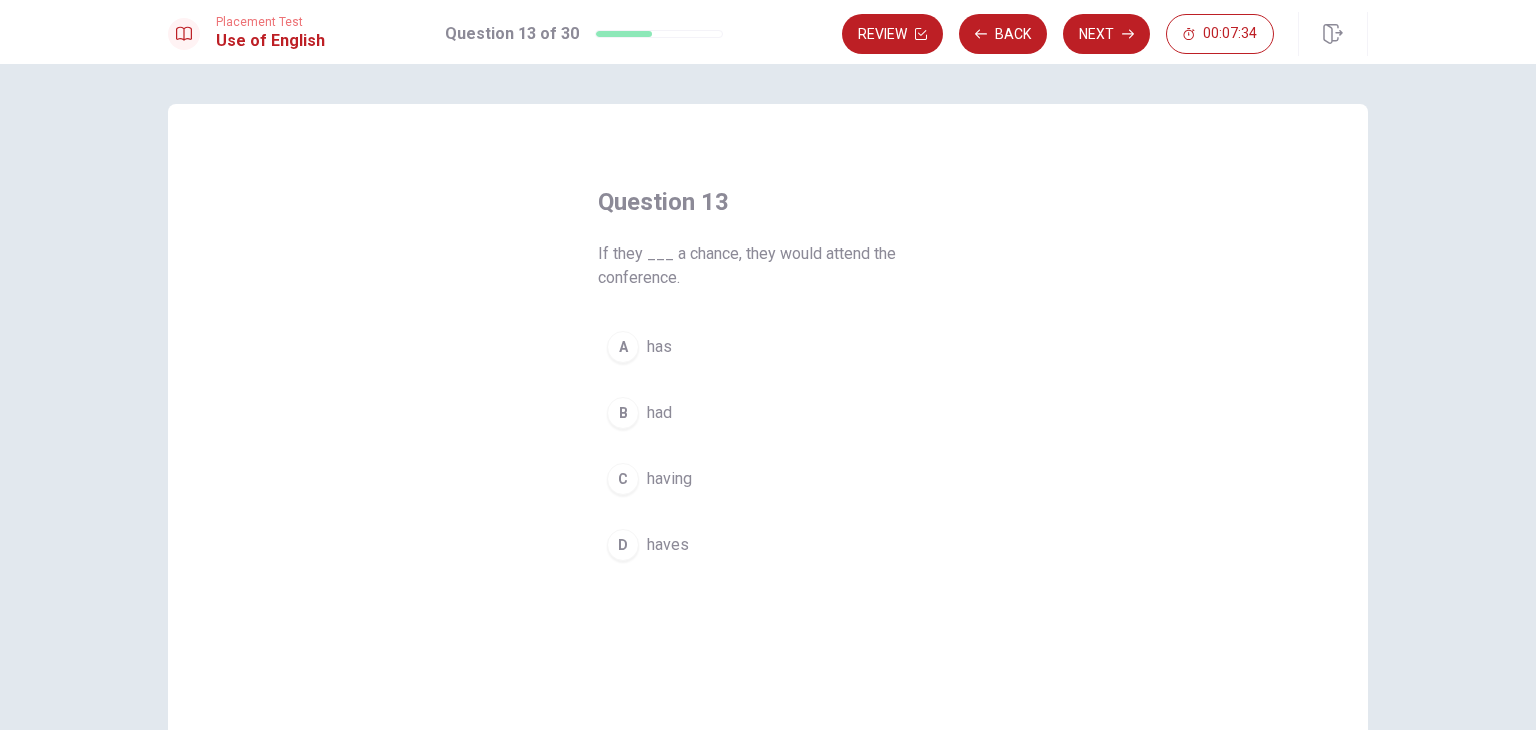 click on "had" at bounding box center (659, 413) 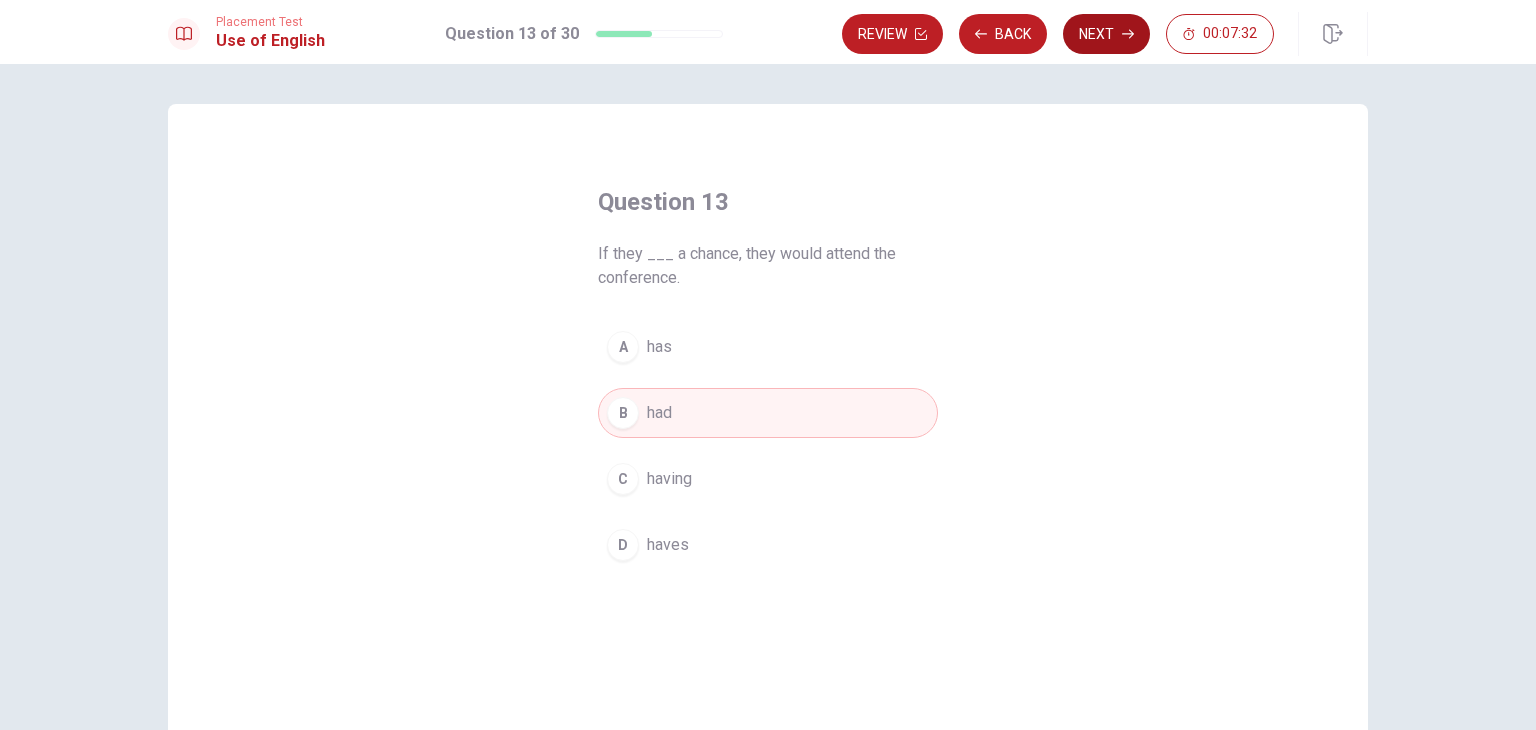 click on "Next" at bounding box center [1106, 34] 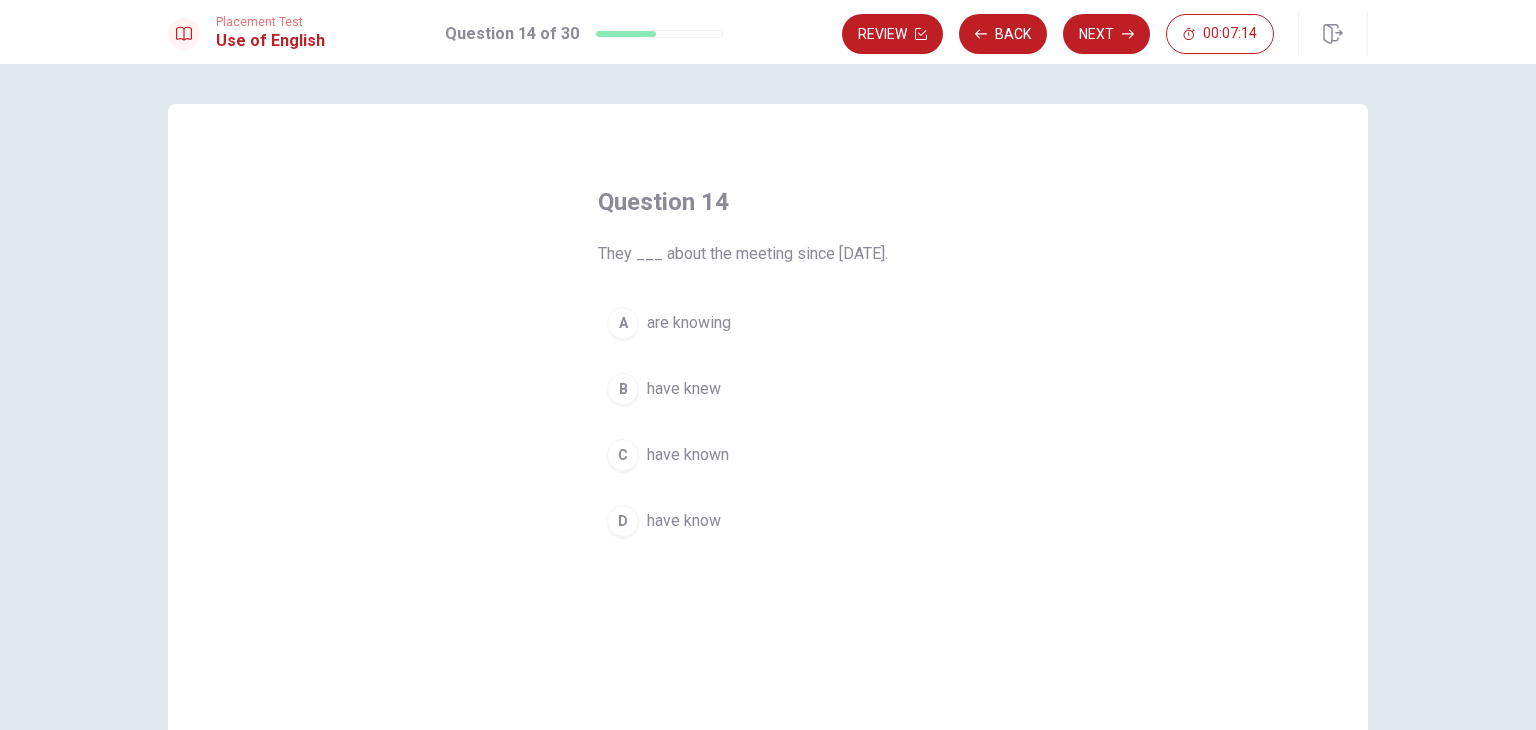 click on "have knew" at bounding box center [684, 389] 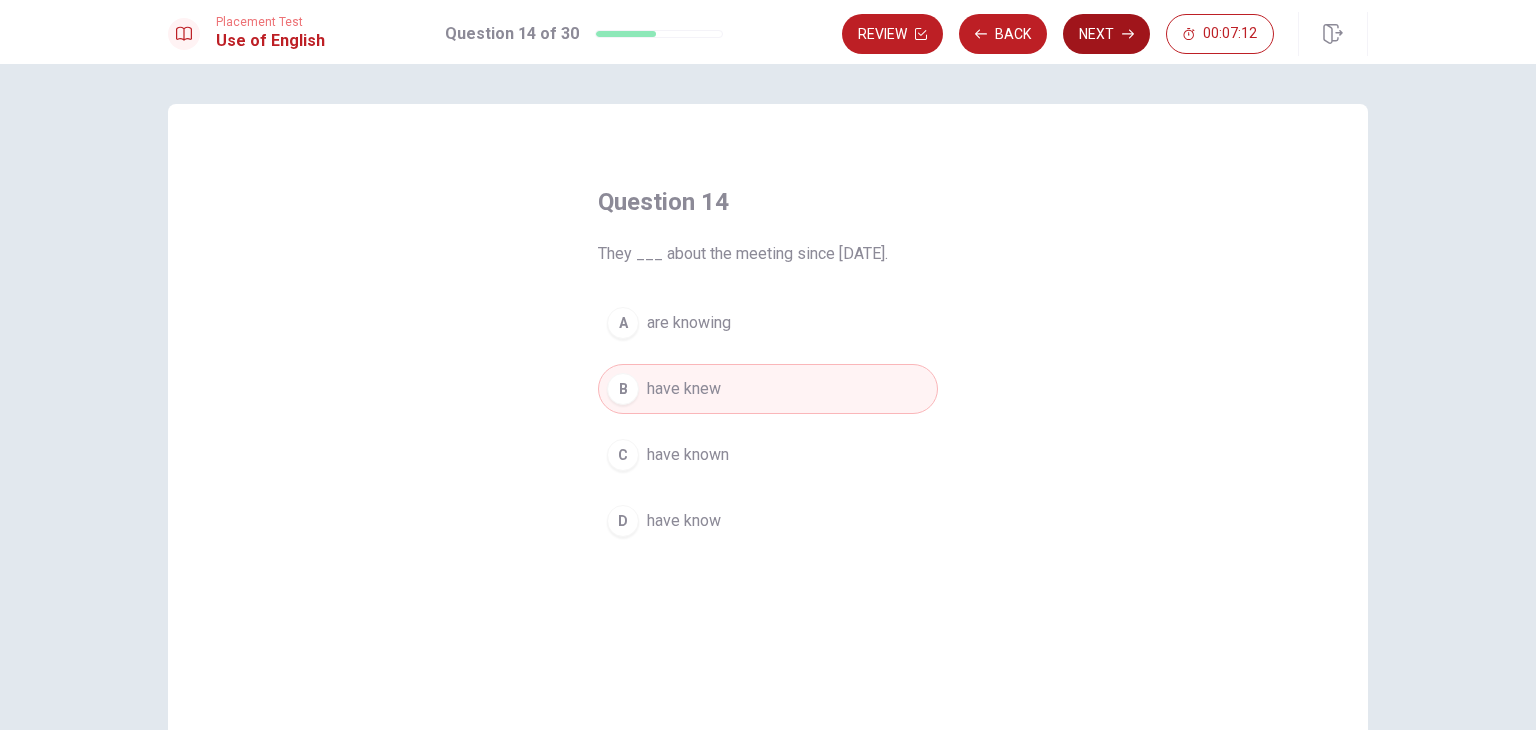click on "Next" at bounding box center (1106, 34) 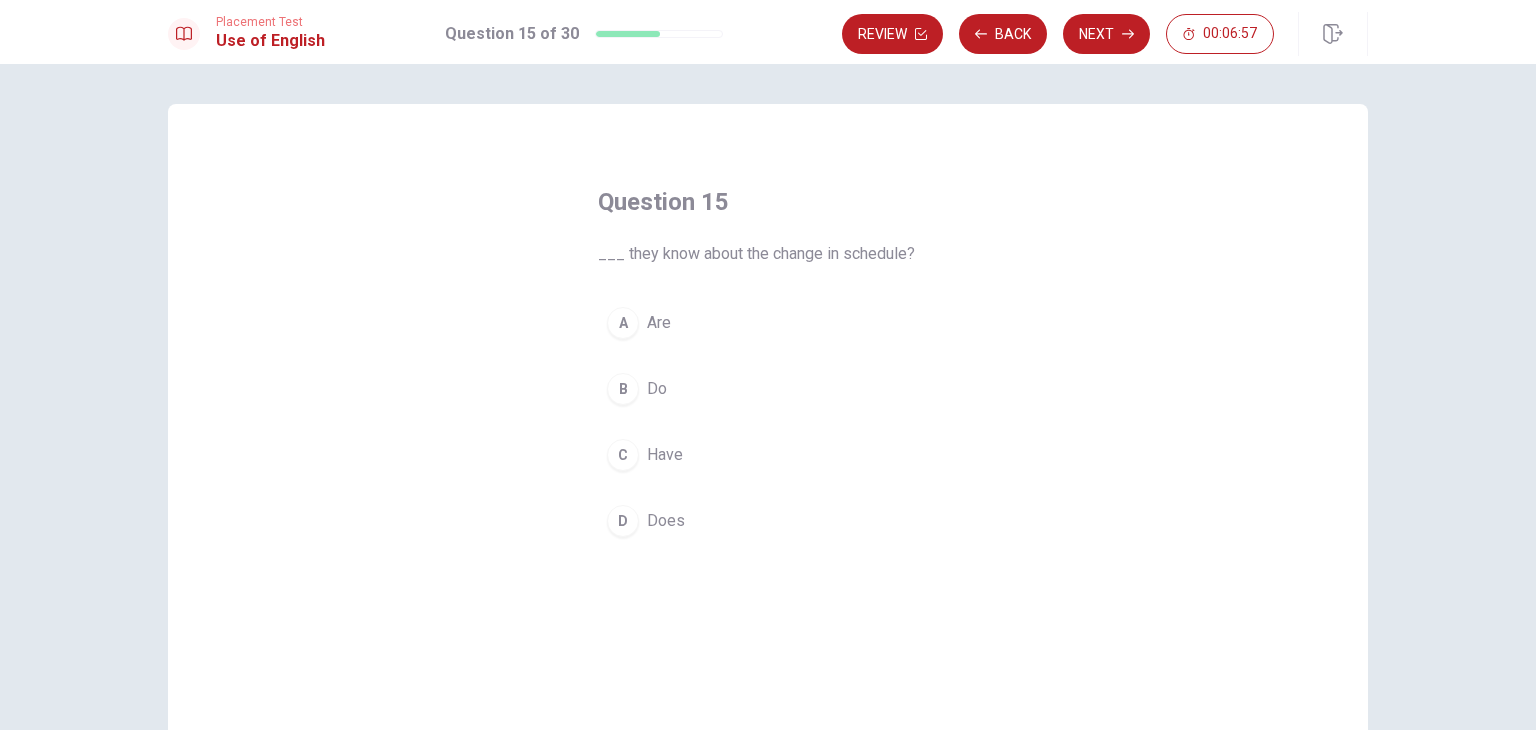 click on "Do" at bounding box center (657, 389) 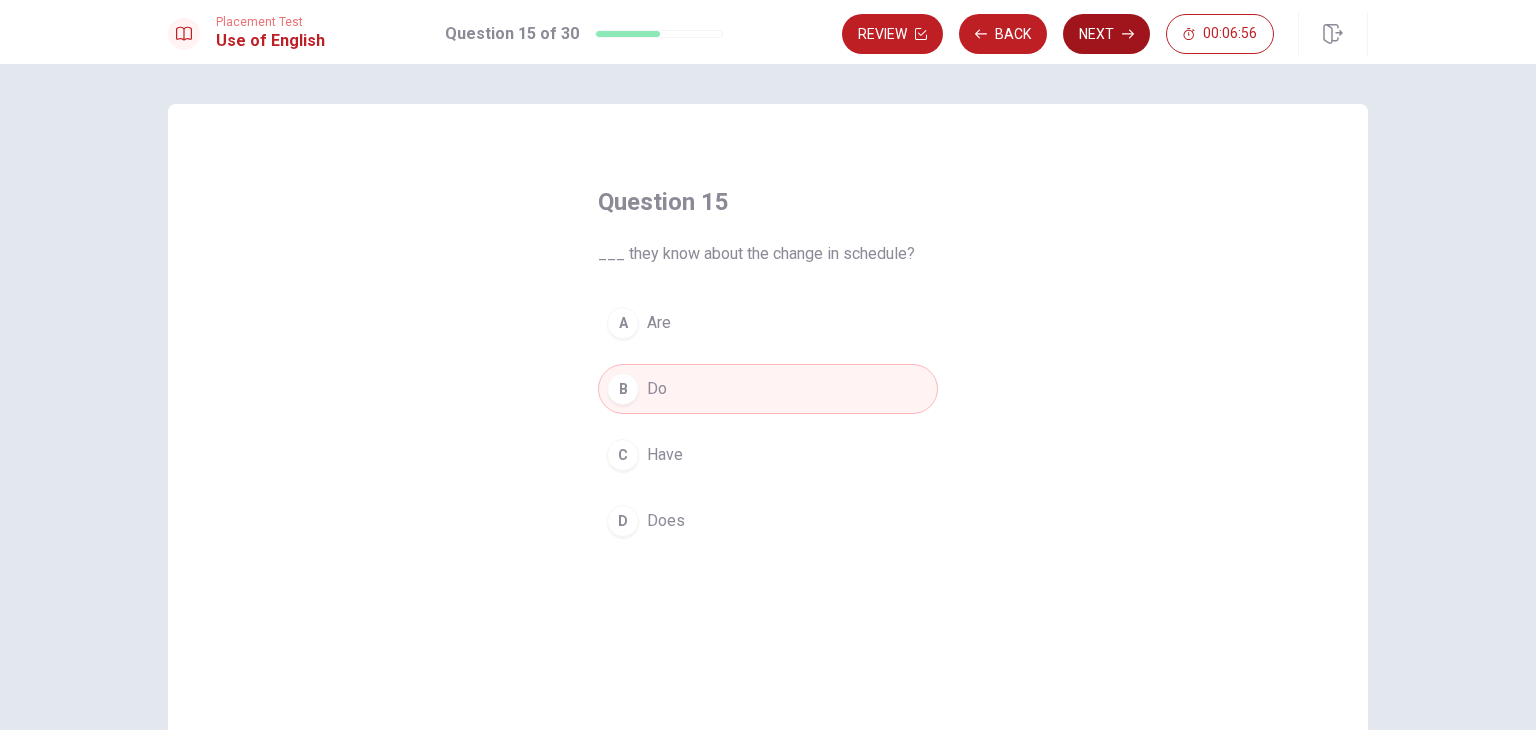 click on "Next" at bounding box center [1106, 34] 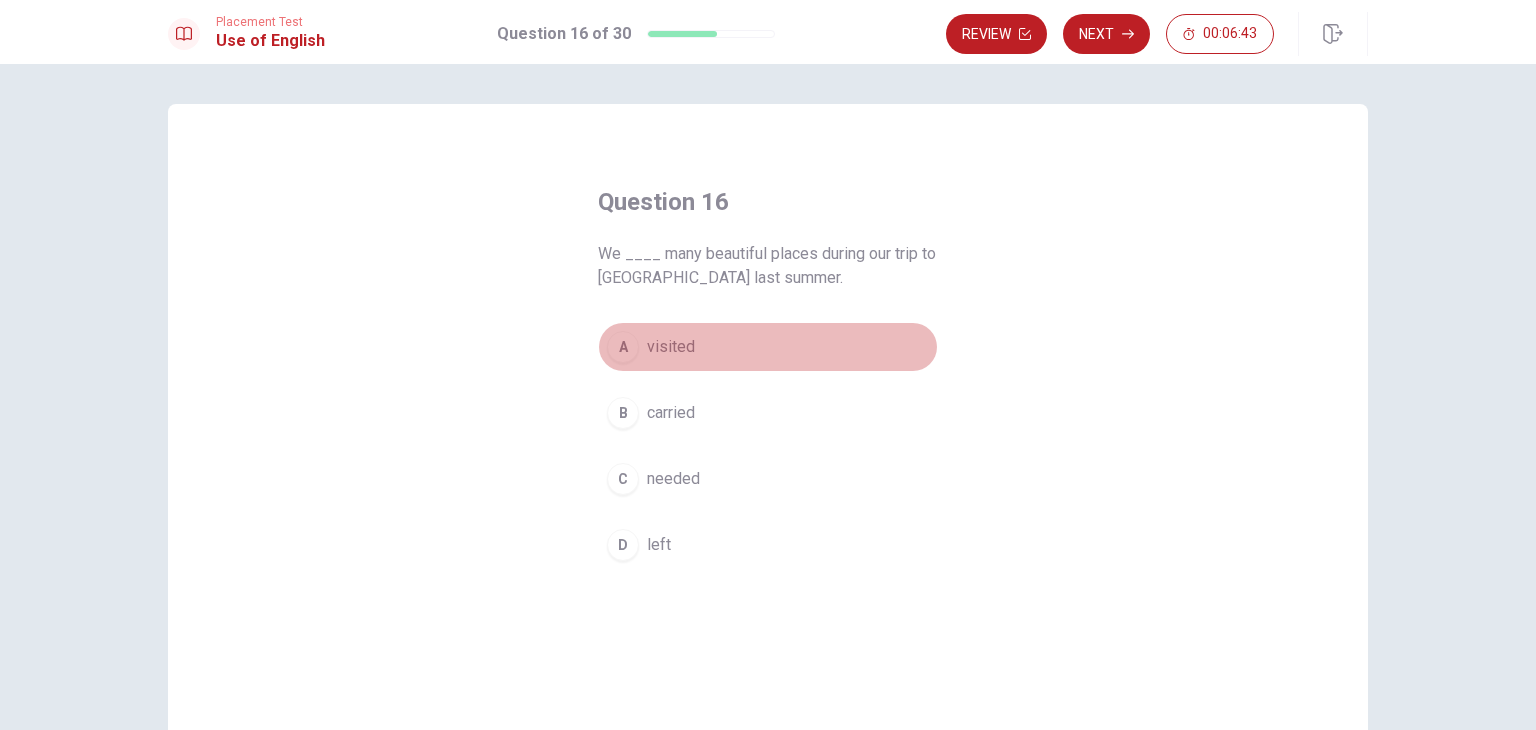 click on "visited" at bounding box center (671, 347) 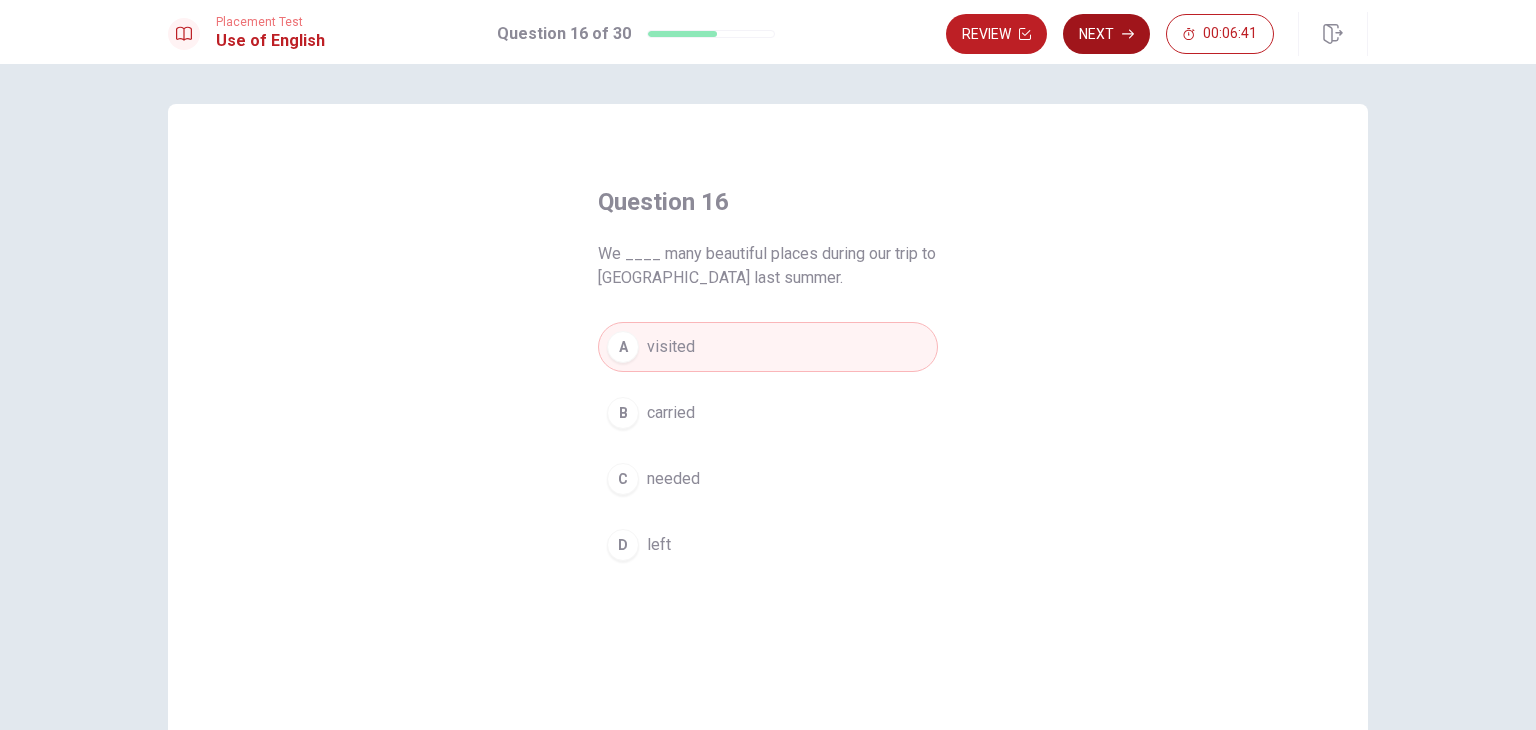 click on "Next" at bounding box center [1106, 34] 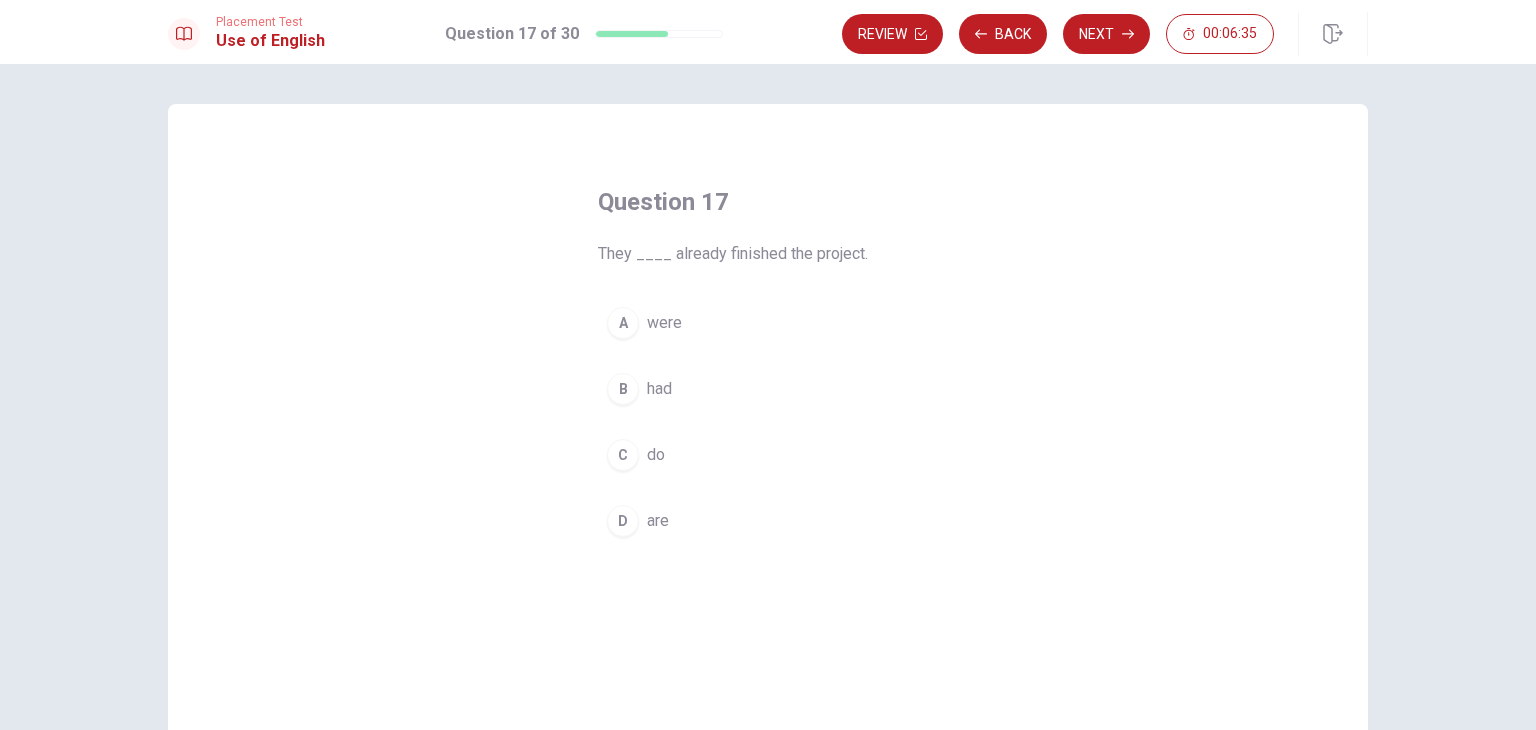 click on "were" at bounding box center [664, 323] 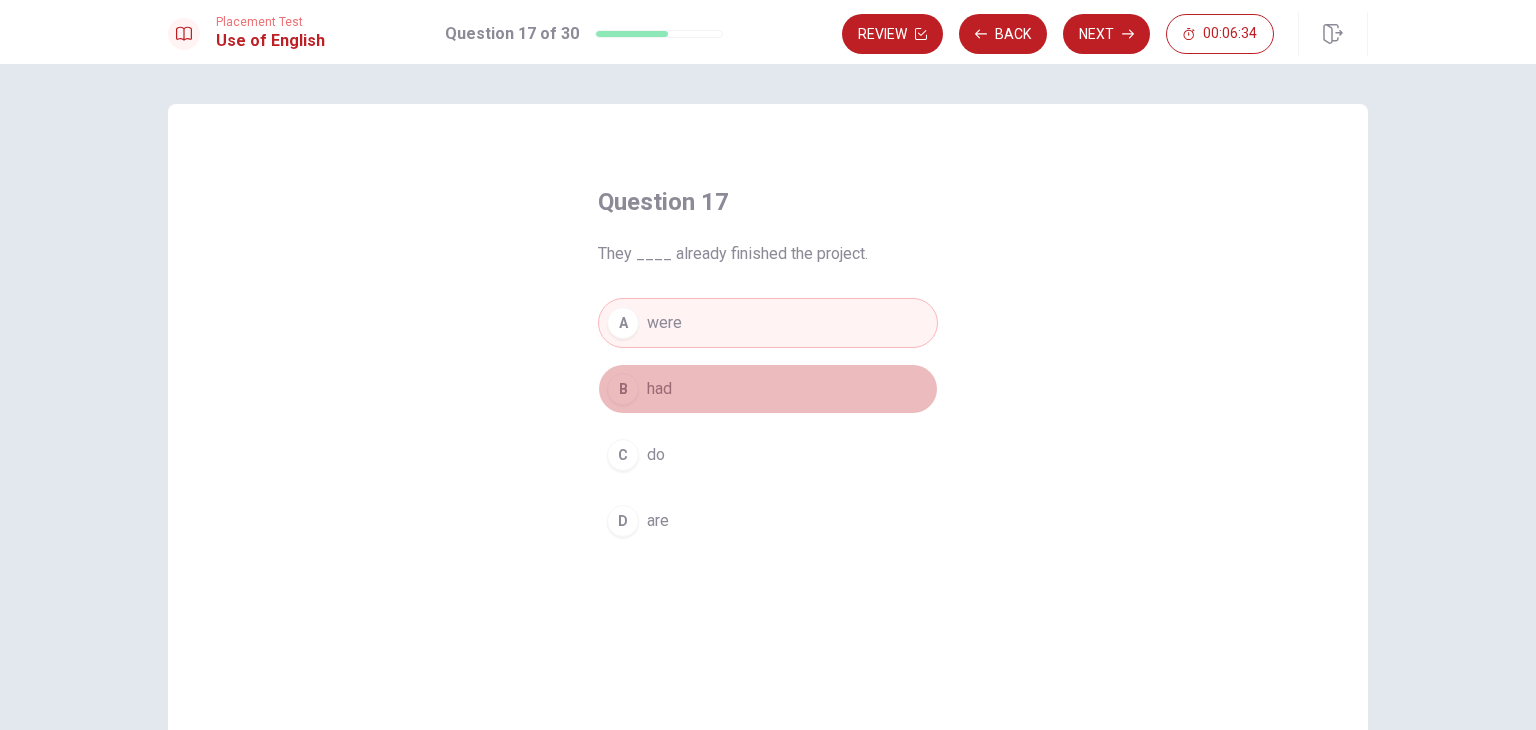 click on "B had" at bounding box center (768, 389) 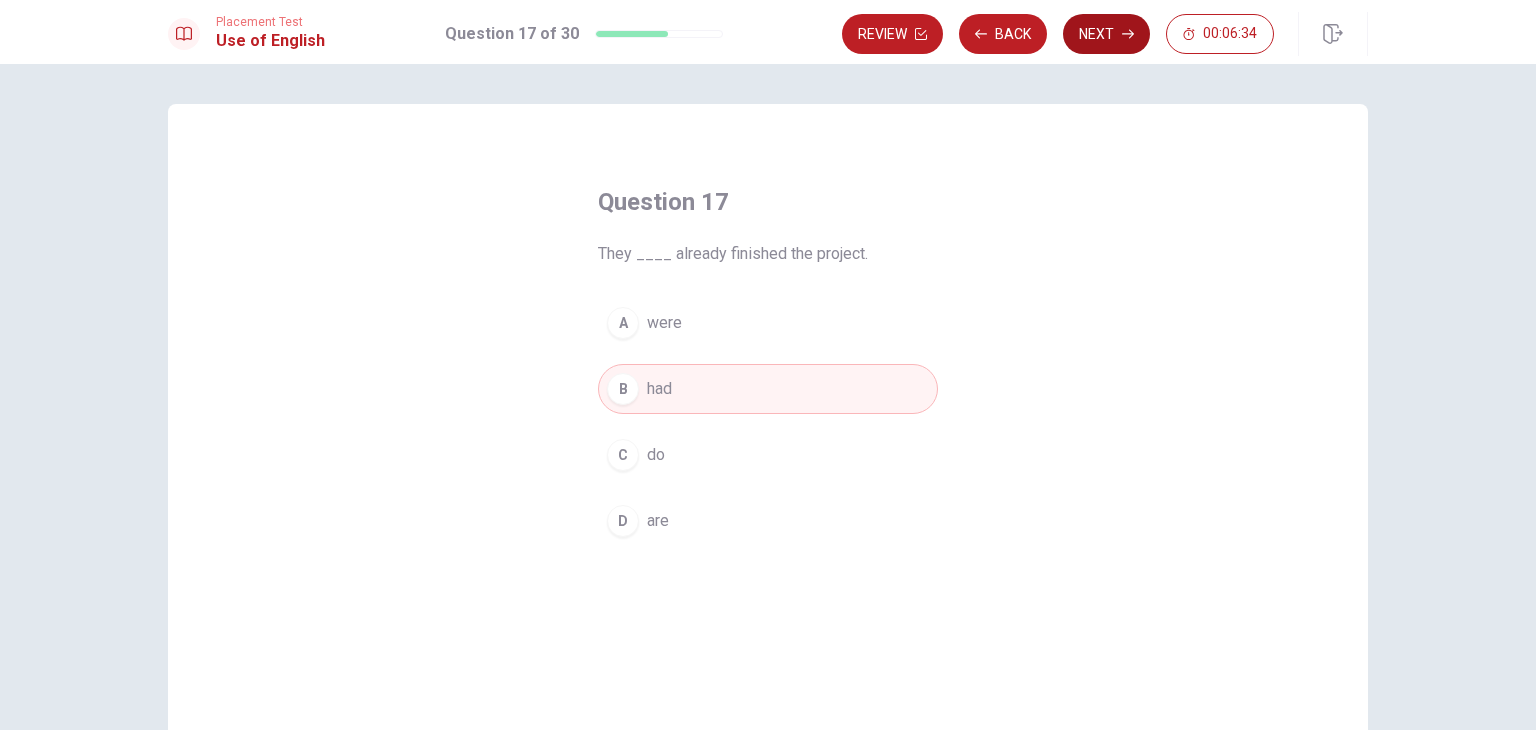 click on "Next" at bounding box center (1106, 34) 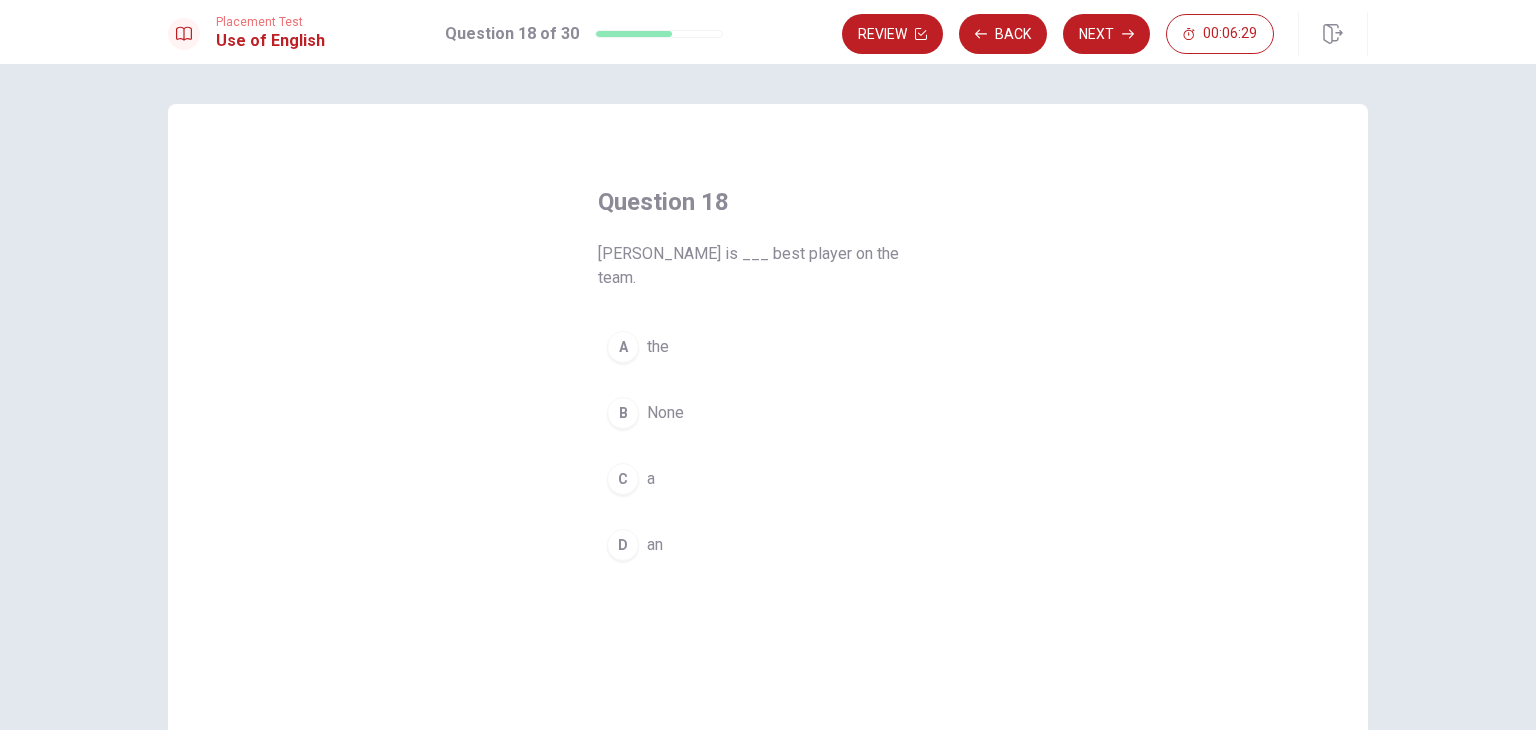 click on "A the" at bounding box center [768, 347] 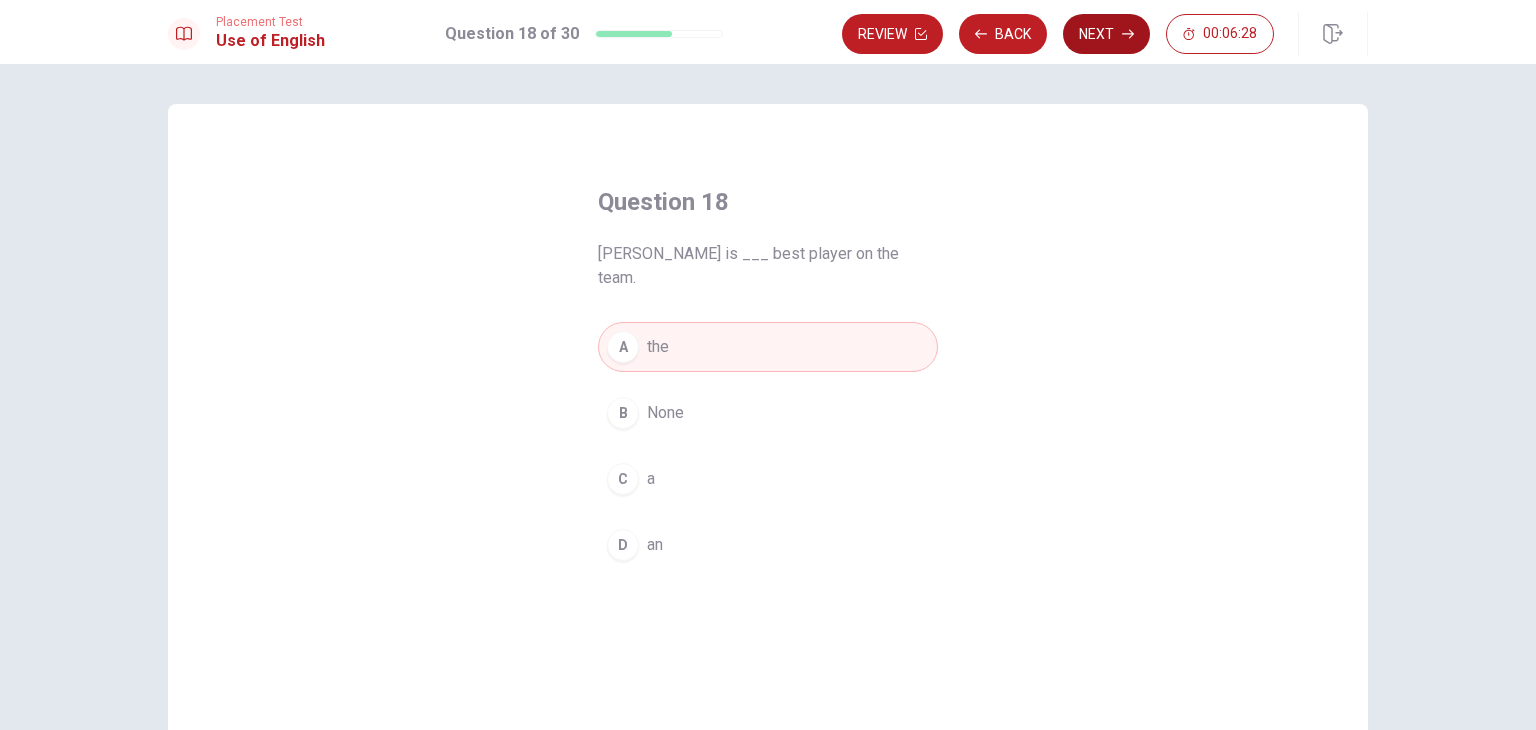 click 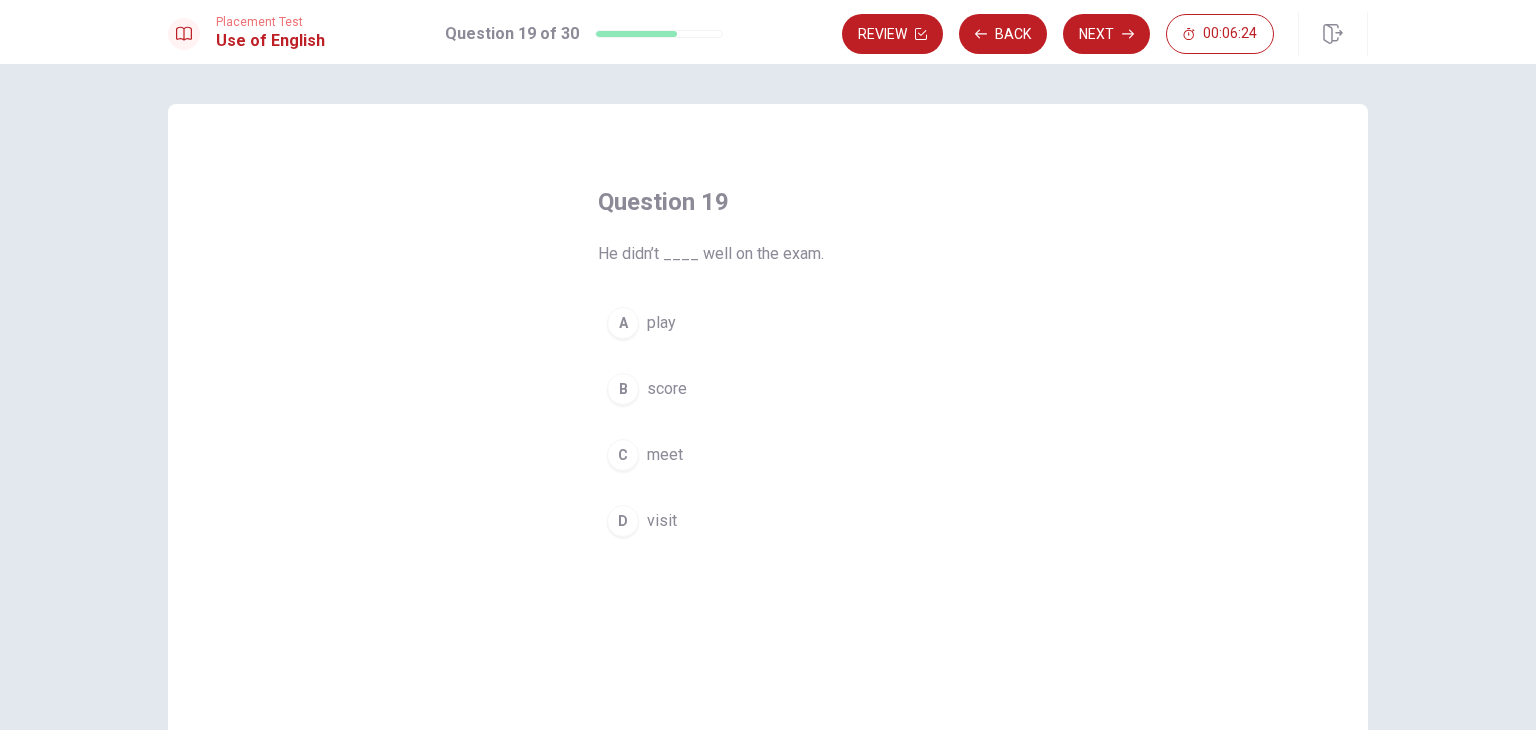 click on "A play" at bounding box center (768, 323) 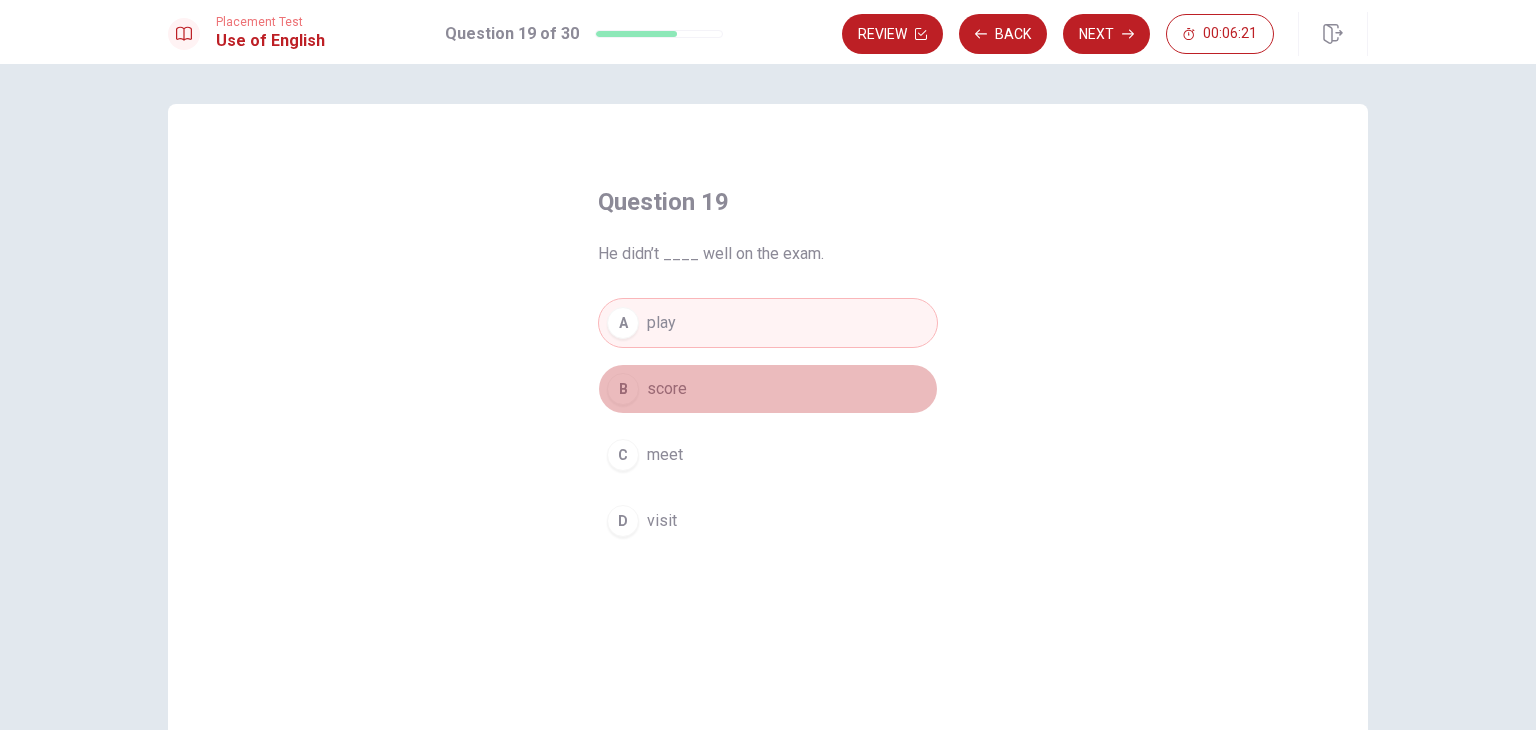 click on "B score" at bounding box center [768, 389] 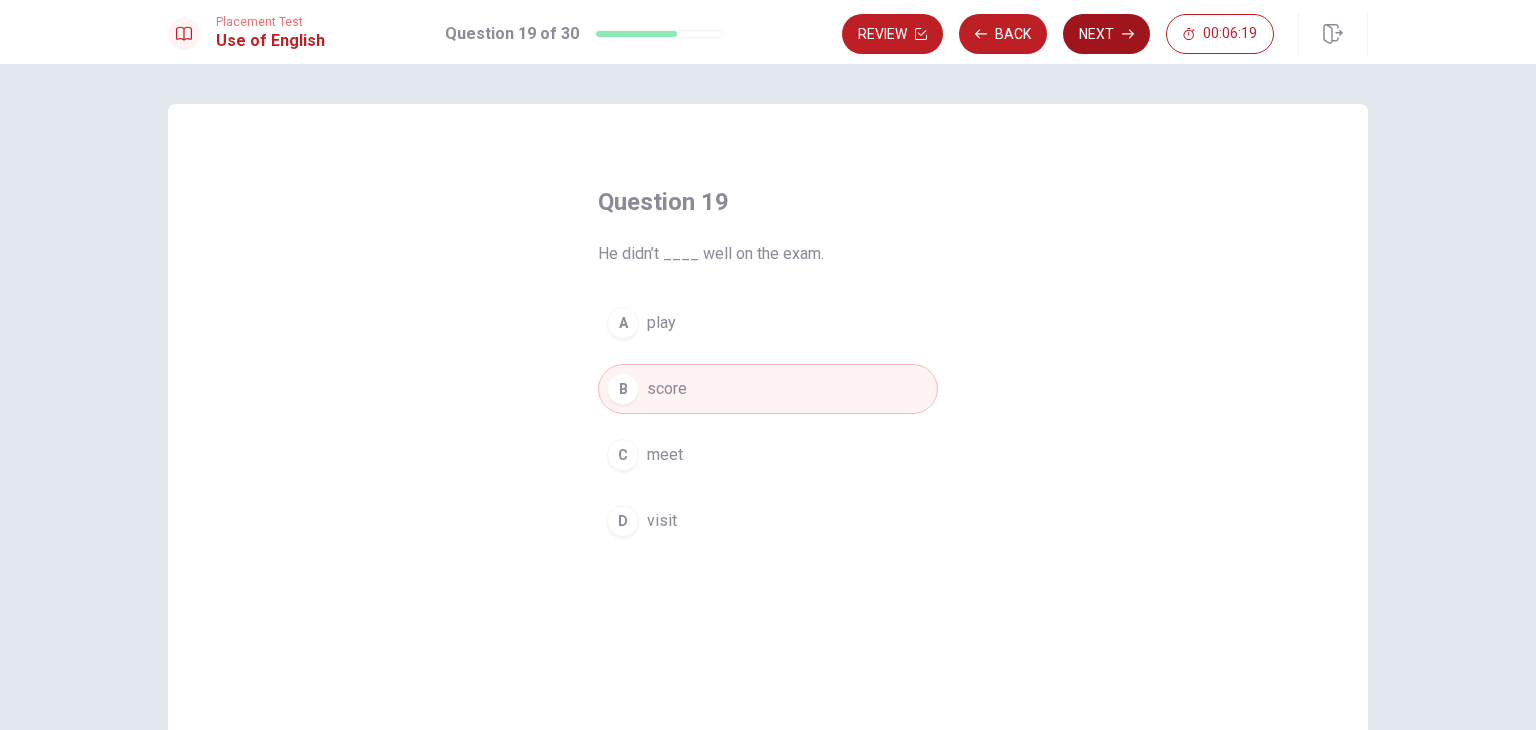 click on "Next" at bounding box center (1106, 34) 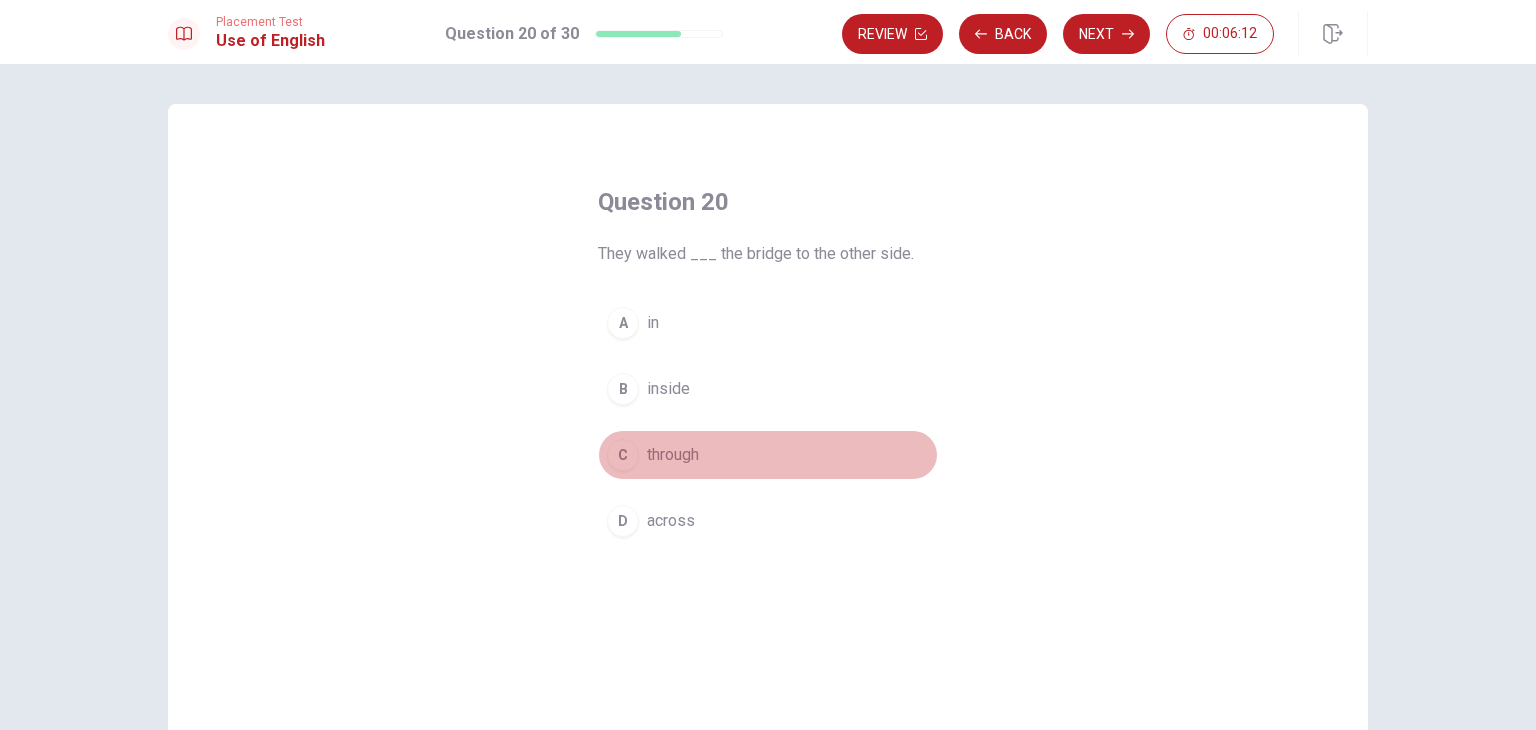 click on "C through" at bounding box center [768, 455] 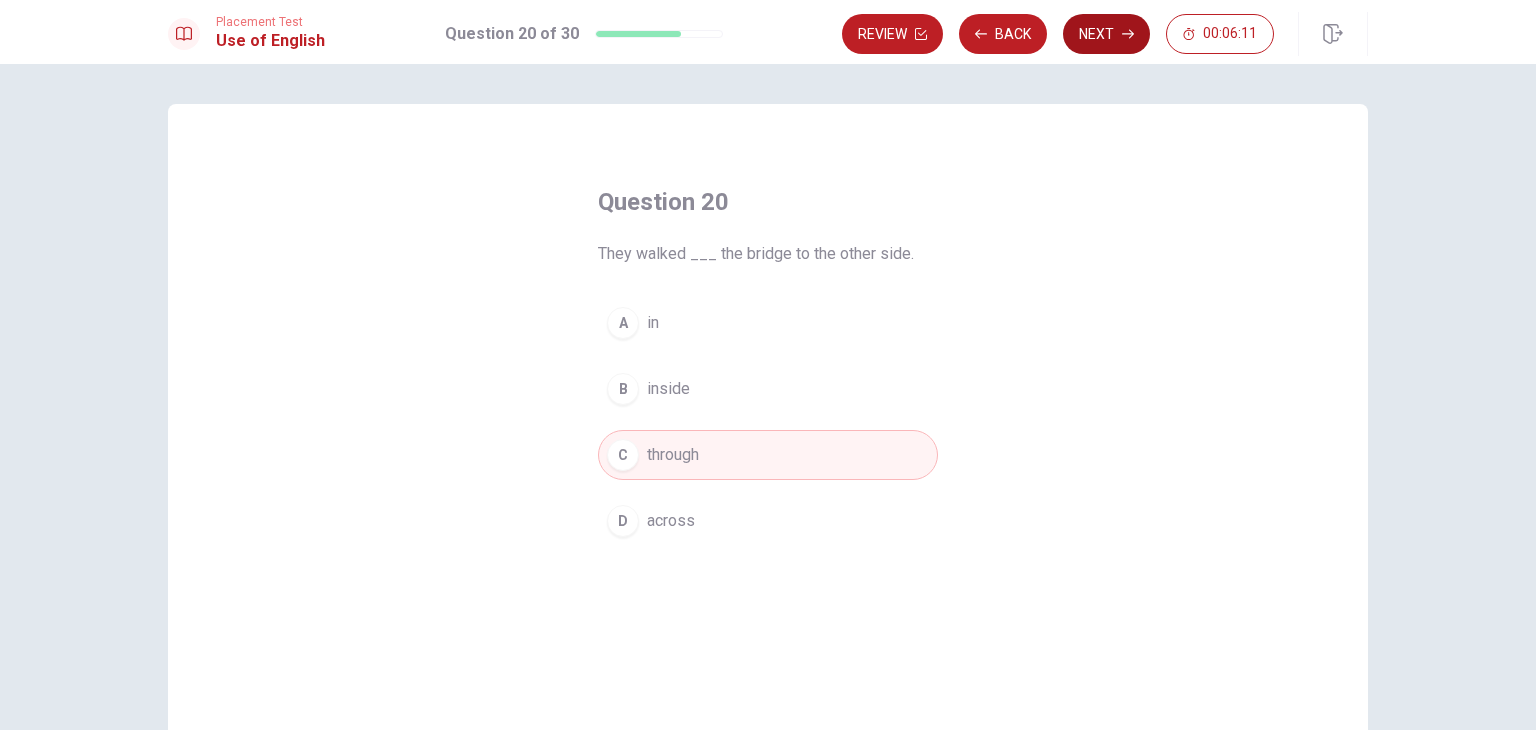 click on "Next" at bounding box center [1106, 34] 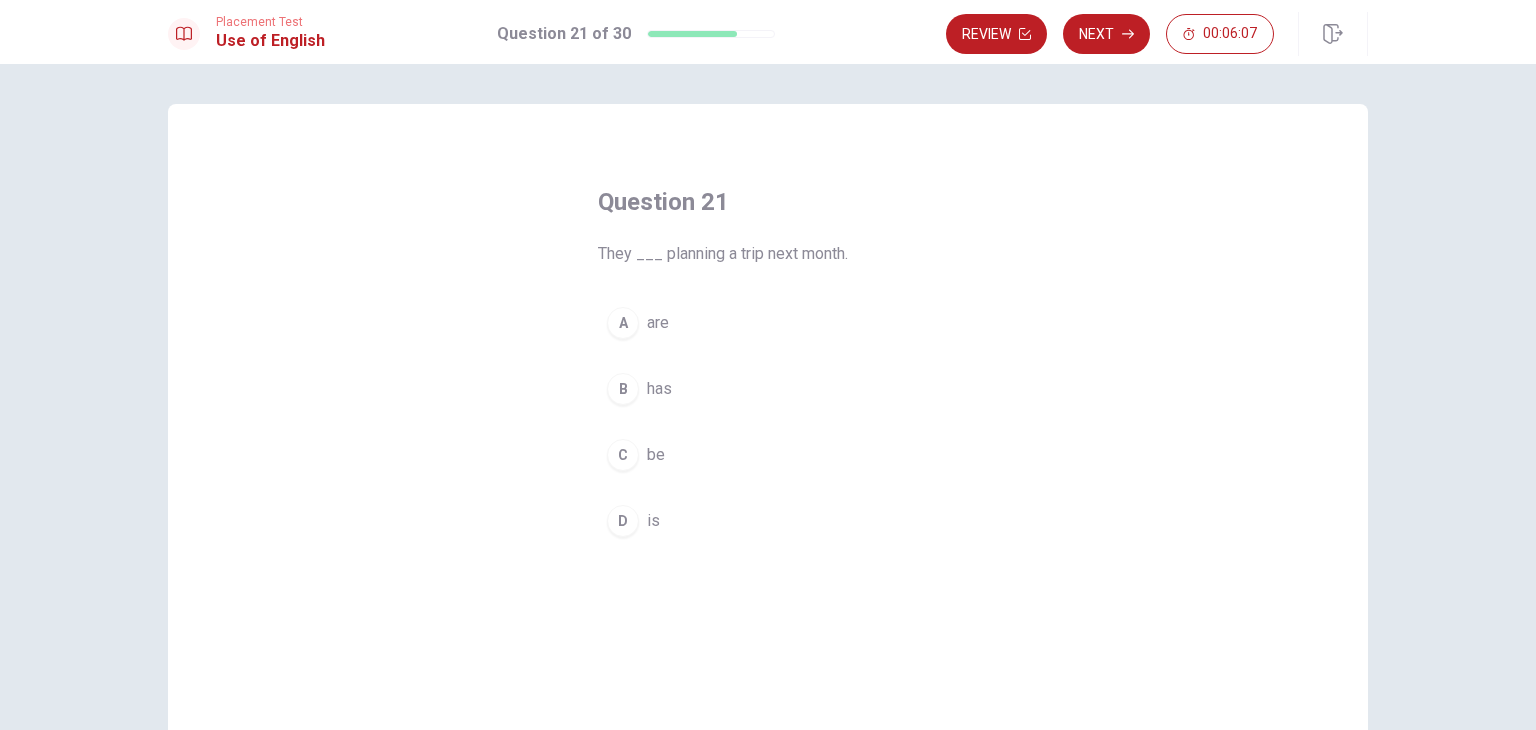 click on "A are" at bounding box center (768, 323) 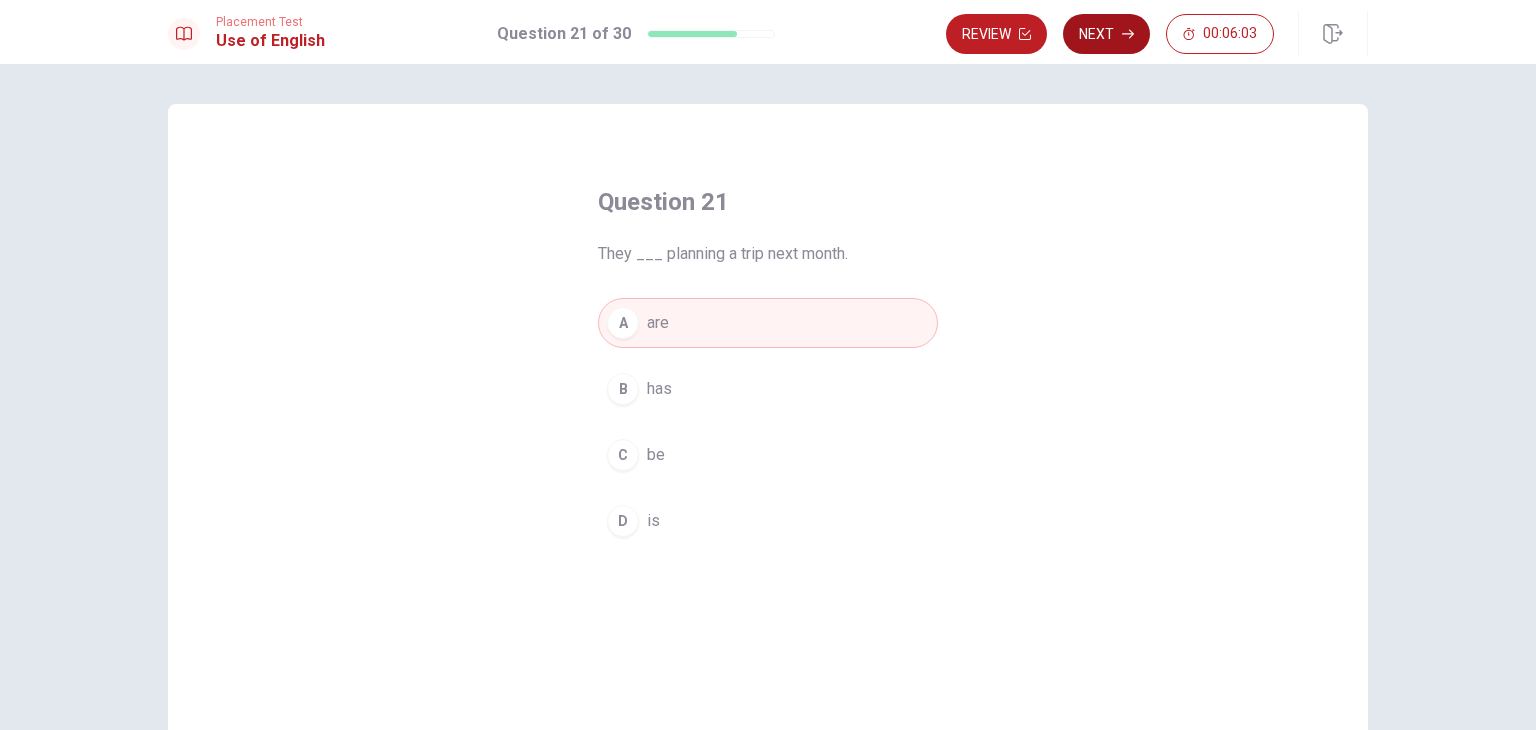 click on "Next" at bounding box center [1106, 34] 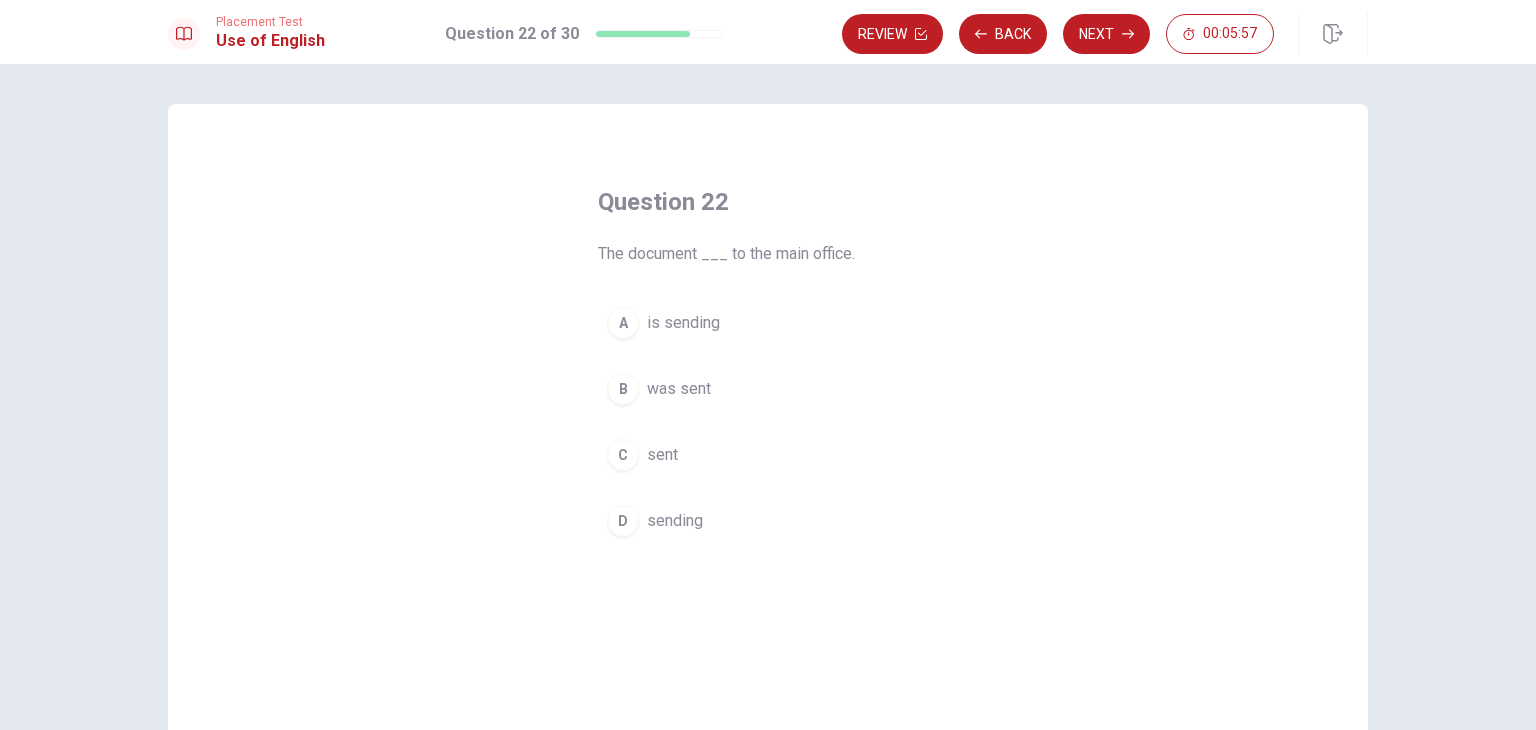 click on "is sending" at bounding box center [683, 323] 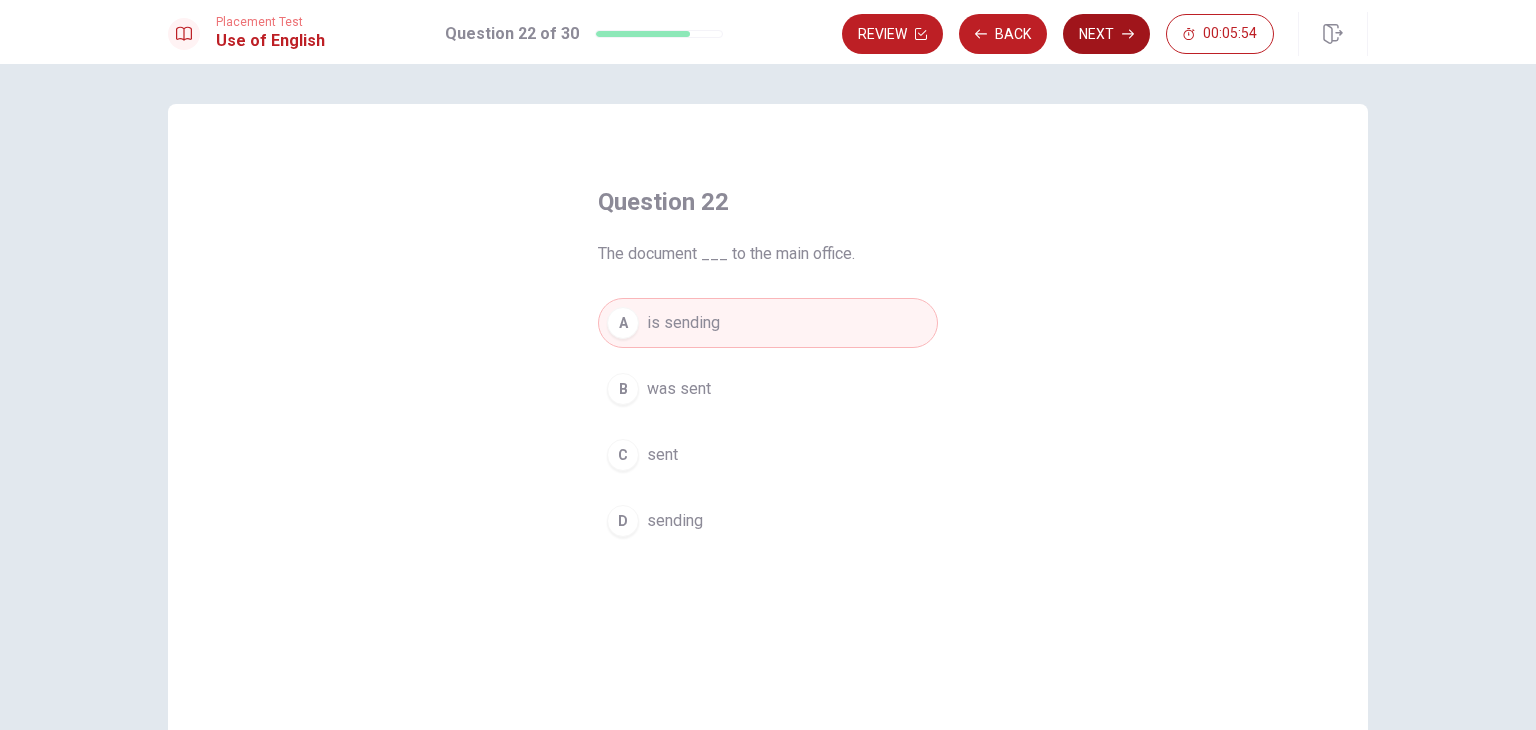 click on "Next" at bounding box center (1106, 34) 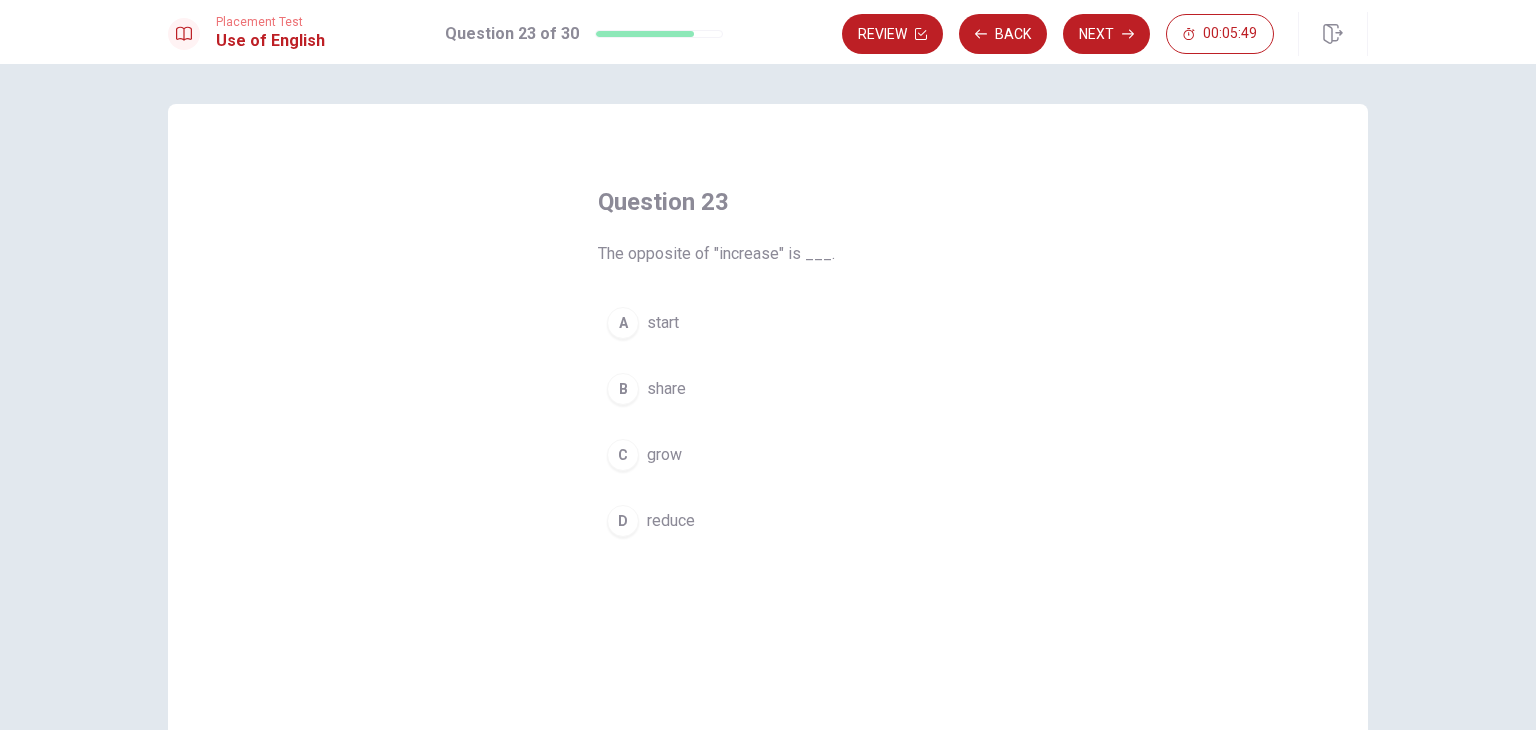 drag, startPoint x: 679, startPoint y: 525, endPoint x: 688, endPoint y: 517, distance: 12.0415945 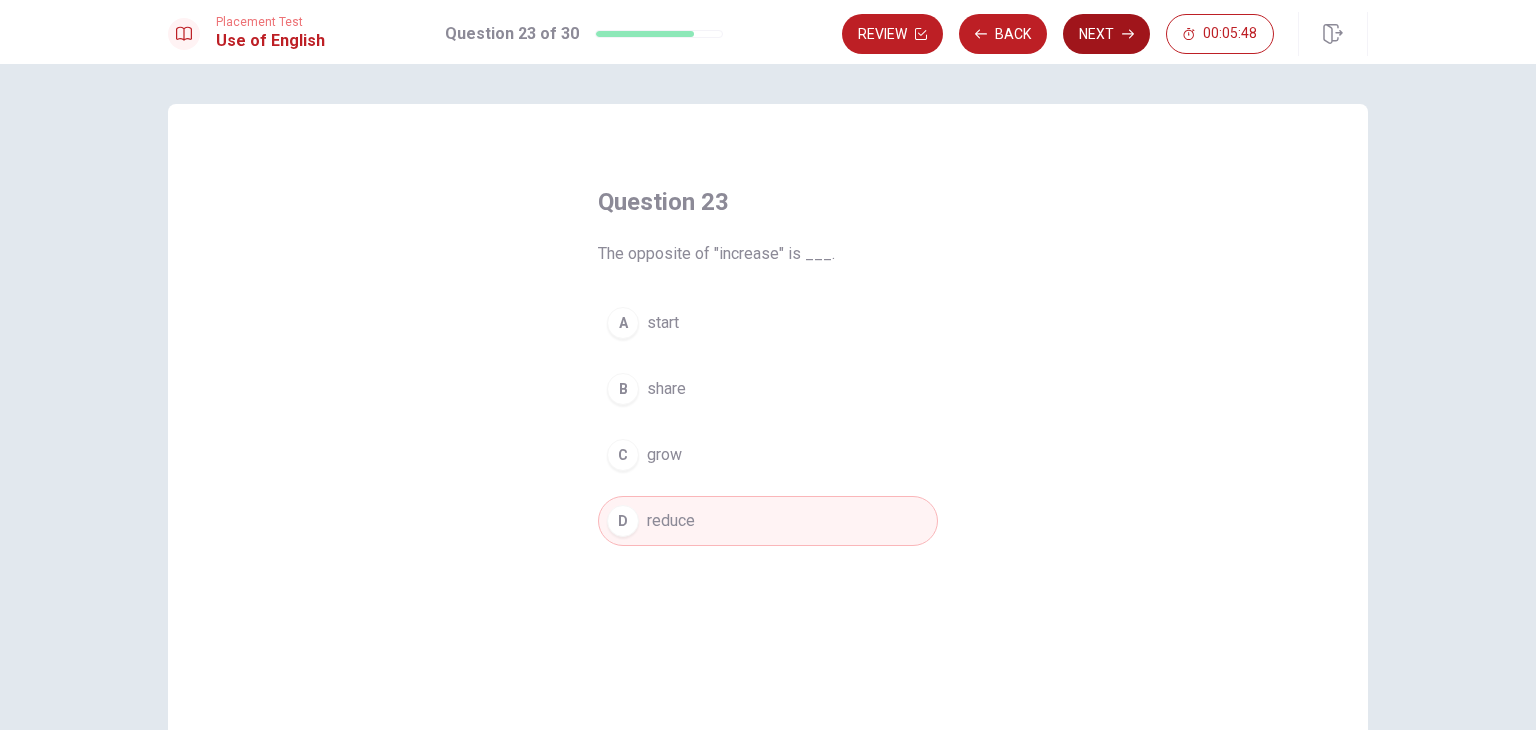 click on "Next" at bounding box center [1106, 34] 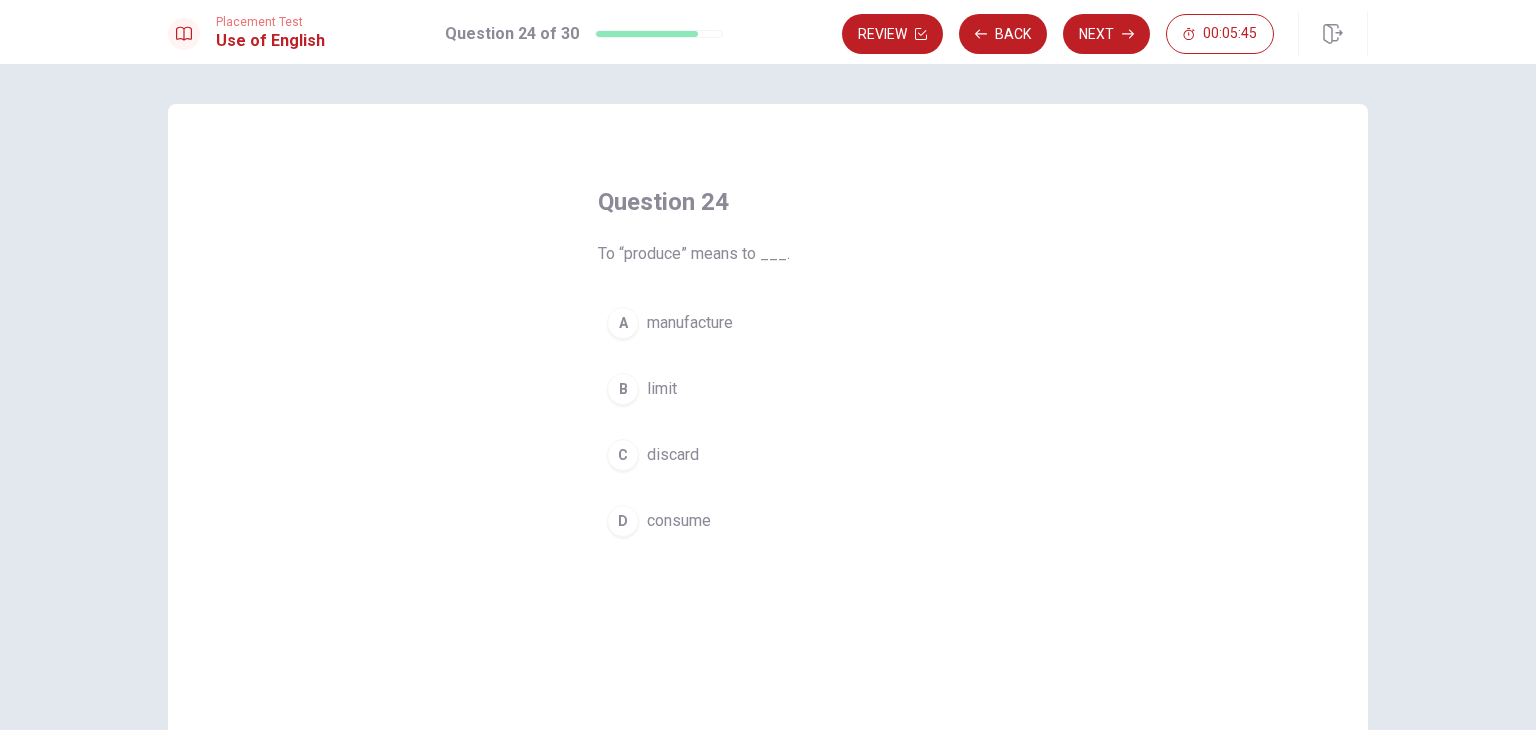 click on "manufacture" at bounding box center (690, 323) 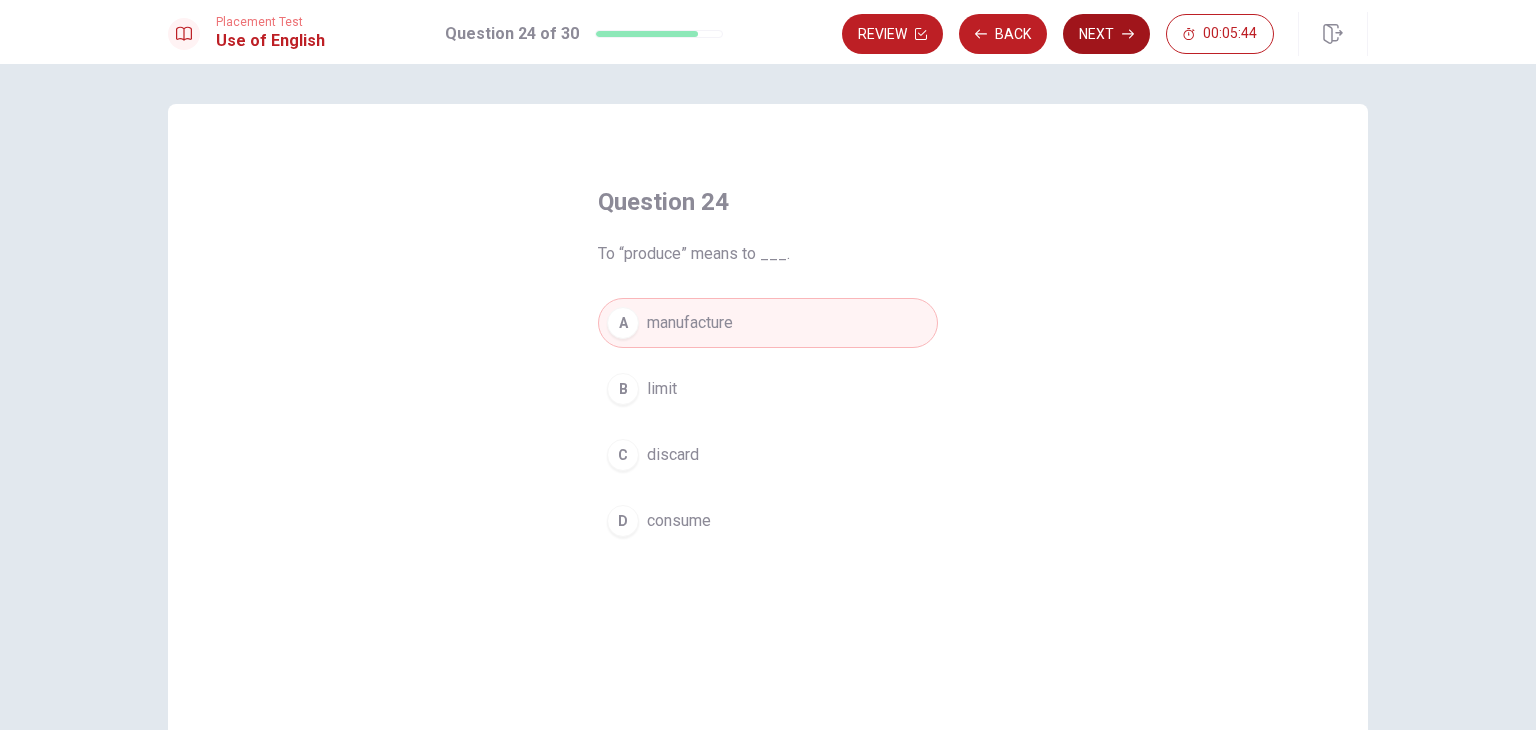 click on "Next" at bounding box center (1106, 34) 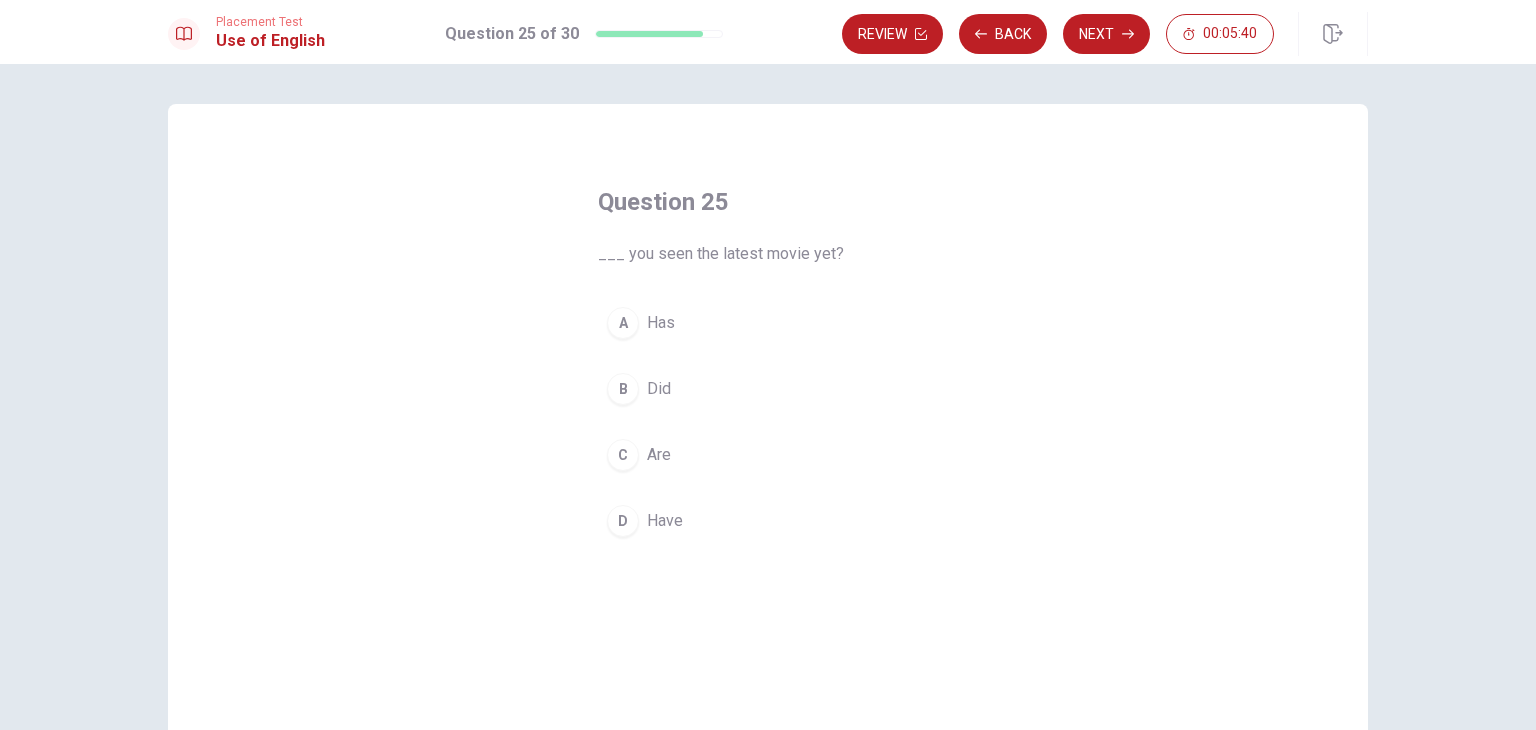 click on "D Have" at bounding box center [768, 521] 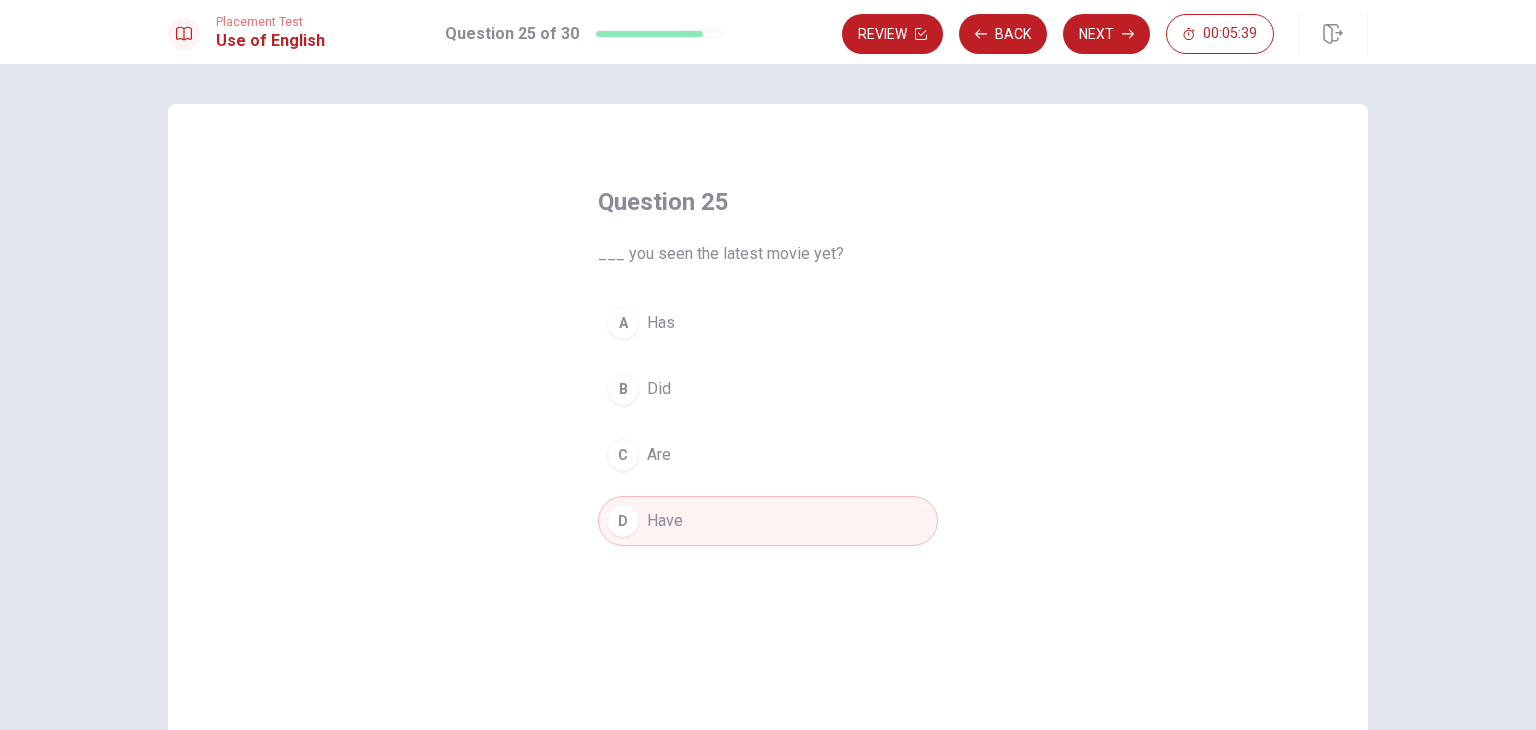 click on "Next" at bounding box center (1106, 34) 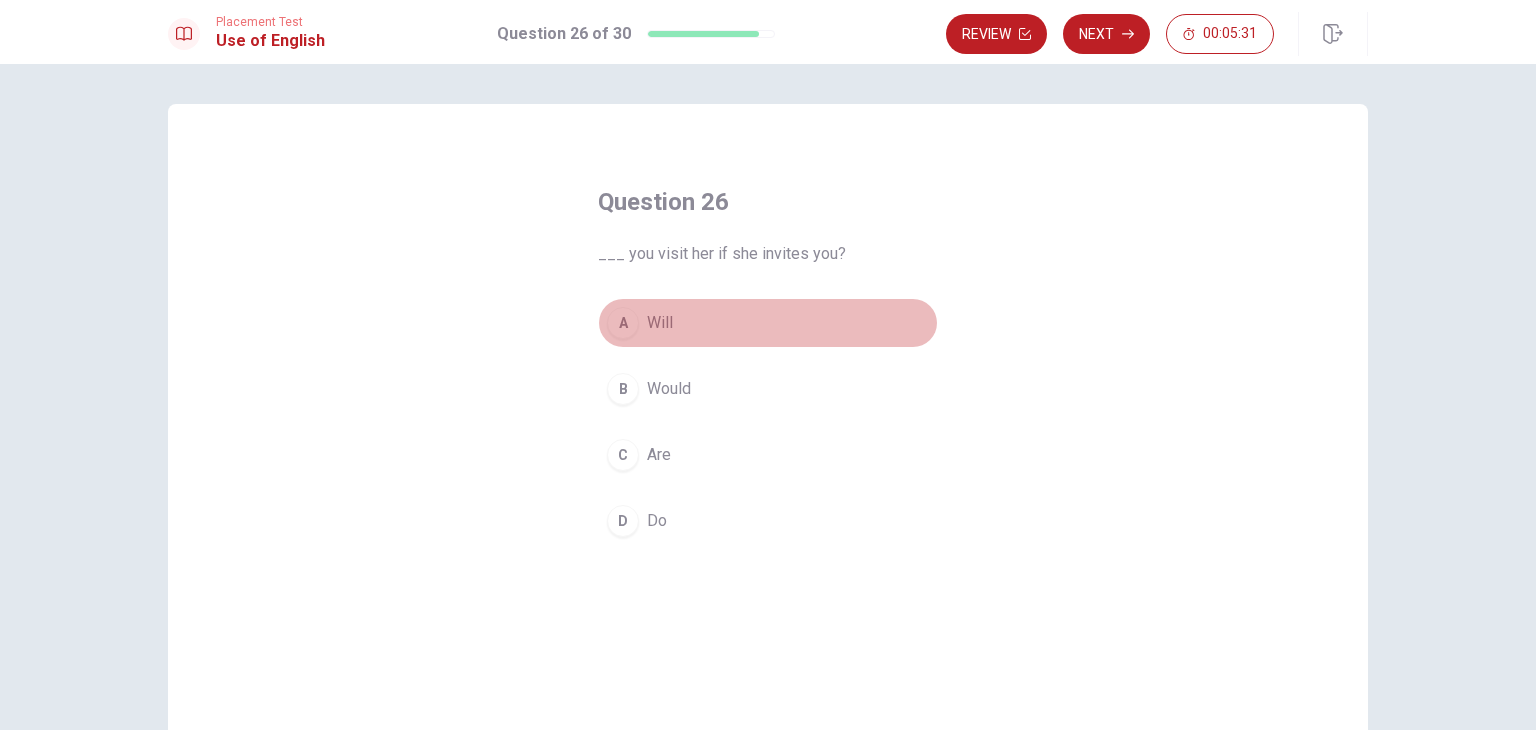 click on "Will" at bounding box center [660, 323] 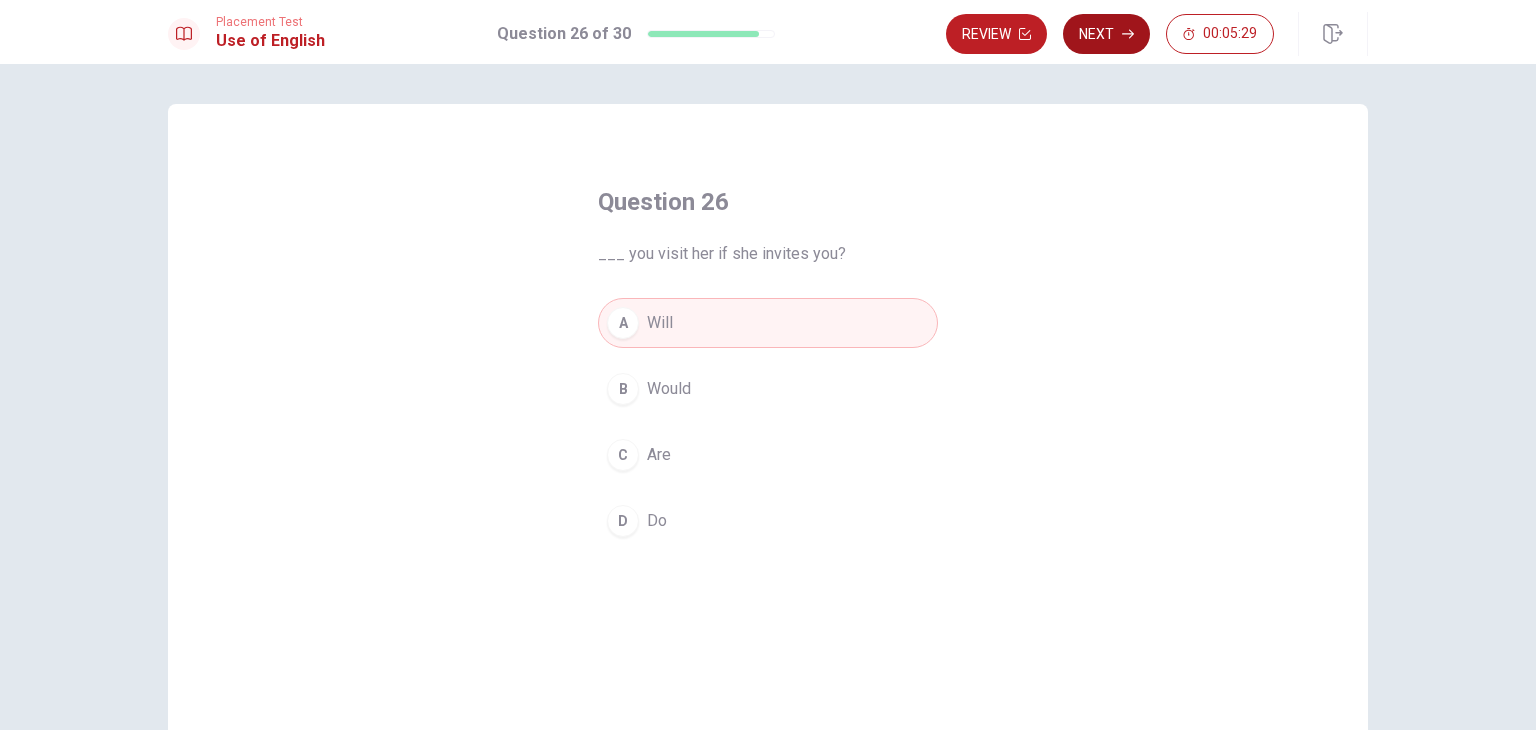 click on "Next" at bounding box center (1106, 34) 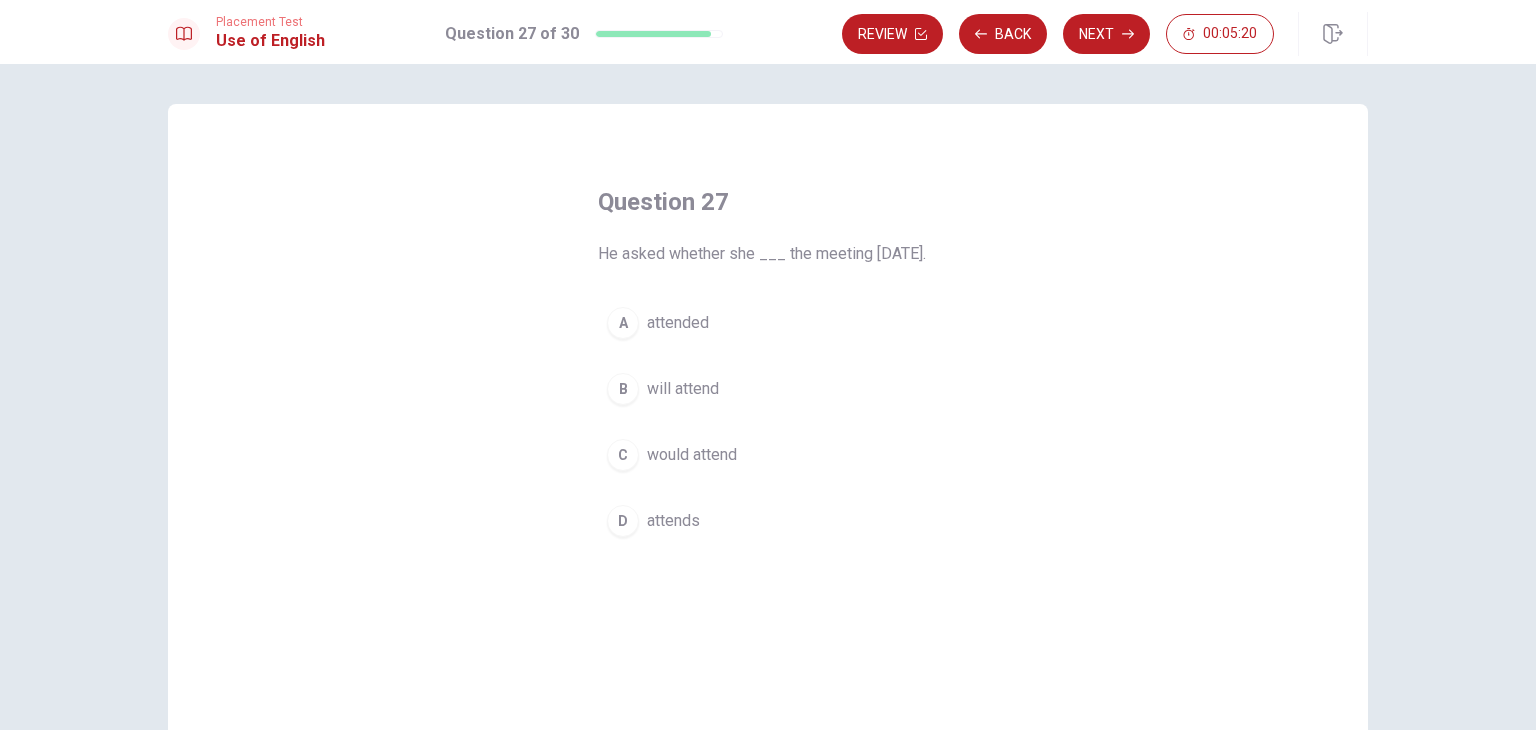 click on "would attend" at bounding box center [692, 455] 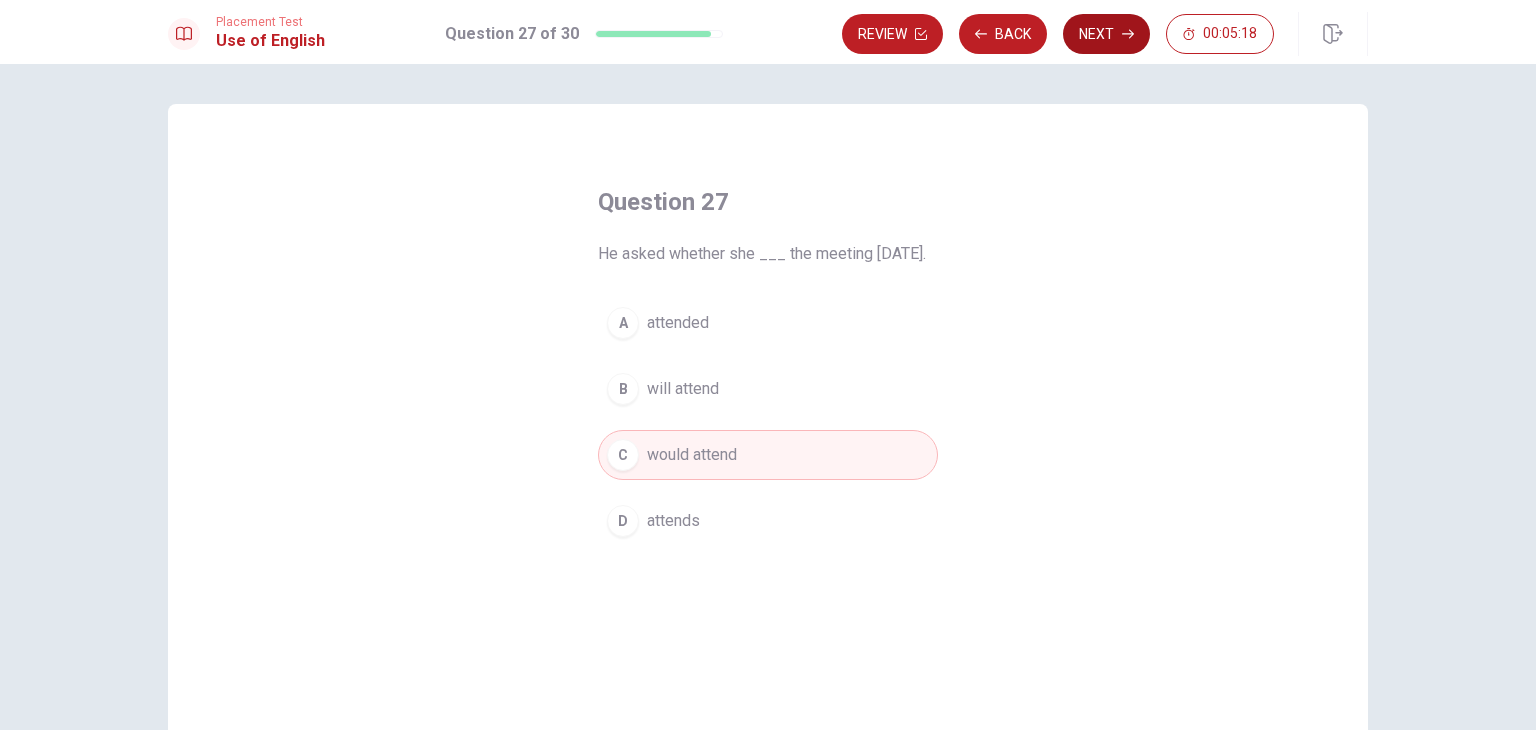 click on "Next" at bounding box center [1106, 34] 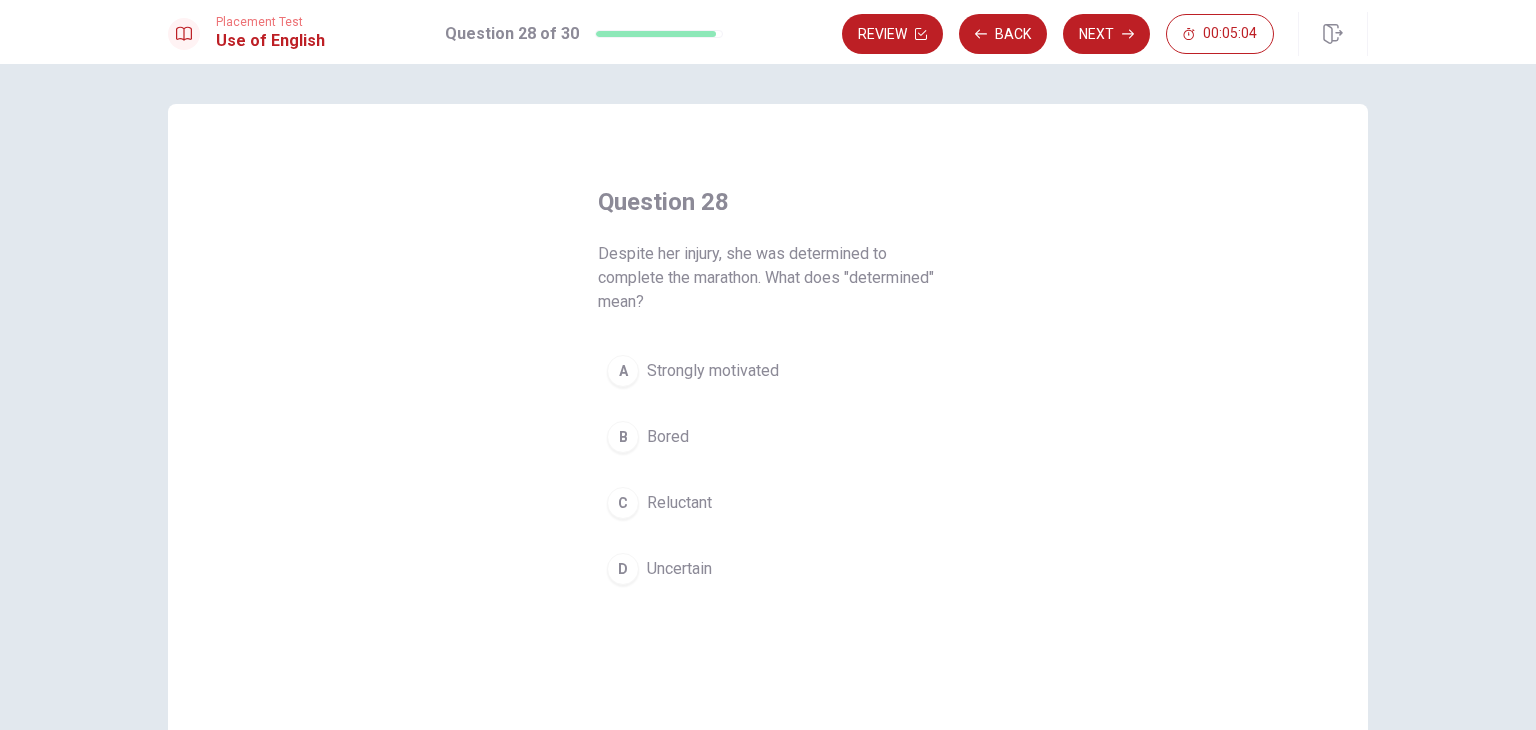 click on "Strongly motivated" at bounding box center [713, 371] 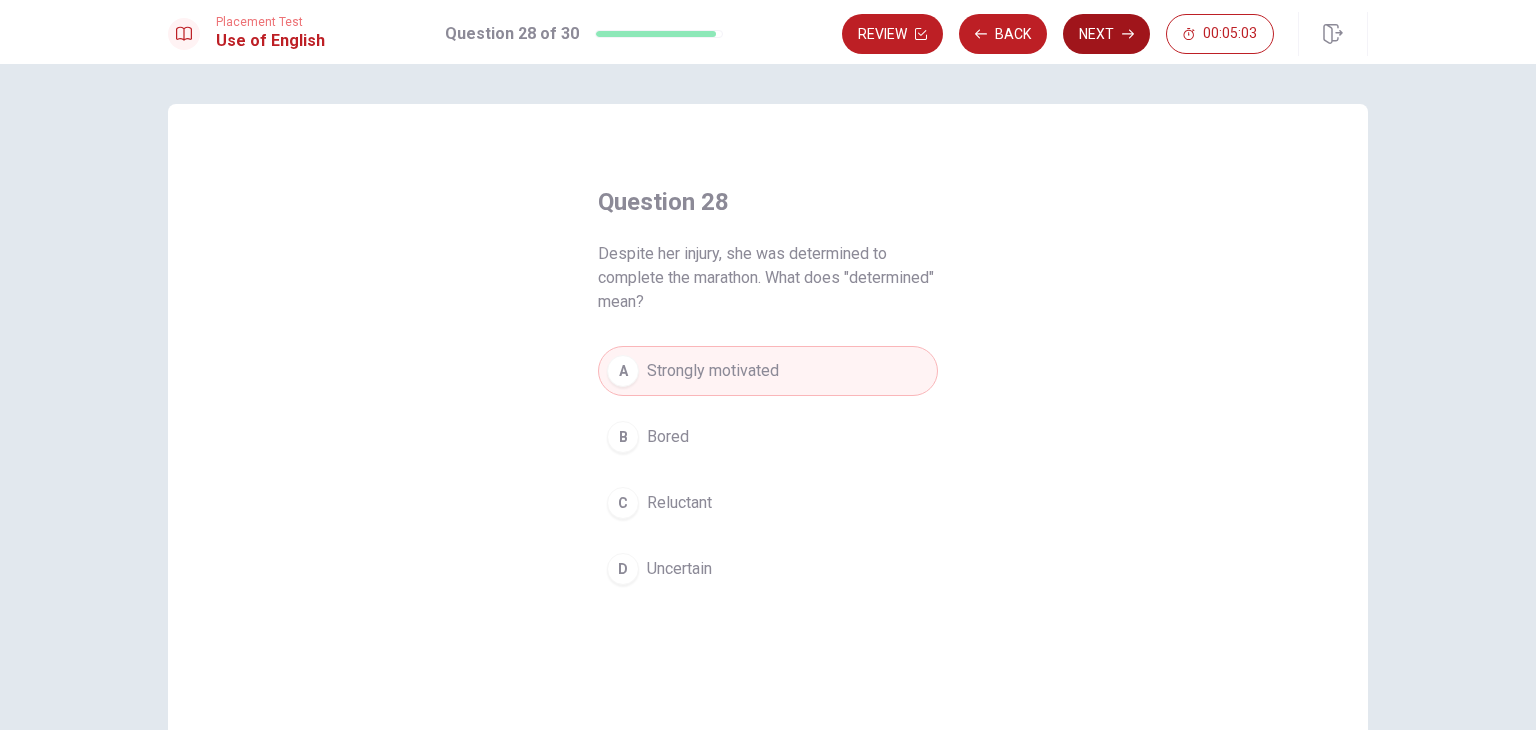 click on "Next" at bounding box center (1106, 34) 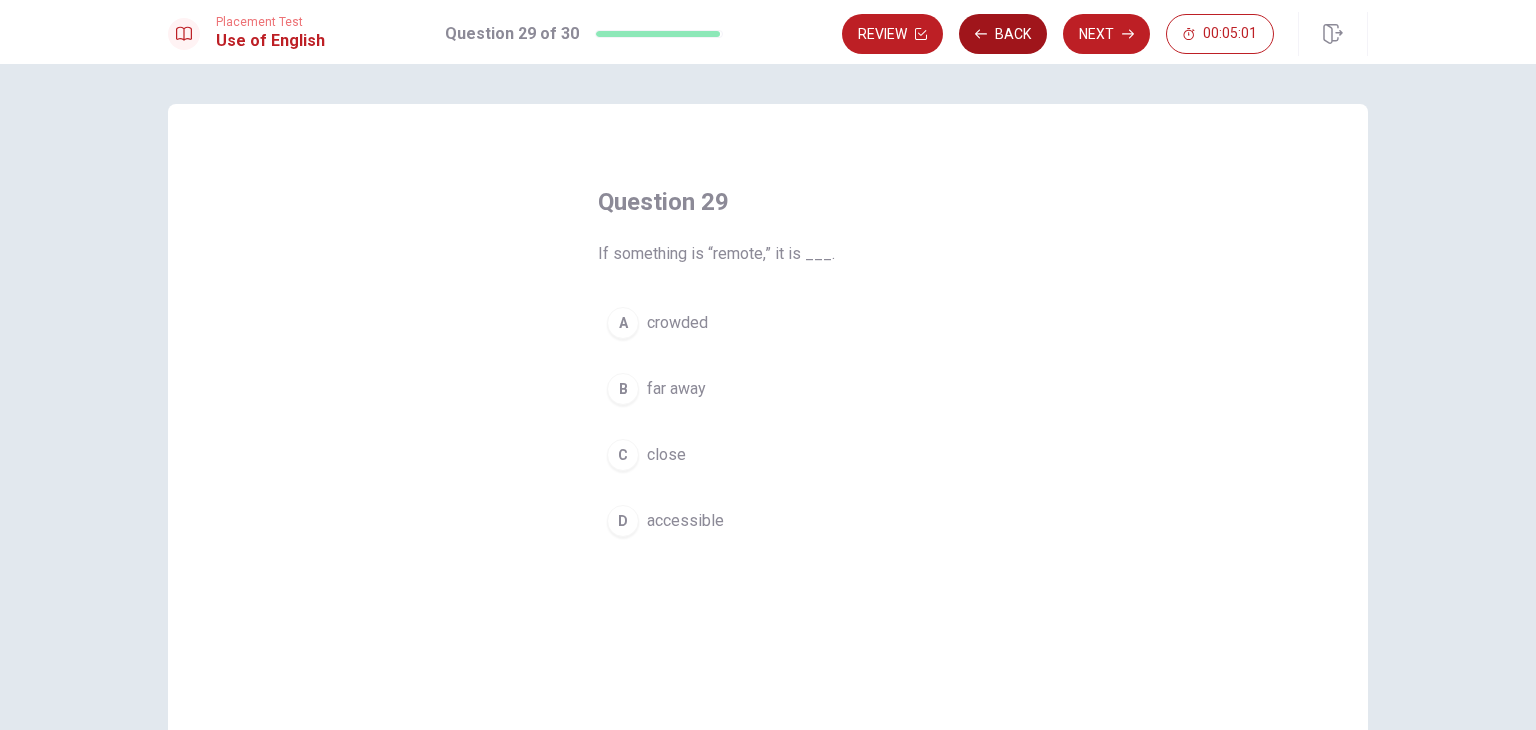 click on "Back" at bounding box center [1003, 34] 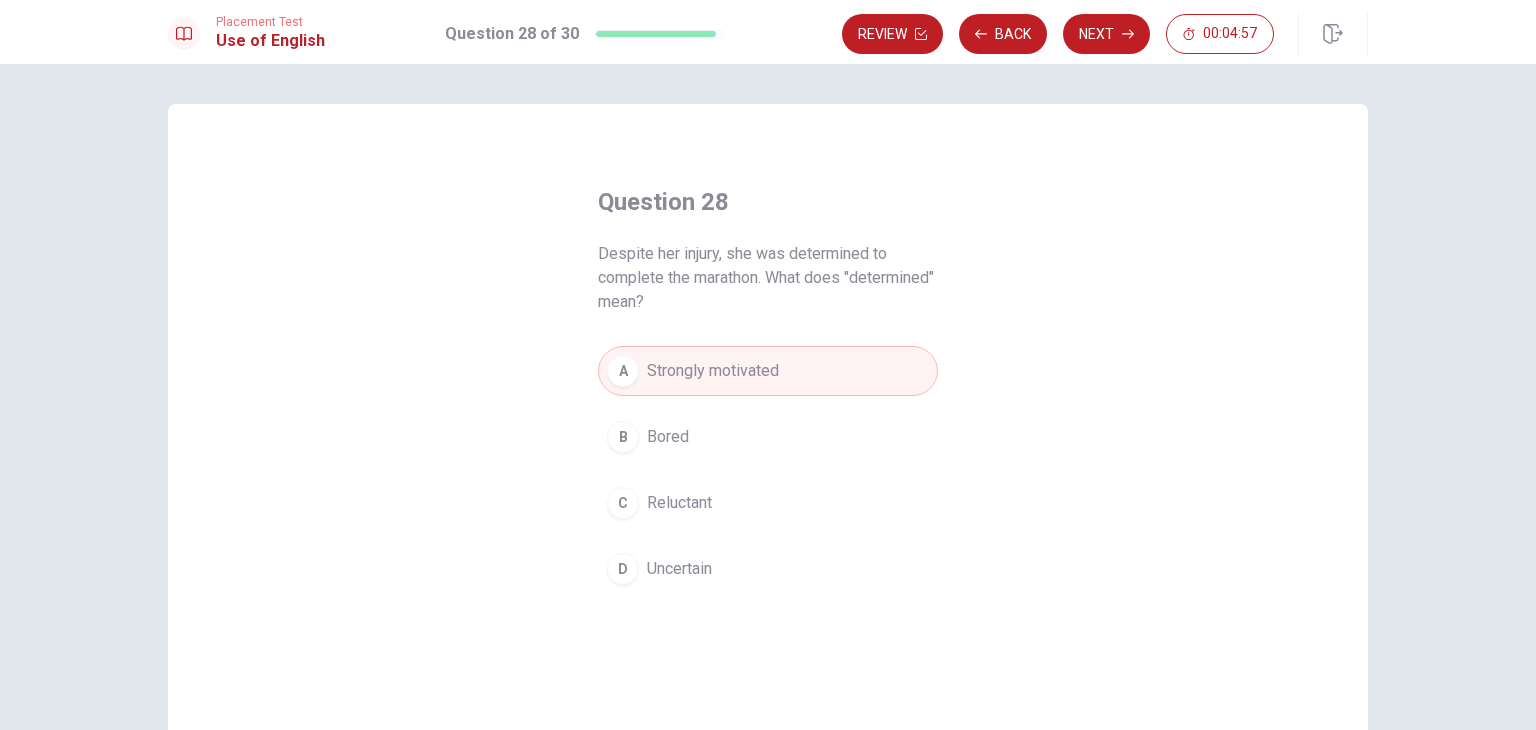 click on "C Reluctant" at bounding box center (768, 503) 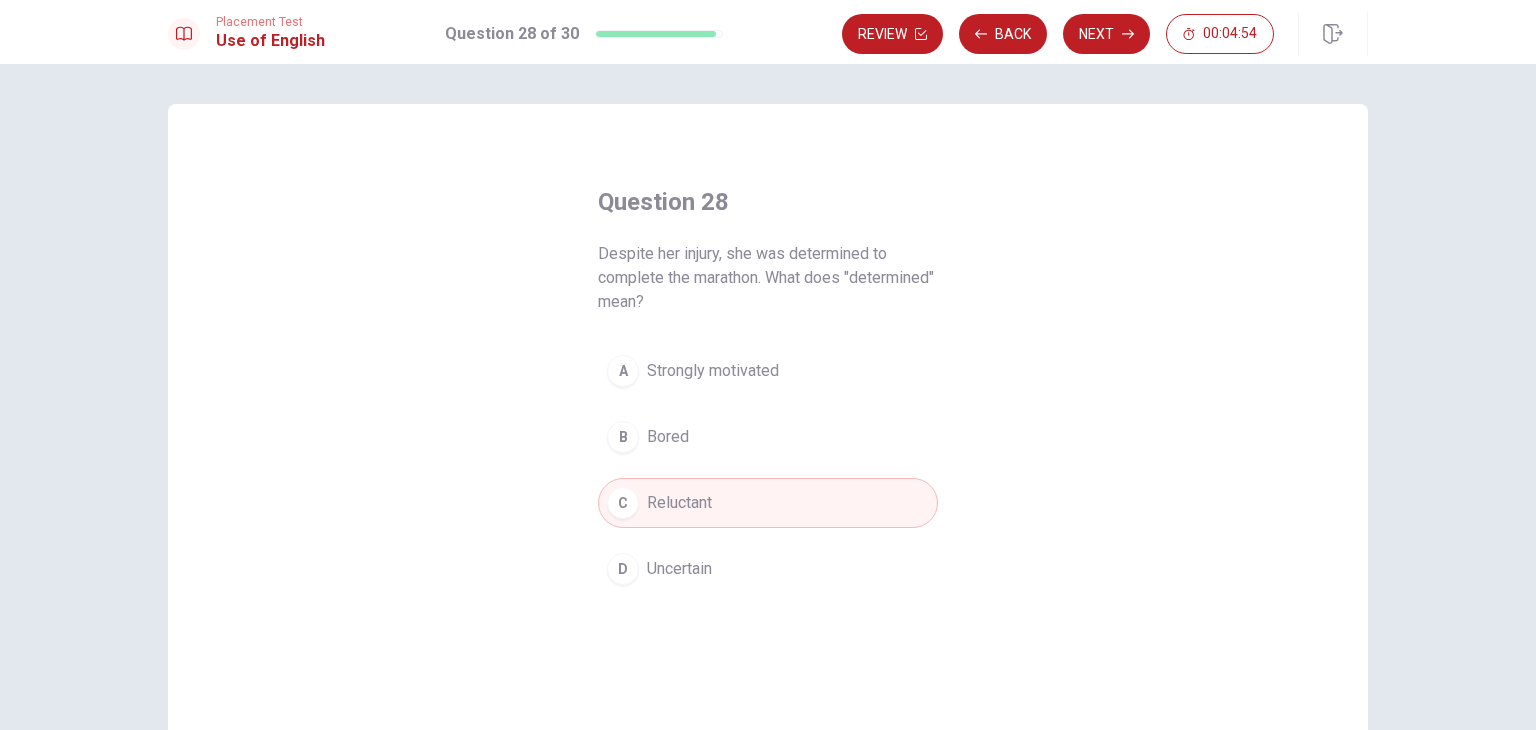 click on "A Strongly motivated" at bounding box center (768, 371) 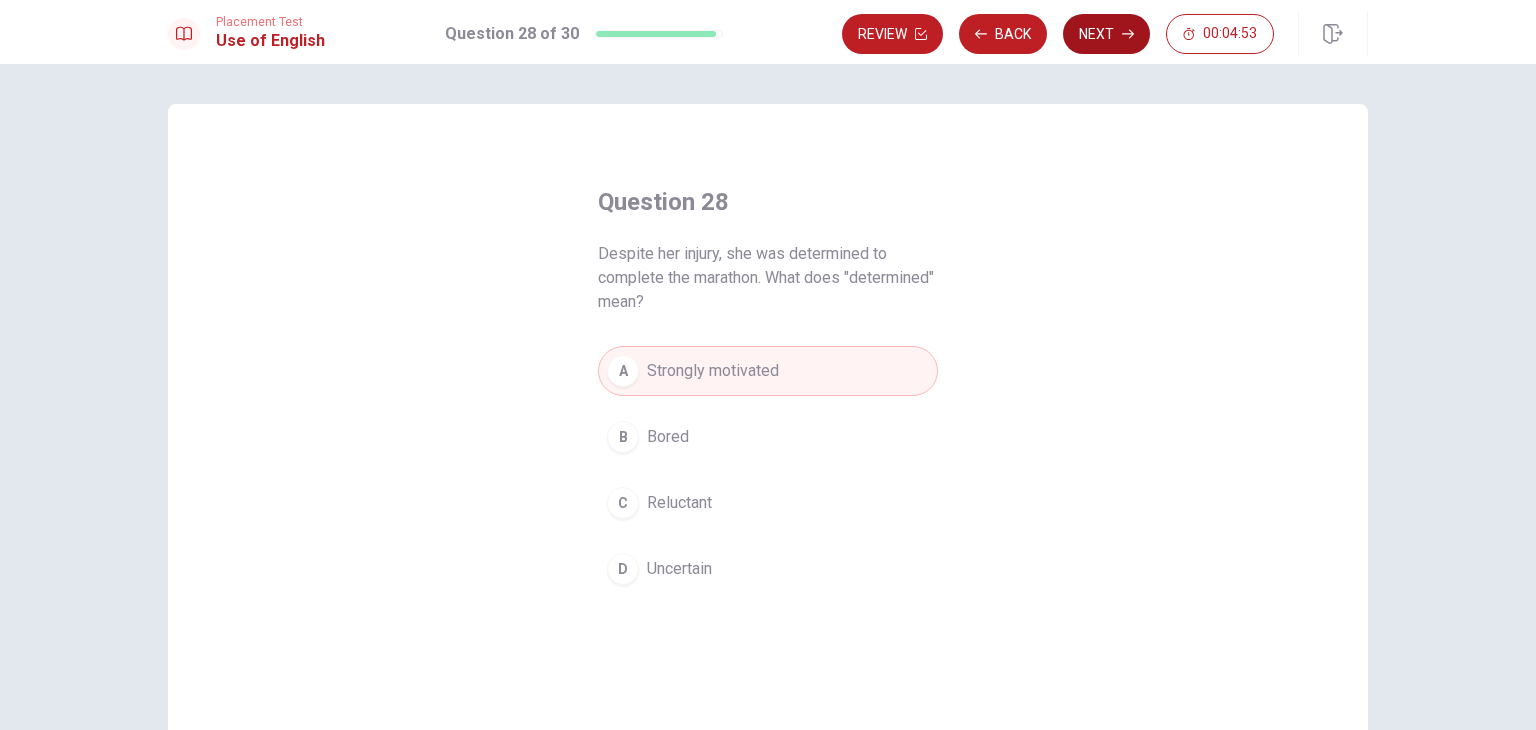 click on "Next" at bounding box center (1106, 34) 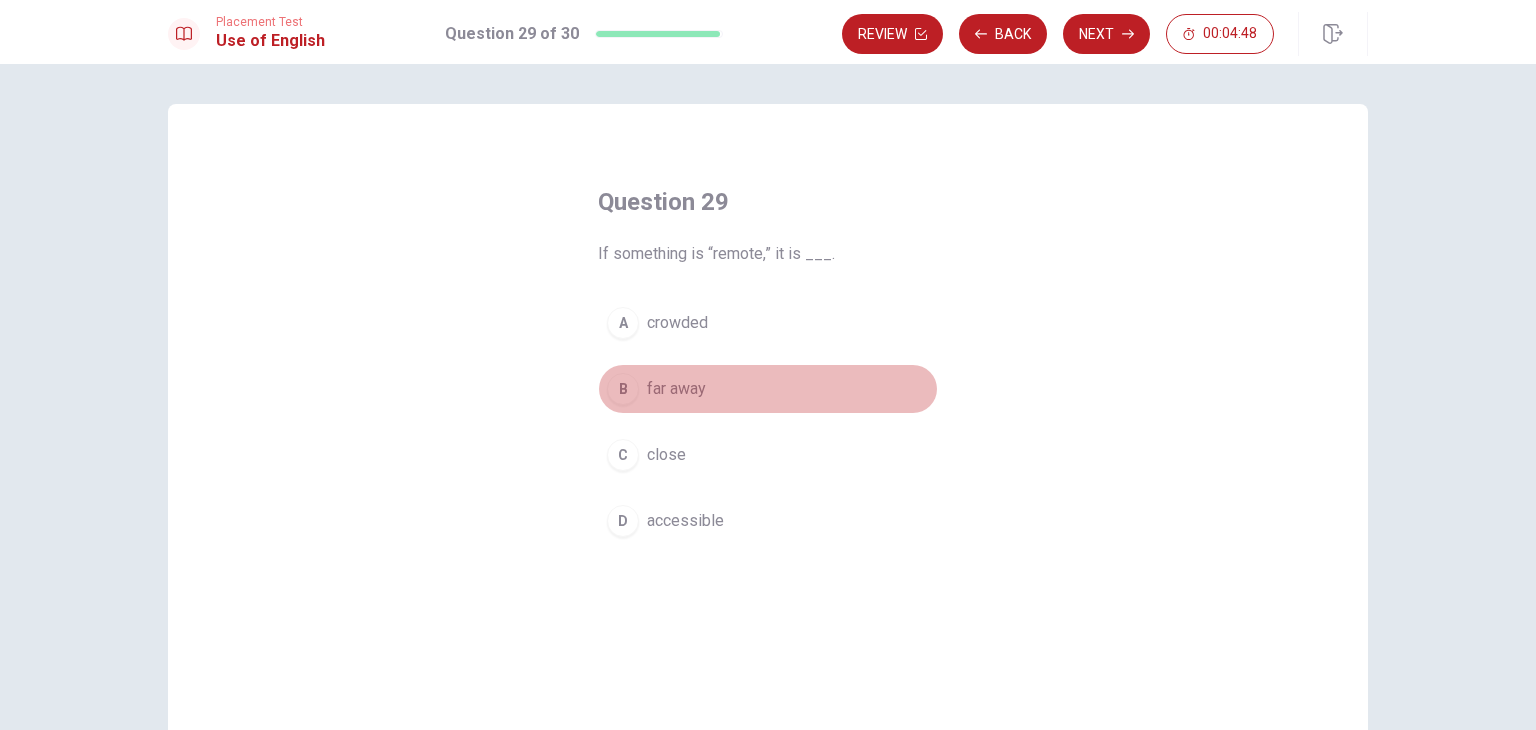 click on "B far away" at bounding box center (768, 389) 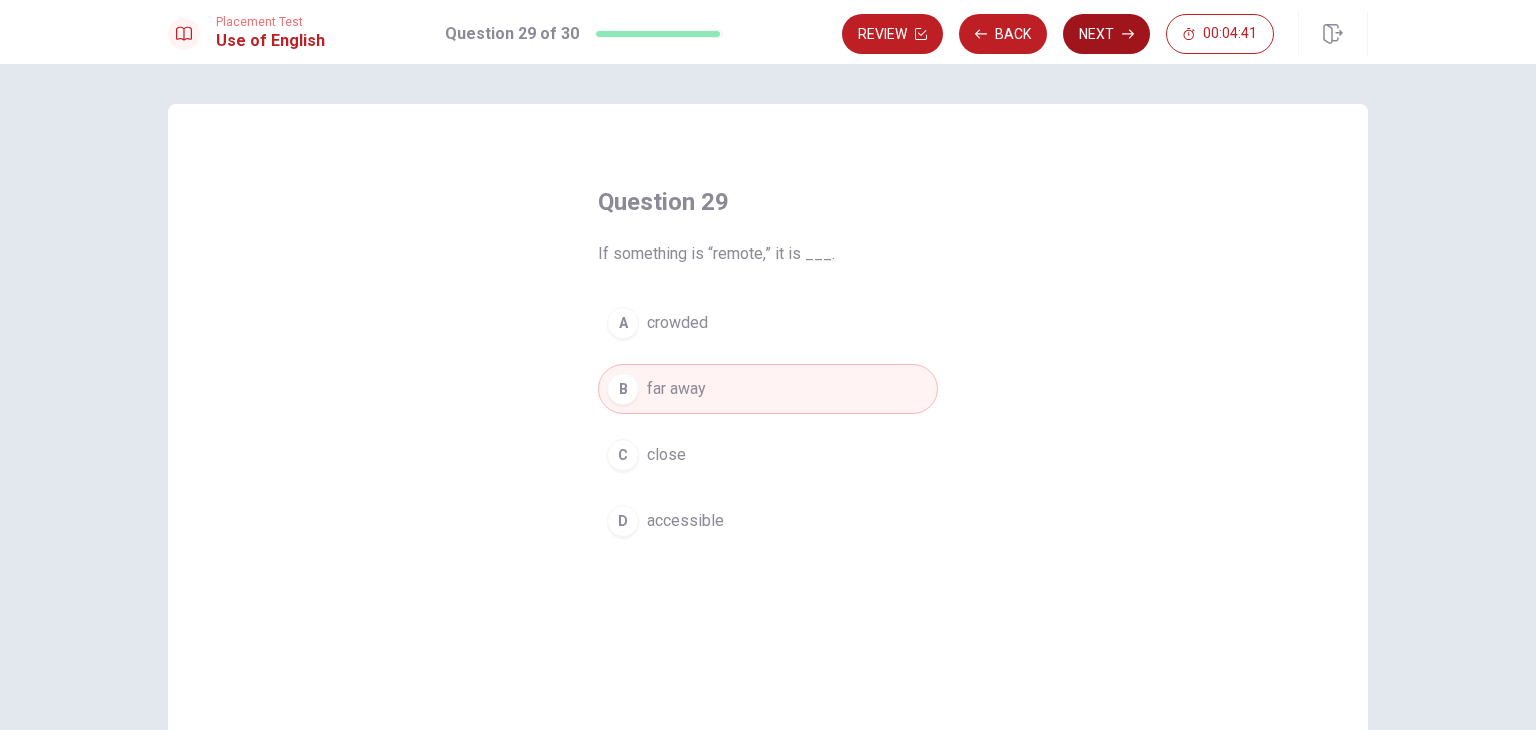 click on "Next" at bounding box center (1106, 34) 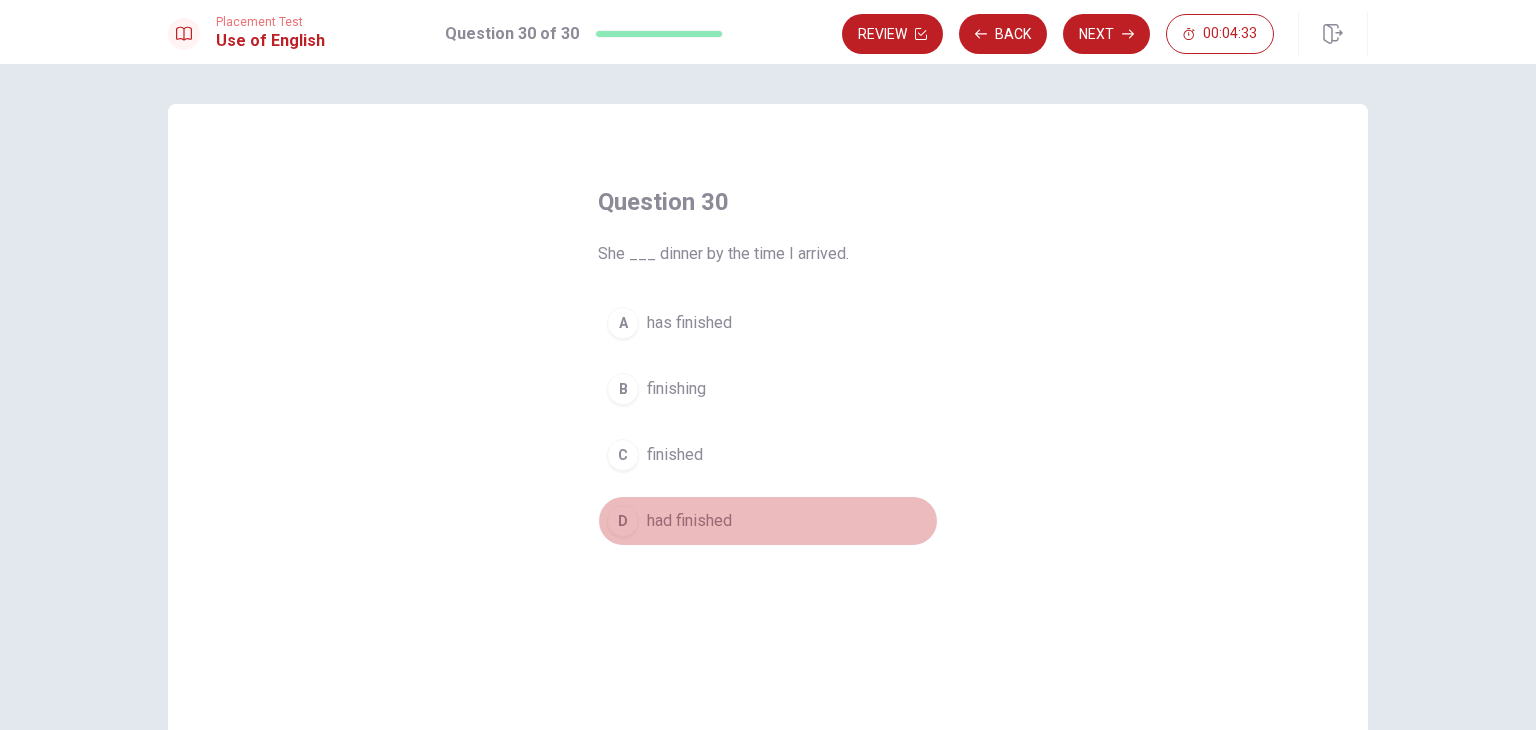 click on "had finished" at bounding box center (689, 521) 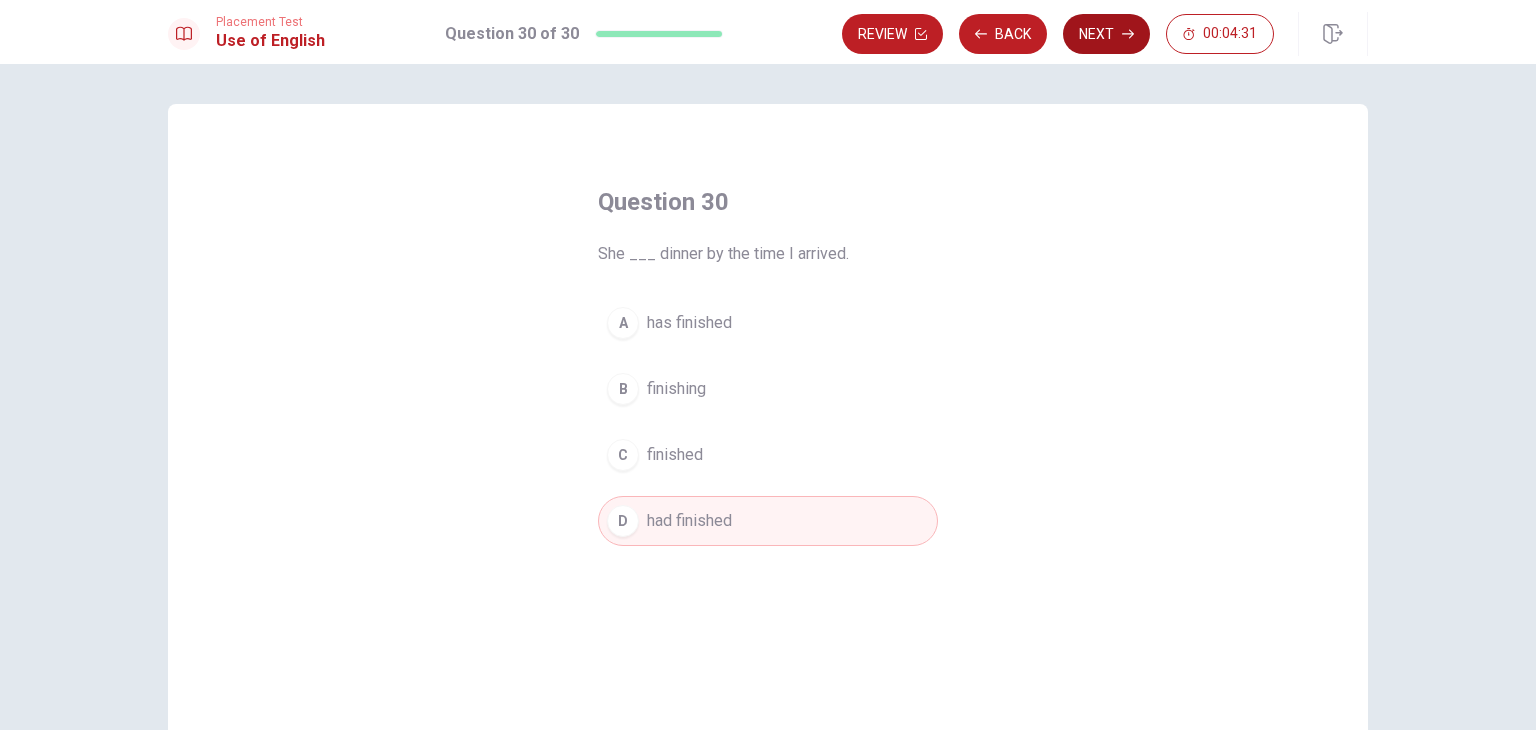 click on "Next" at bounding box center [1106, 34] 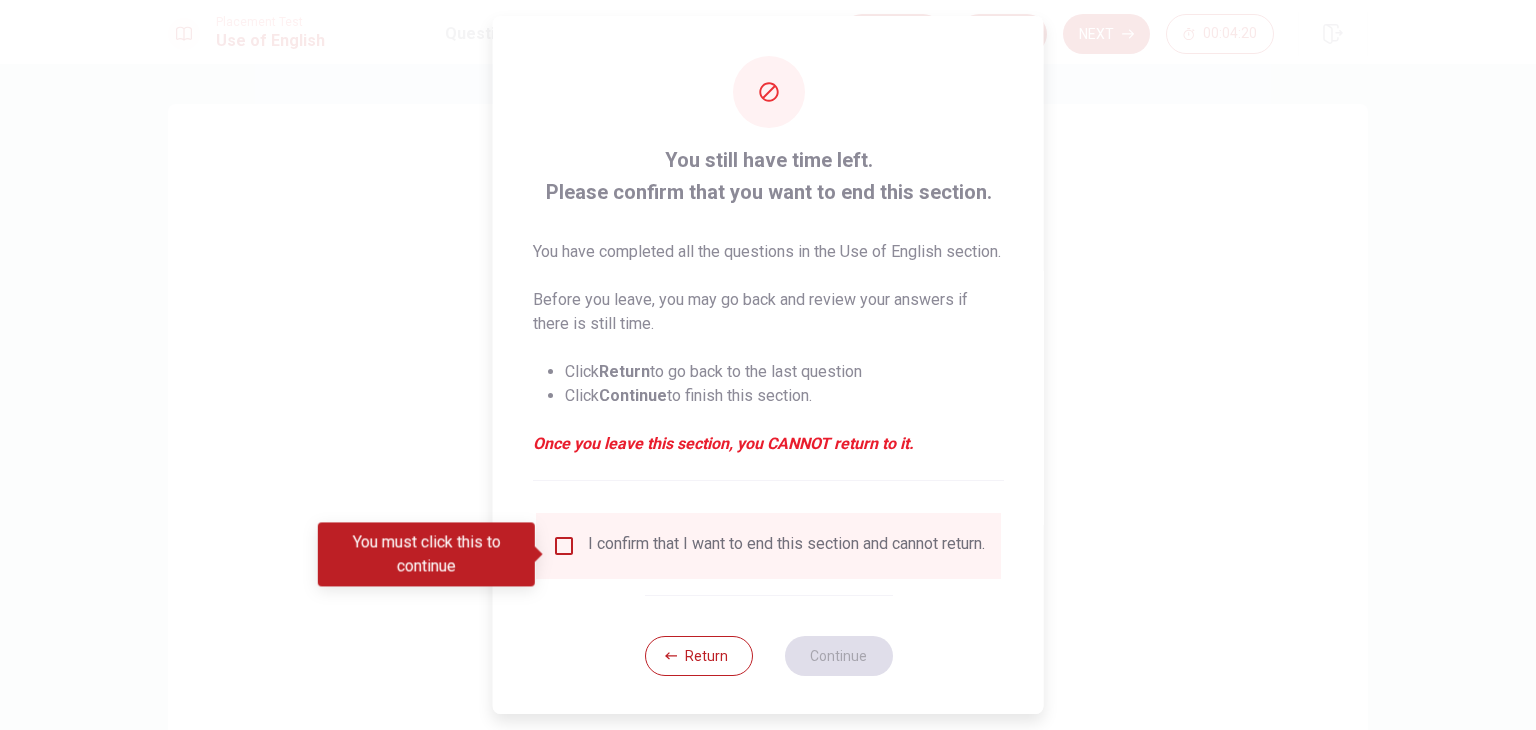 scroll, scrollTop: 40, scrollLeft: 0, axis: vertical 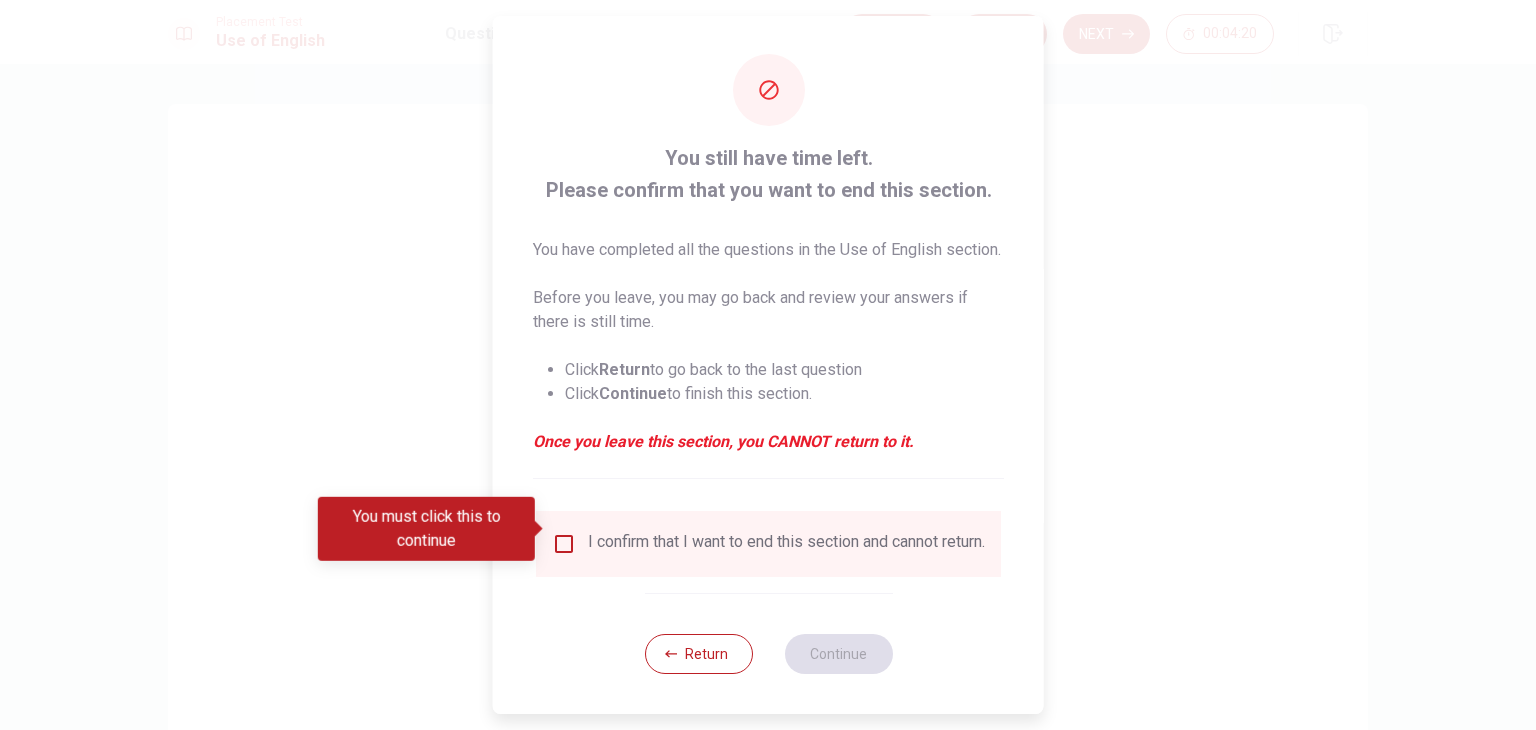 click on "Return" at bounding box center [698, 654] 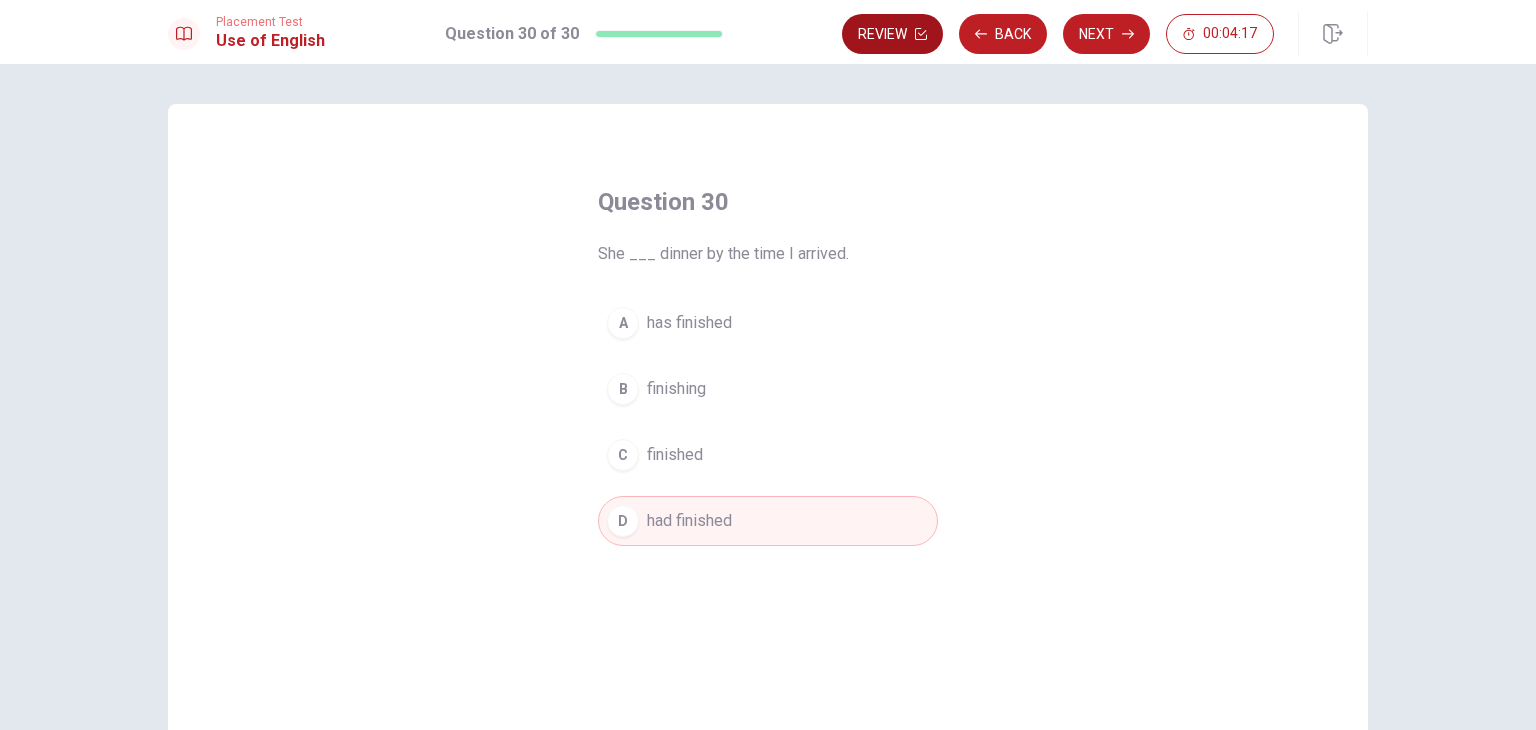 click on "Review" at bounding box center (892, 34) 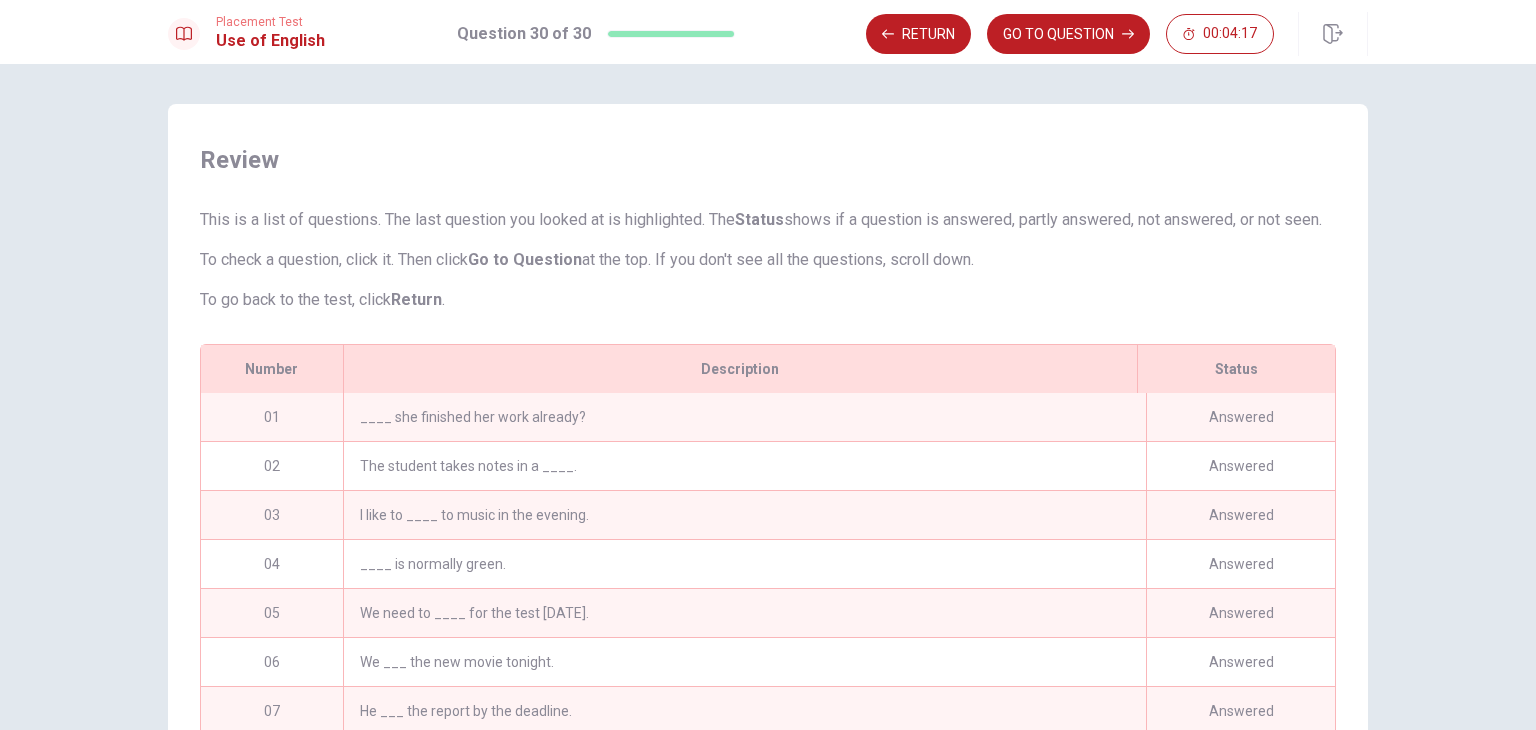 scroll, scrollTop: 181, scrollLeft: 0, axis: vertical 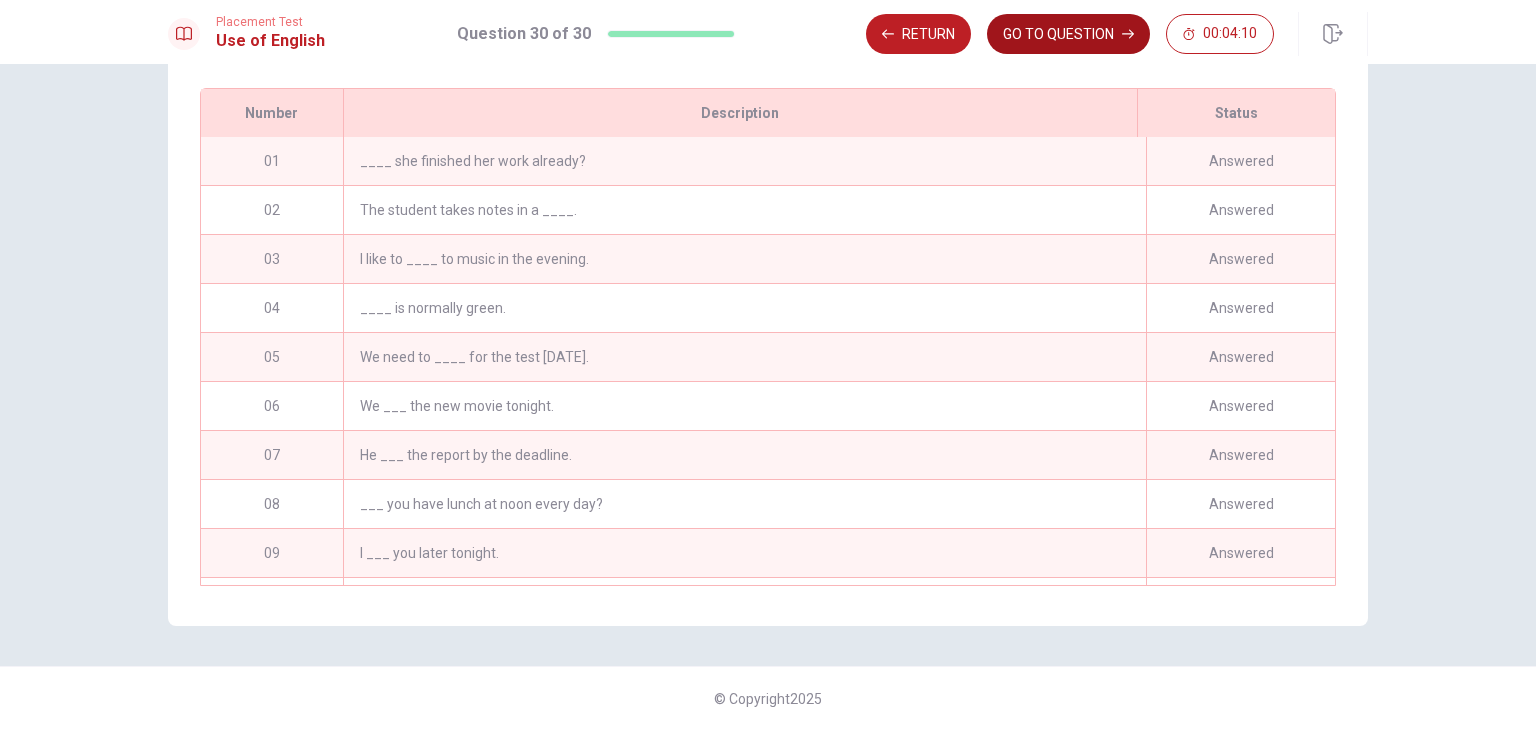 click on "GO TO QUESTION" at bounding box center [1068, 34] 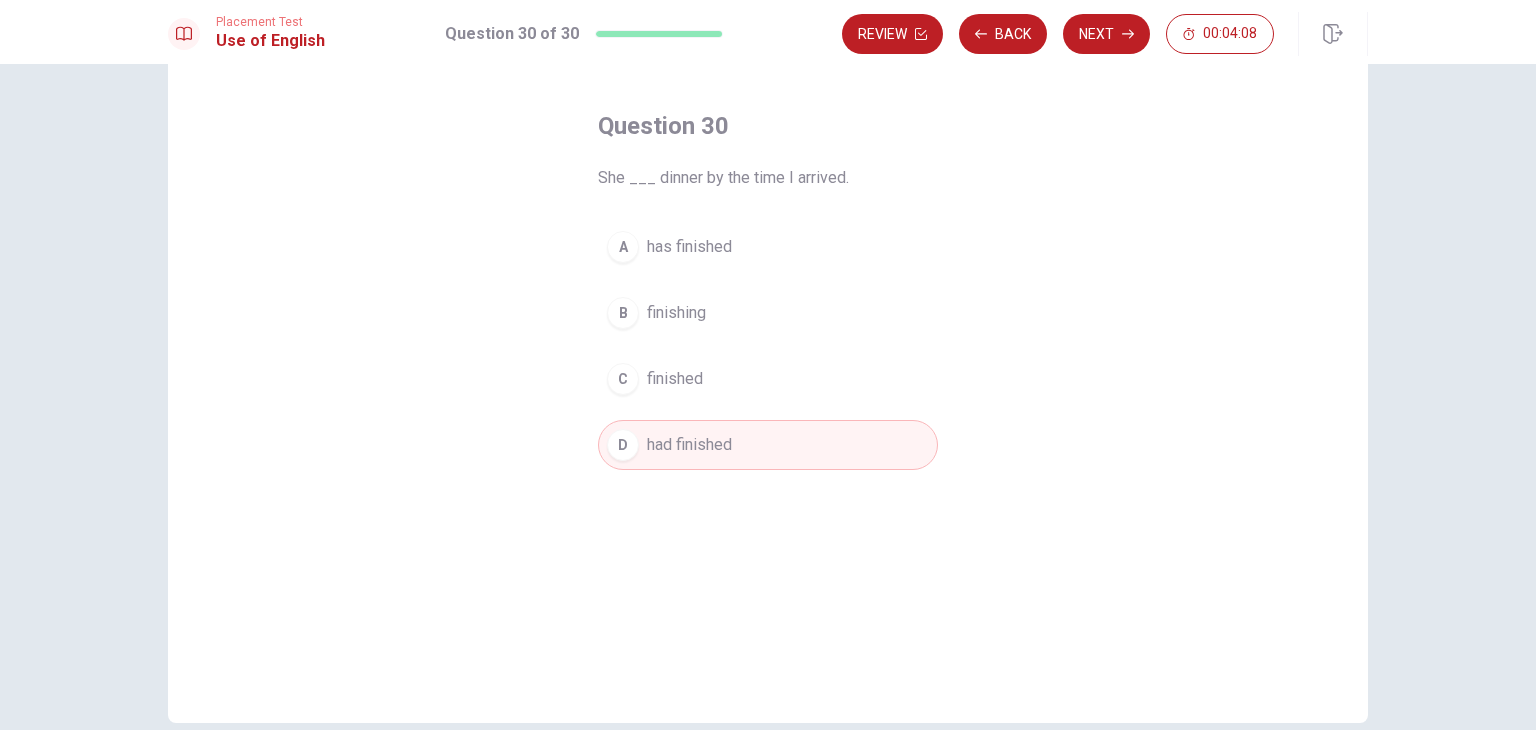 scroll, scrollTop: 0, scrollLeft: 0, axis: both 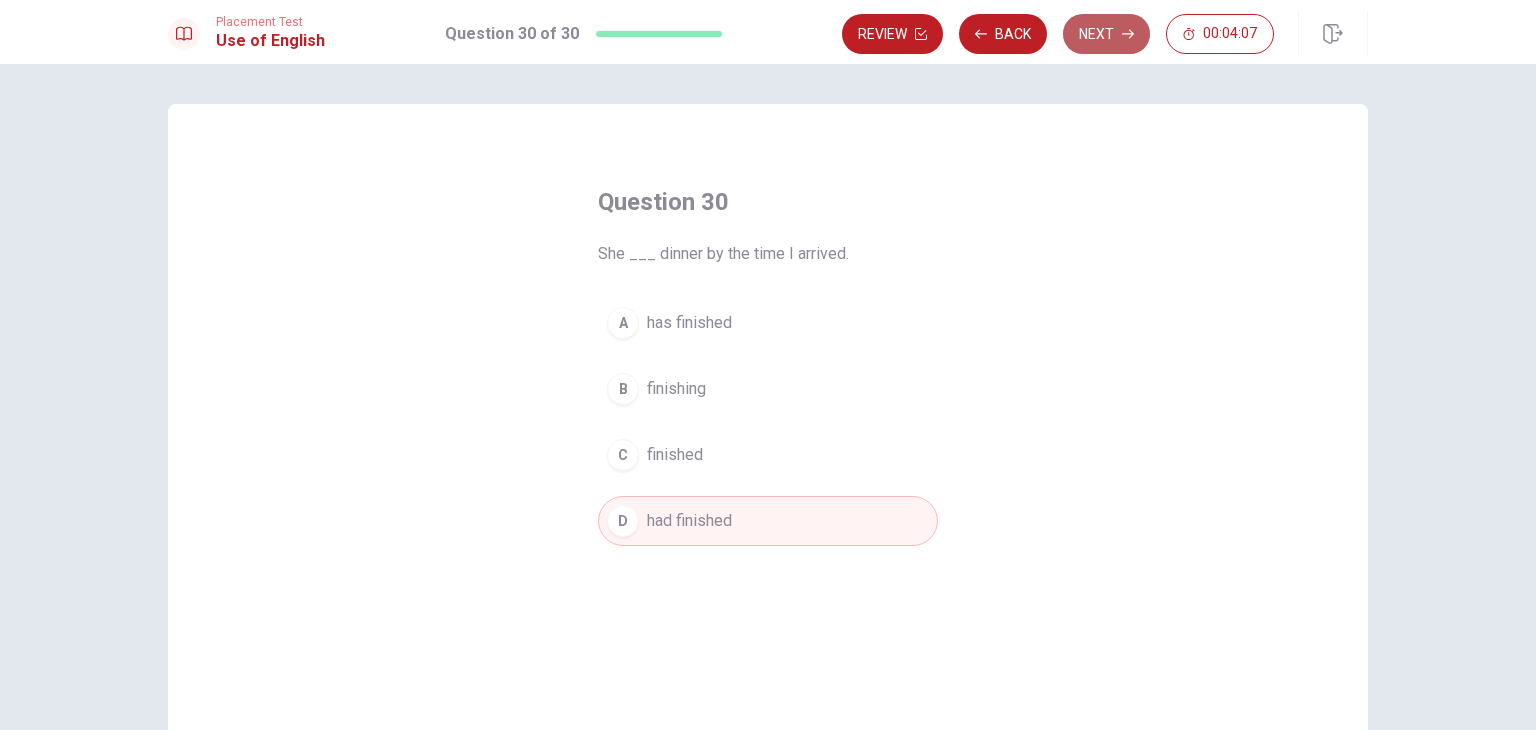 click on "Next" at bounding box center (1106, 34) 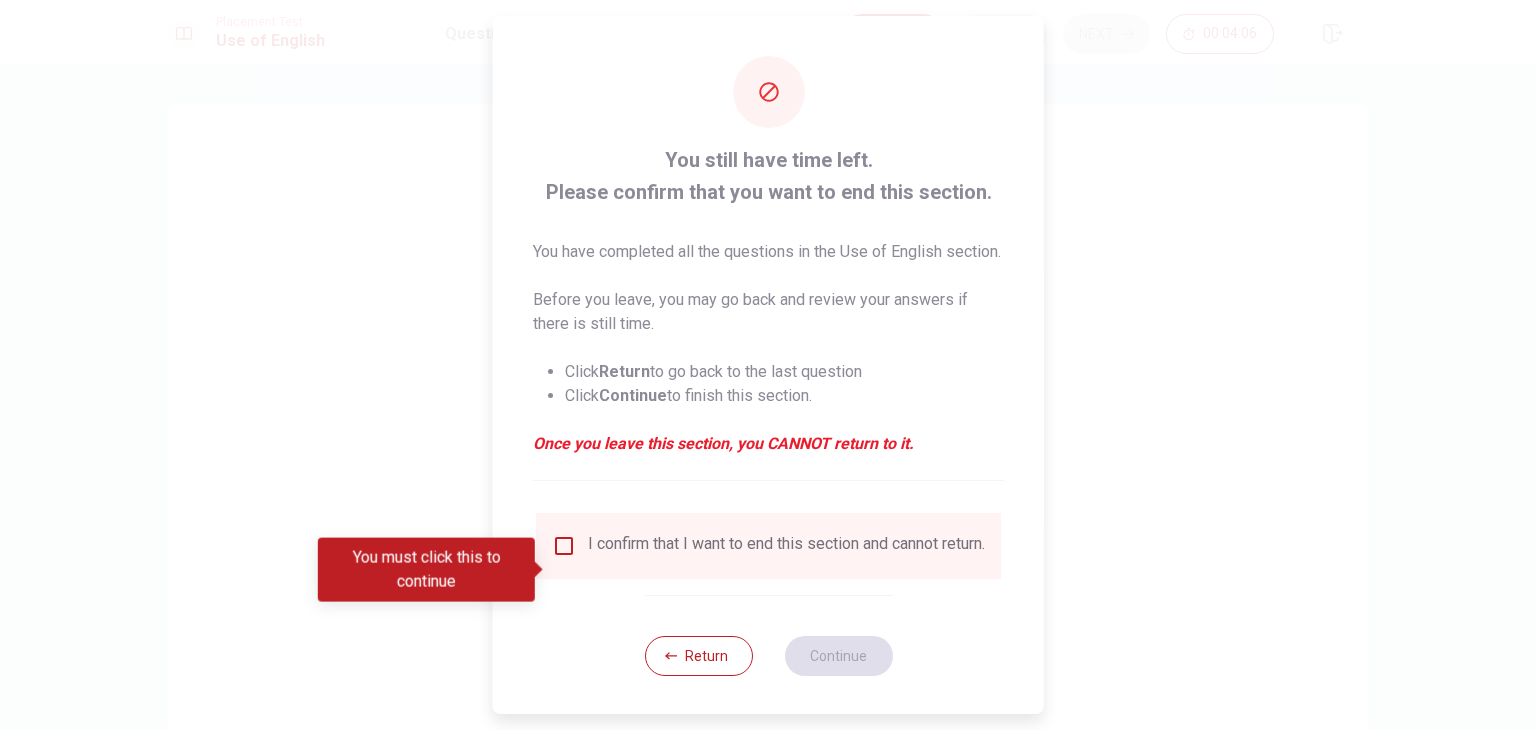 click on "I confirm that I want to end this section and cannot return." at bounding box center [768, 546] 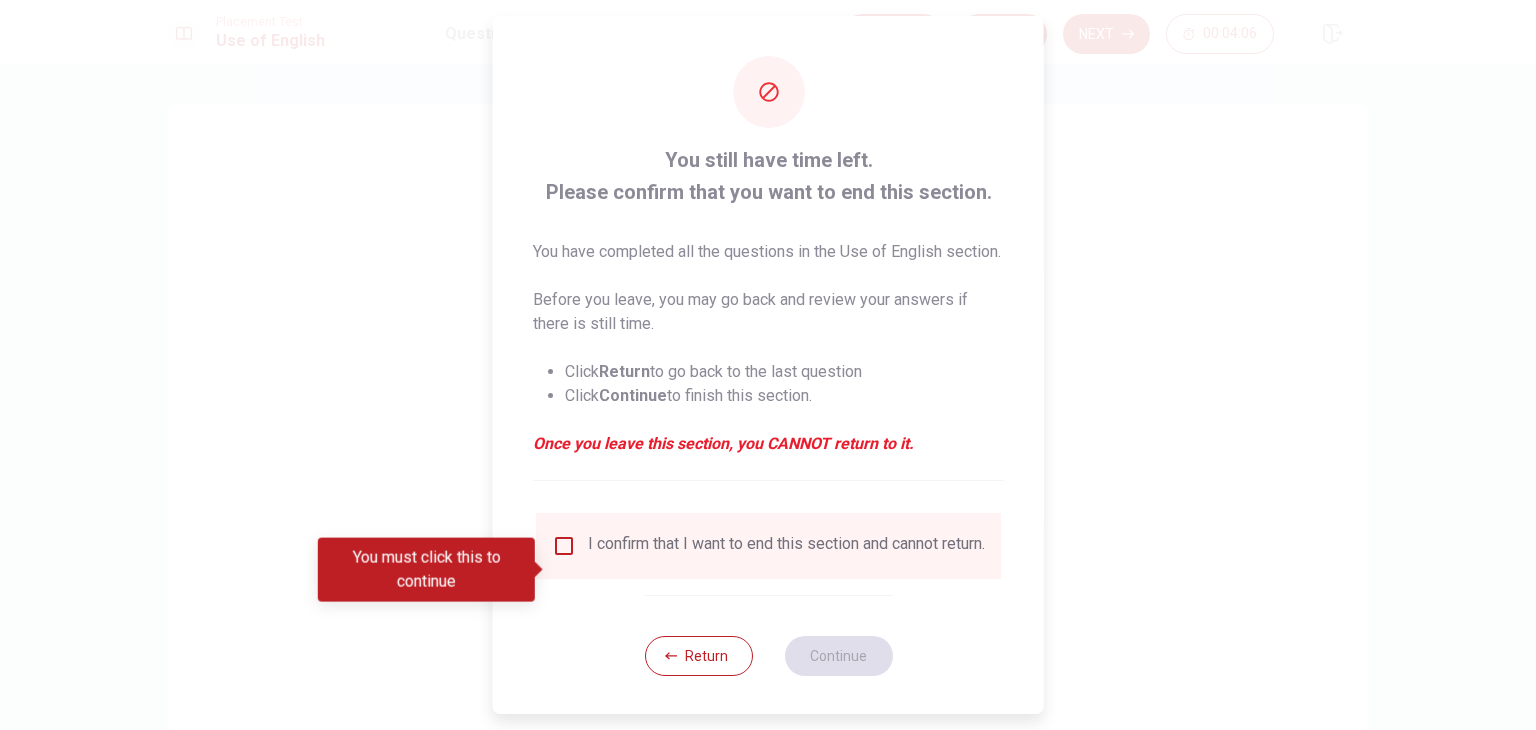 click on "I confirm that I want to end this section and cannot return." at bounding box center (768, 546) 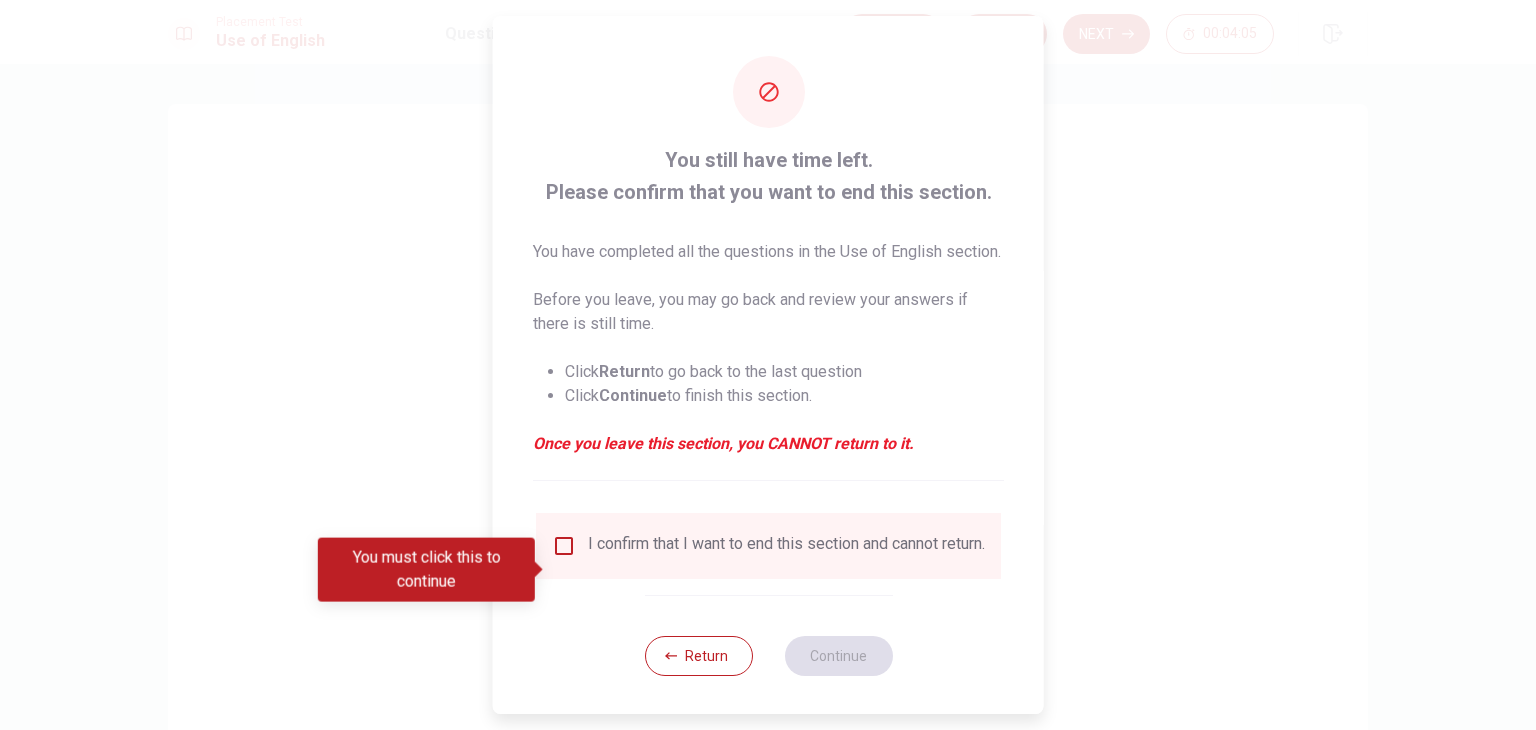 click at bounding box center (564, 546) 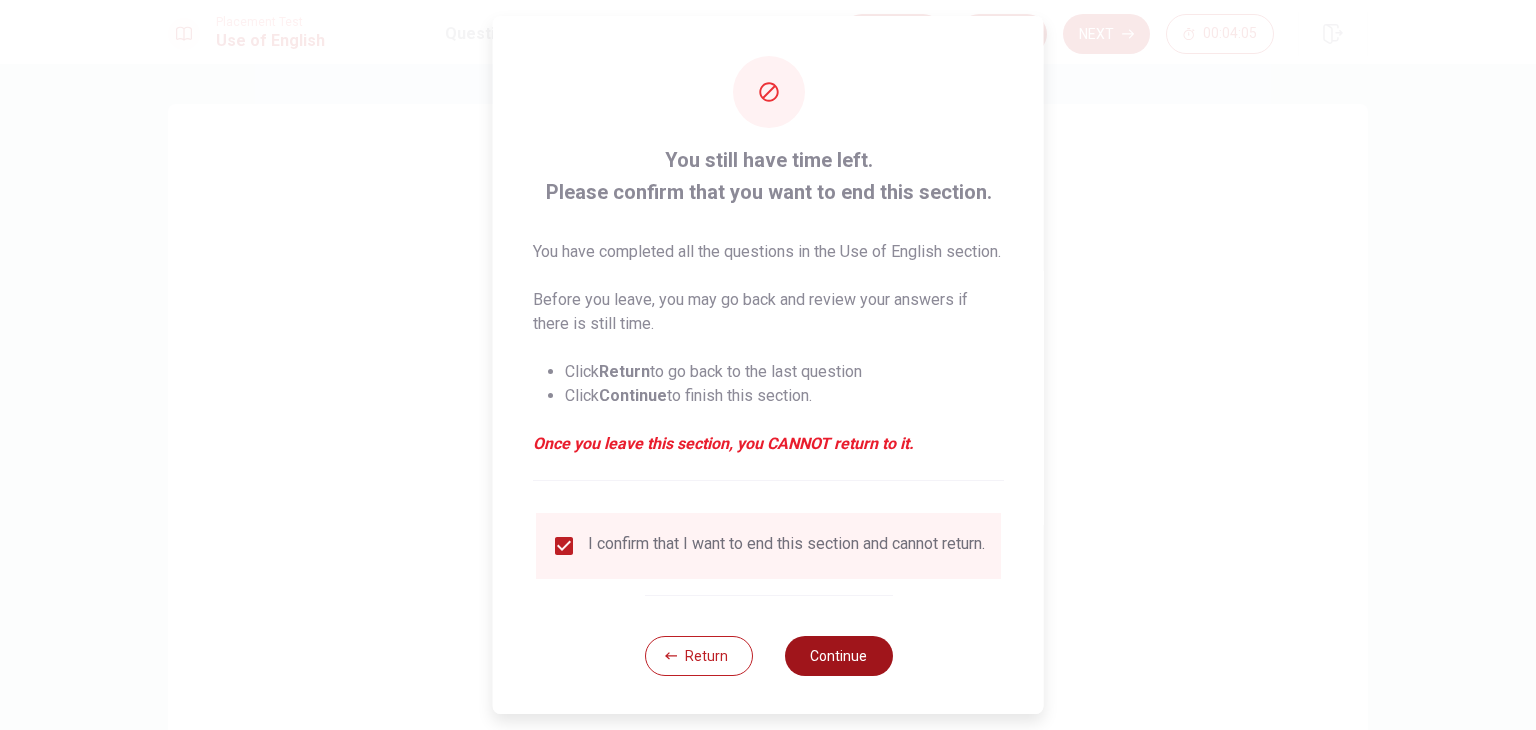 click on "Continue" at bounding box center [838, 656] 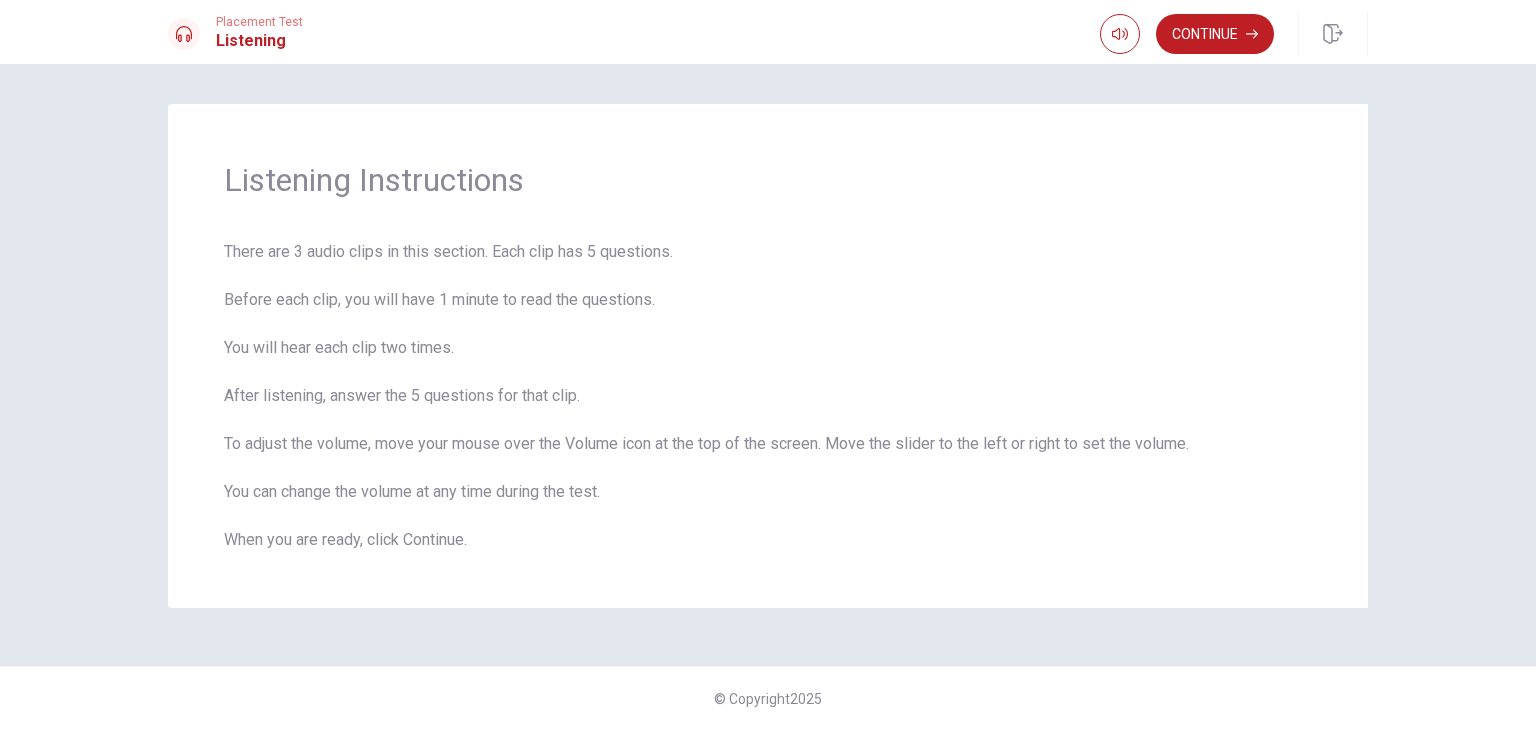 drag, startPoint x: 1240, startPoint y: 33, endPoint x: 1244, endPoint y: 68, distance: 35.22783 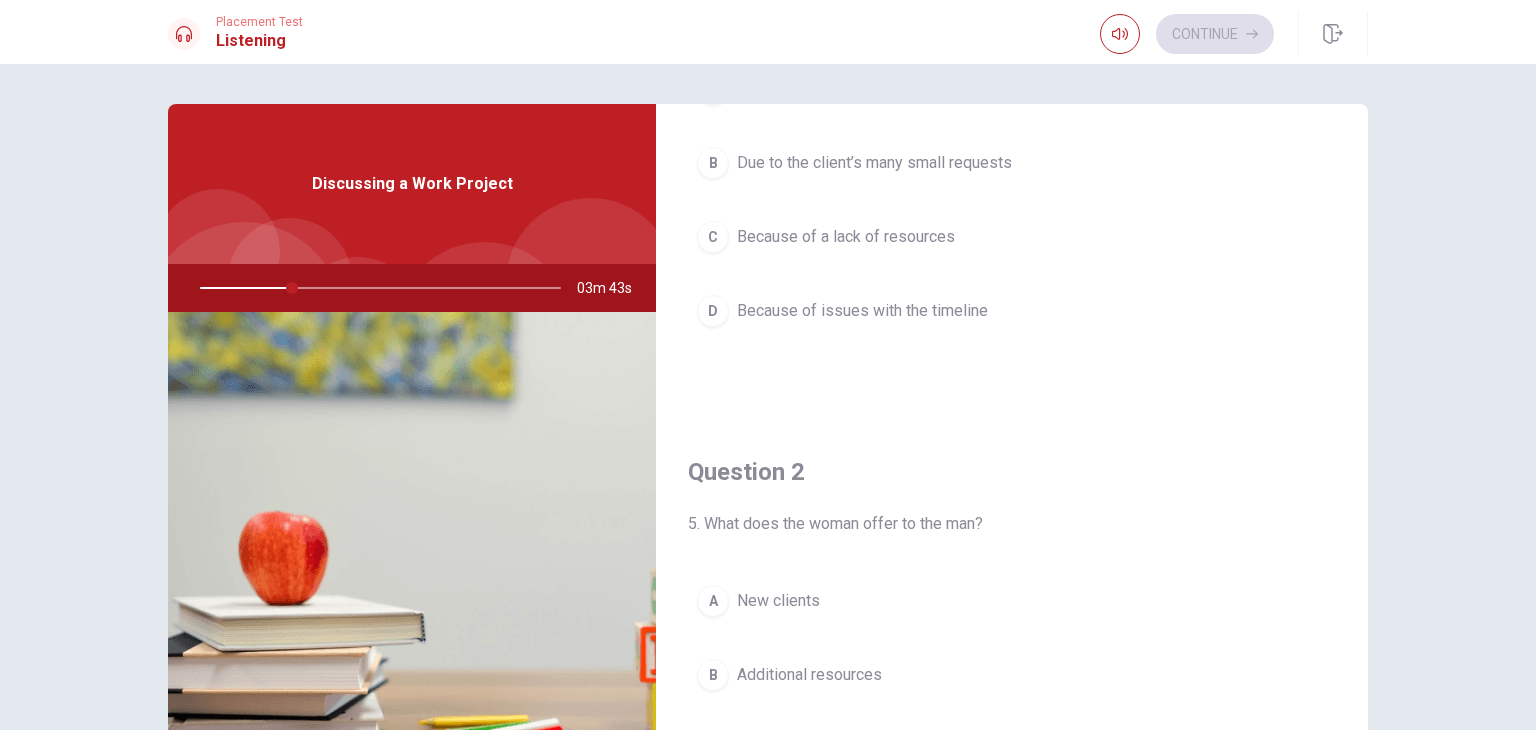scroll, scrollTop: 0, scrollLeft: 0, axis: both 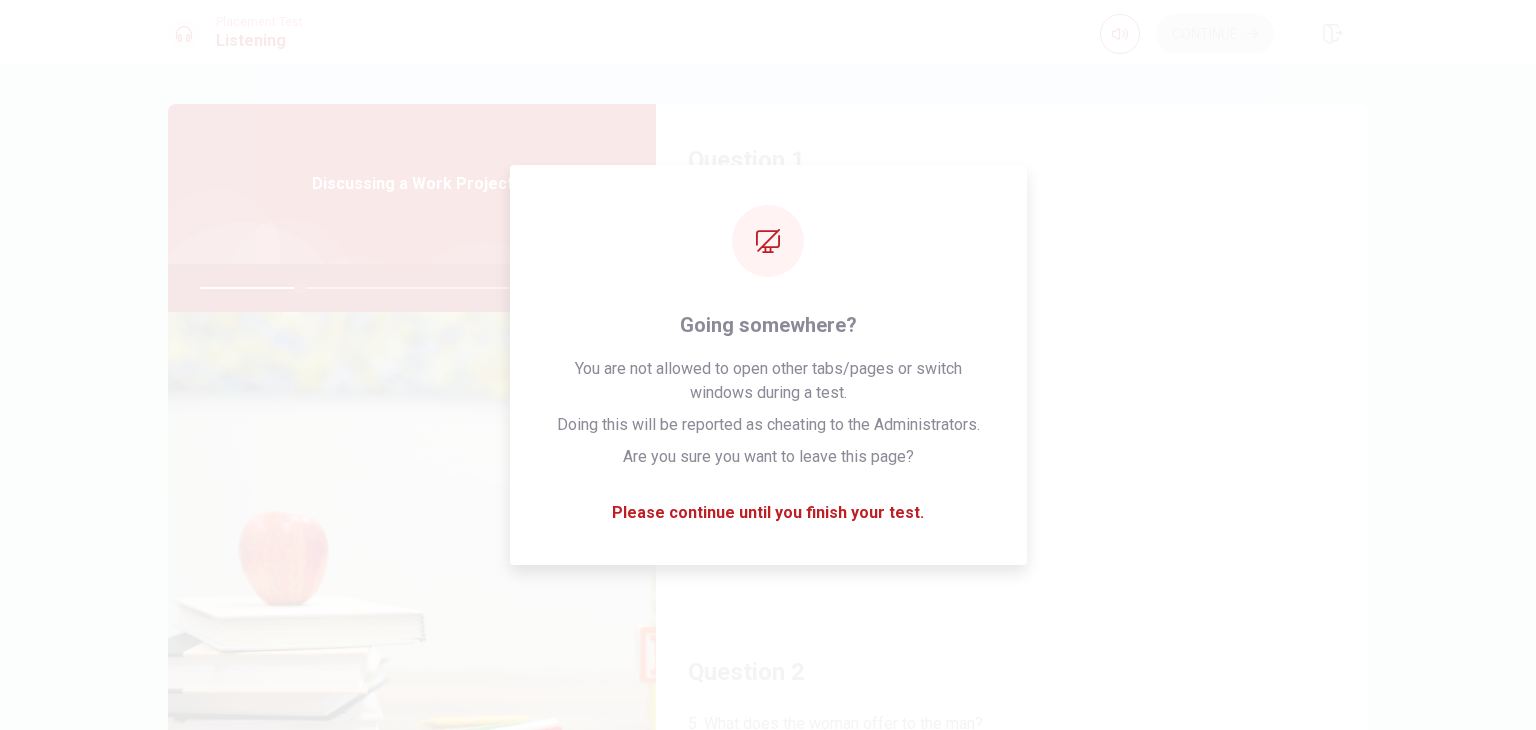 click on "Question 2 5. What does the woman offer to the man? A New clients B Additional resources C More time D A different project" at bounding box center [1012, 872] 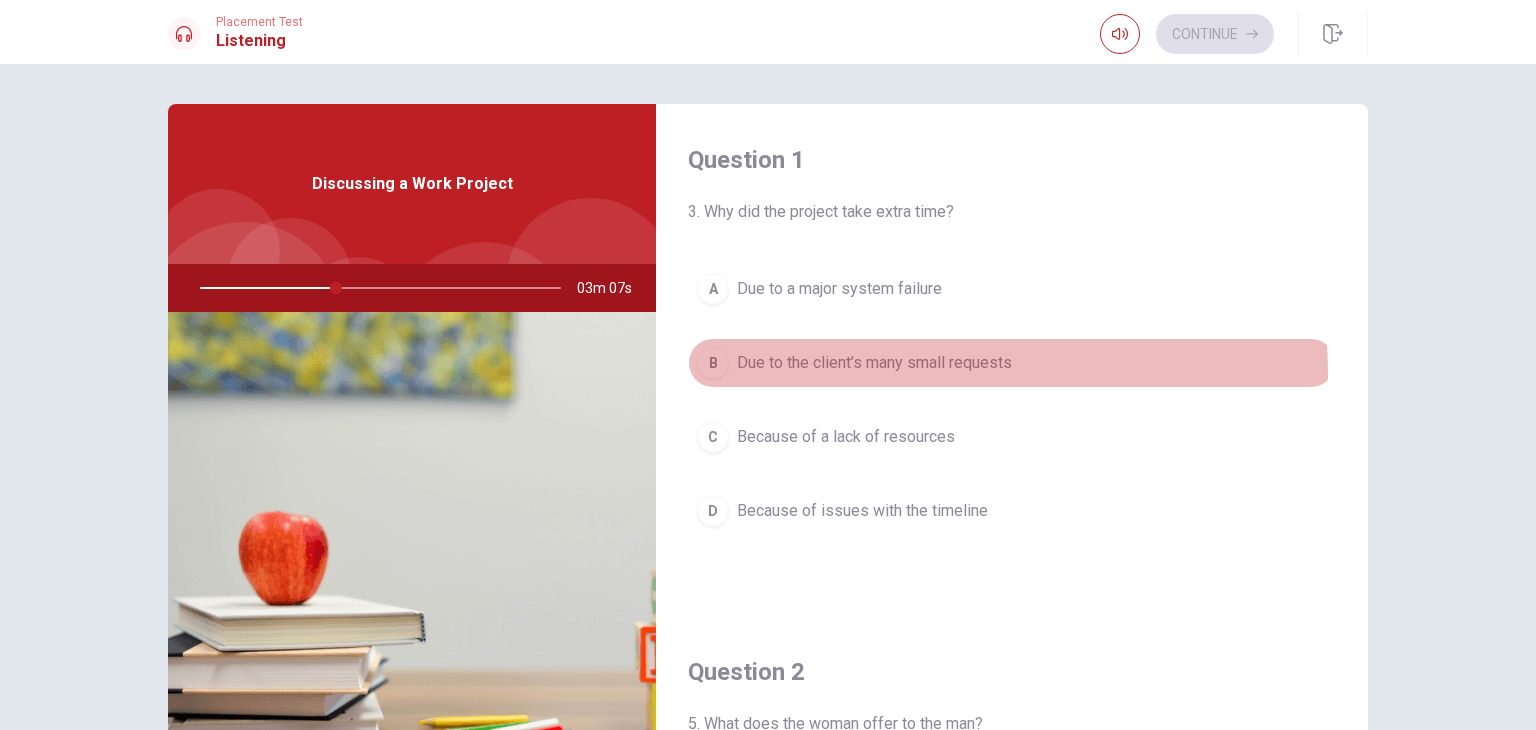 click on "Due to the client’s many small requests" at bounding box center (874, 363) 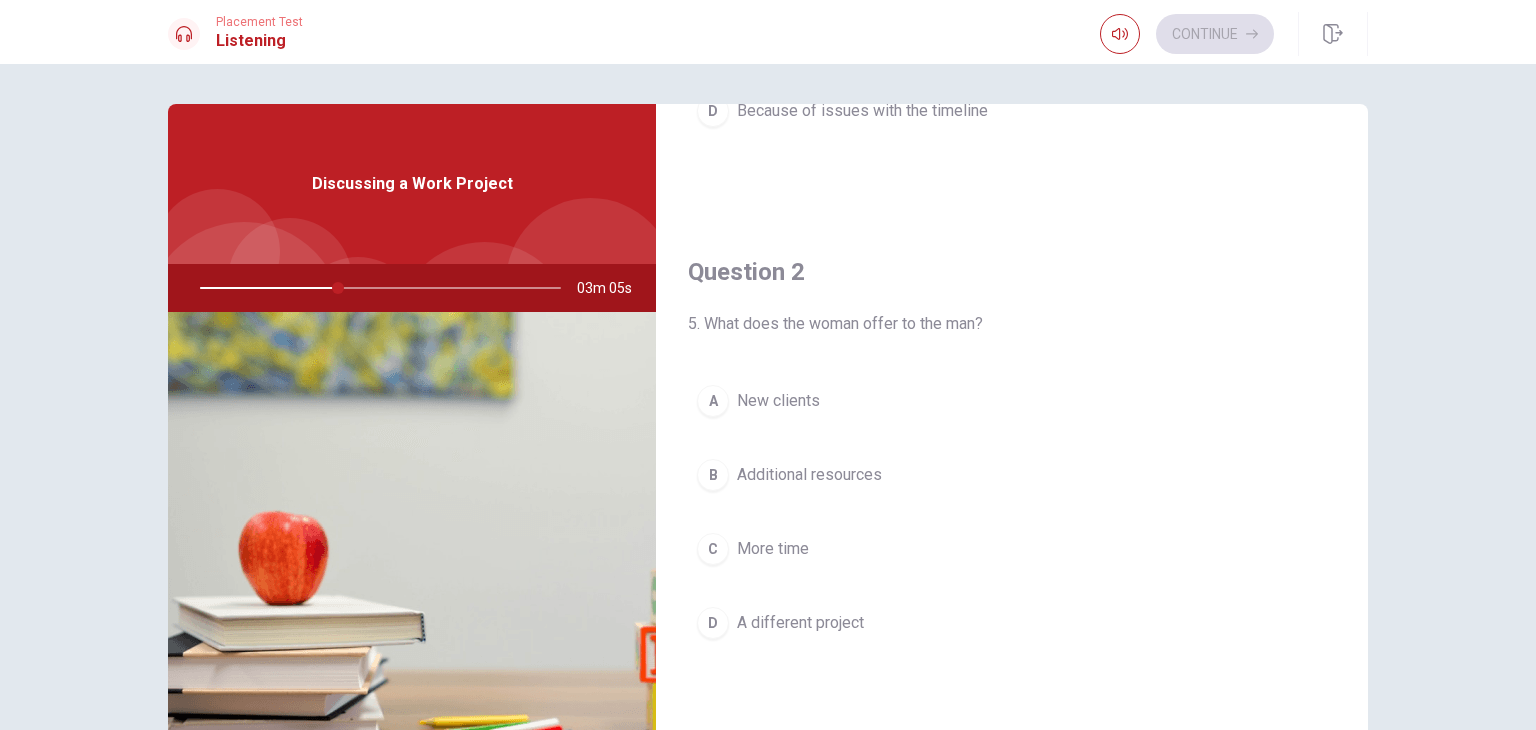 scroll, scrollTop: 500, scrollLeft: 0, axis: vertical 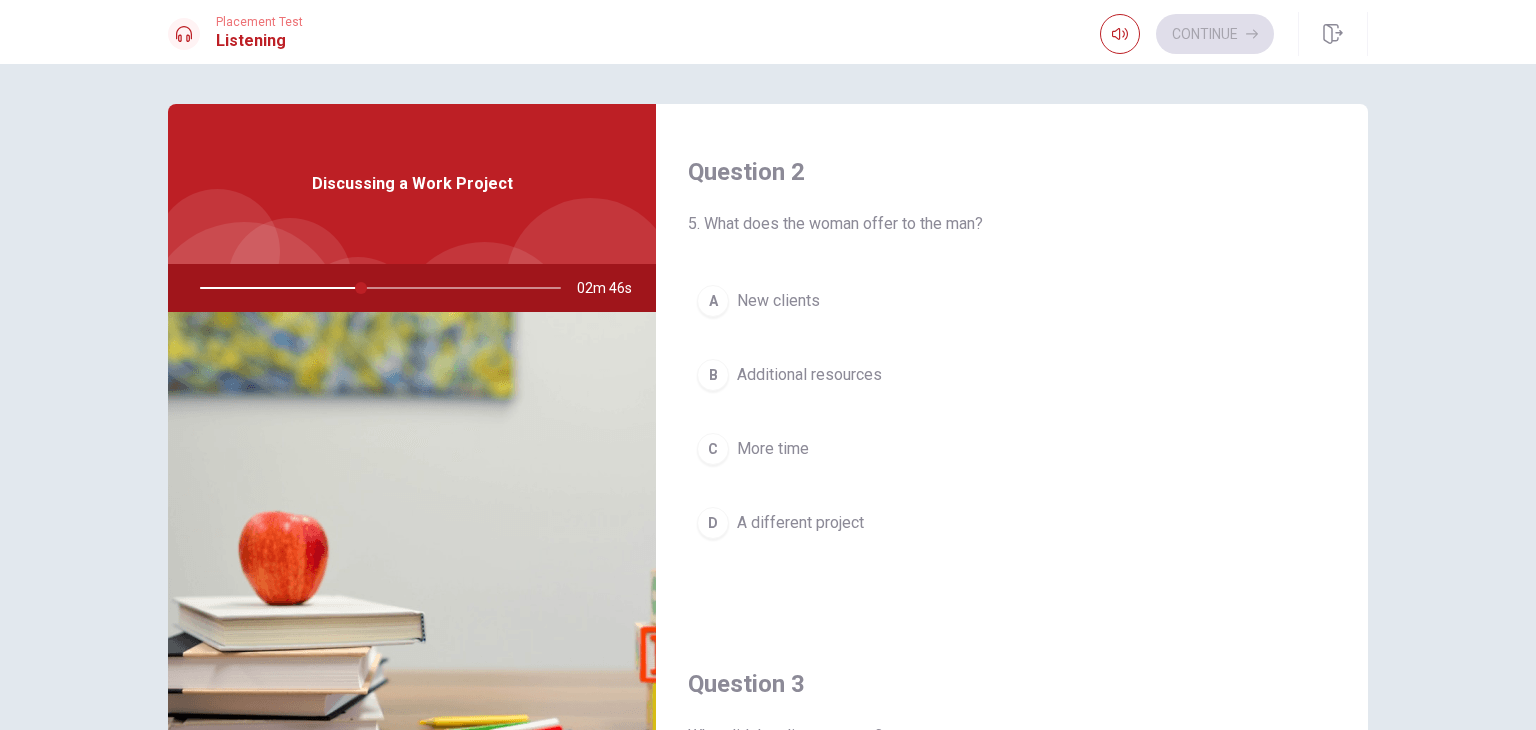 click on "Additional resources" at bounding box center [809, 375] 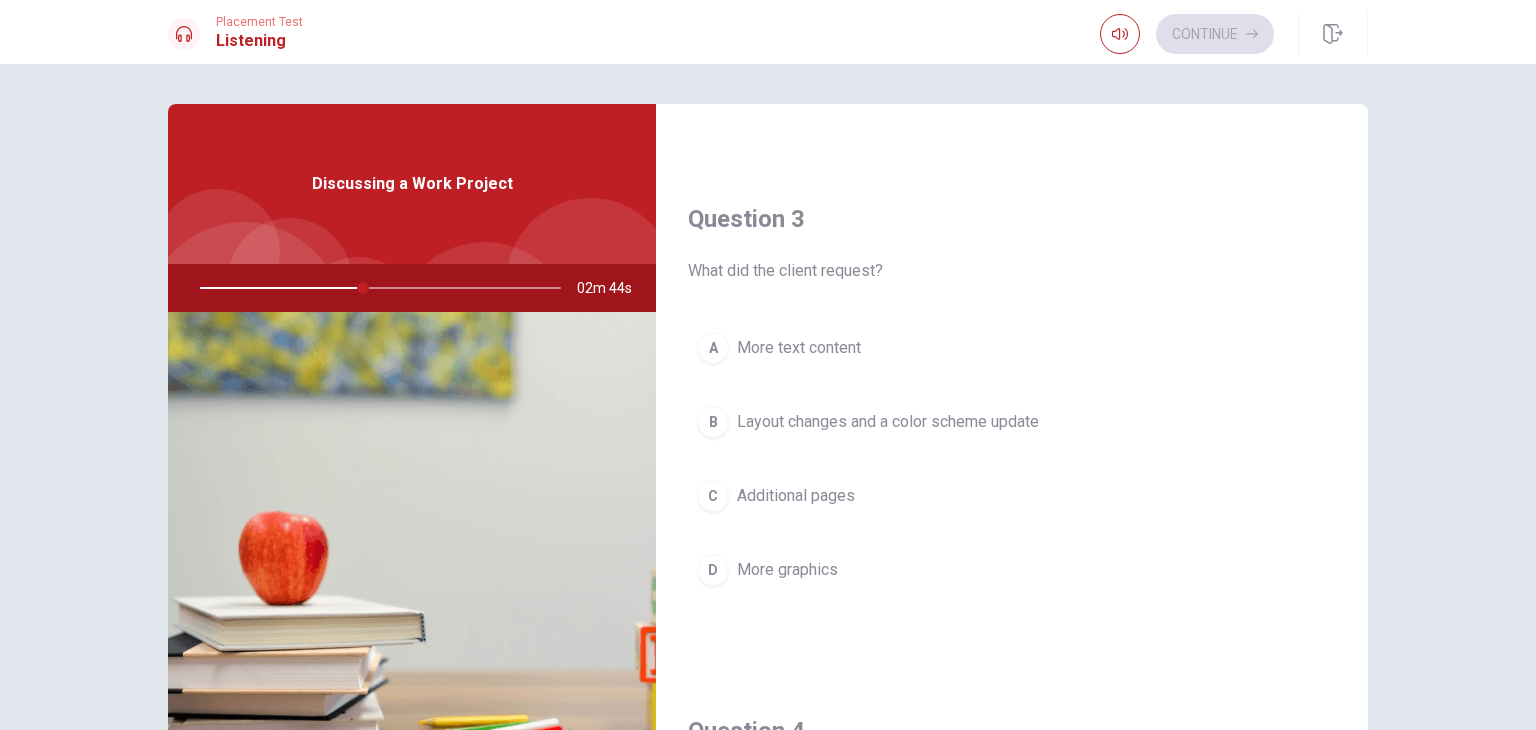 scroll, scrollTop: 1000, scrollLeft: 0, axis: vertical 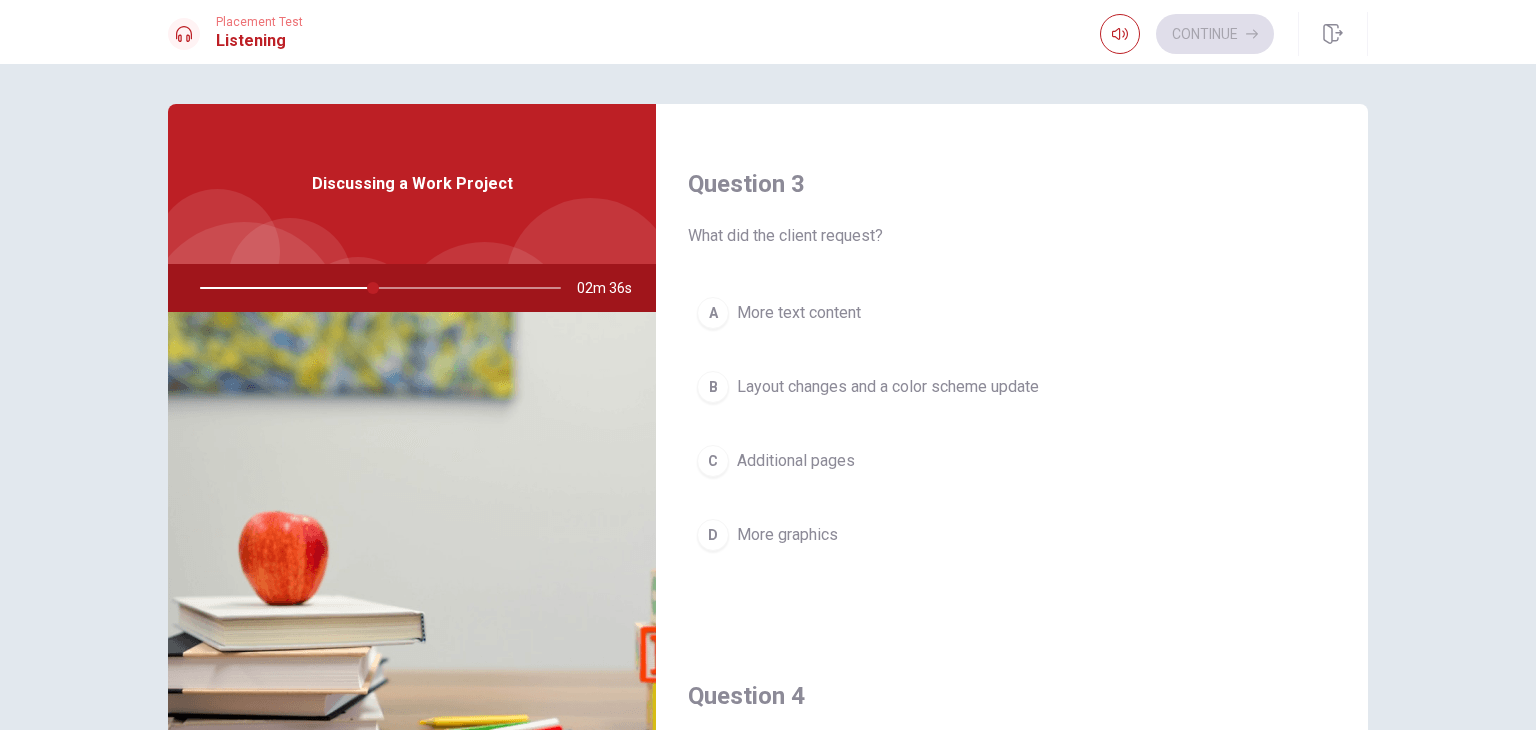 click on "Layout changes and a color scheme update" at bounding box center (888, 387) 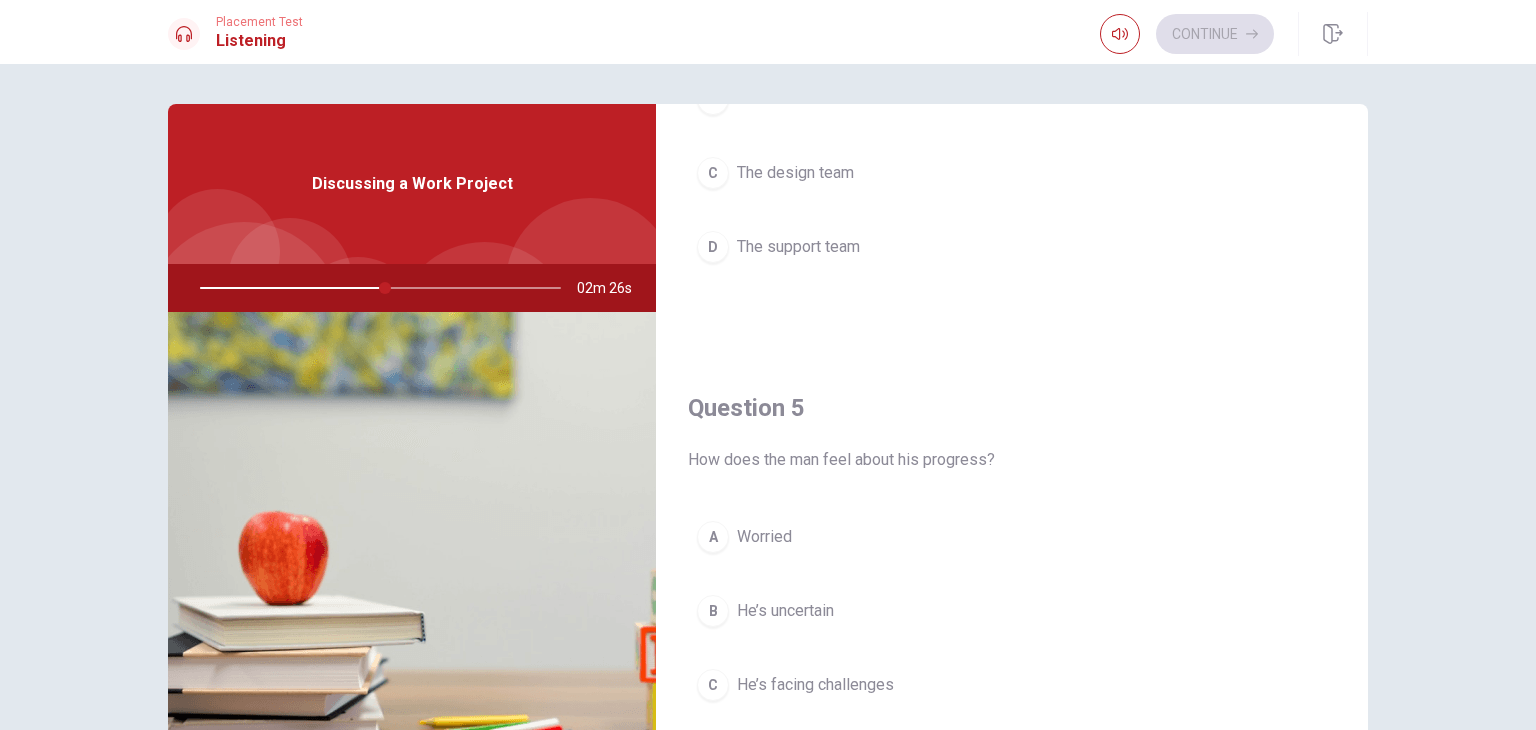 scroll, scrollTop: 1856, scrollLeft: 0, axis: vertical 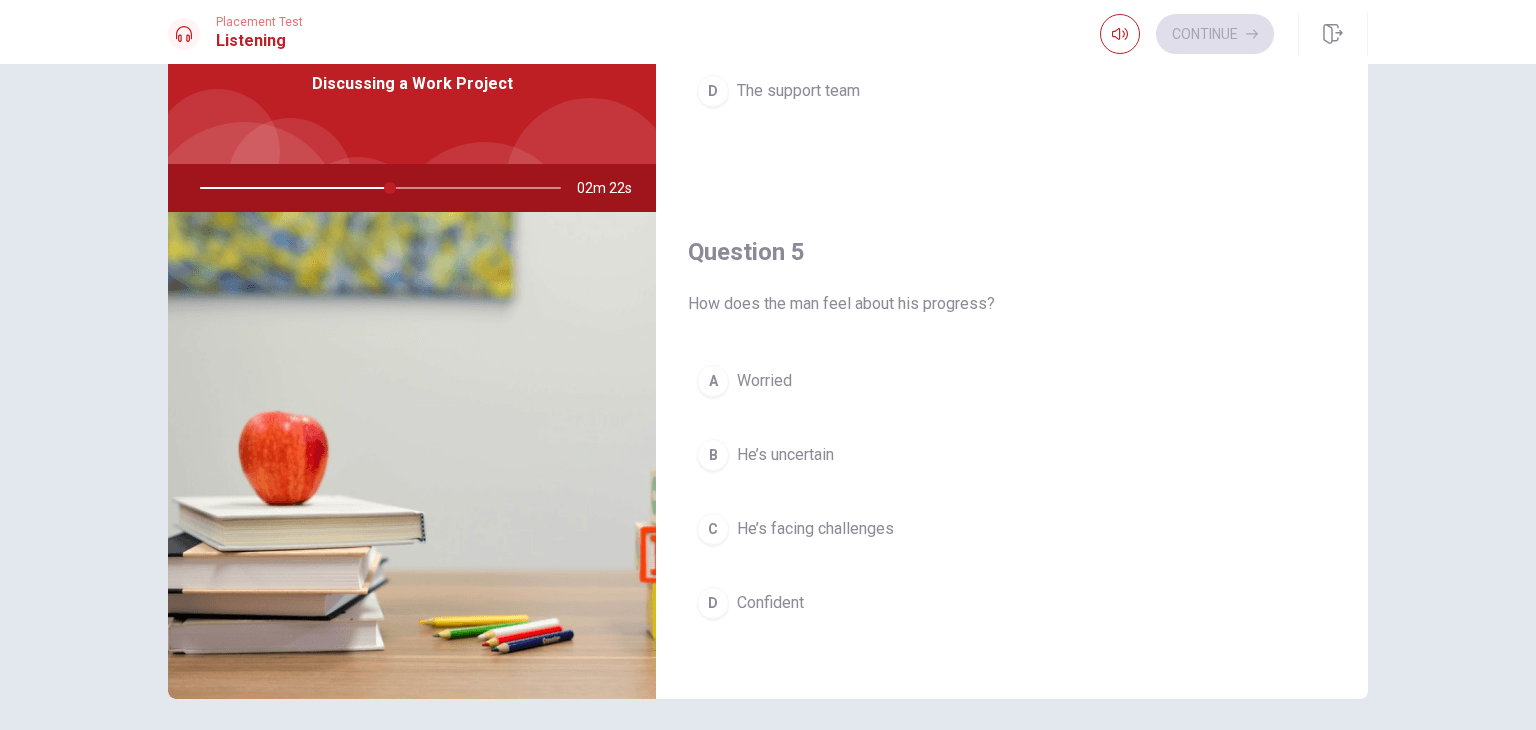 click on "He’s facing challenges" at bounding box center (815, 529) 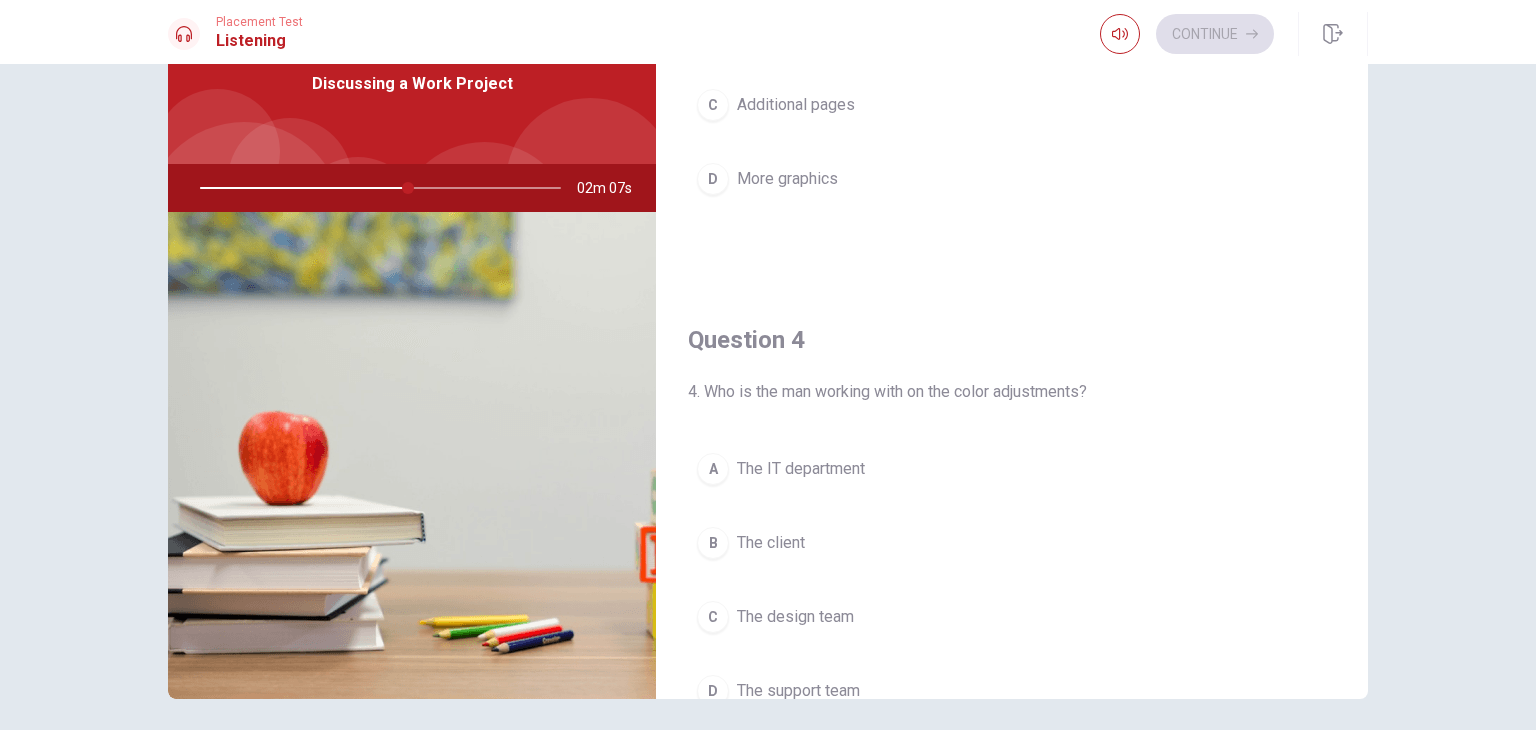 scroll, scrollTop: 1356, scrollLeft: 0, axis: vertical 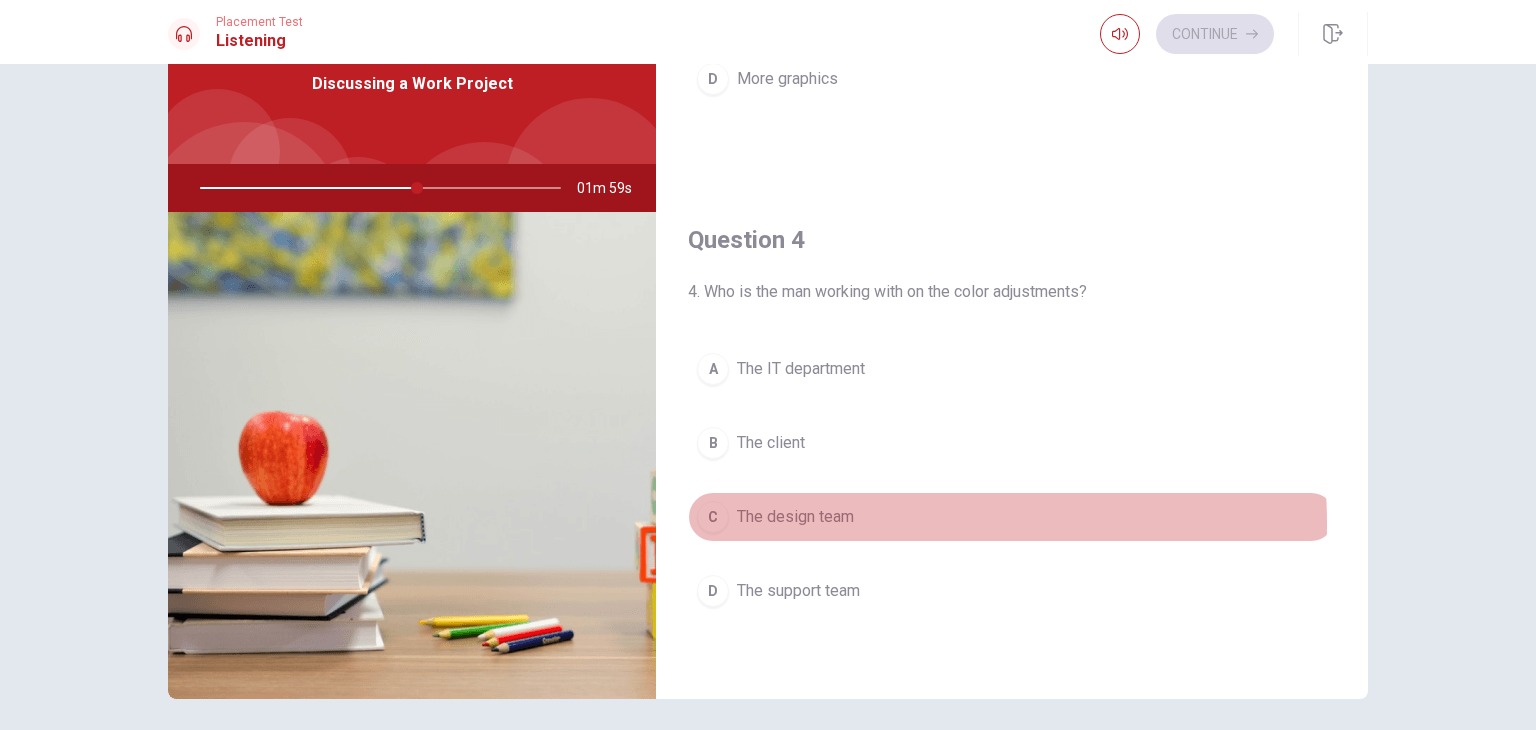 click on "The design team" at bounding box center (795, 517) 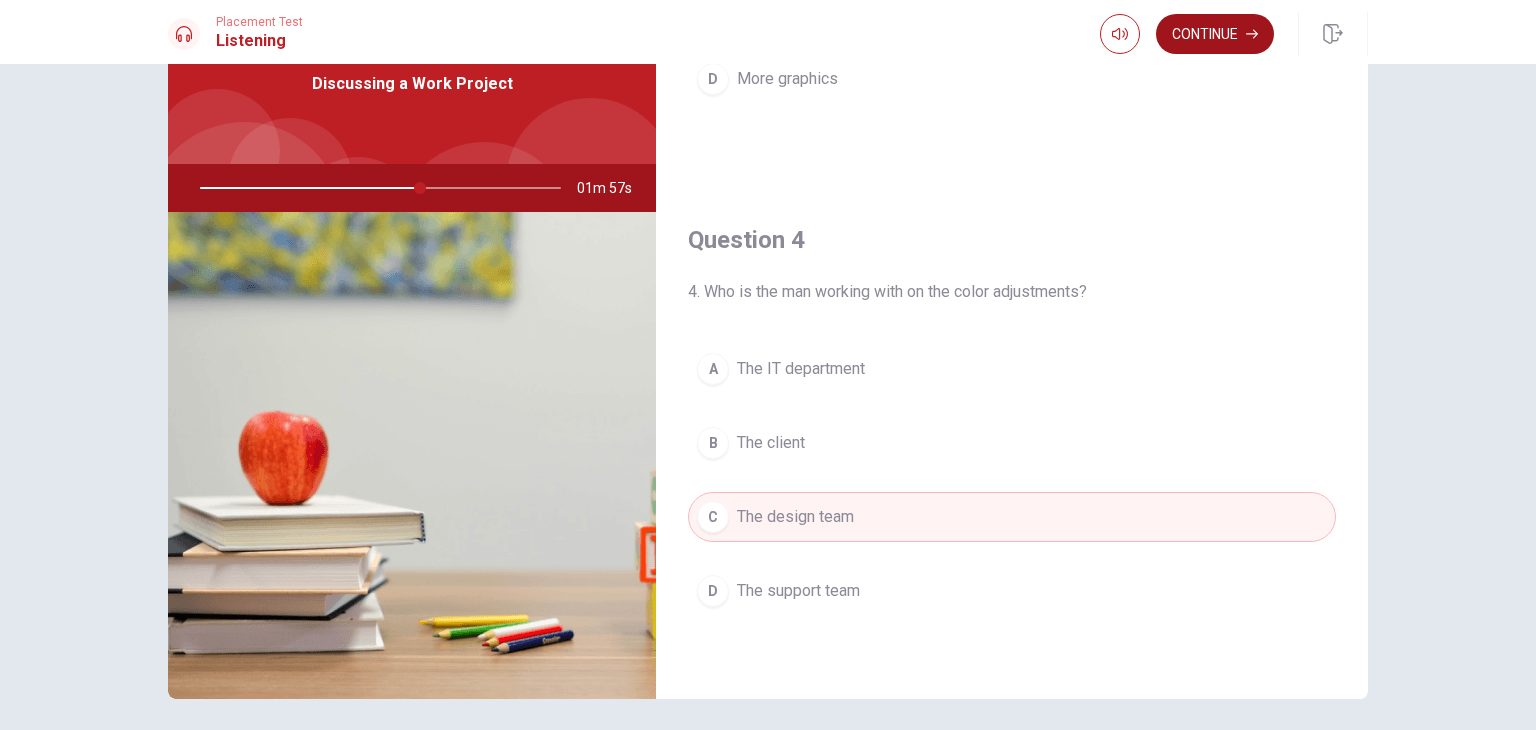 click on "Continue" at bounding box center (1215, 34) 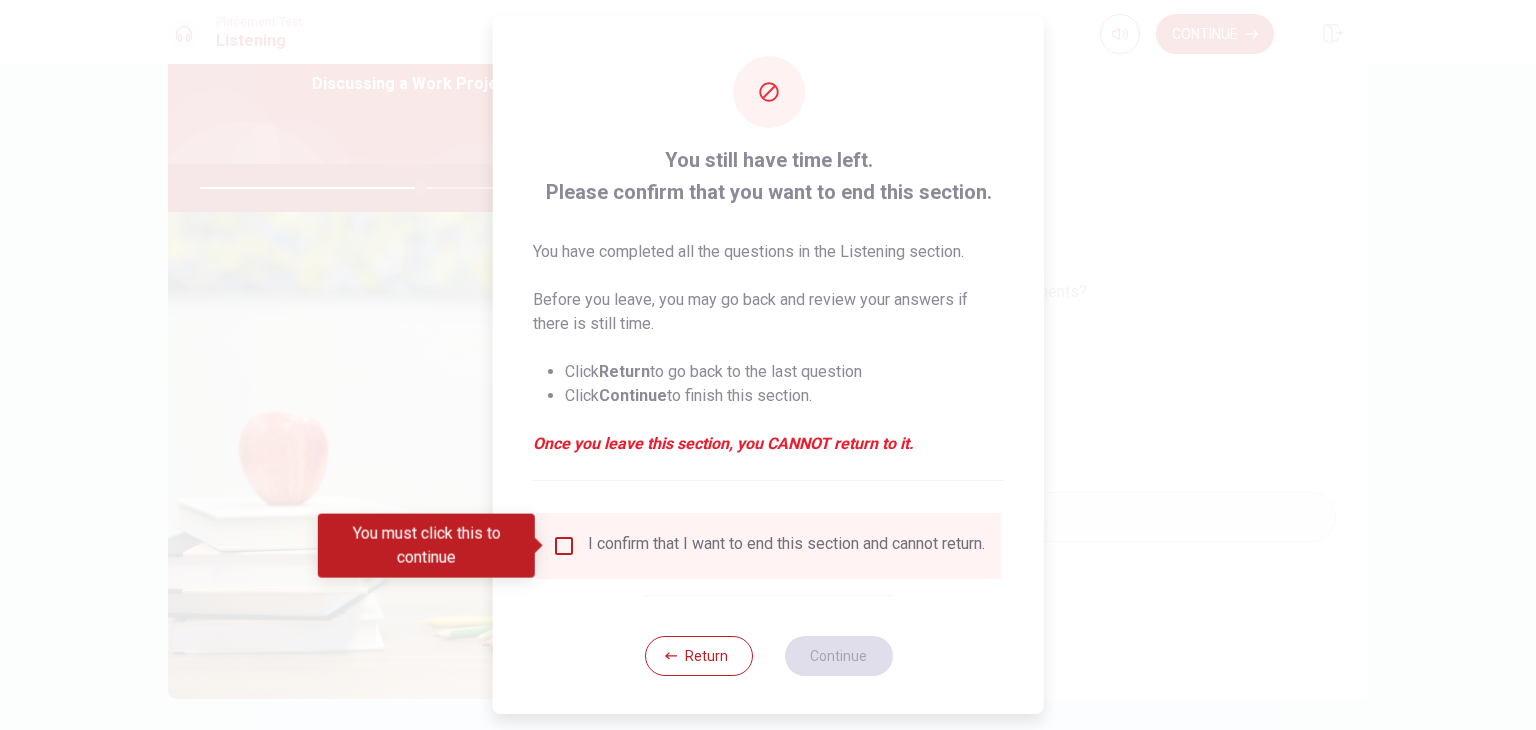 click on "You still have time left.   Please confirm that you want to end this section. You have completed all the questions in the Listening section. Before you leave, you may go back and review your answers if there is still time. Click  Return  to go back to the last question Click  Continue  to finish this section. Once you leave this section, you CANNOT return to it. I confirm that I want to end this section and cannot return. Return Continue" at bounding box center (768, 366) 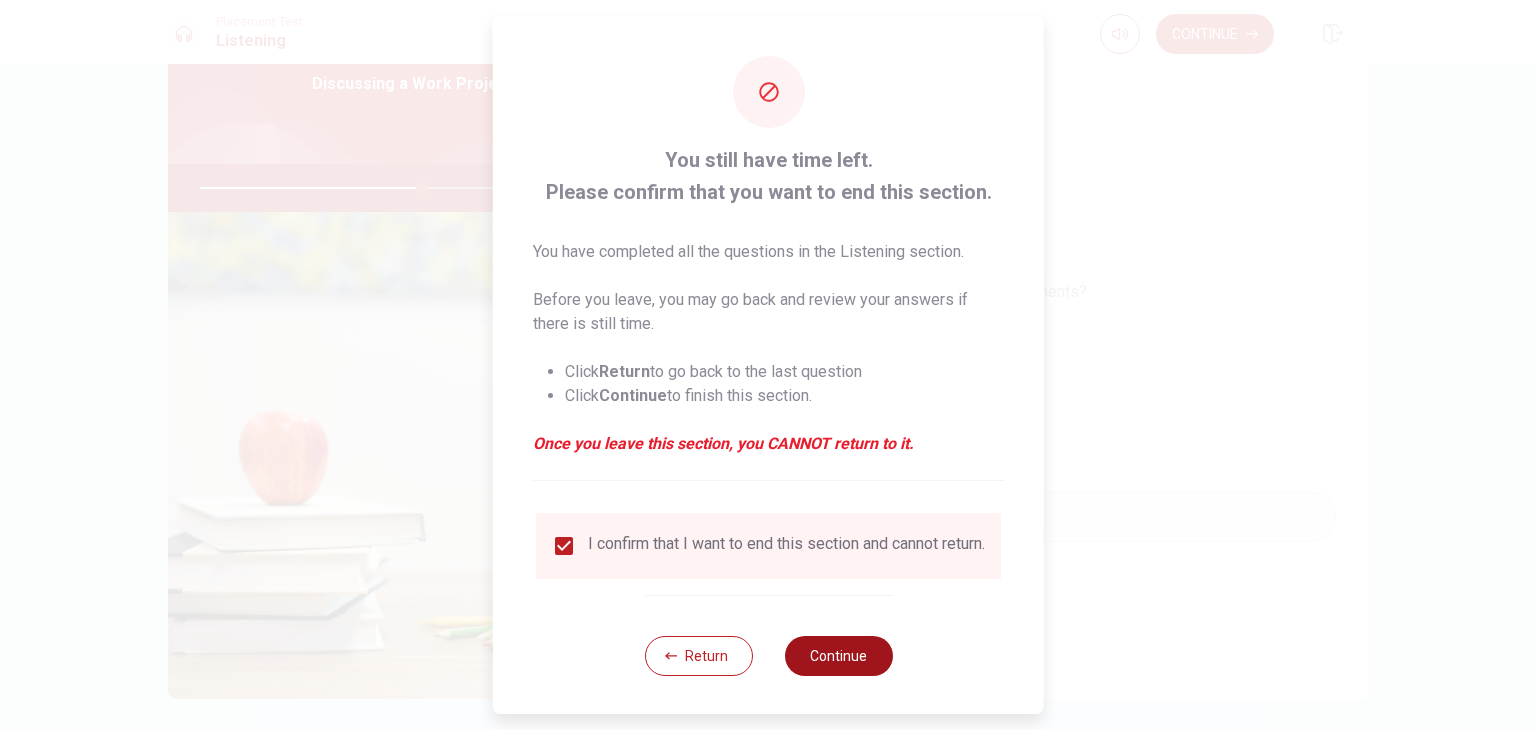 click on "Continue" at bounding box center (838, 656) 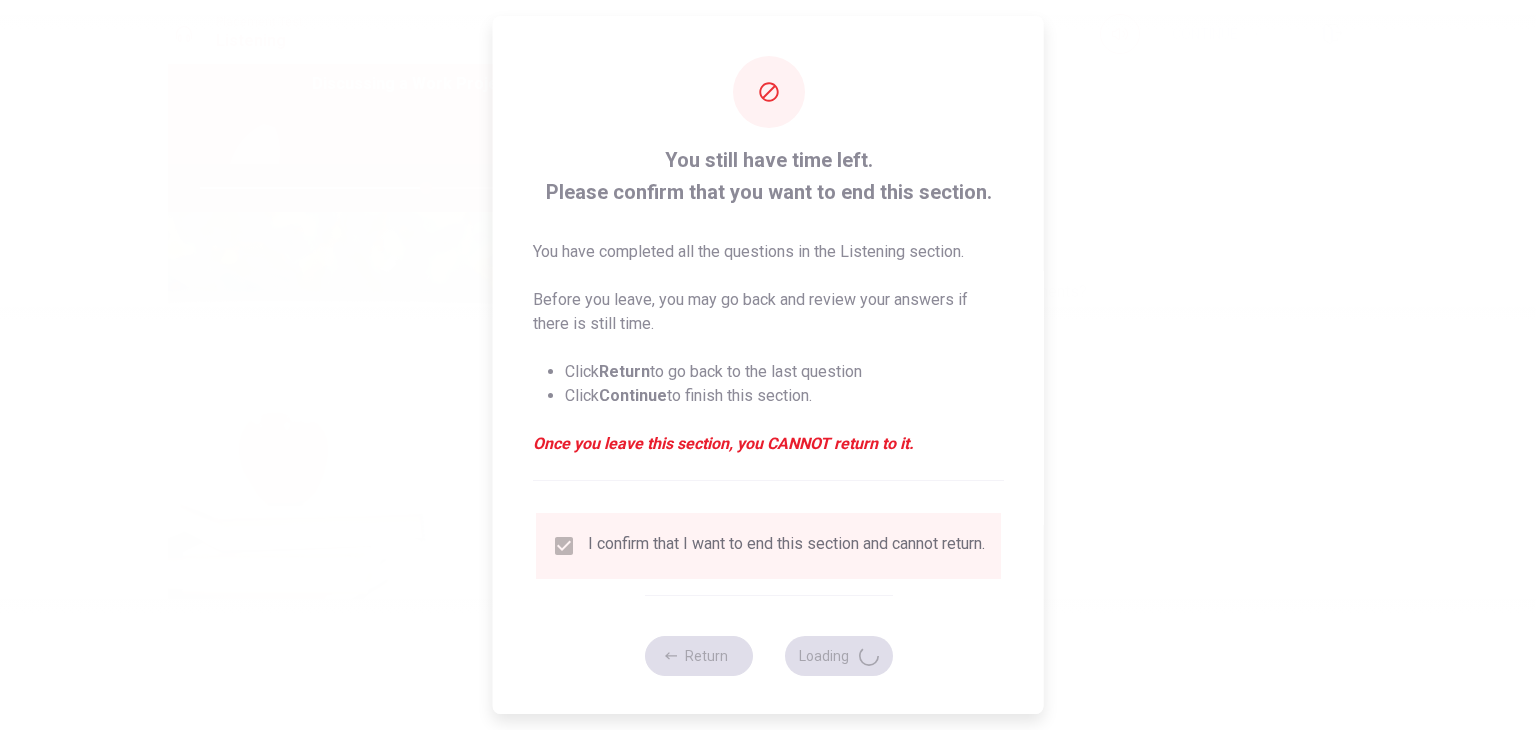 type on "63" 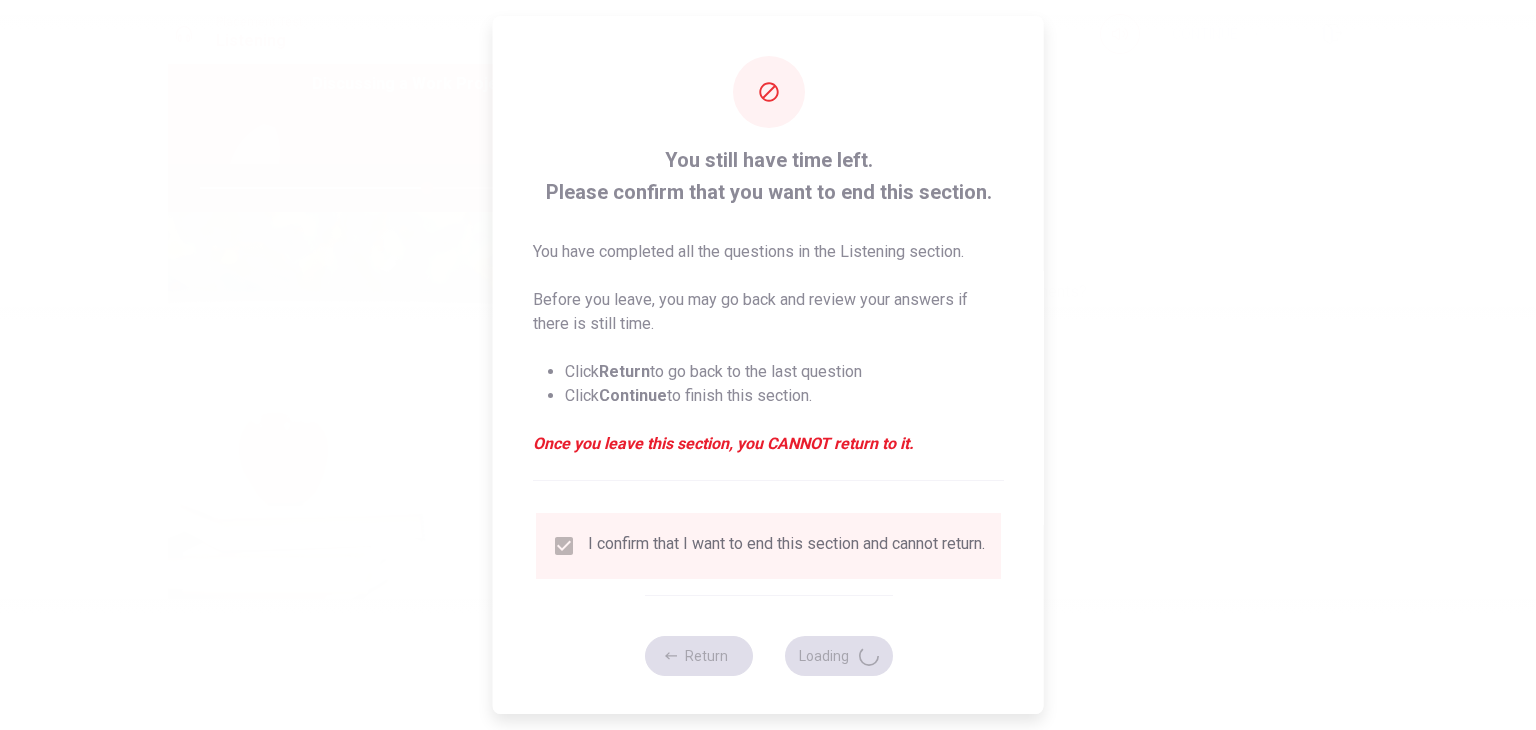 scroll, scrollTop: 0, scrollLeft: 0, axis: both 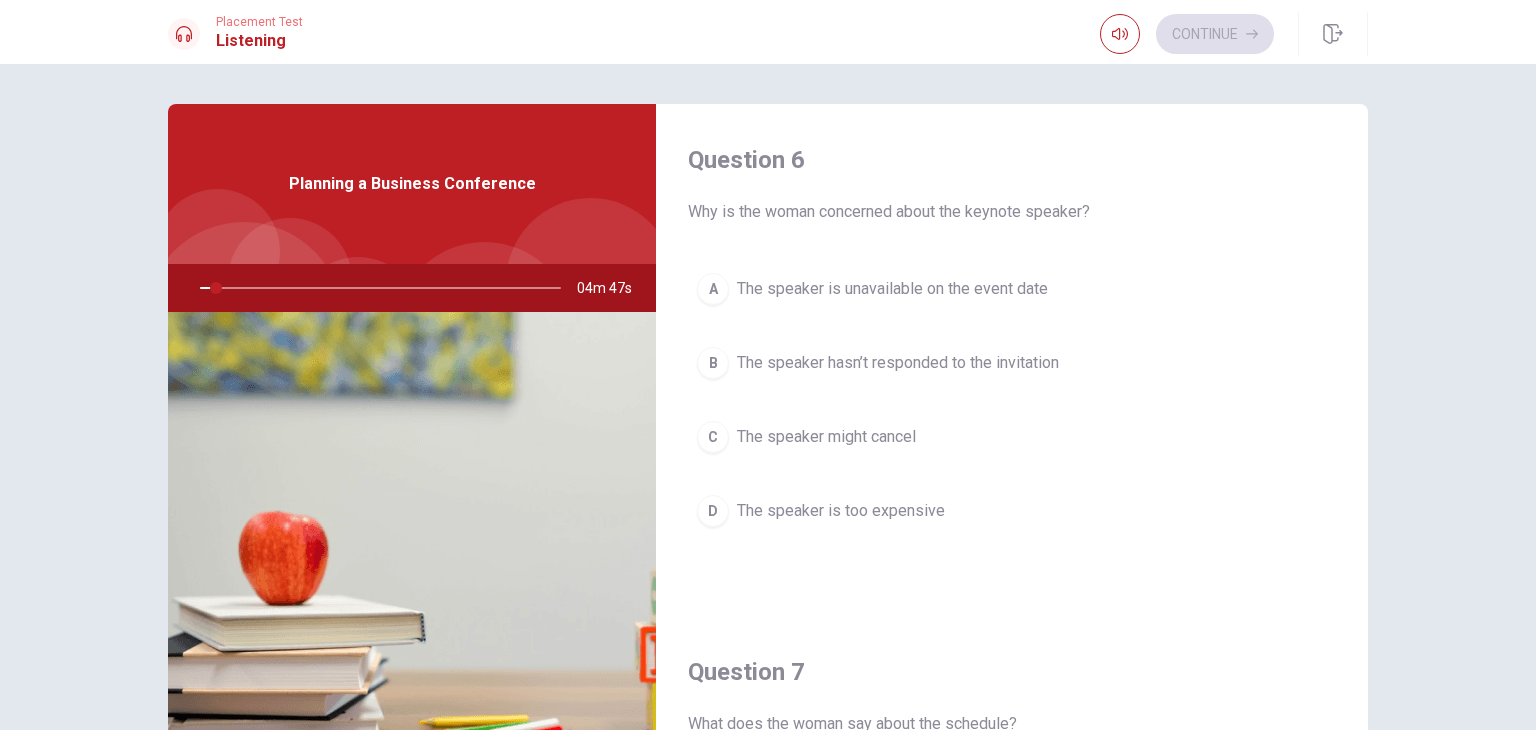 drag, startPoint x: 886, startPoint y: 209, endPoint x: 1076, endPoint y: 207, distance: 190.01053 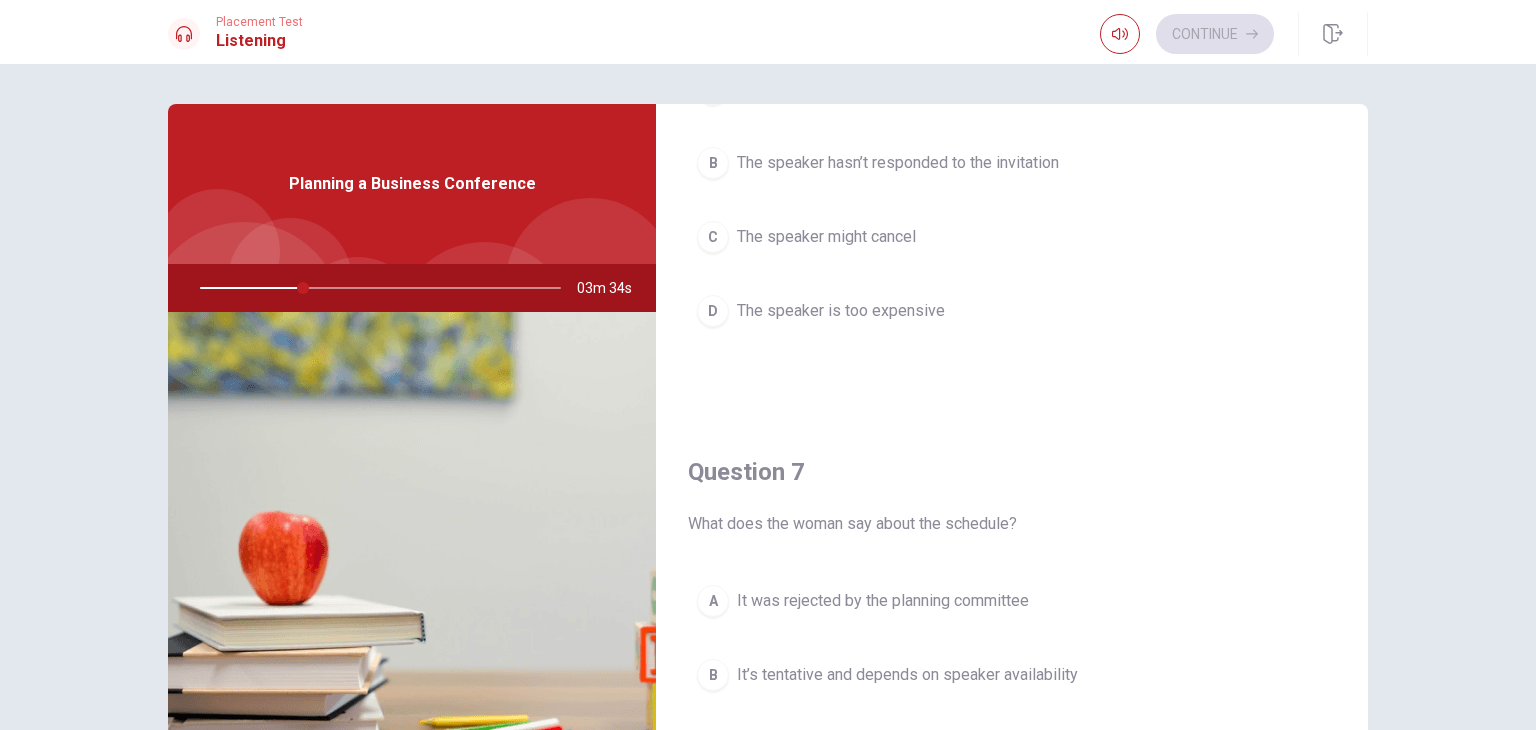 scroll, scrollTop: 0, scrollLeft: 0, axis: both 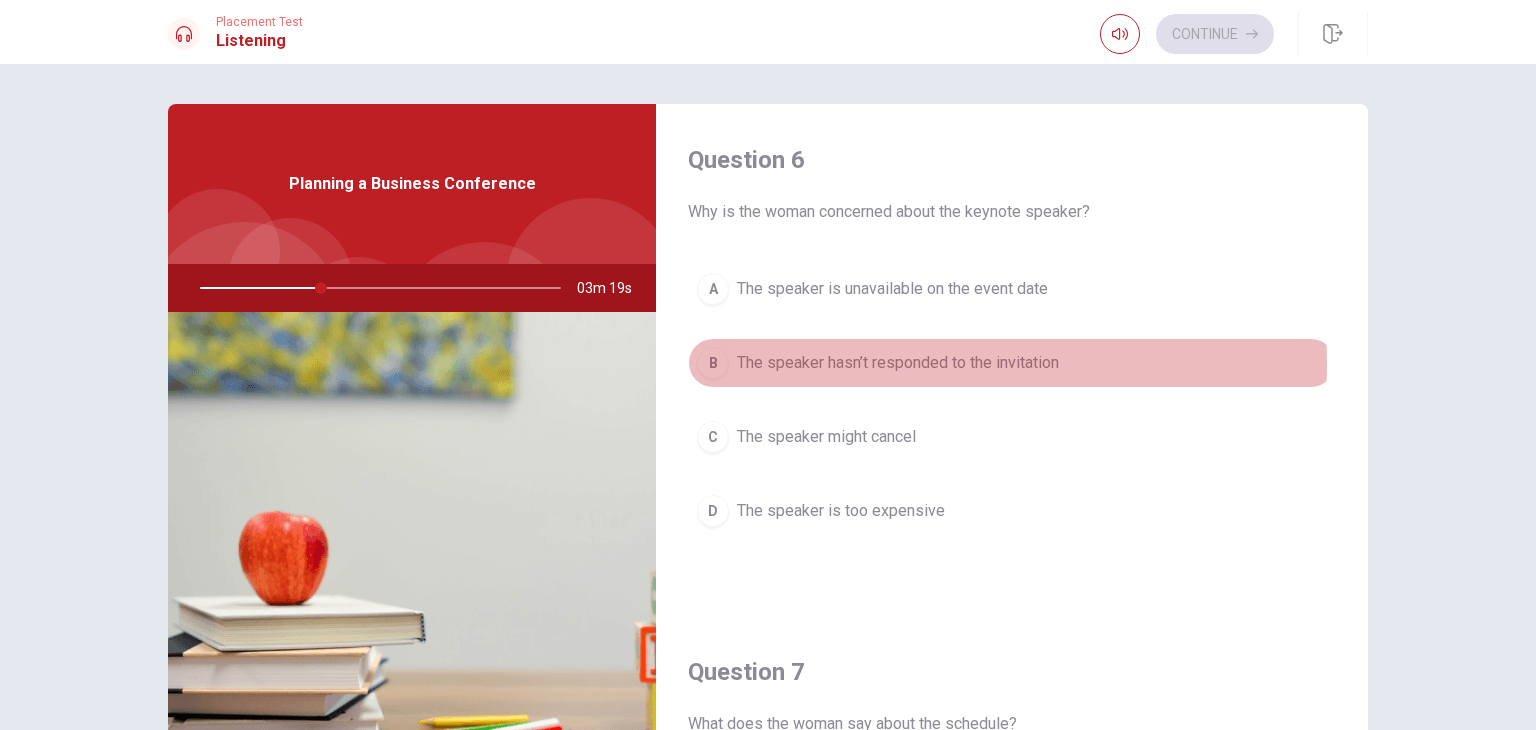 click on "The speaker hasn’t responded to the invitation" at bounding box center (898, 363) 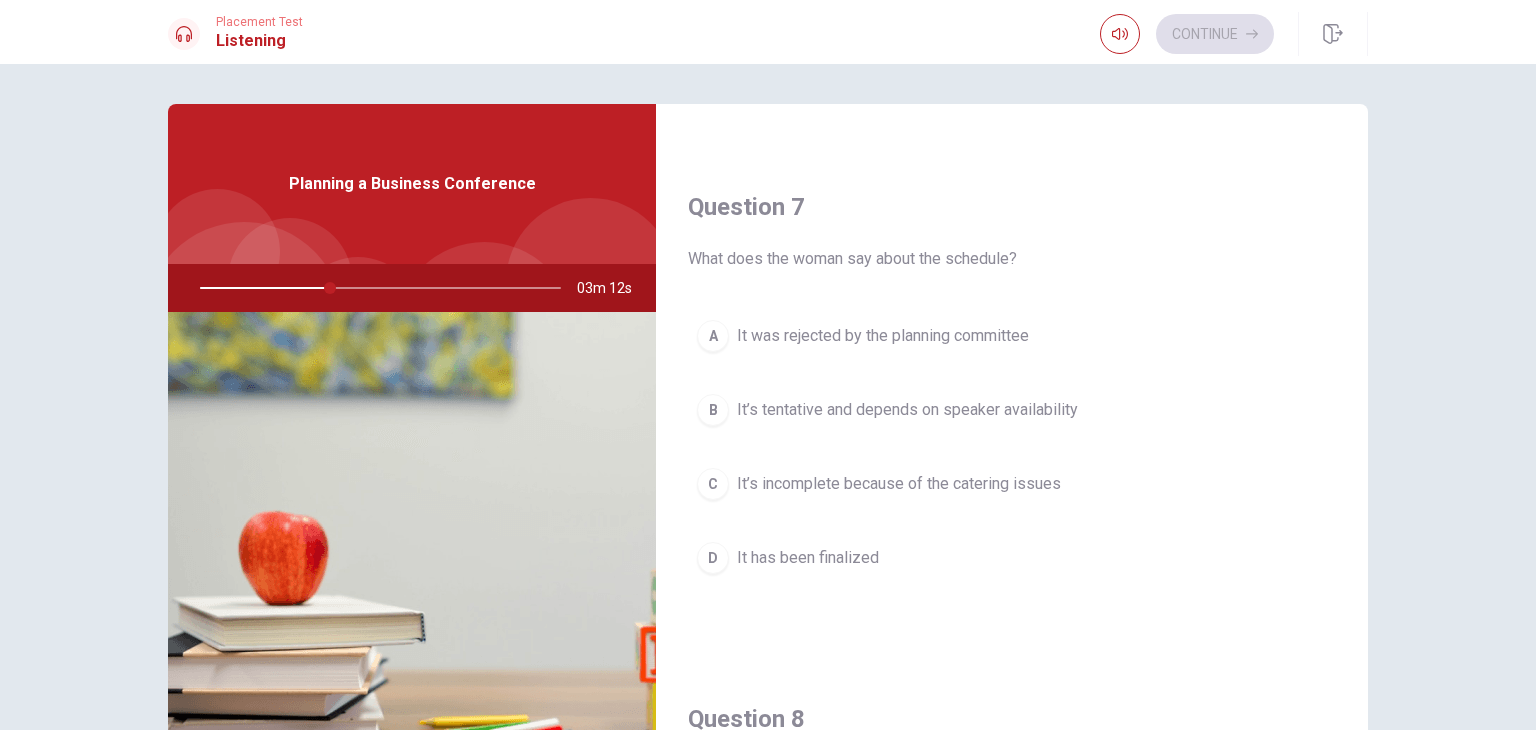 scroll, scrollTop: 500, scrollLeft: 0, axis: vertical 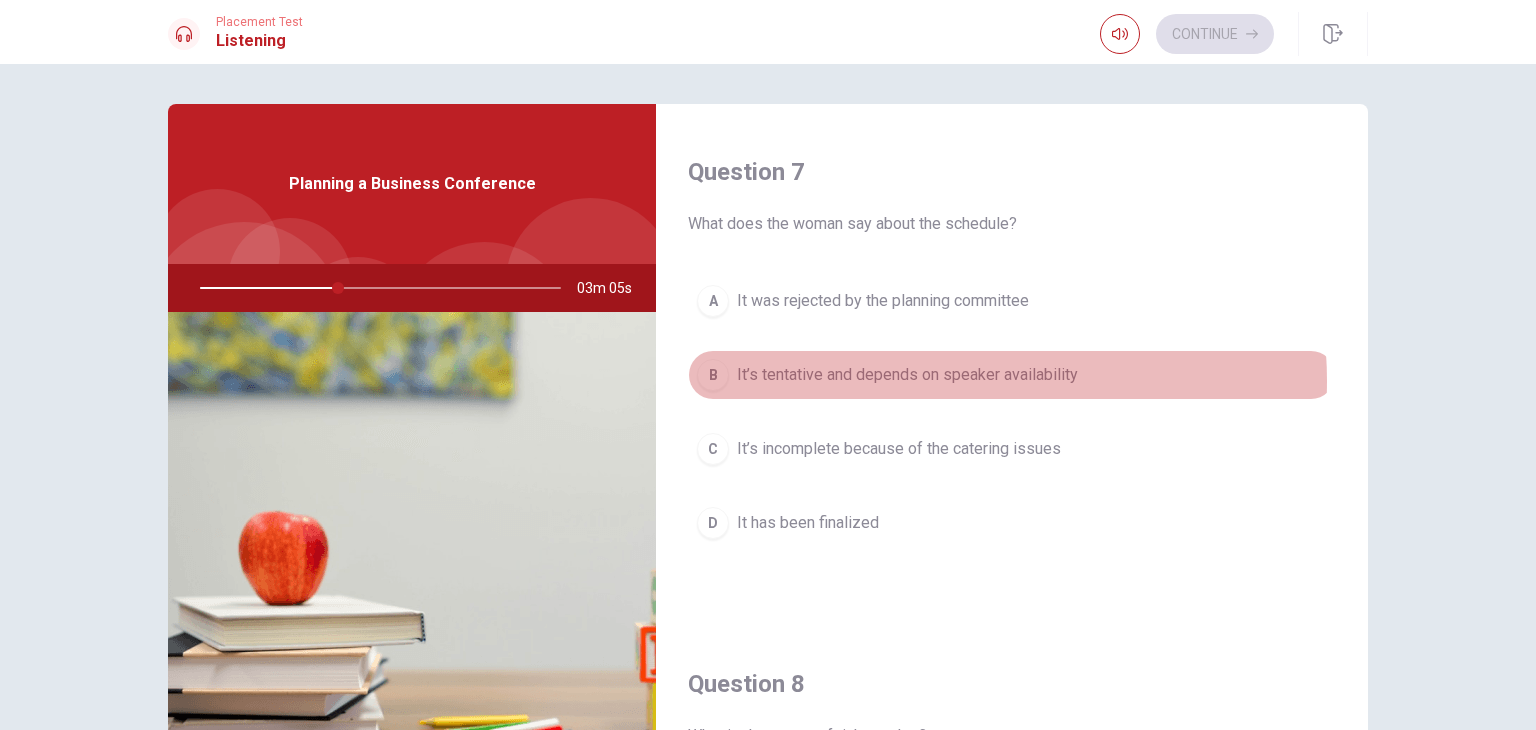 drag, startPoint x: 928, startPoint y: 379, endPoint x: 931, endPoint y: 431, distance: 52.086468 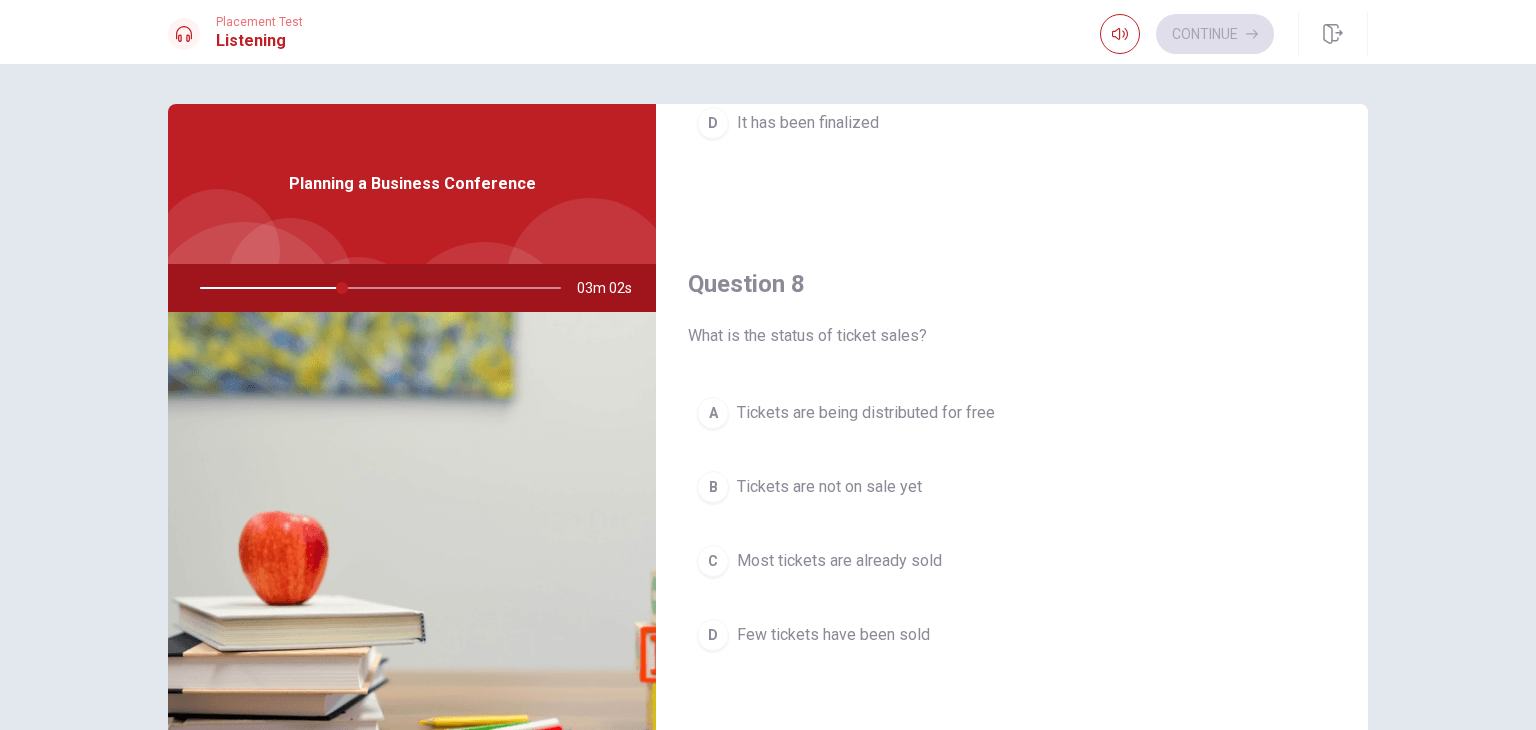 scroll, scrollTop: 1000, scrollLeft: 0, axis: vertical 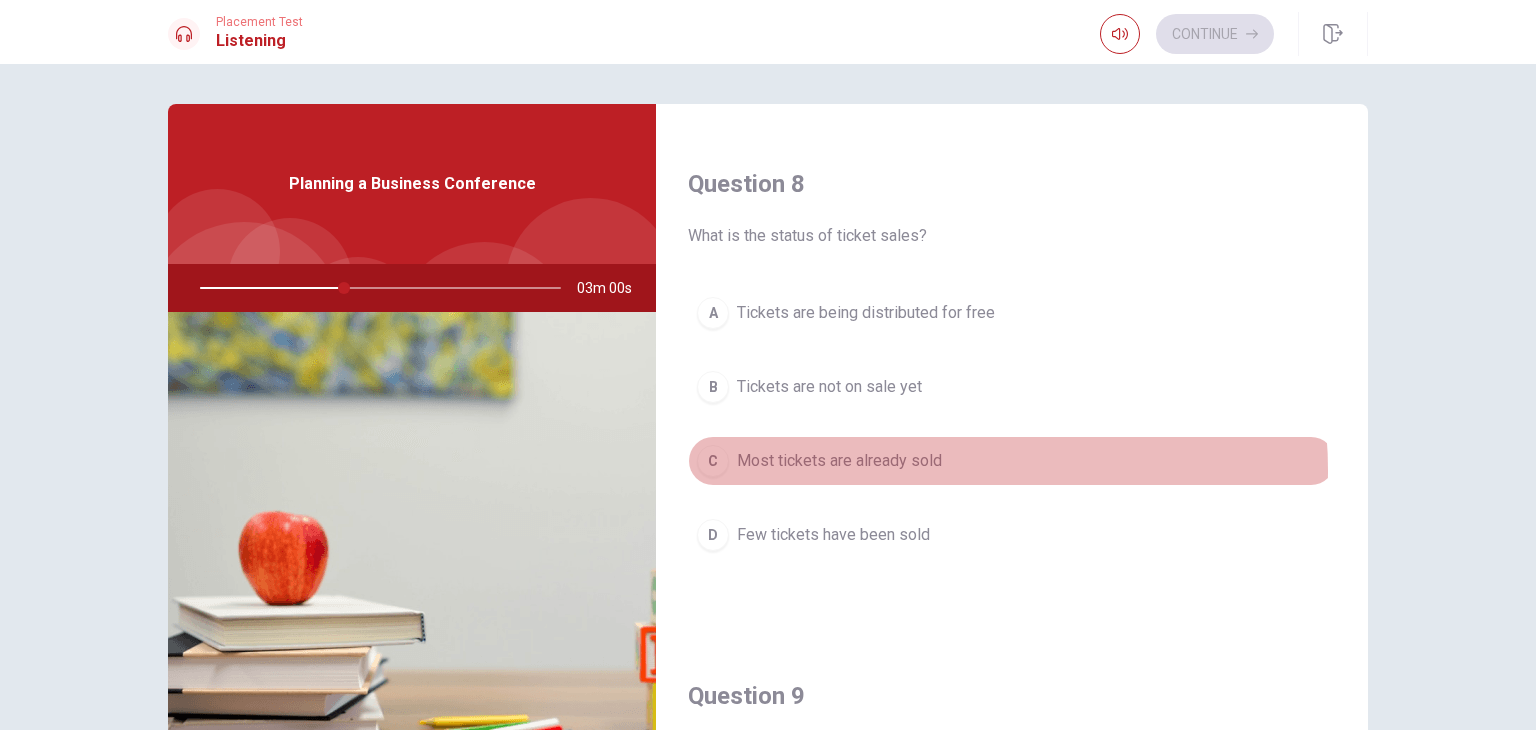 click on "Most tickets are already sold" at bounding box center [839, 461] 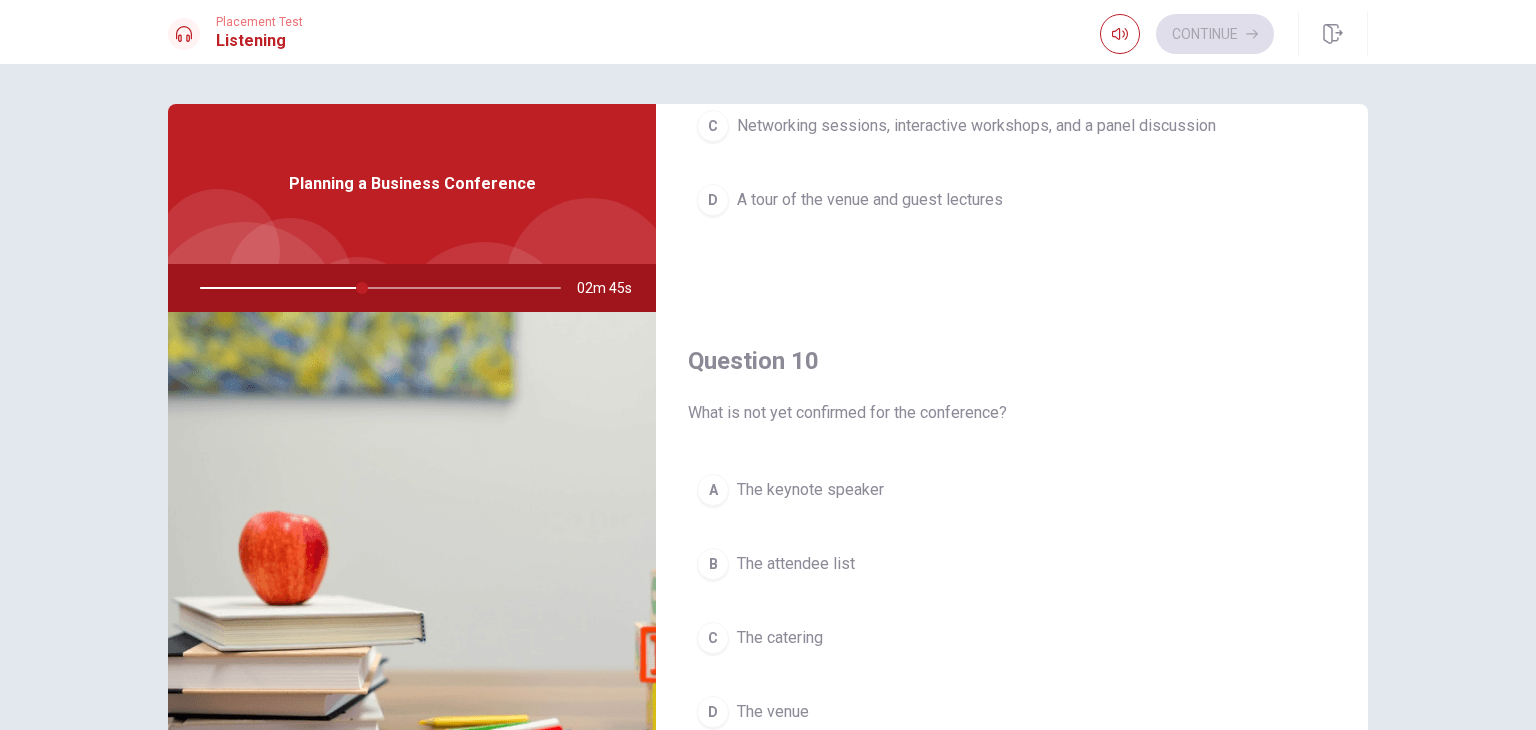 scroll, scrollTop: 1856, scrollLeft: 0, axis: vertical 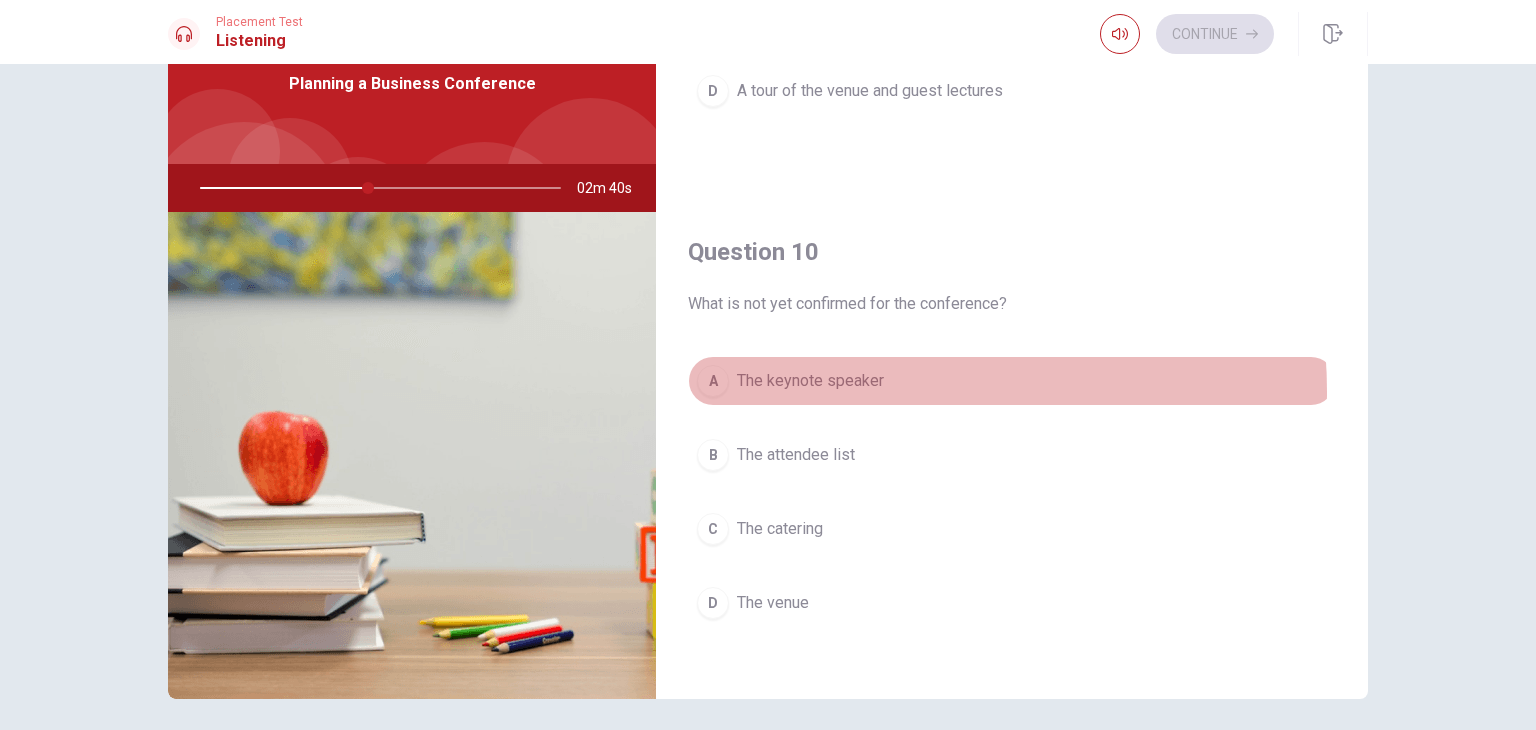 click on "The keynote speaker" at bounding box center (810, 381) 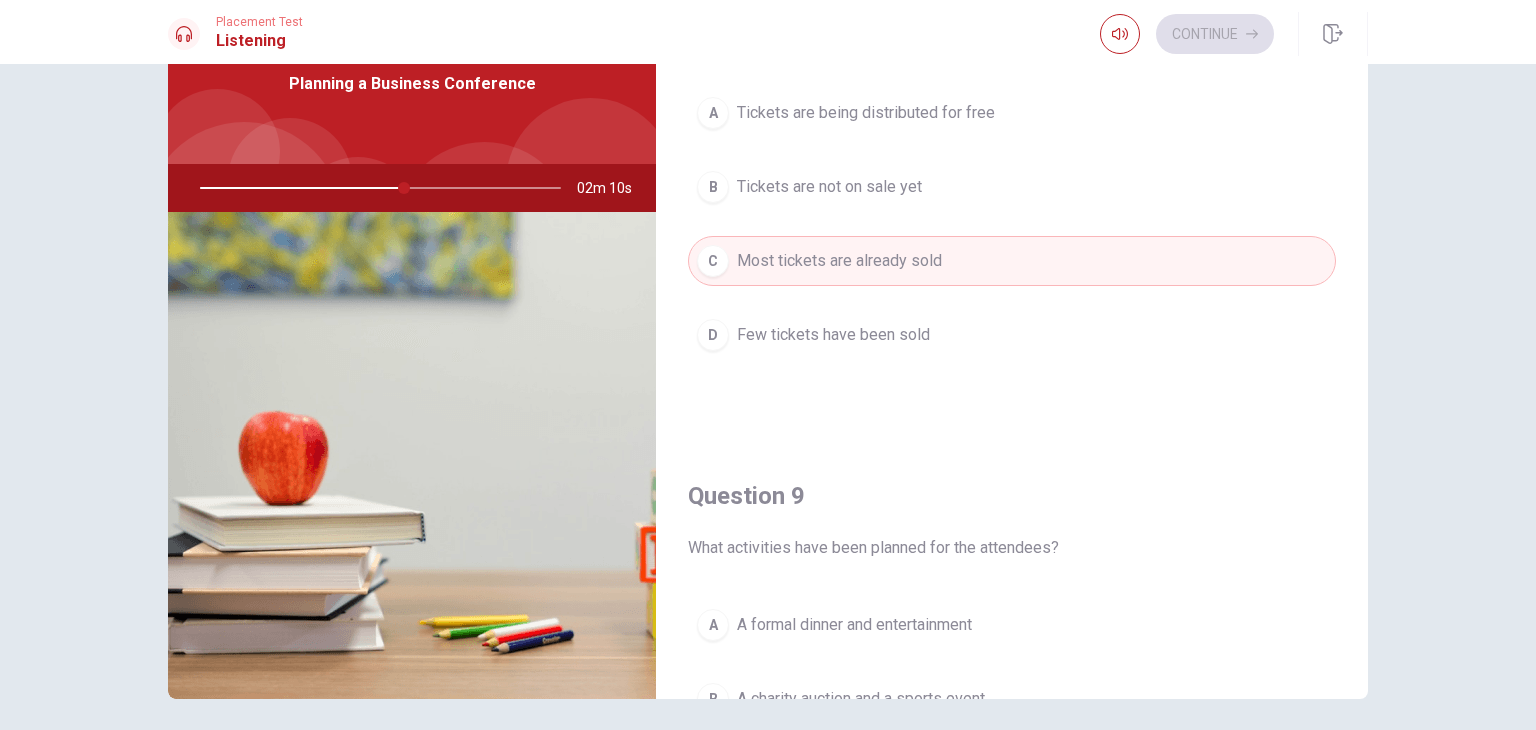 scroll, scrollTop: 1400, scrollLeft: 0, axis: vertical 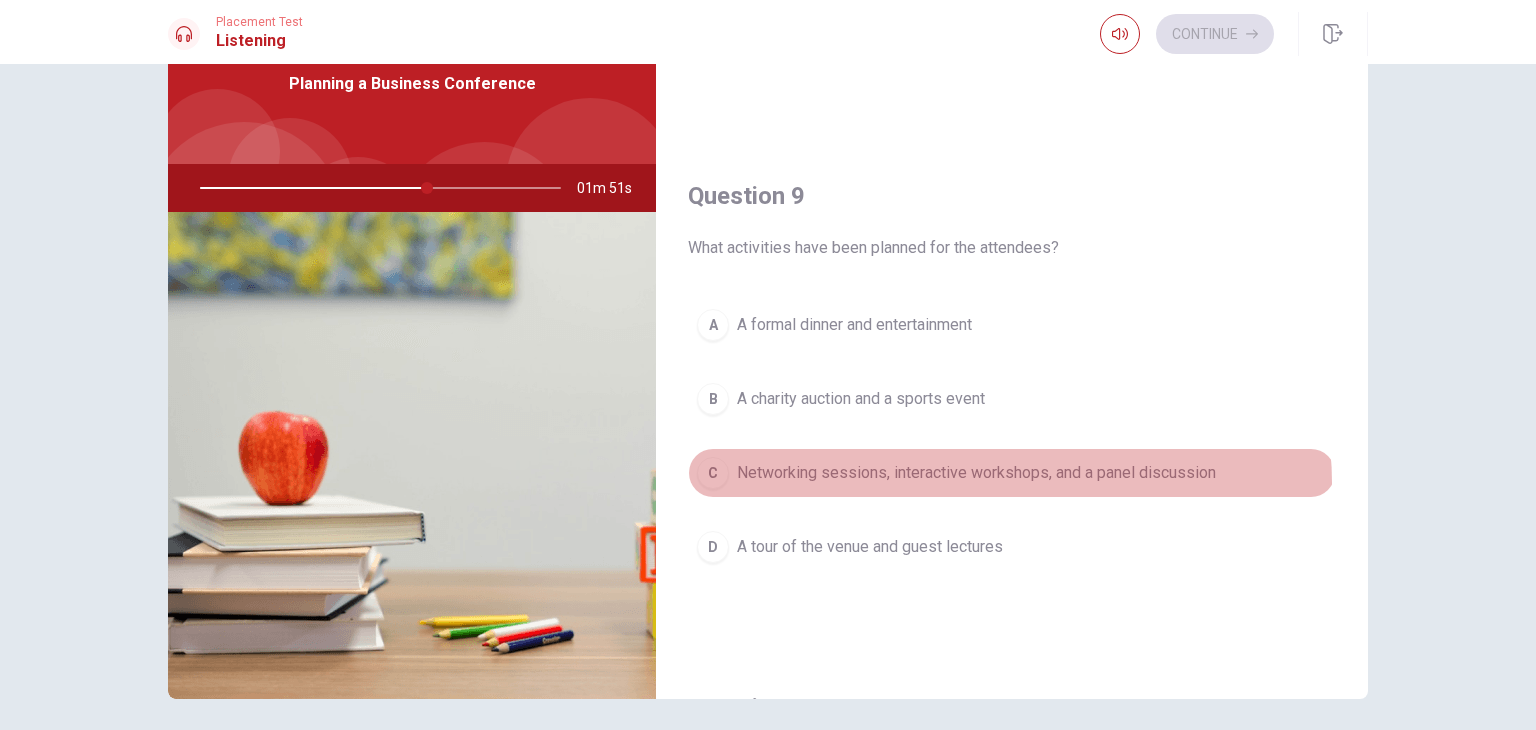 click on "Networking sessions, interactive workshops, and a panel discussion" at bounding box center (976, 473) 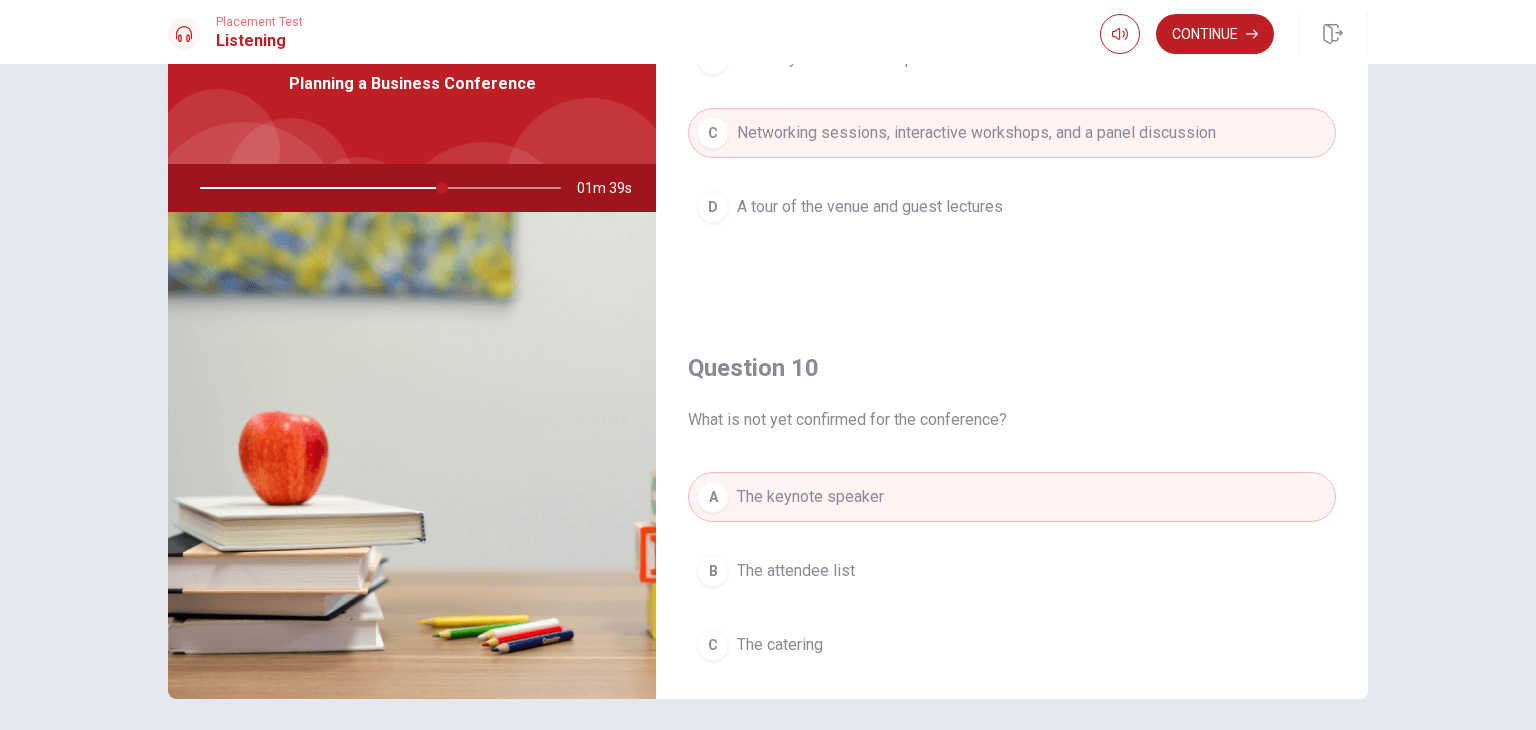 scroll, scrollTop: 1856, scrollLeft: 0, axis: vertical 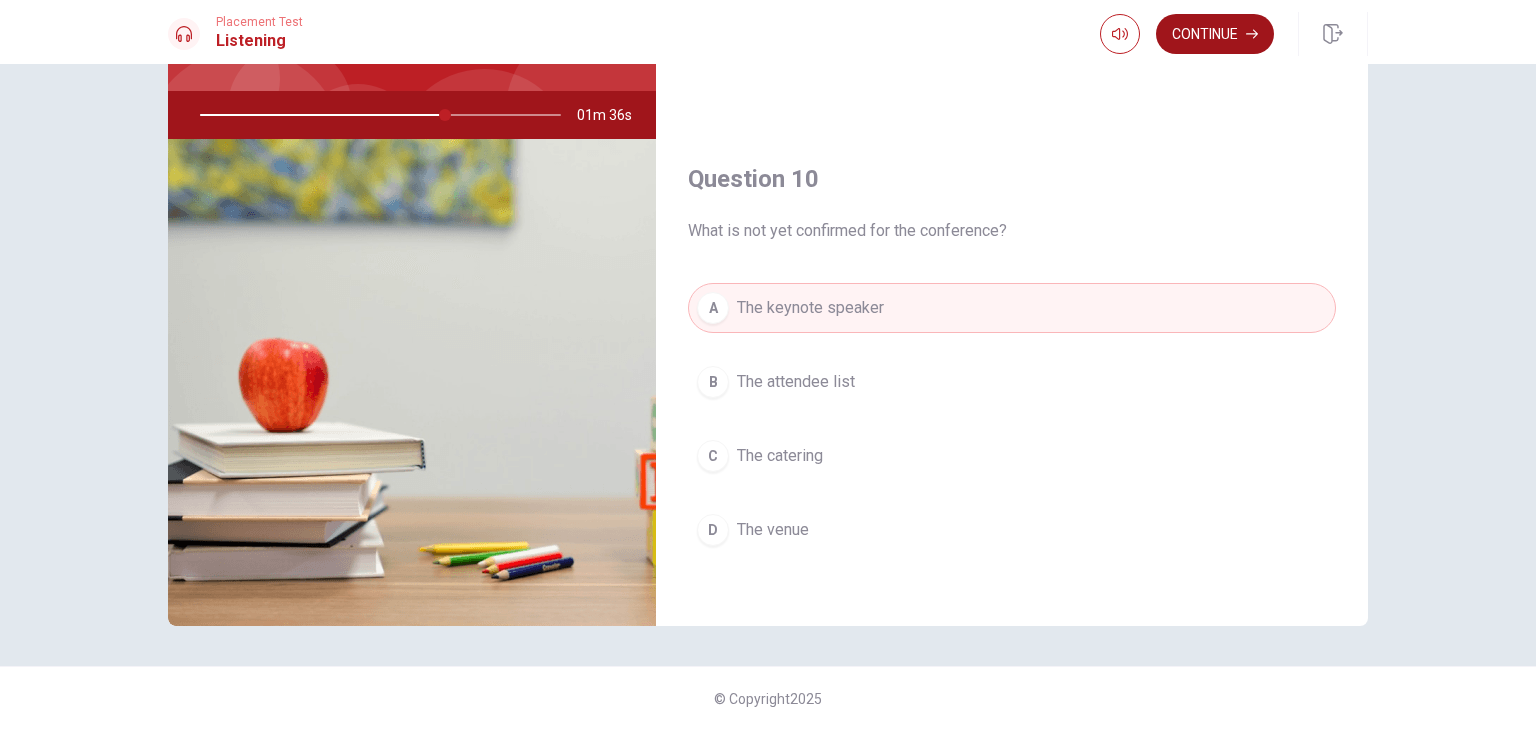 click on "Continue" at bounding box center (1215, 34) 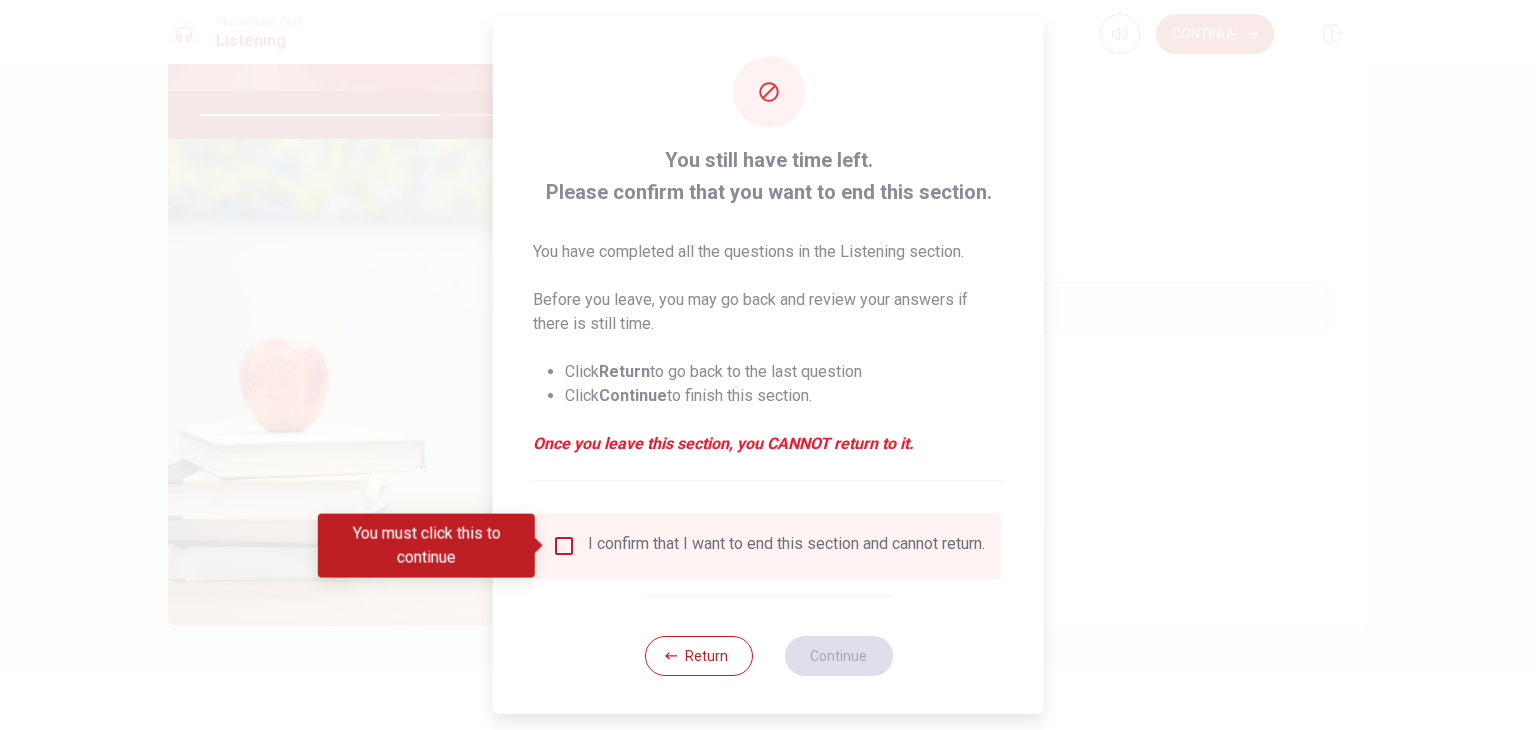 click at bounding box center [564, 546] 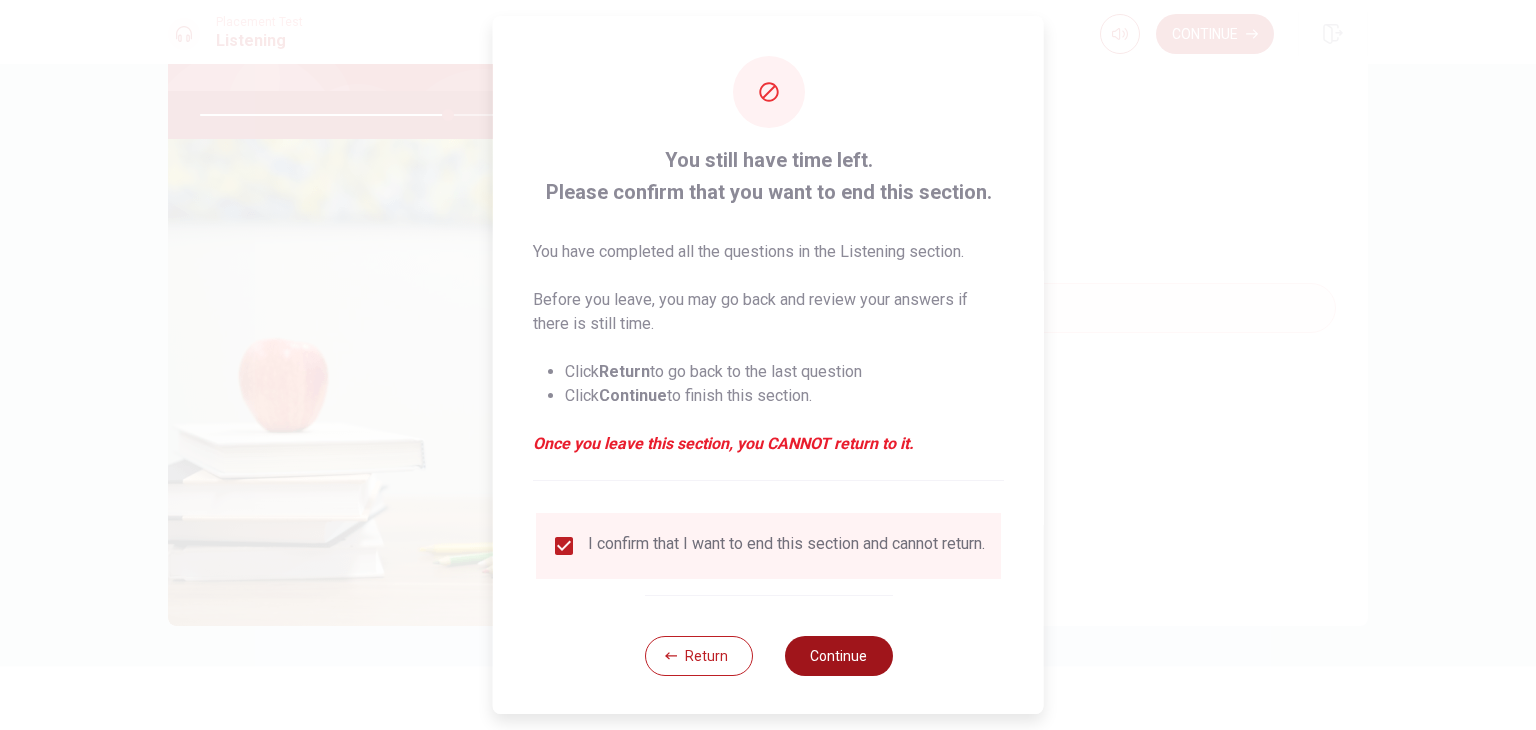 click on "Continue" at bounding box center [838, 656] 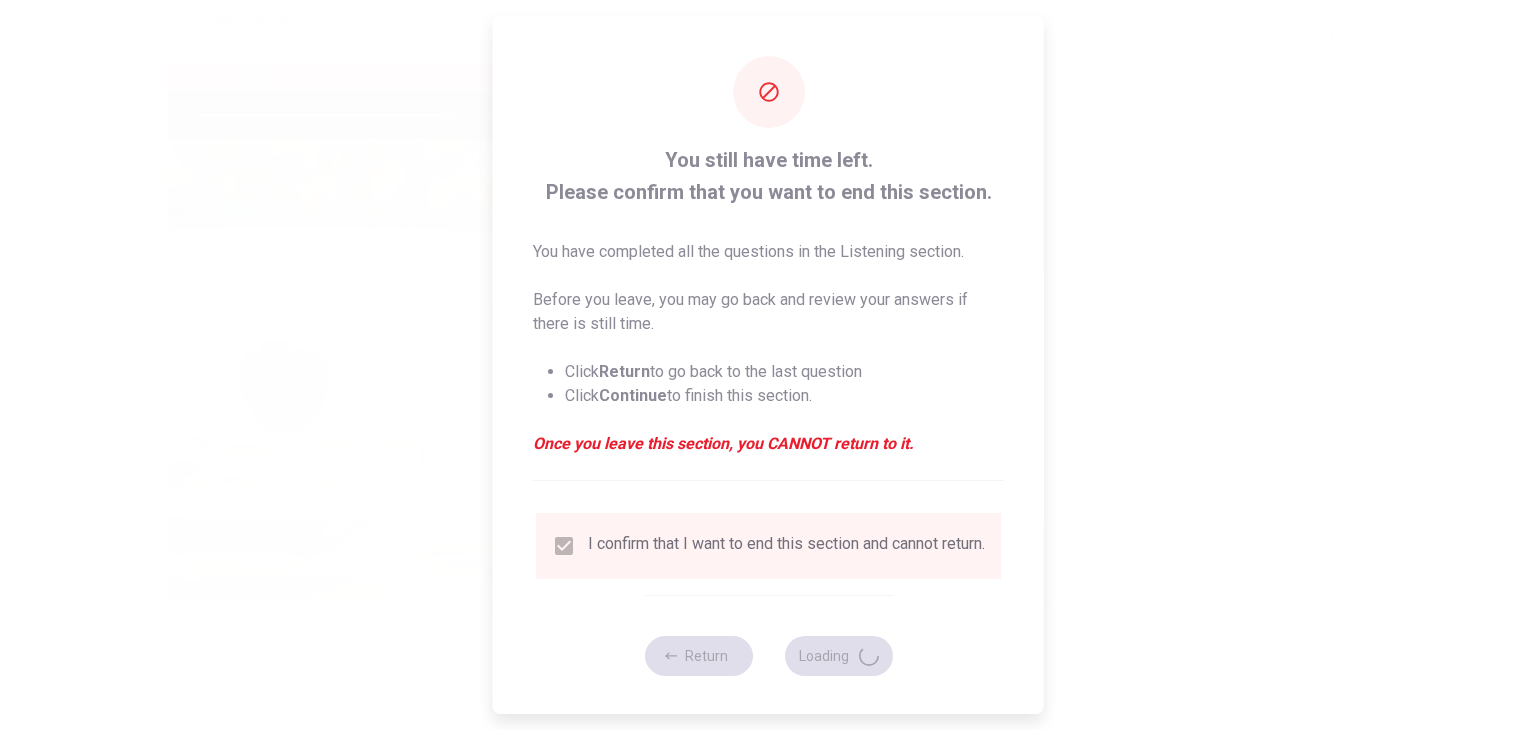 type on "70" 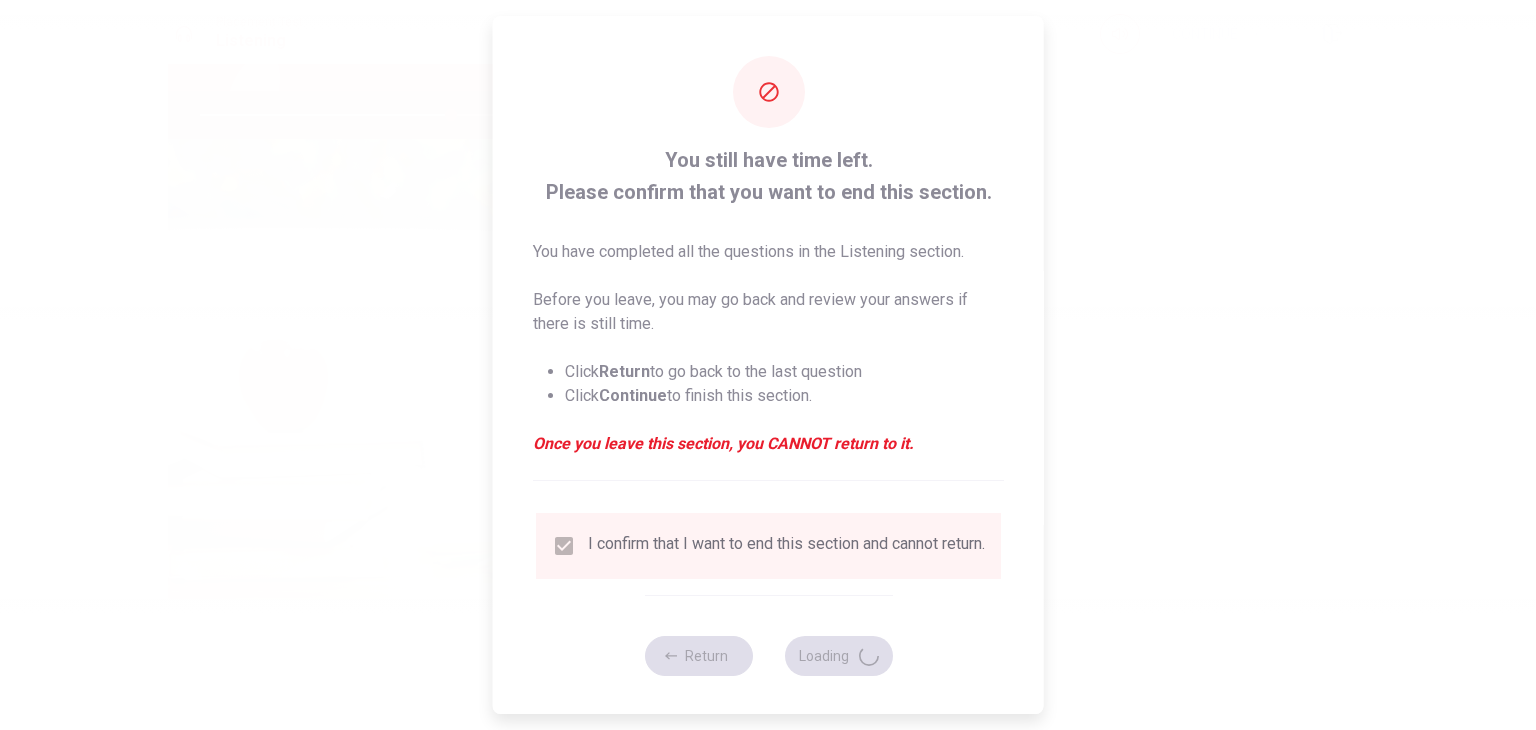 scroll, scrollTop: 0, scrollLeft: 0, axis: both 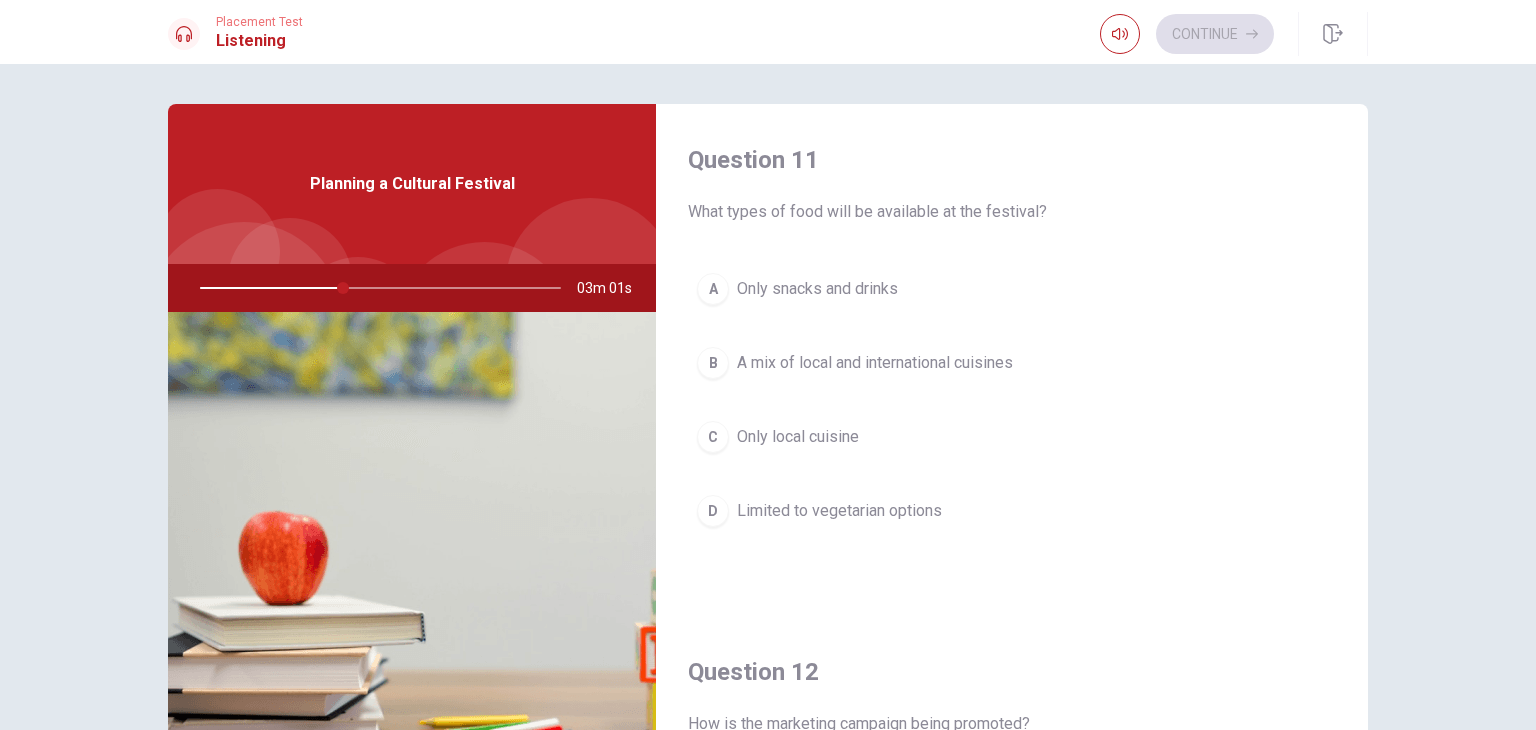 click on "B A mix of local and international cuisines" at bounding box center (1012, 363) 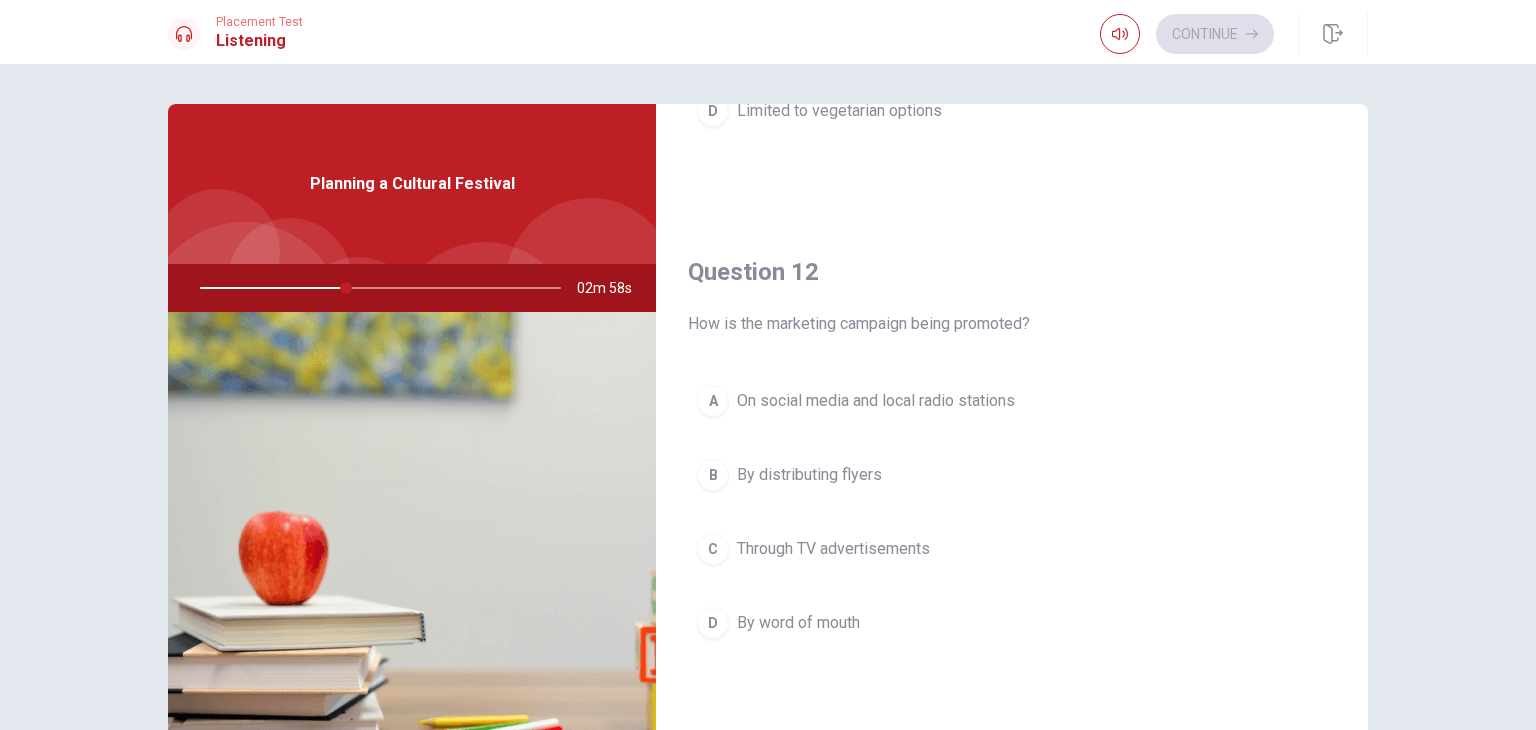 scroll, scrollTop: 500, scrollLeft: 0, axis: vertical 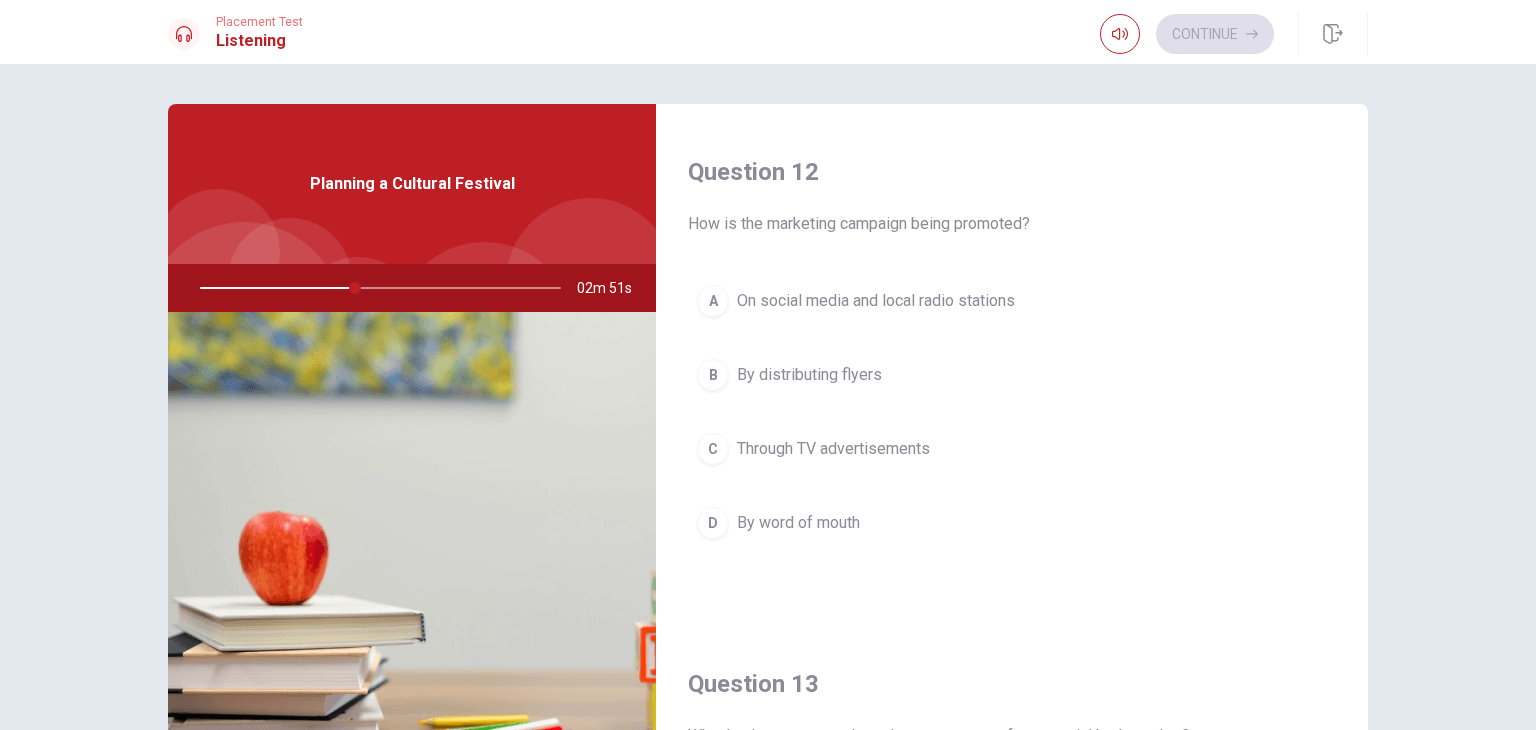 click on "Through TV advertisements" at bounding box center [833, 449] 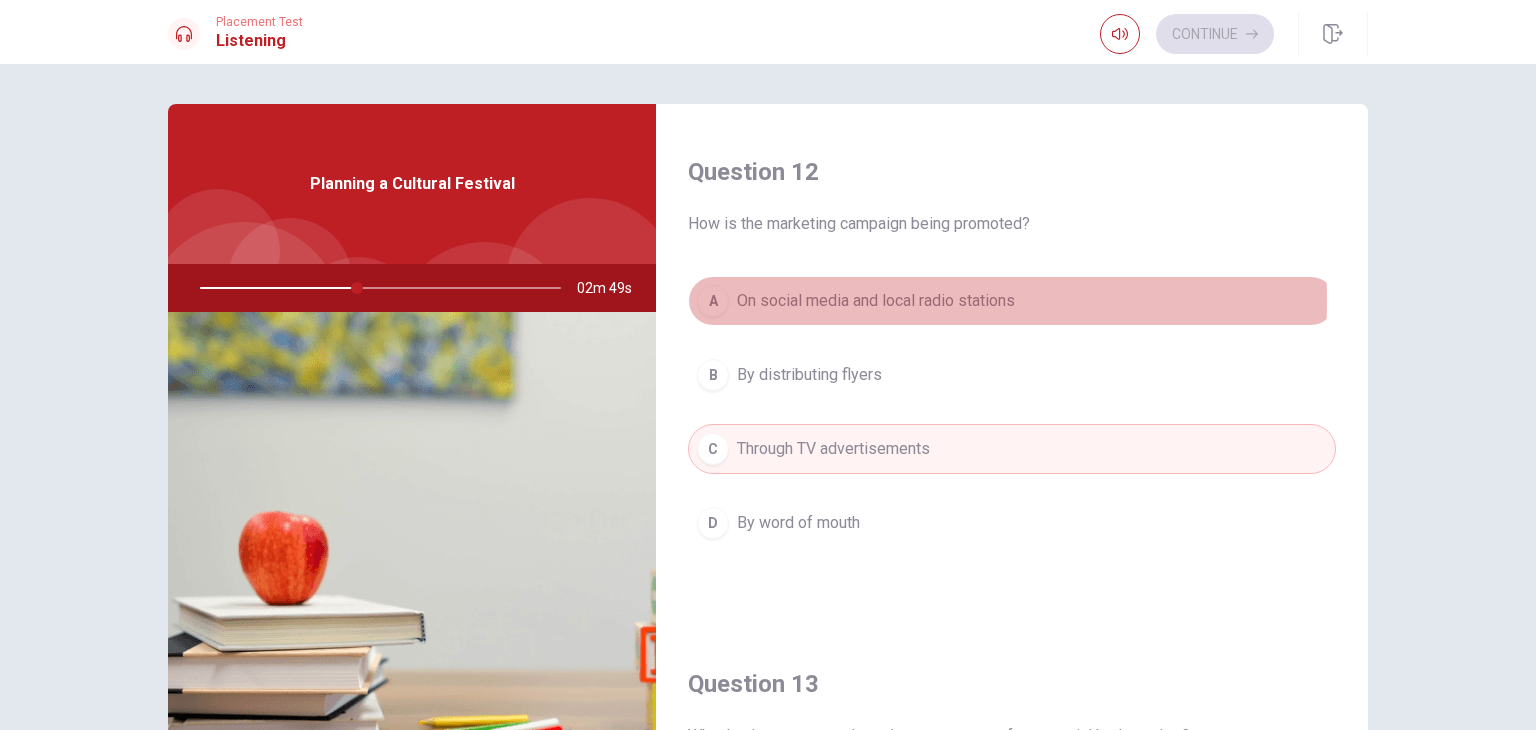 click on "On social media and local radio stations" at bounding box center (876, 301) 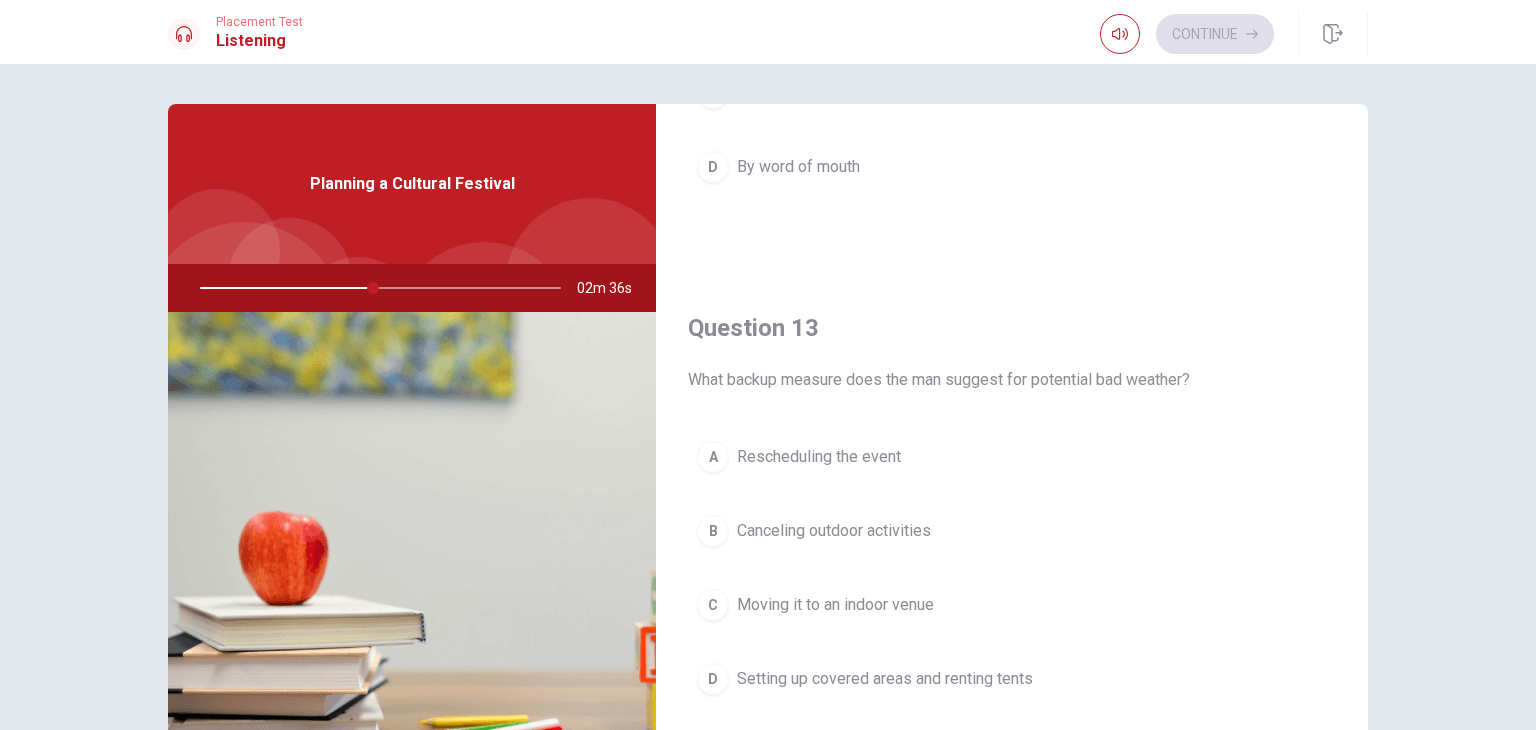 scroll, scrollTop: 956, scrollLeft: 0, axis: vertical 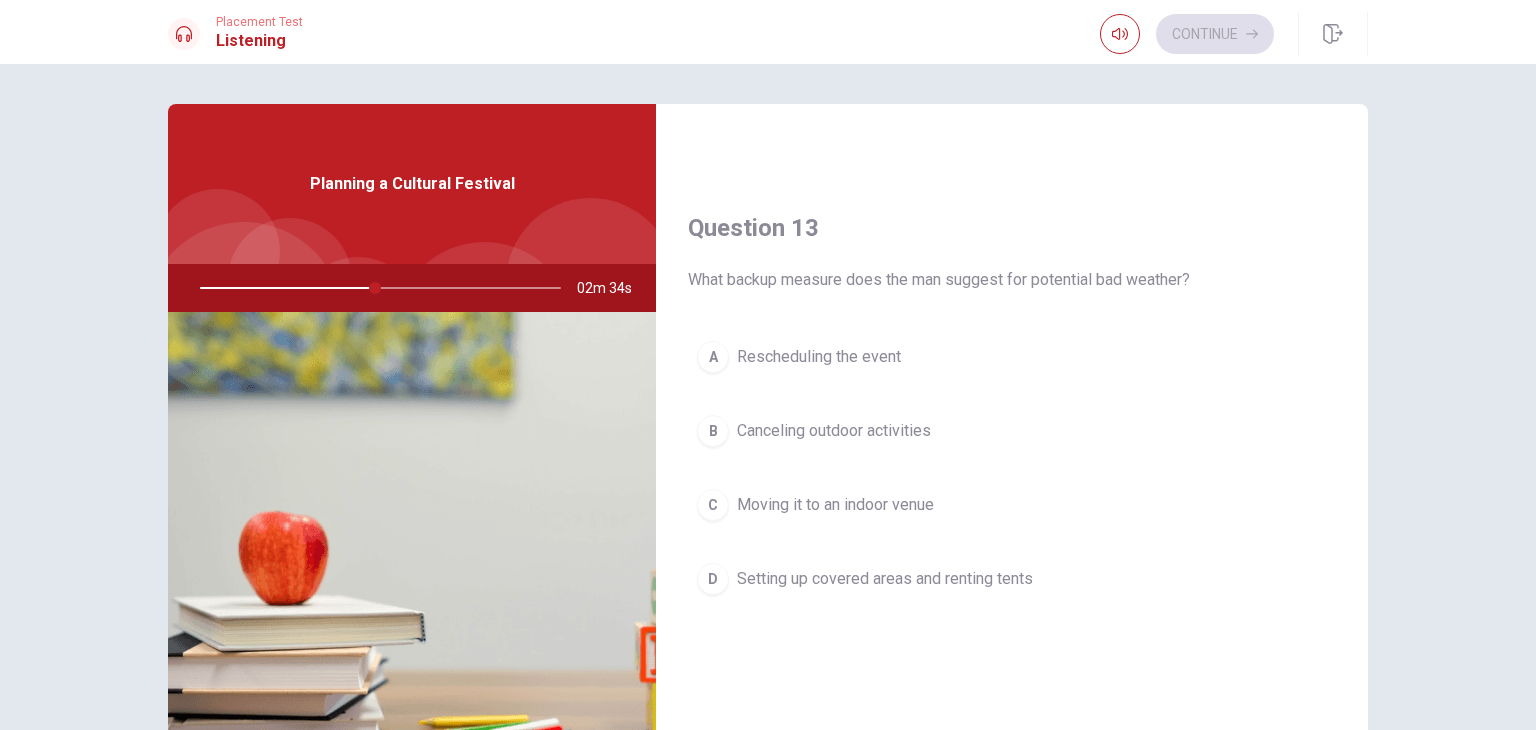 click on "Setting up covered areas and renting tents" at bounding box center (885, 579) 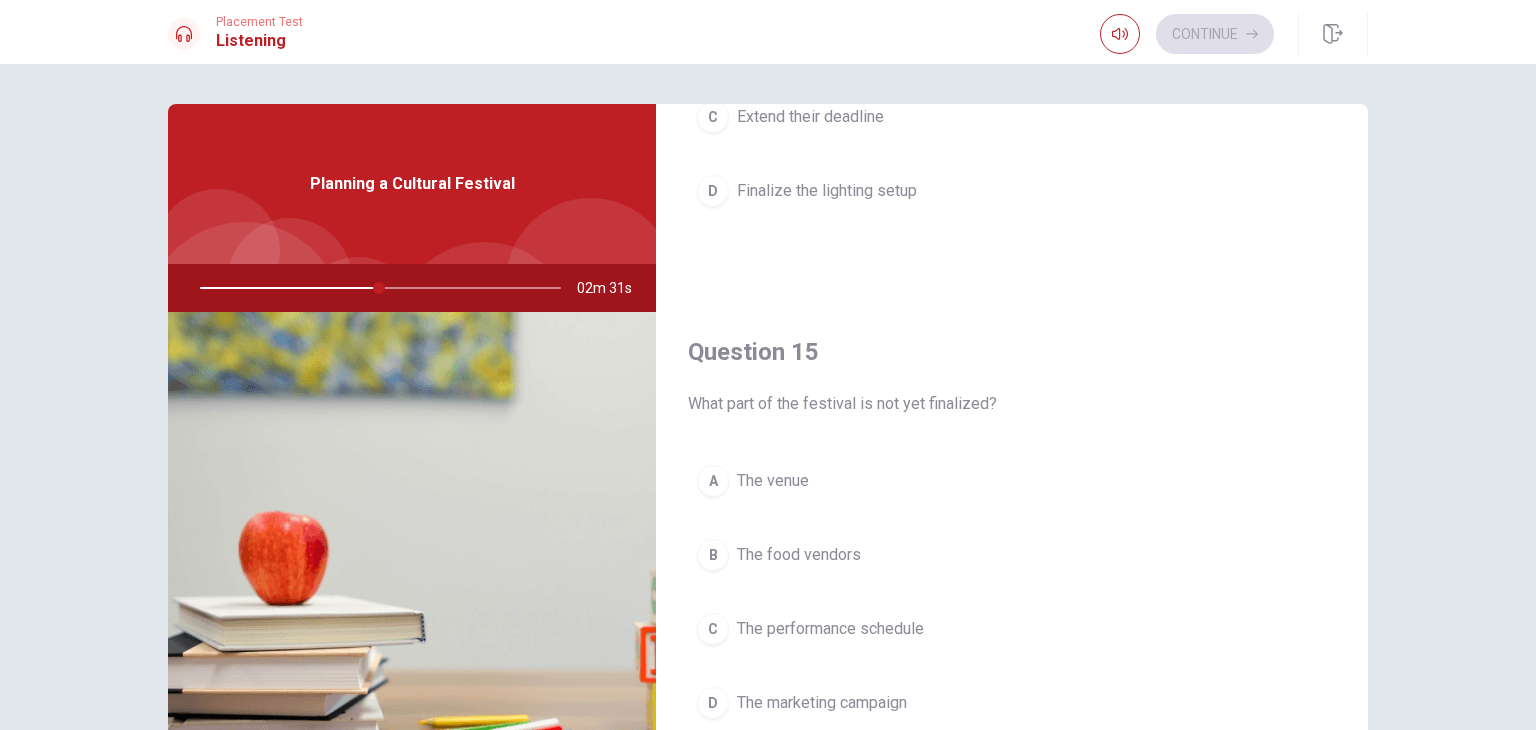 scroll, scrollTop: 1556, scrollLeft: 0, axis: vertical 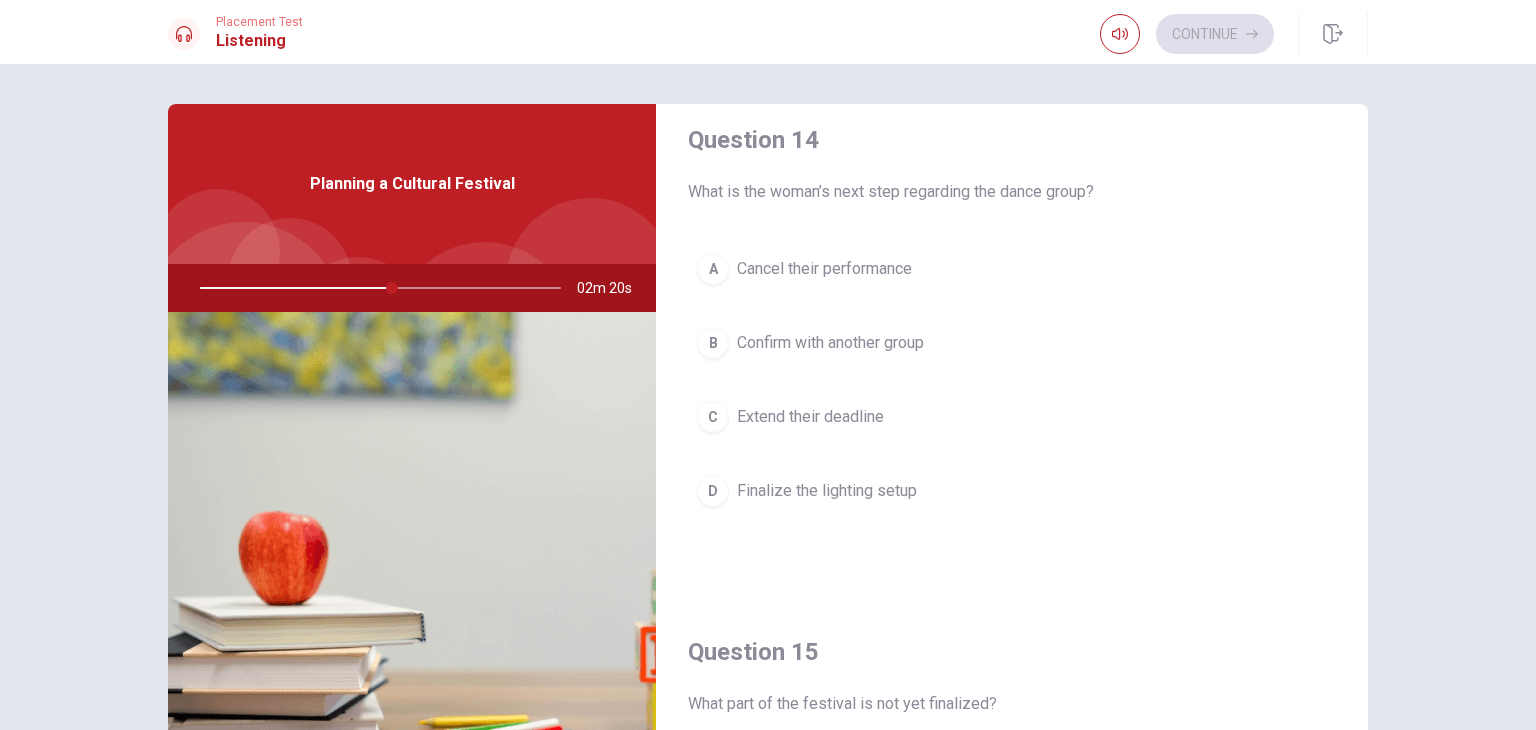 click on "B Confirm with another group" at bounding box center (1012, 343) 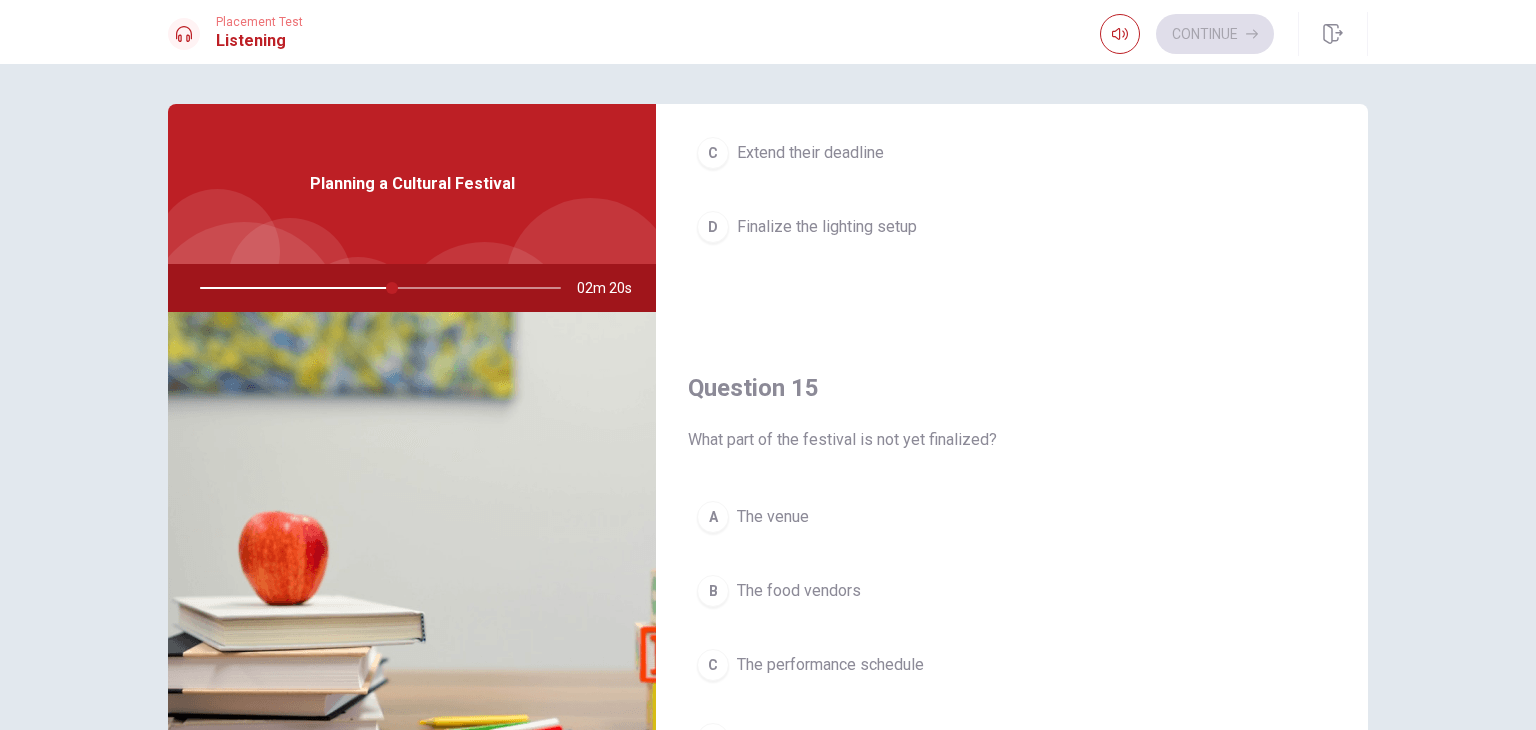 scroll, scrollTop: 1856, scrollLeft: 0, axis: vertical 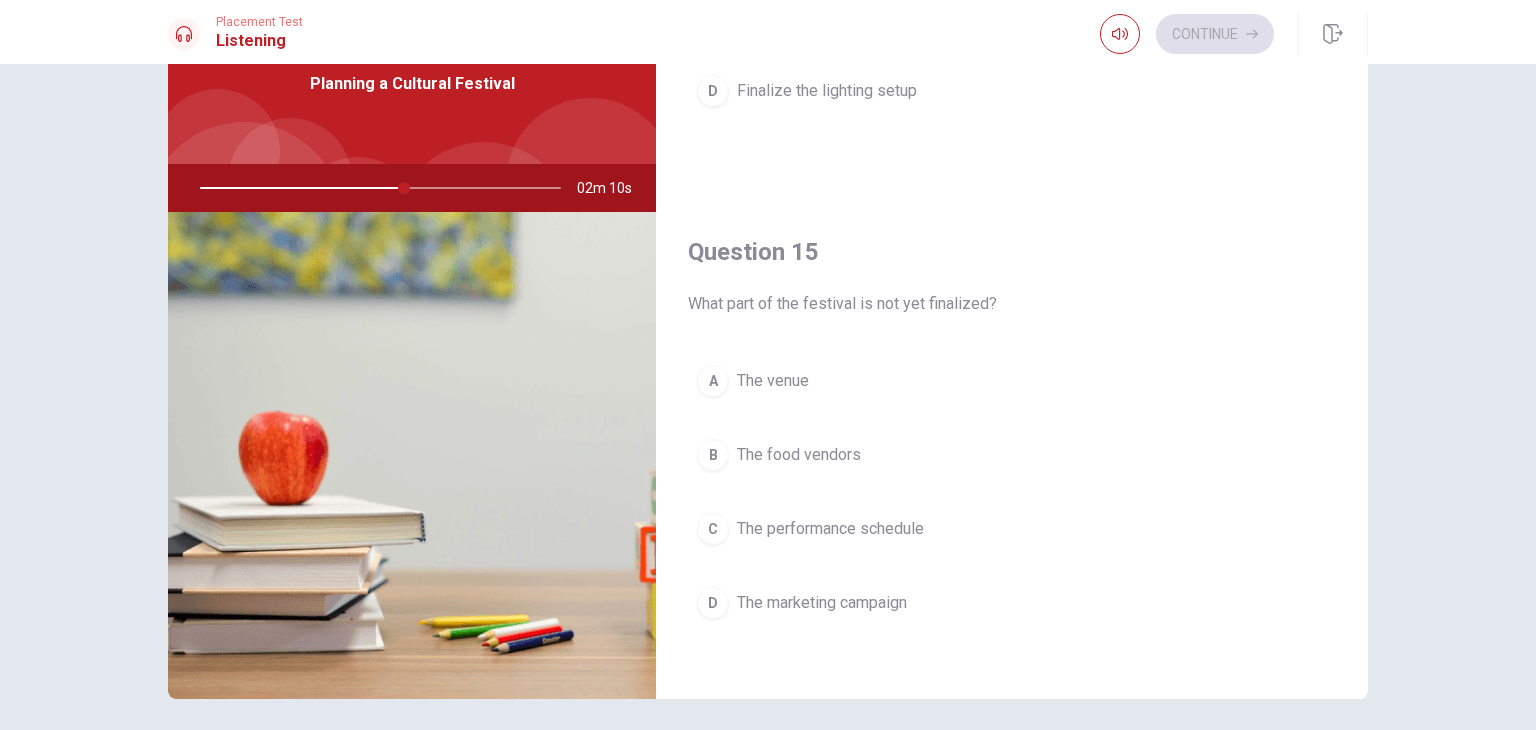 click on "C The performance schedule" at bounding box center [1012, 529] 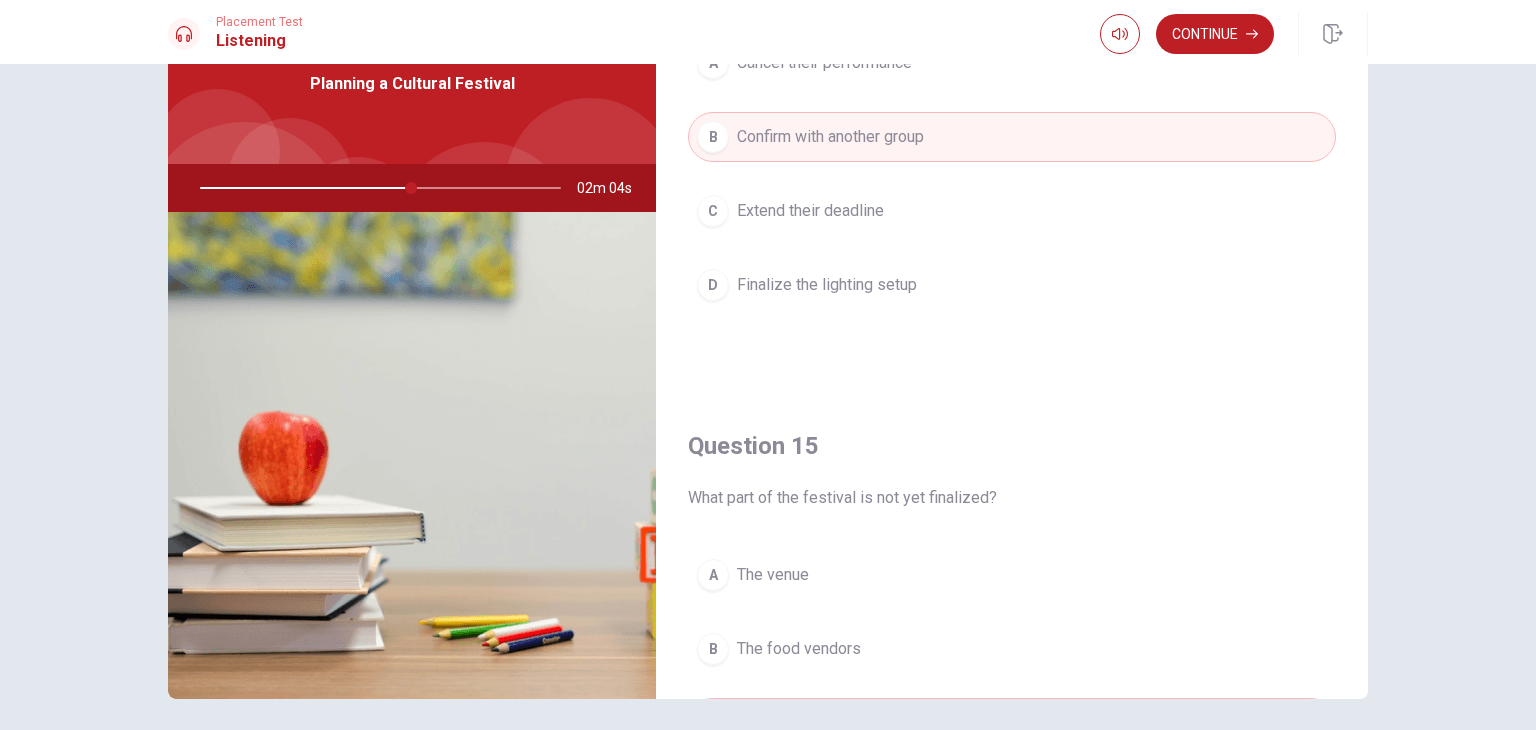scroll, scrollTop: 1656, scrollLeft: 0, axis: vertical 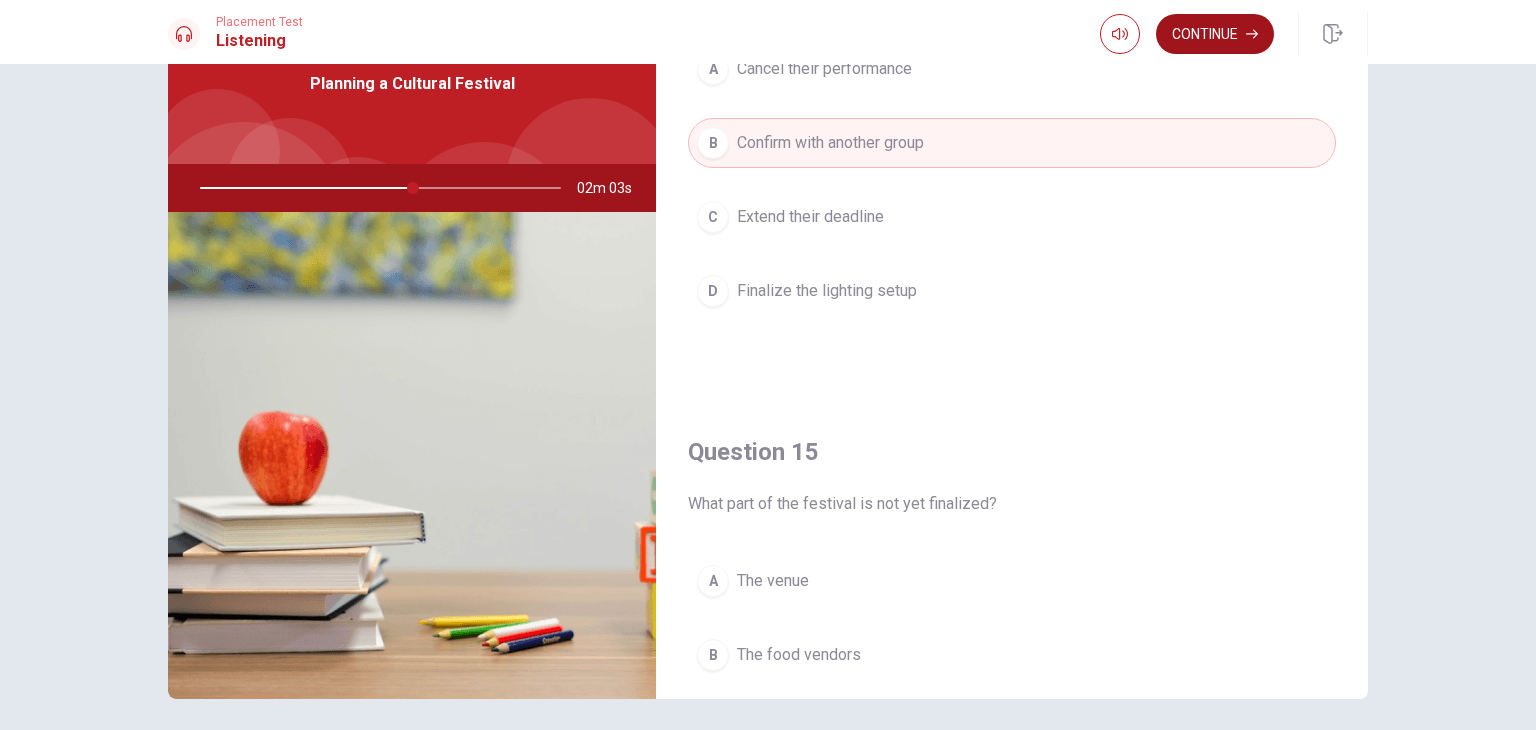 click on "Continue" at bounding box center [1215, 34] 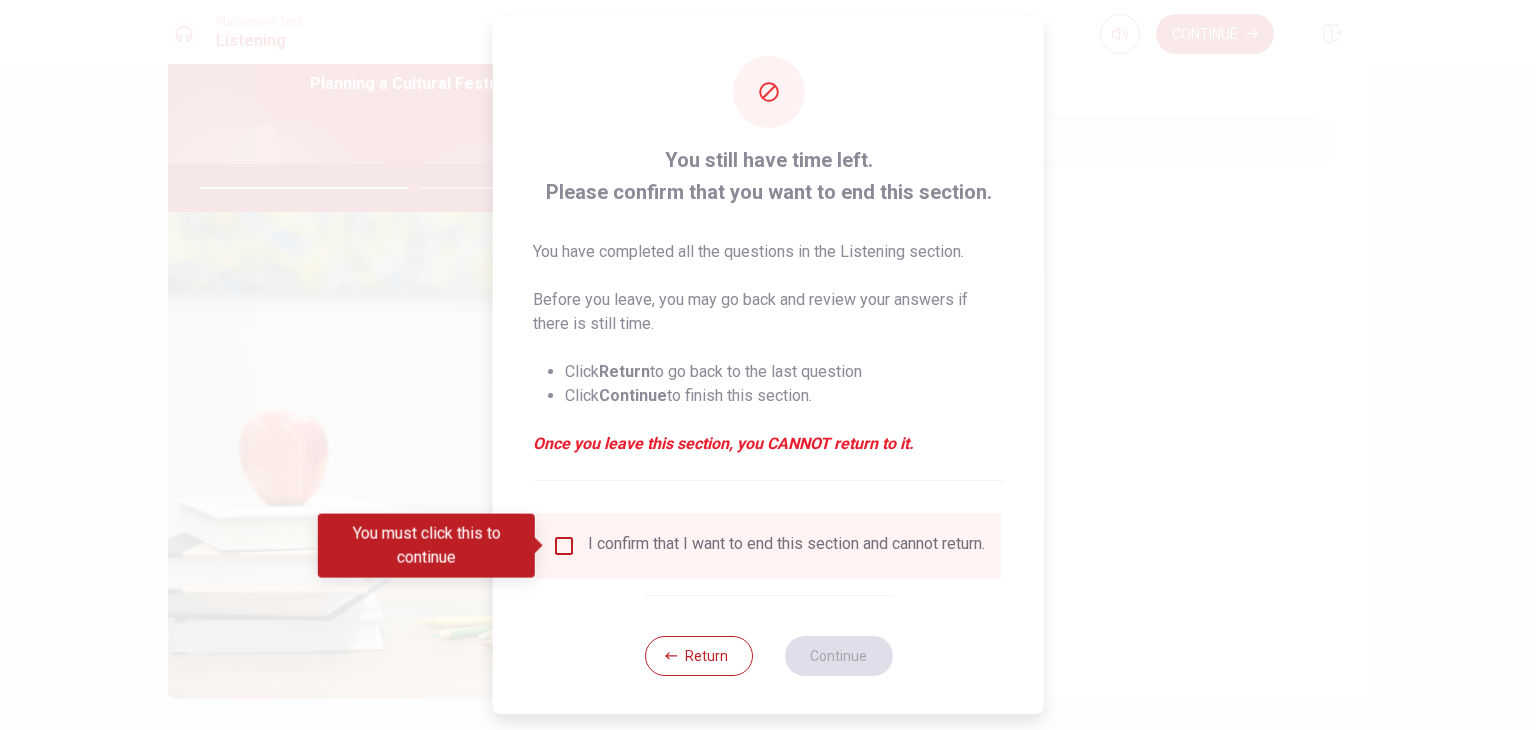 click at bounding box center (564, 546) 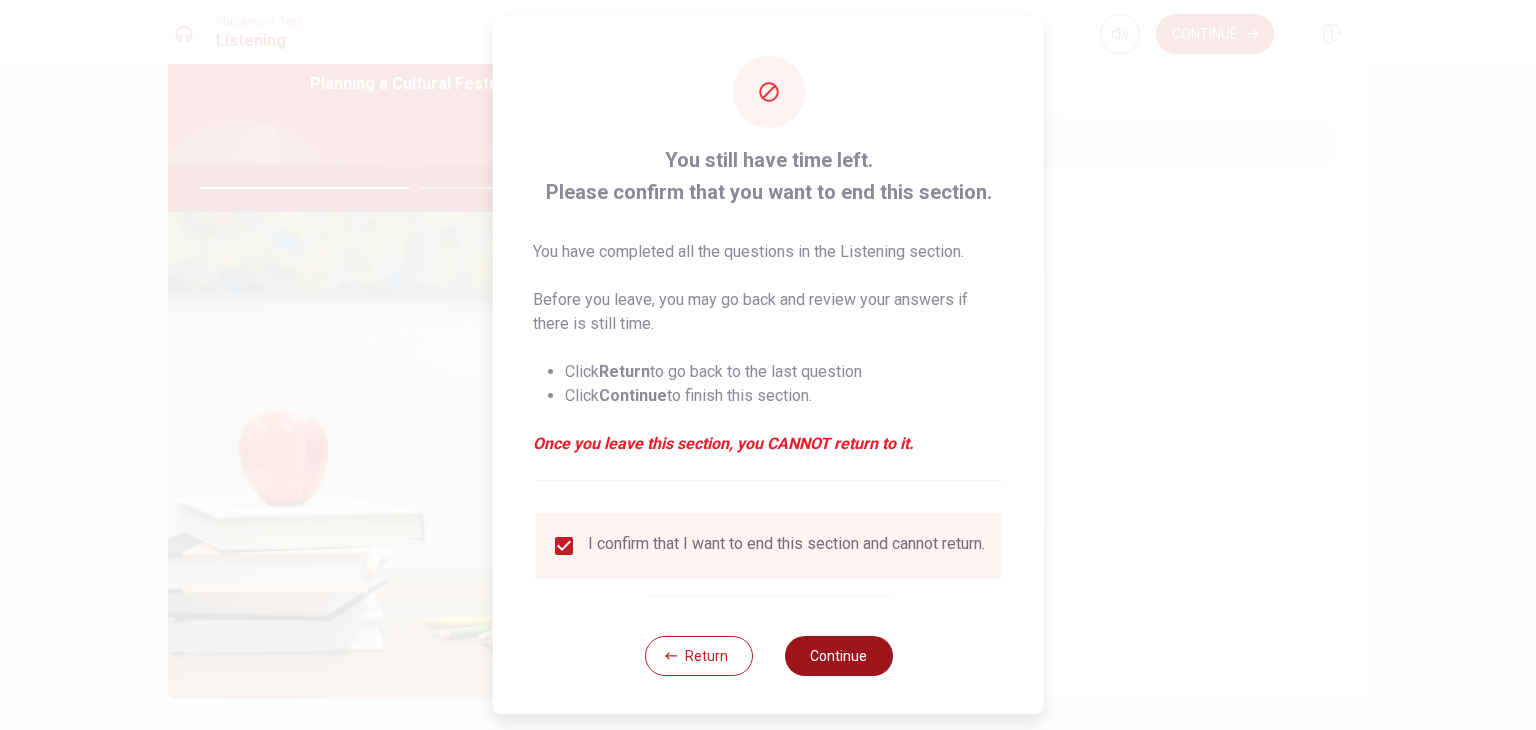 click on "Continue" at bounding box center (838, 656) 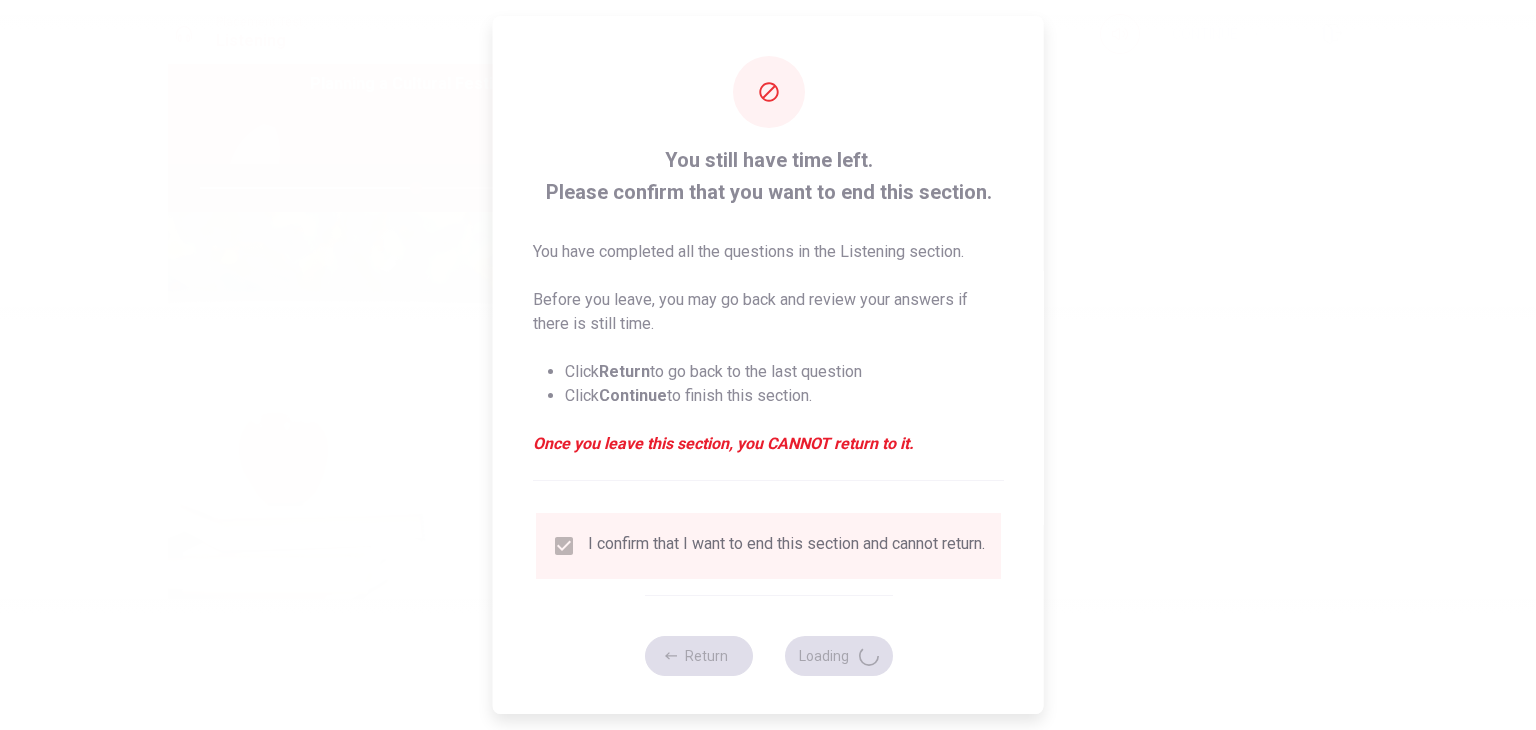 type on "60" 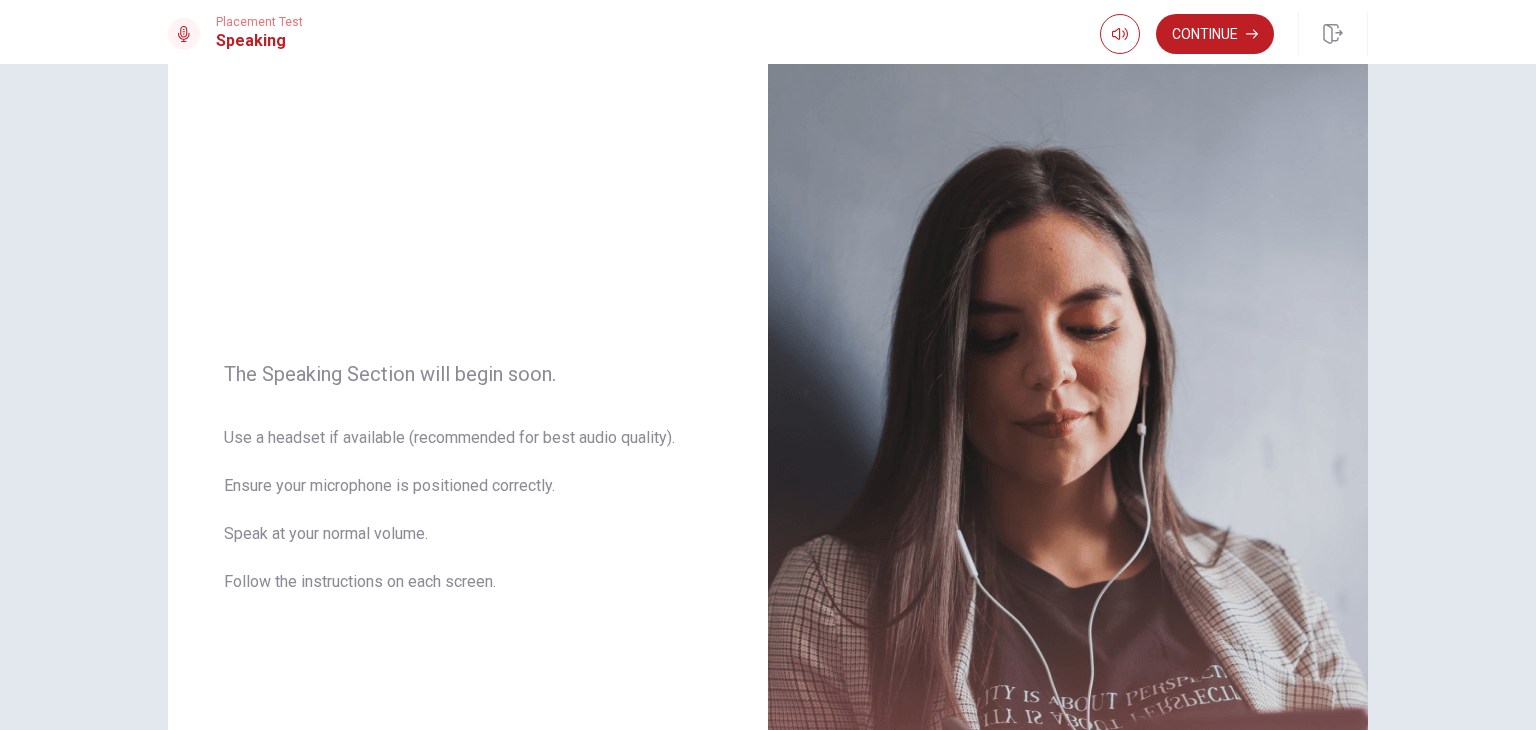 scroll, scrollTop: 0, scrollLeft: 0, axis: both 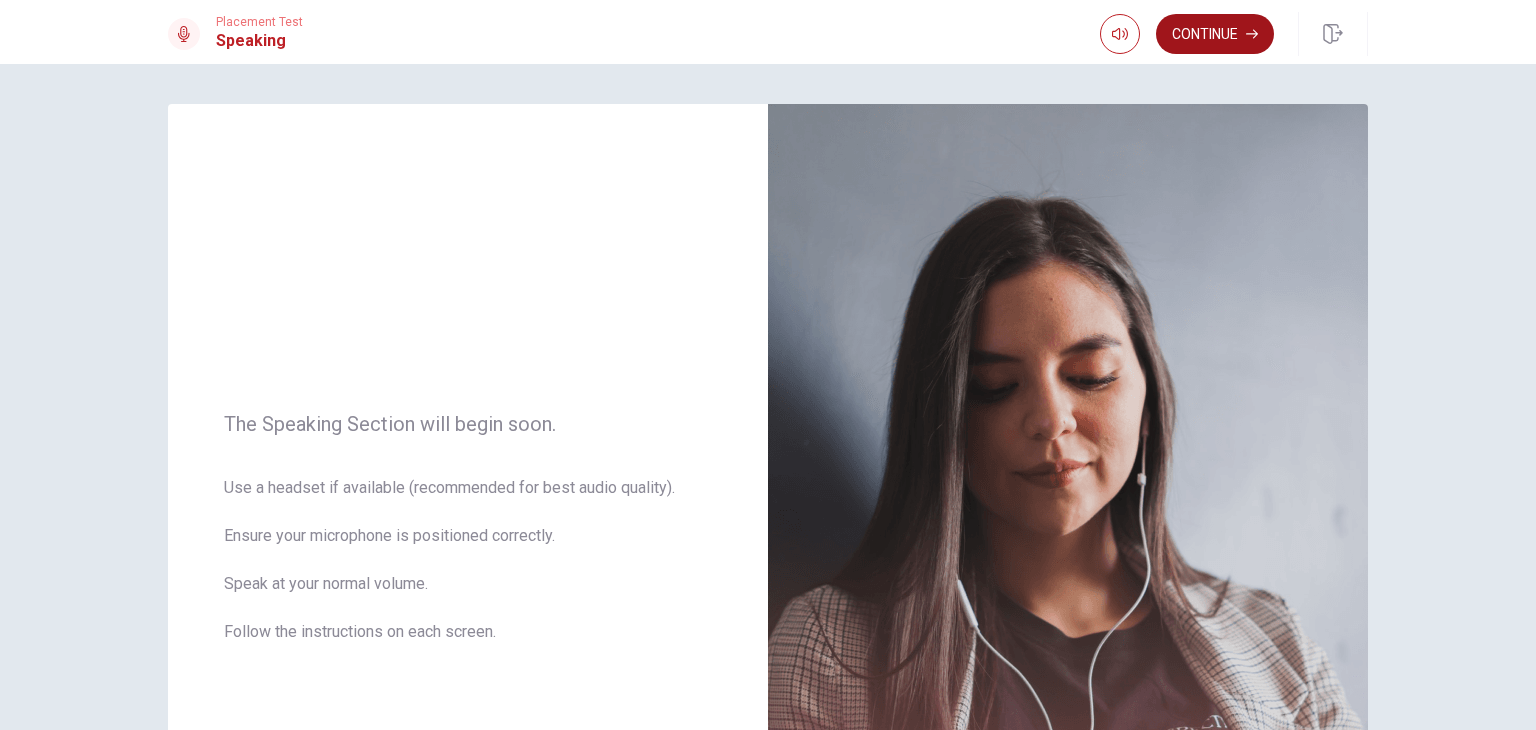 click on "Continue" at bounding box center (1215, 34) 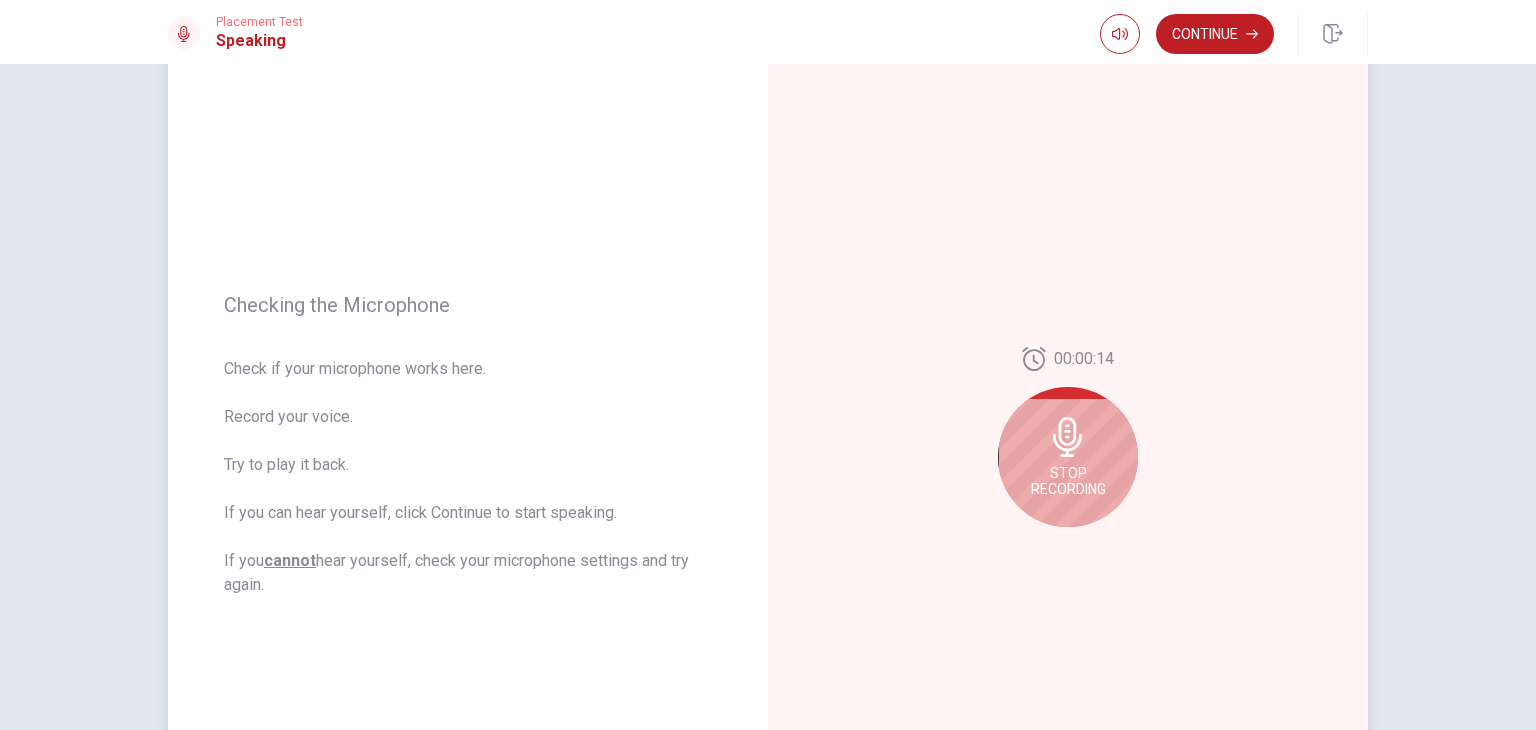 scroll, scrollTop: 200, scrollLeft: 0, axis: vertical 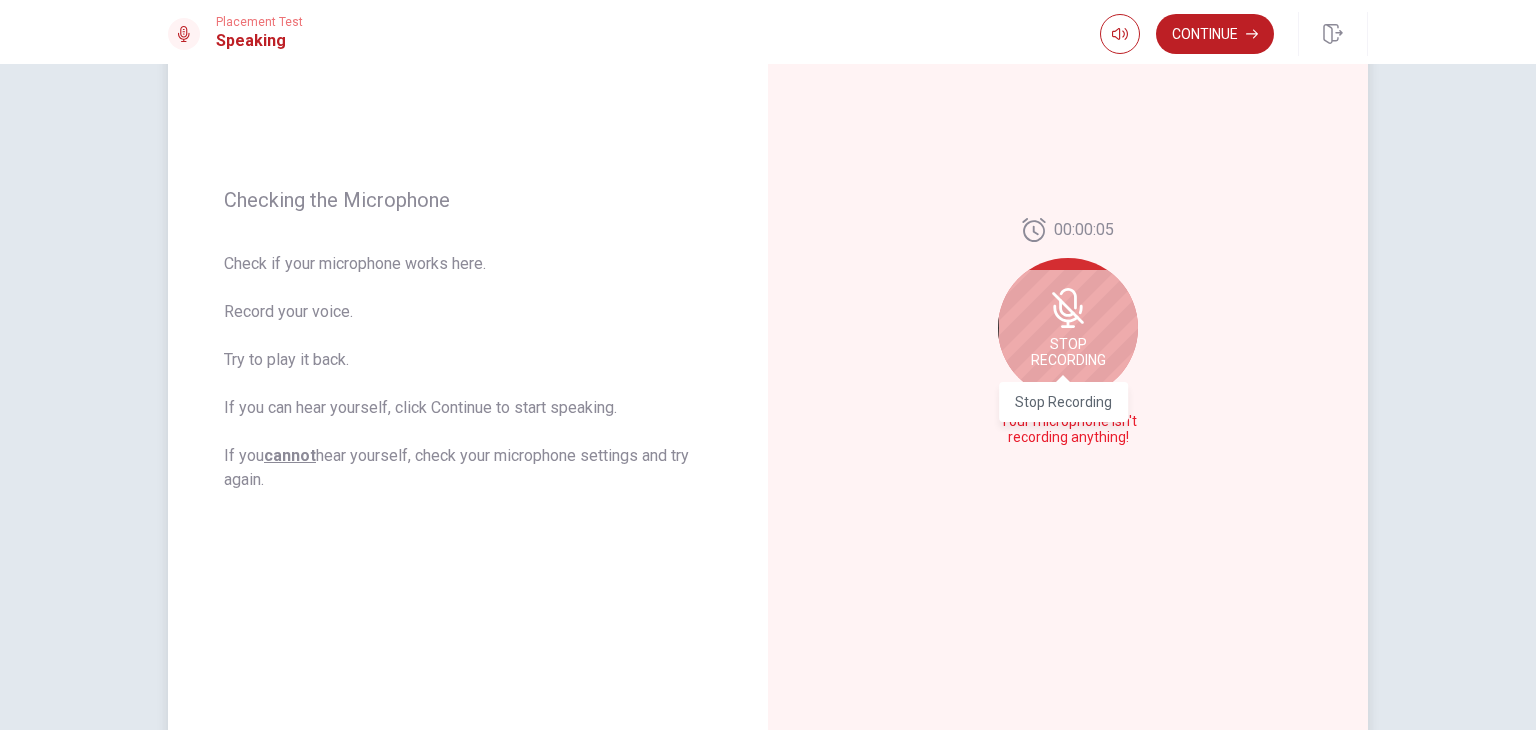click on "Stop   Recording" at bounding box center [1068, 352] 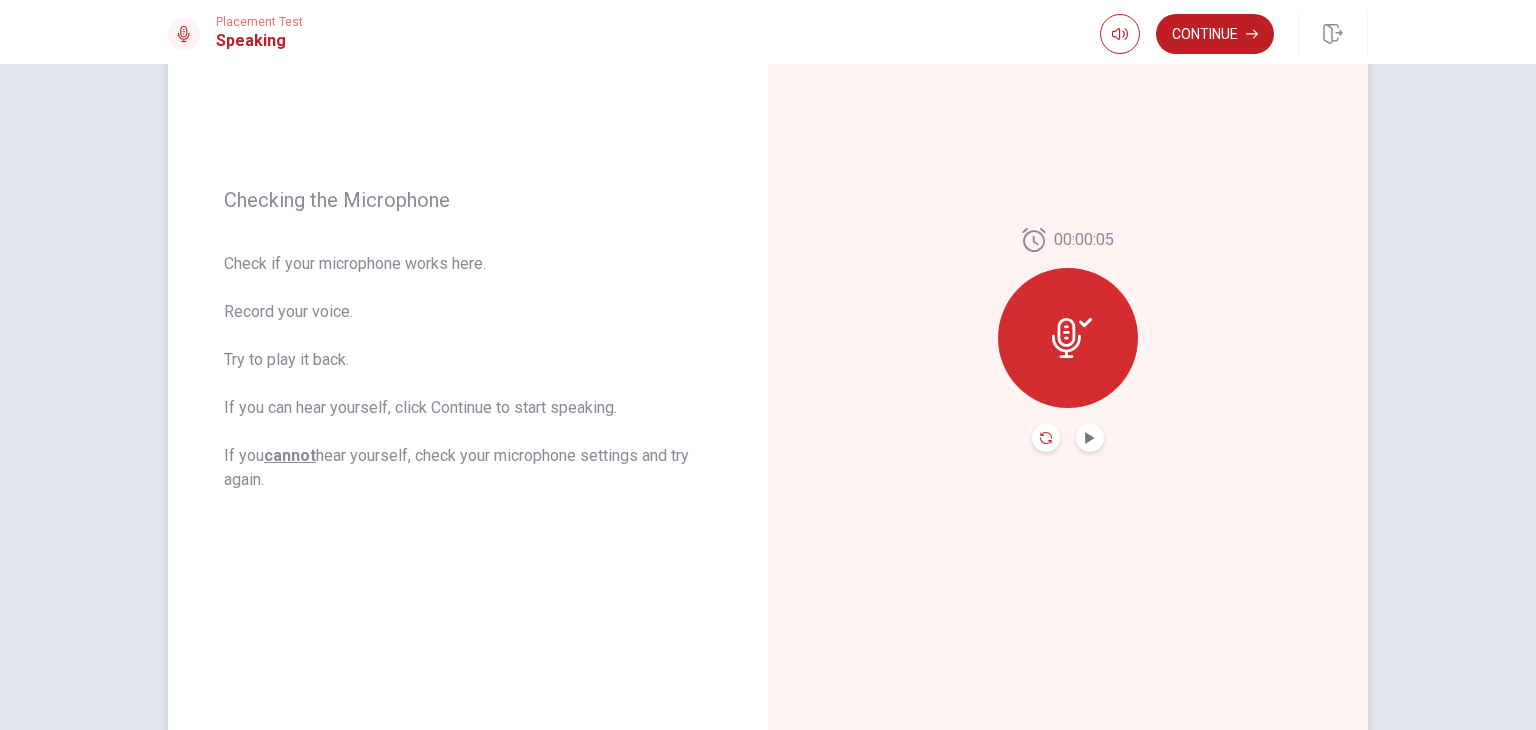 click 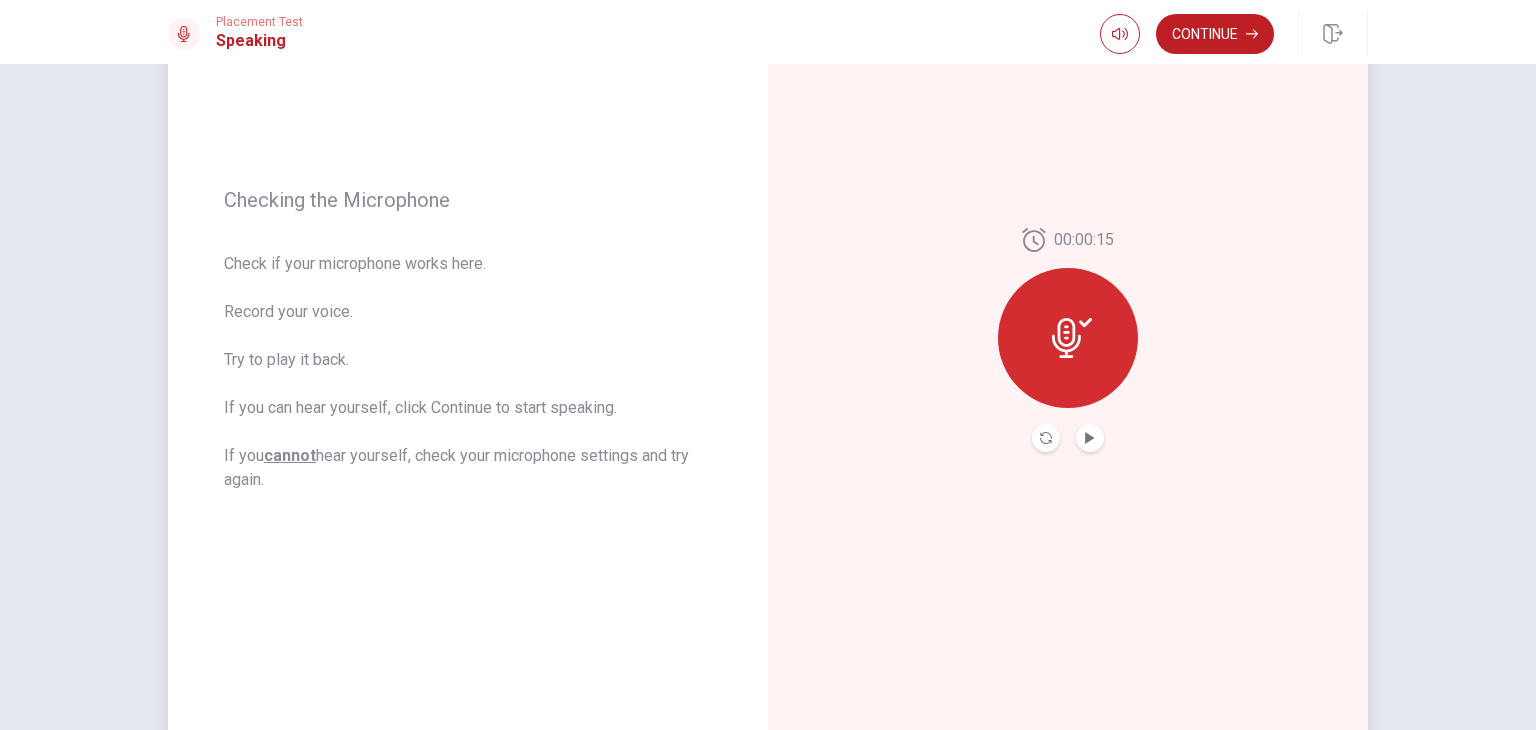 scroll, scrollTop: 350, scrollLeft: 0, axis: vertical 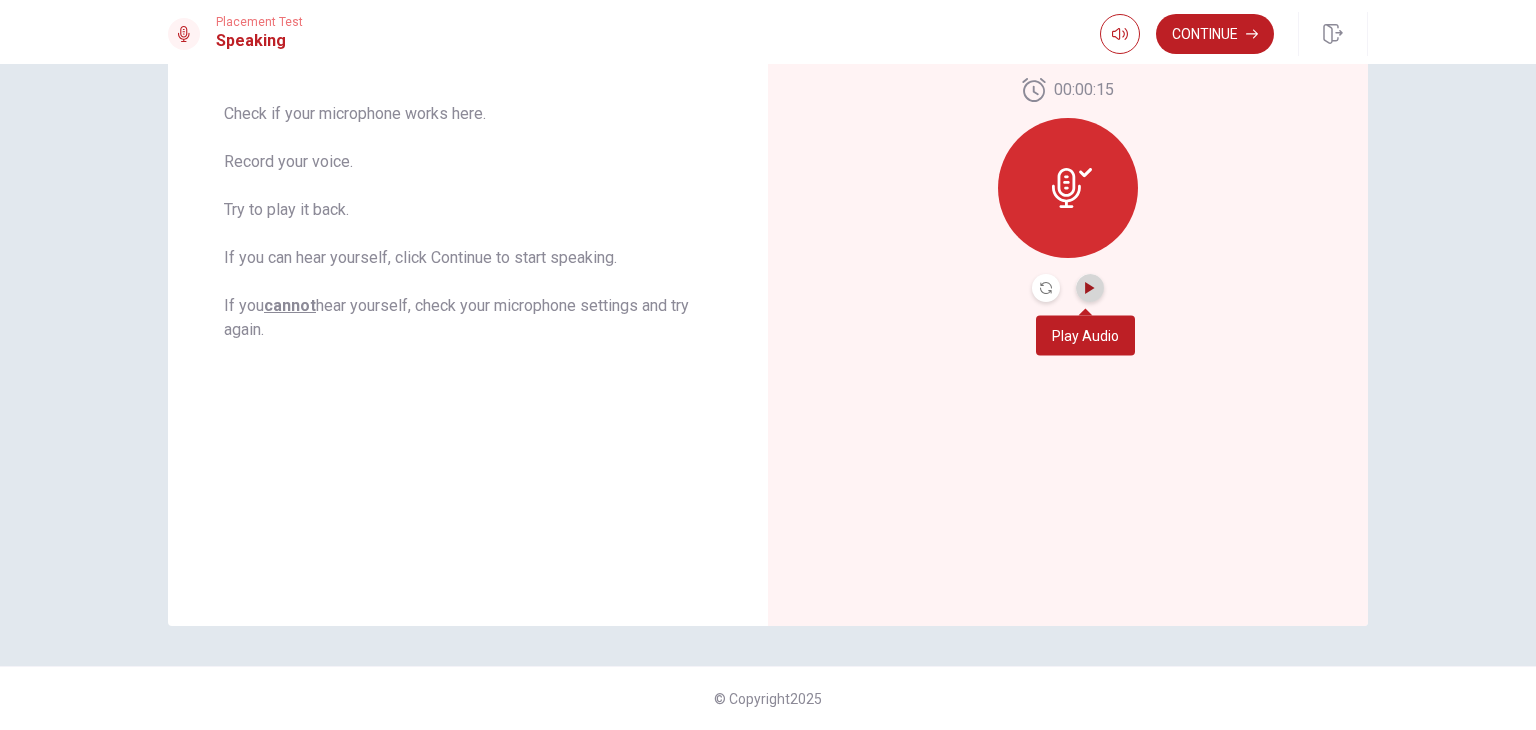 click 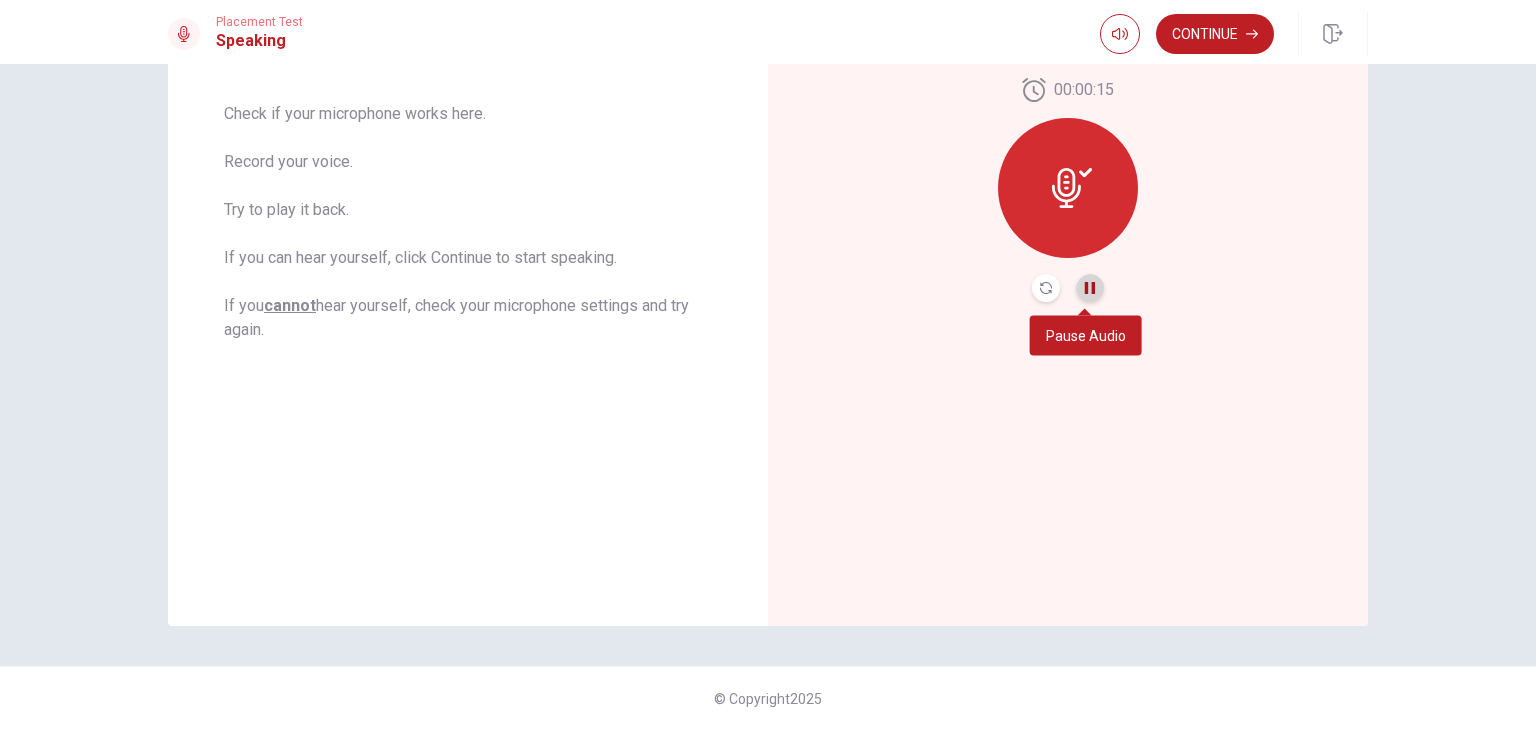 click 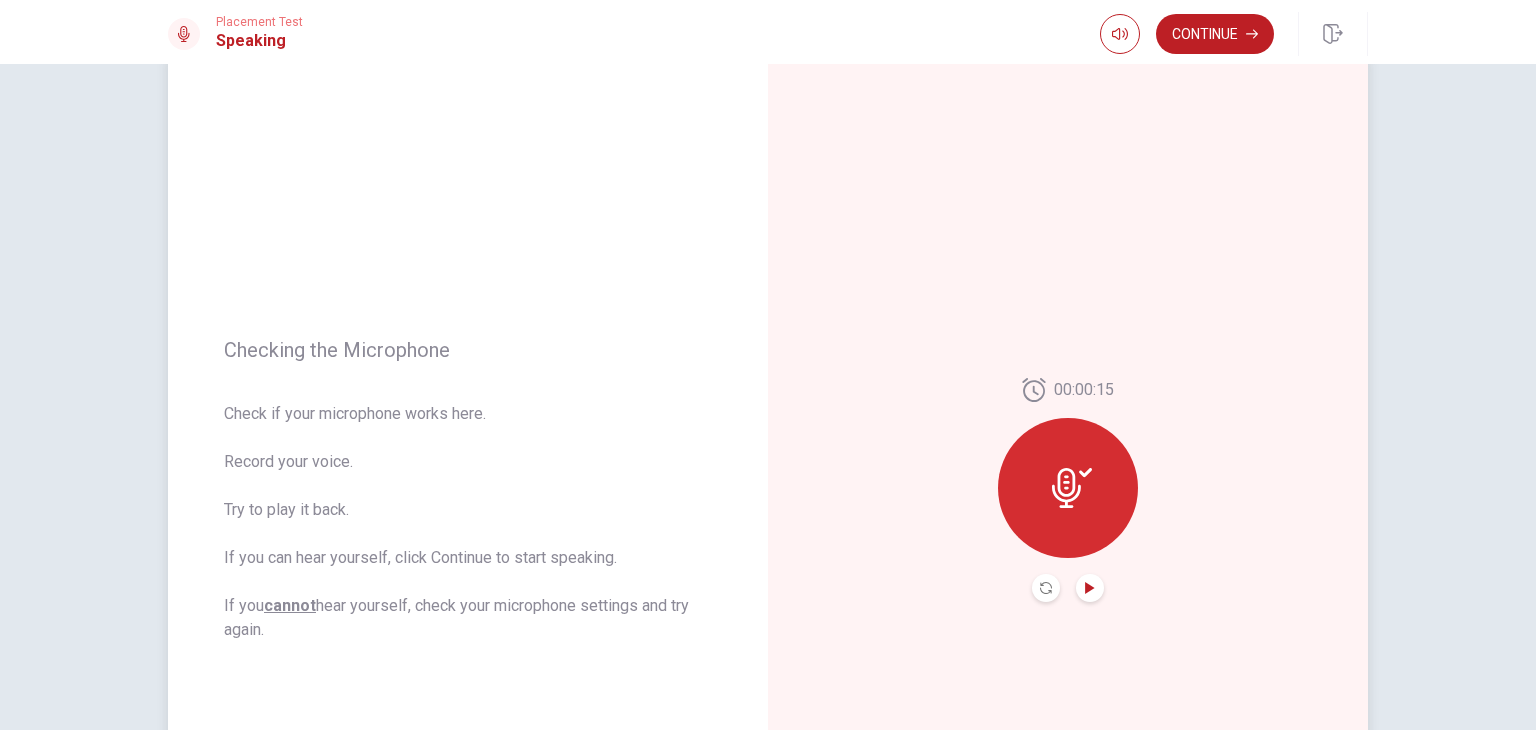 scroll, scrollTop: 250, scrollLeft: 0, axis: vertical 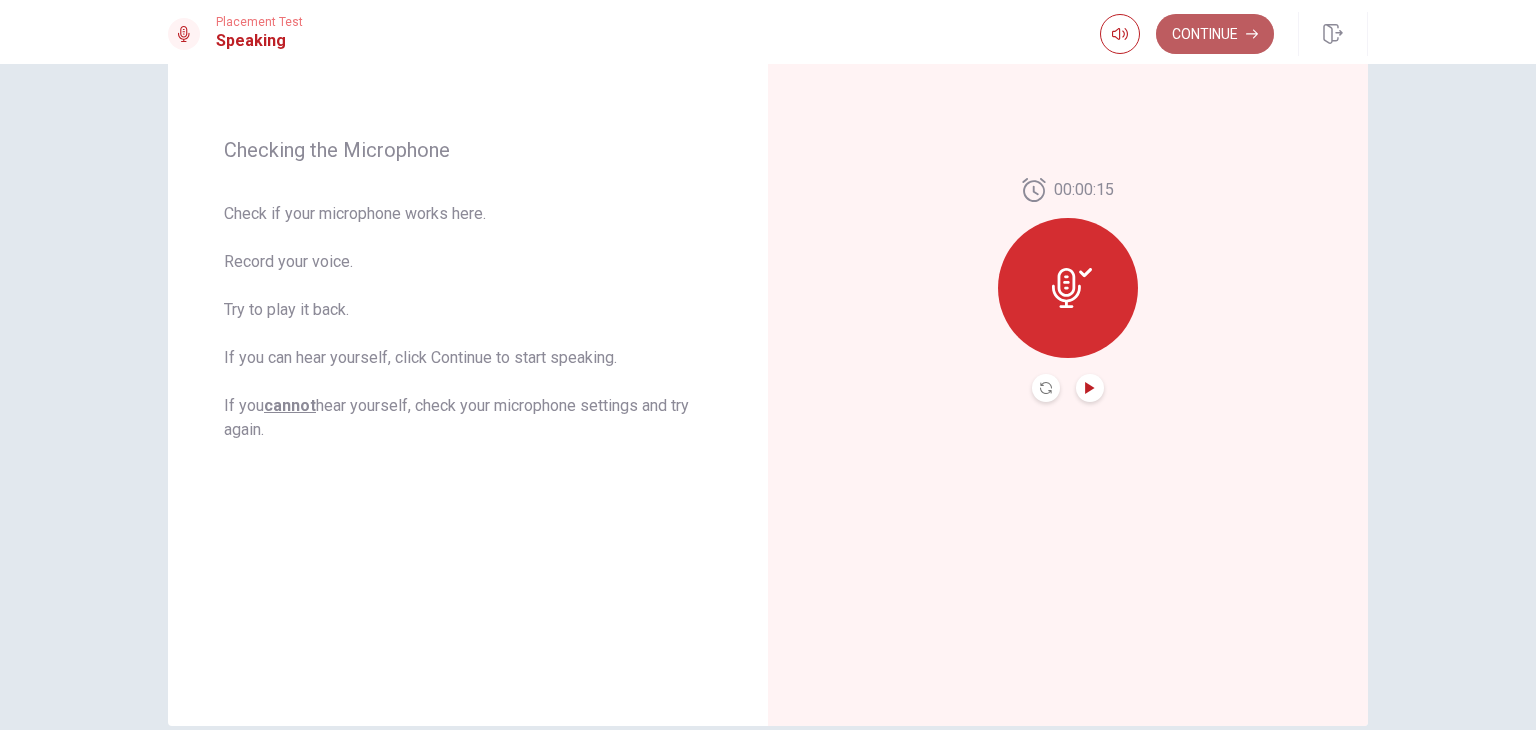 click on "Continue" at bounding box center (1215, 34) 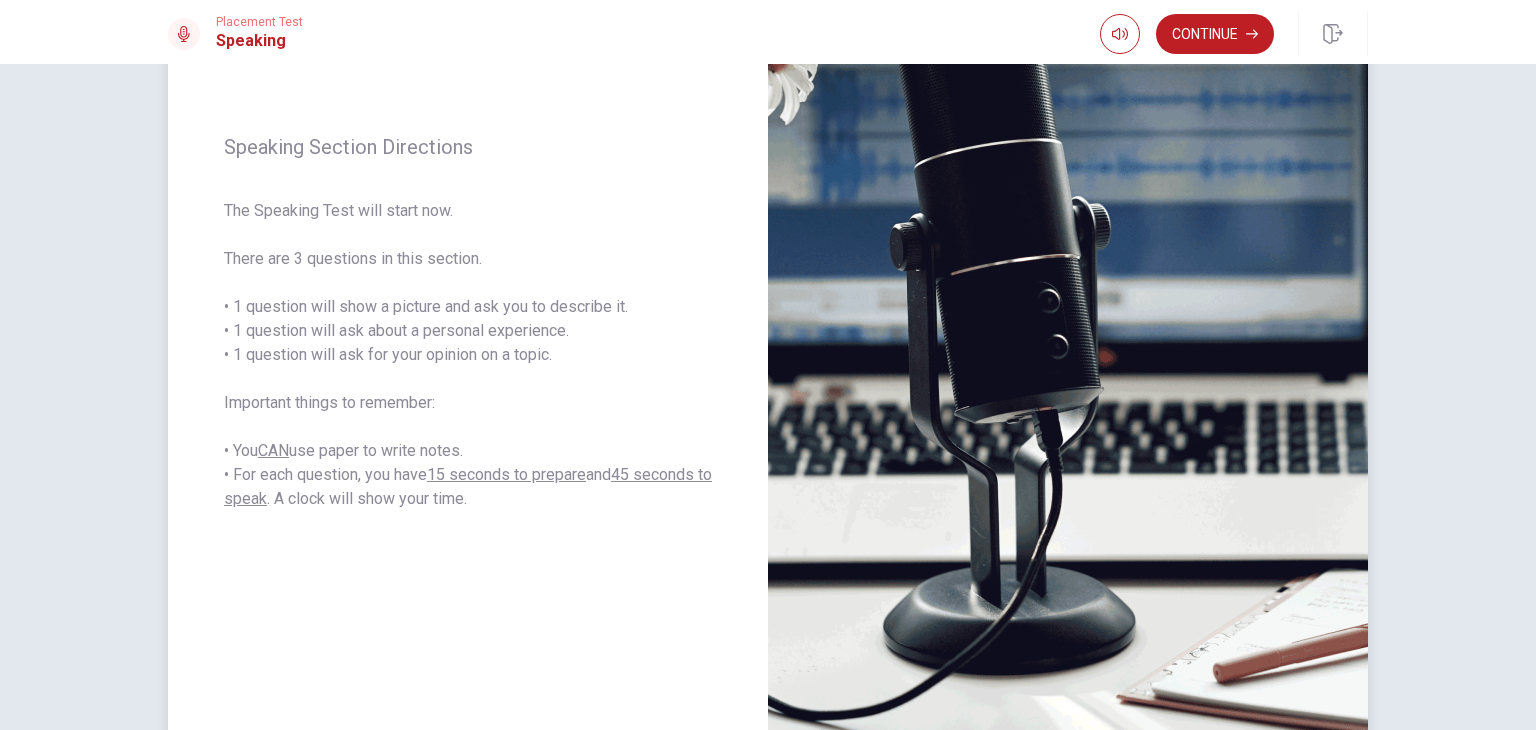 scroll, scrollTop: 350, scrollLeft: 0, axis: vertical 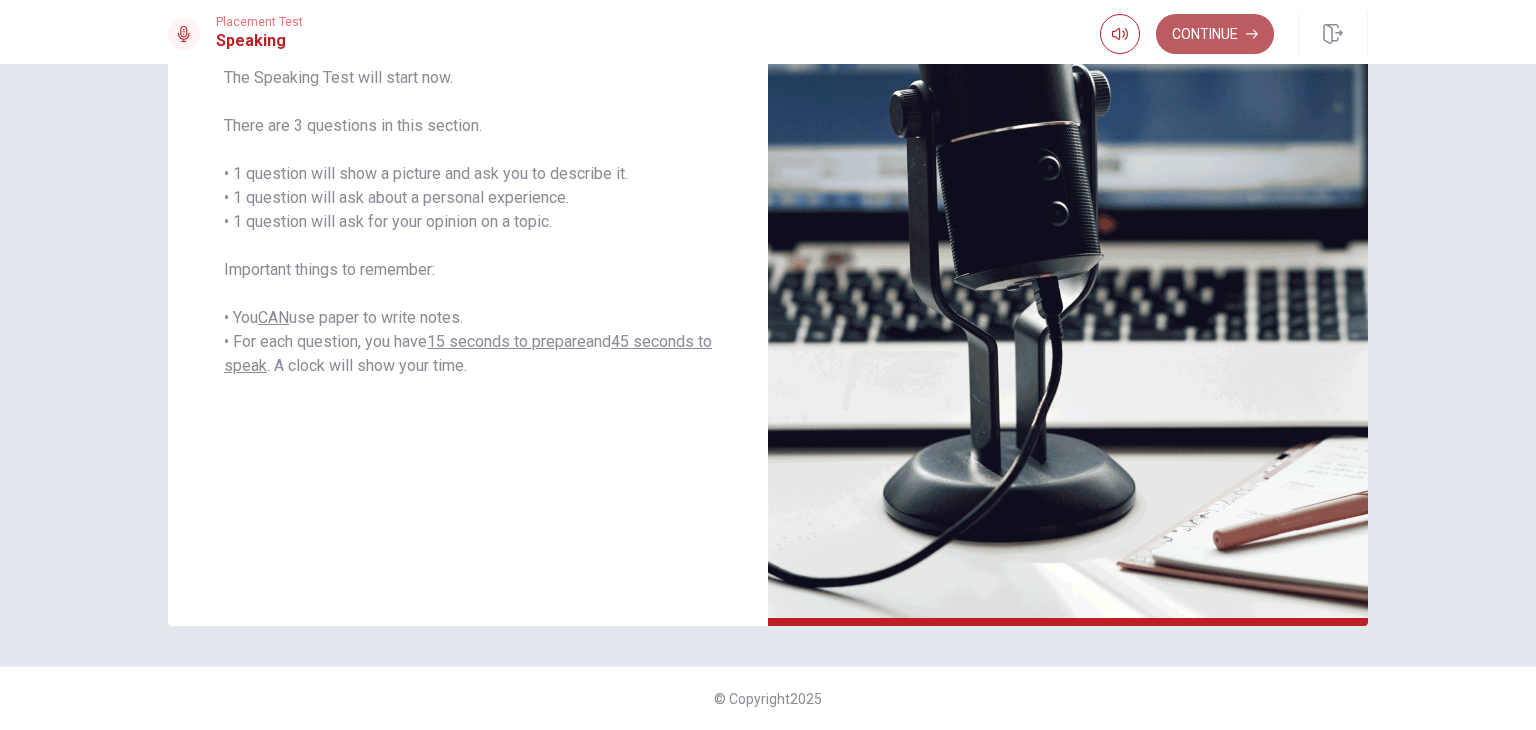 click on "Continue" at bounding box center (1215, 34) 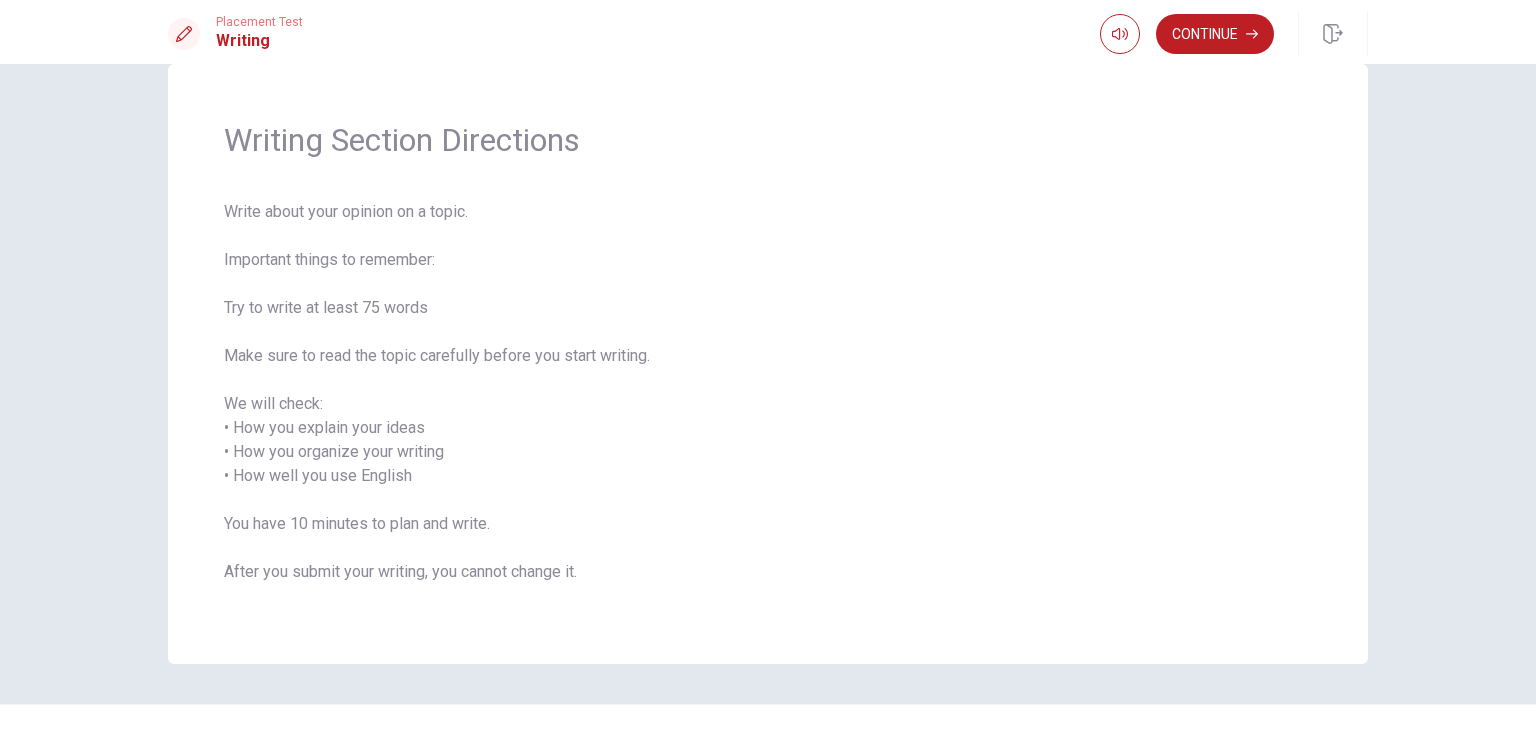 scroll, scrollTop: 78, scrollLeft: 0, axis: vertical 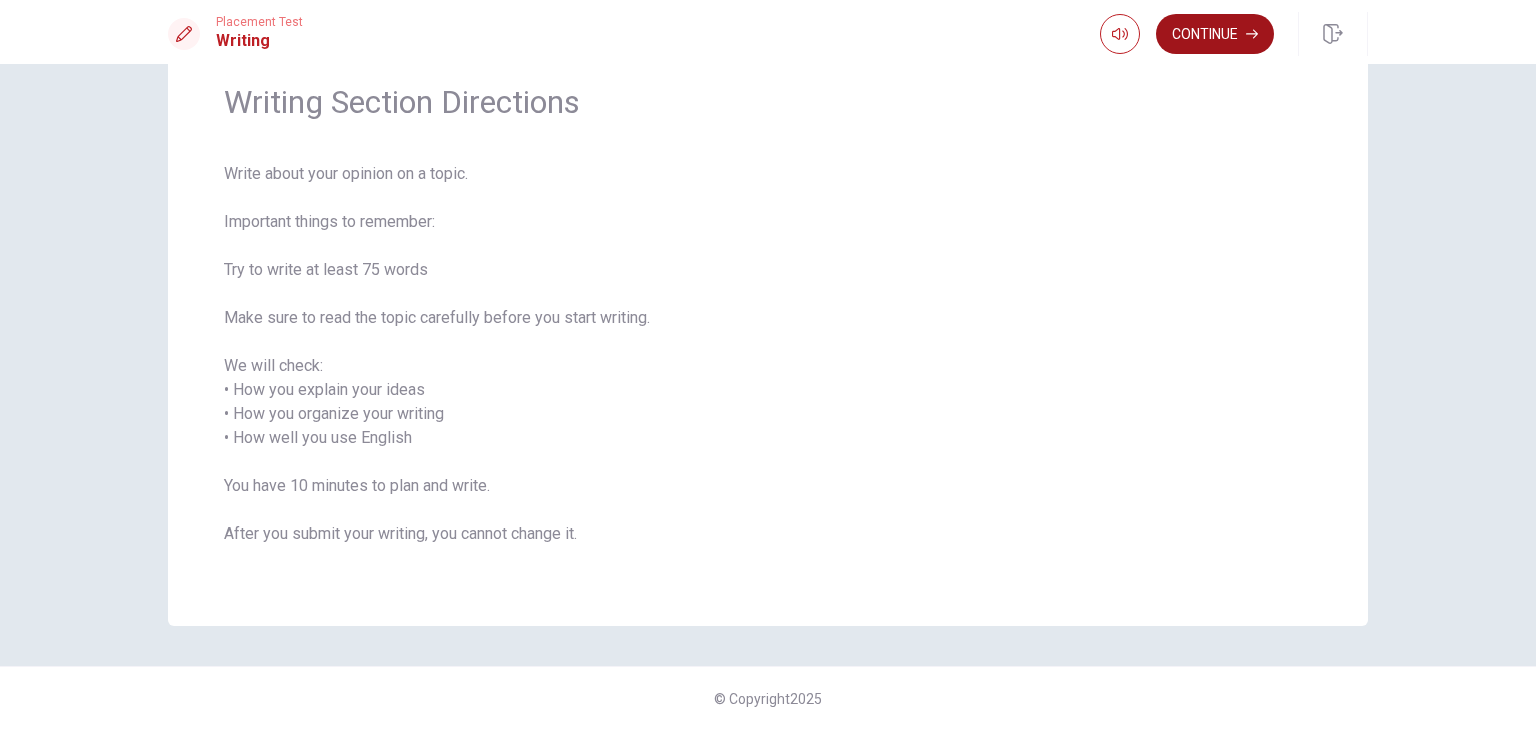 click on "Continue" at bounding box center [1215, 34] 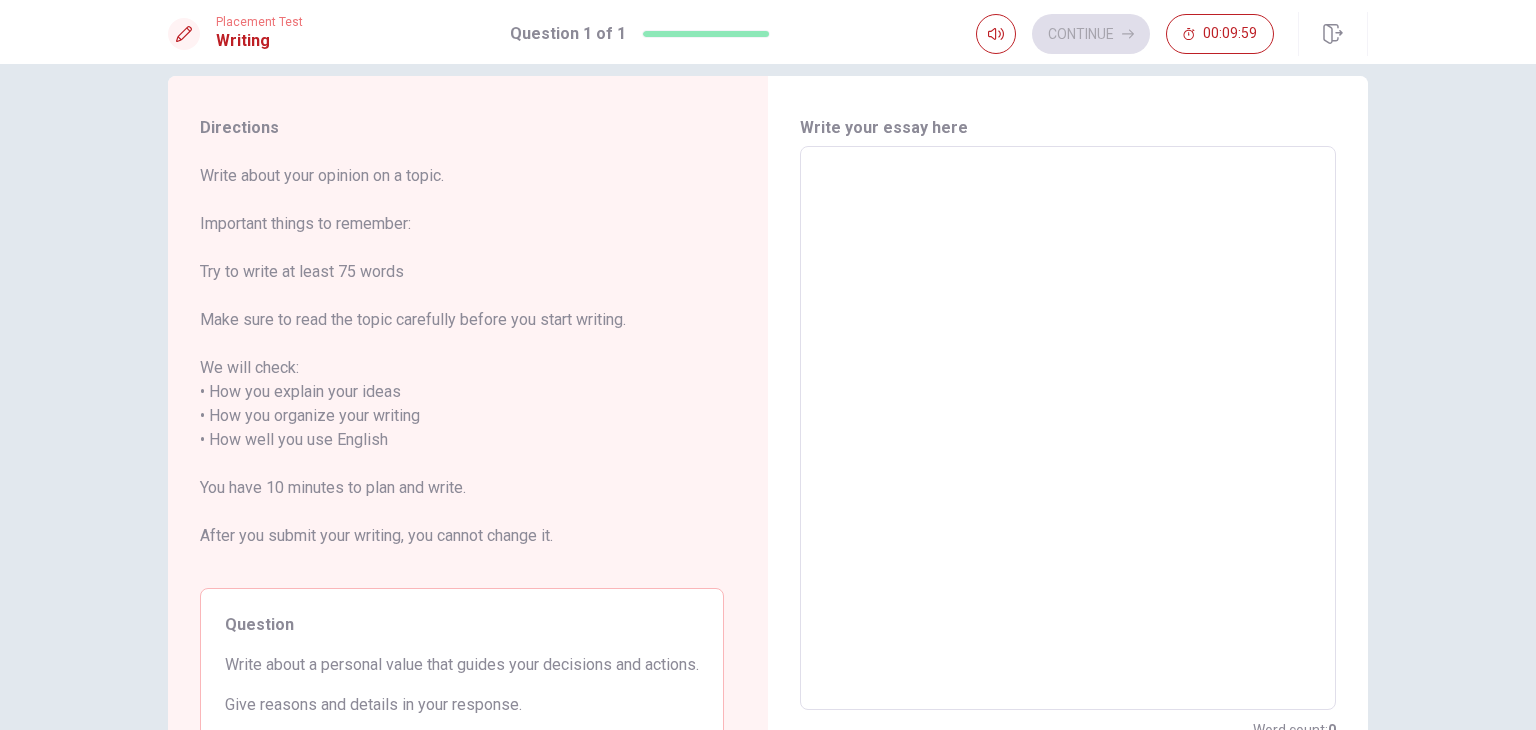 scroll, scrollTop: 0, scrollLeft: 0, axis: both 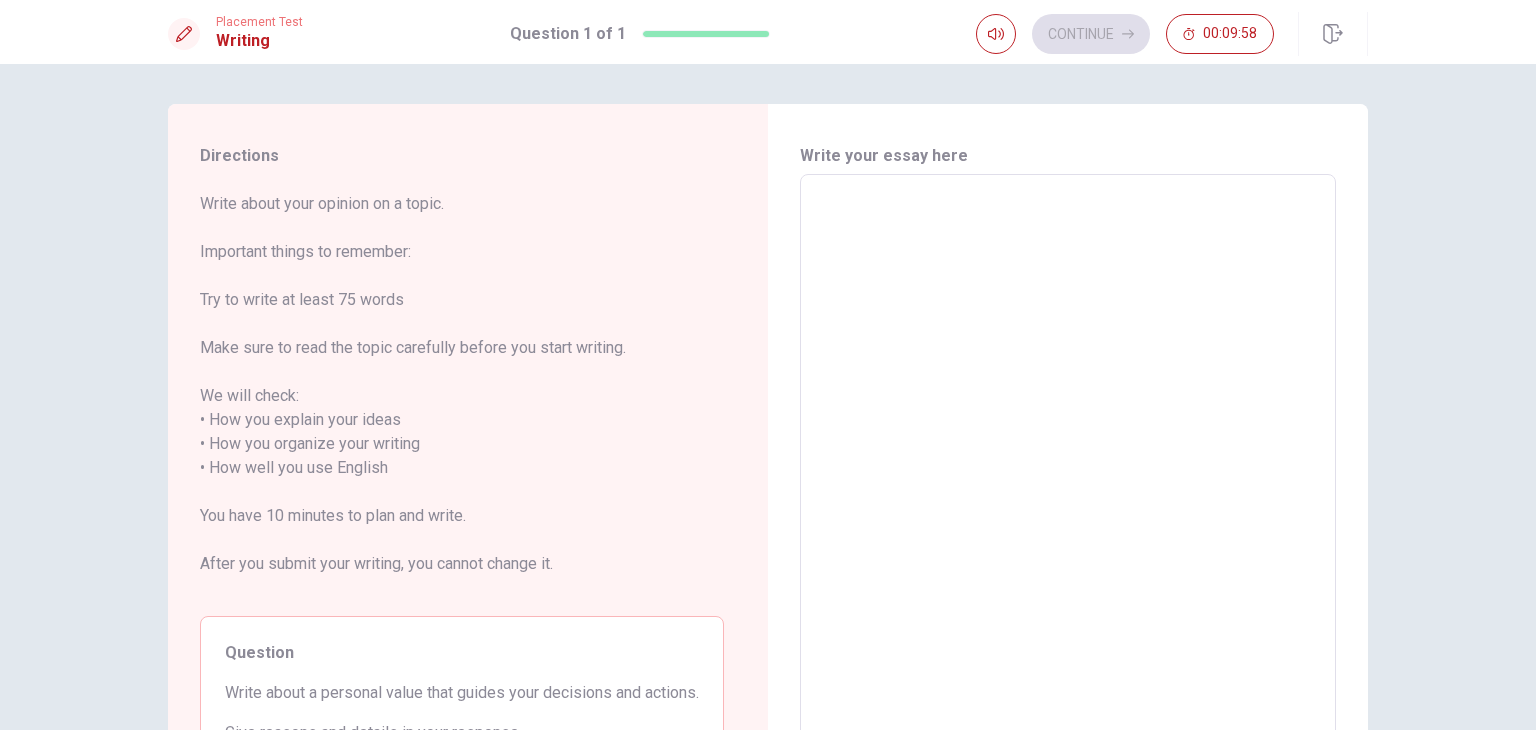 drag, startPoint x: 206, startPoint y: 206, endPoint x: 361, endPoint y: 228, distance: 156.55351 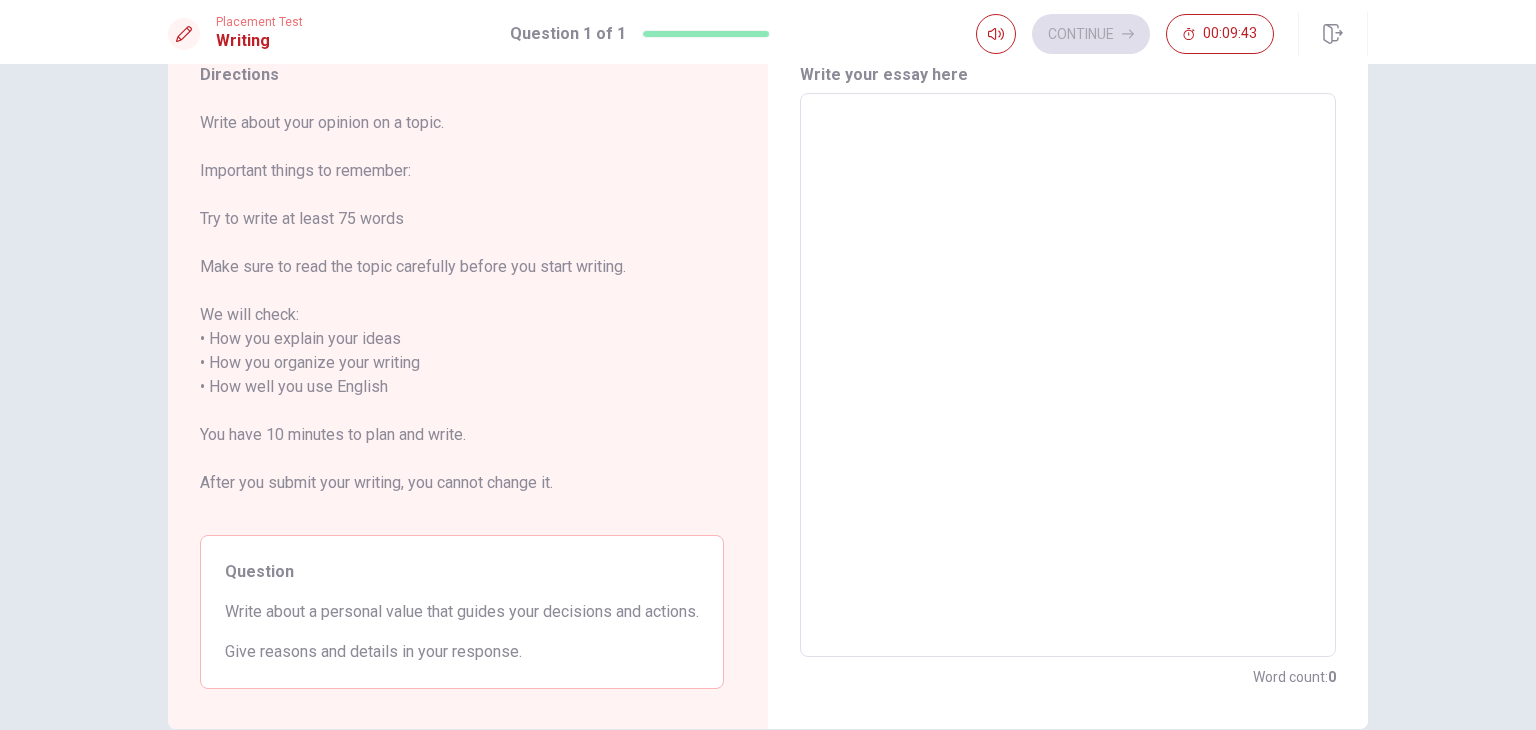 scroll, scrollTop: 184, scrollLeft: 0, axis: vertical 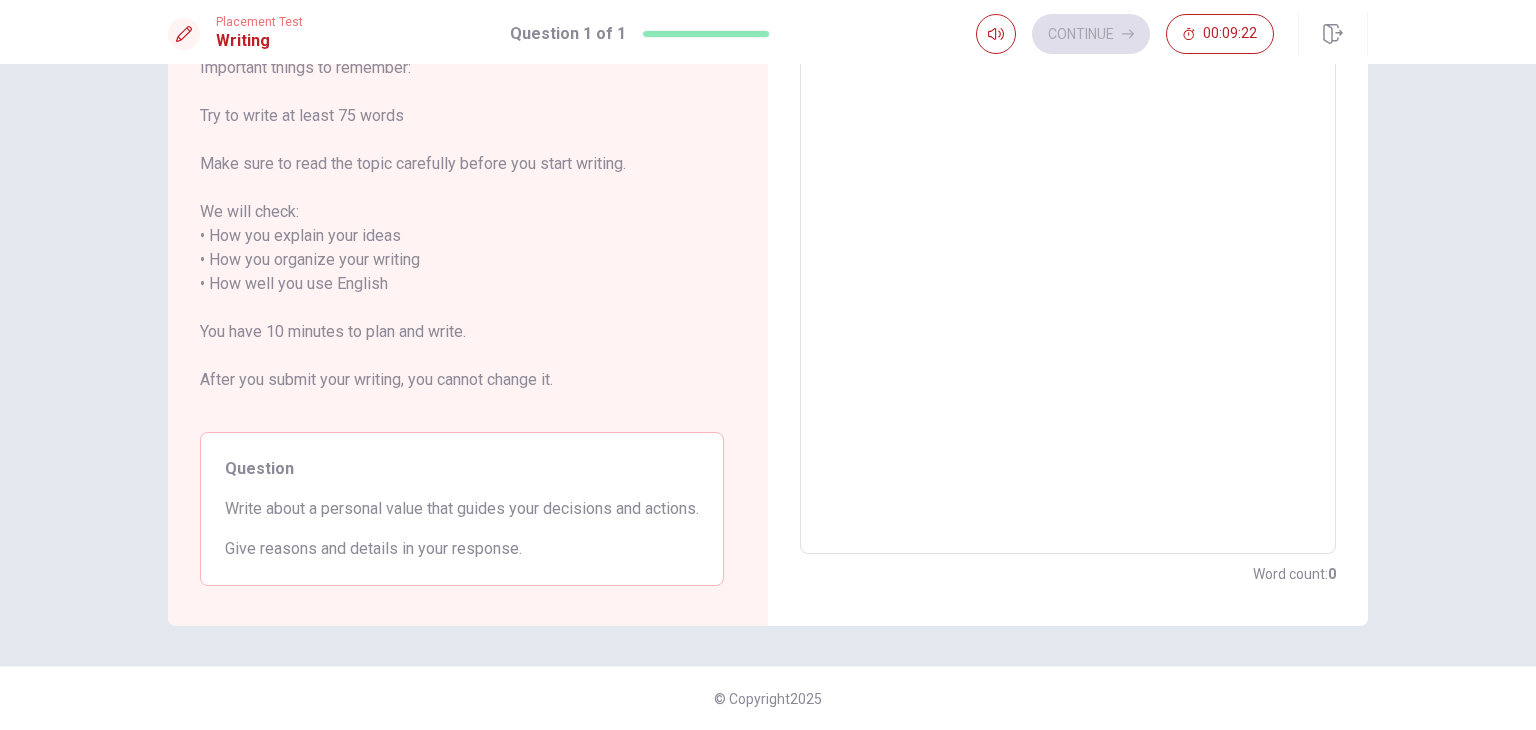 click at bounding box center [1068, 272] 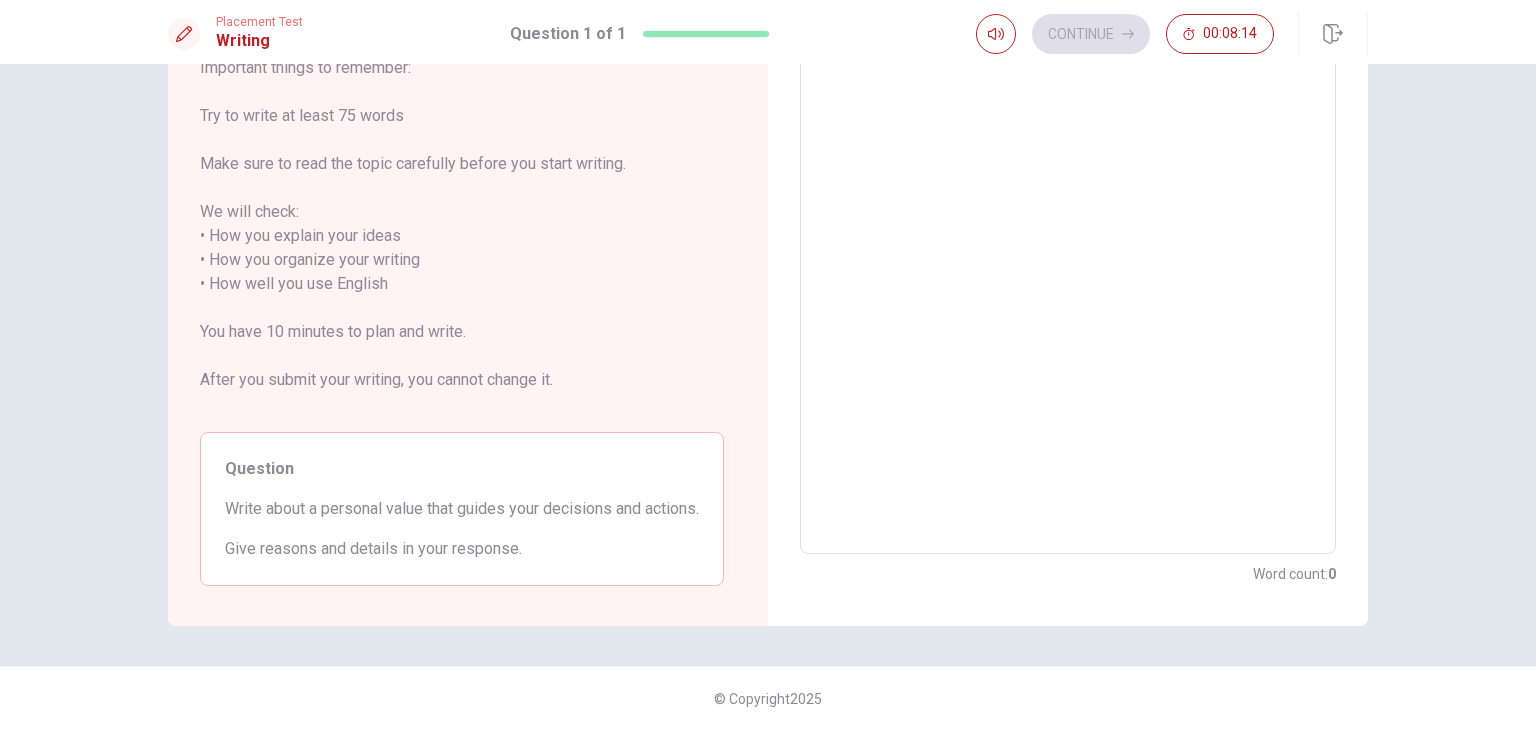click at bounding box center [1068, 272] 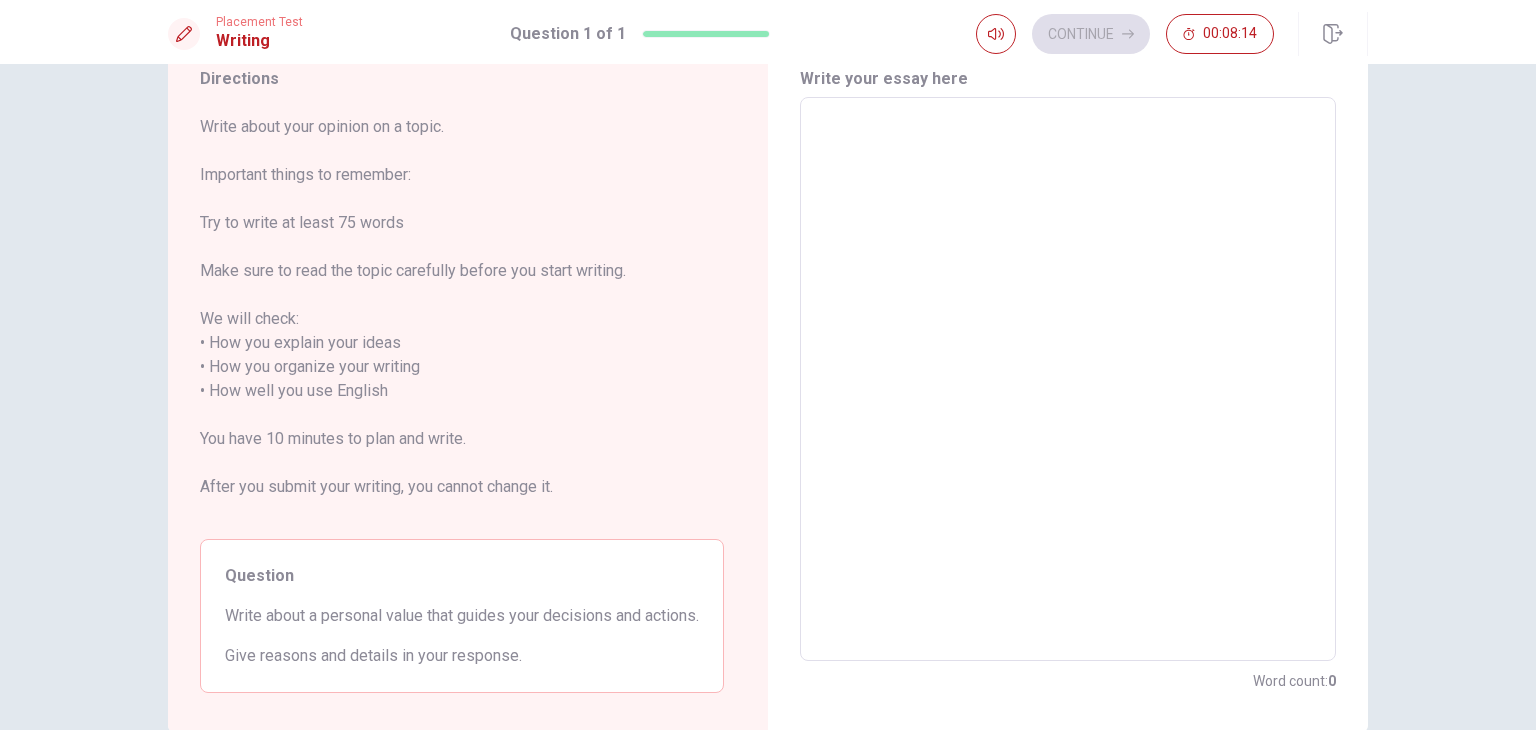 scroll, scrollTop: 0, scrollLeft: 0, axis: both 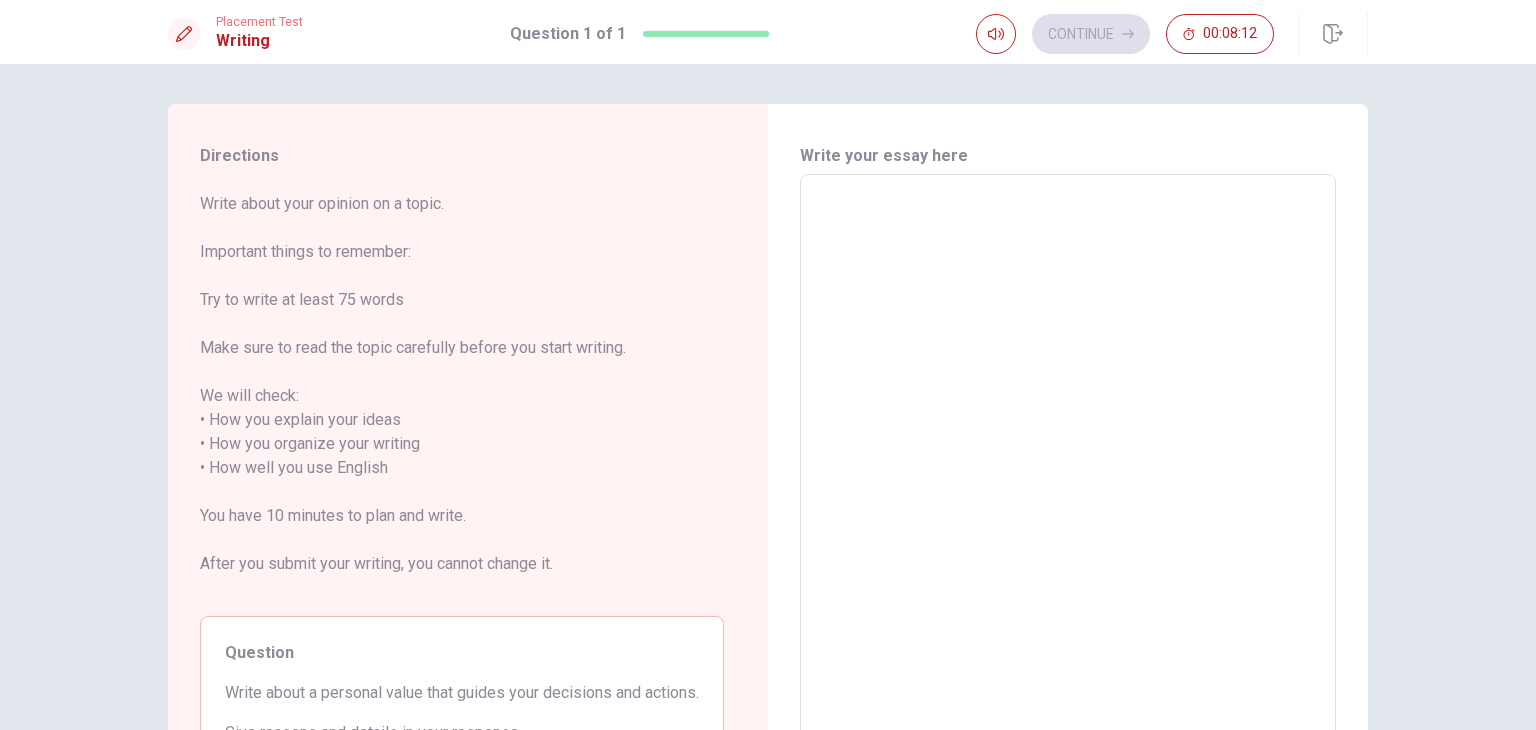type on "O" 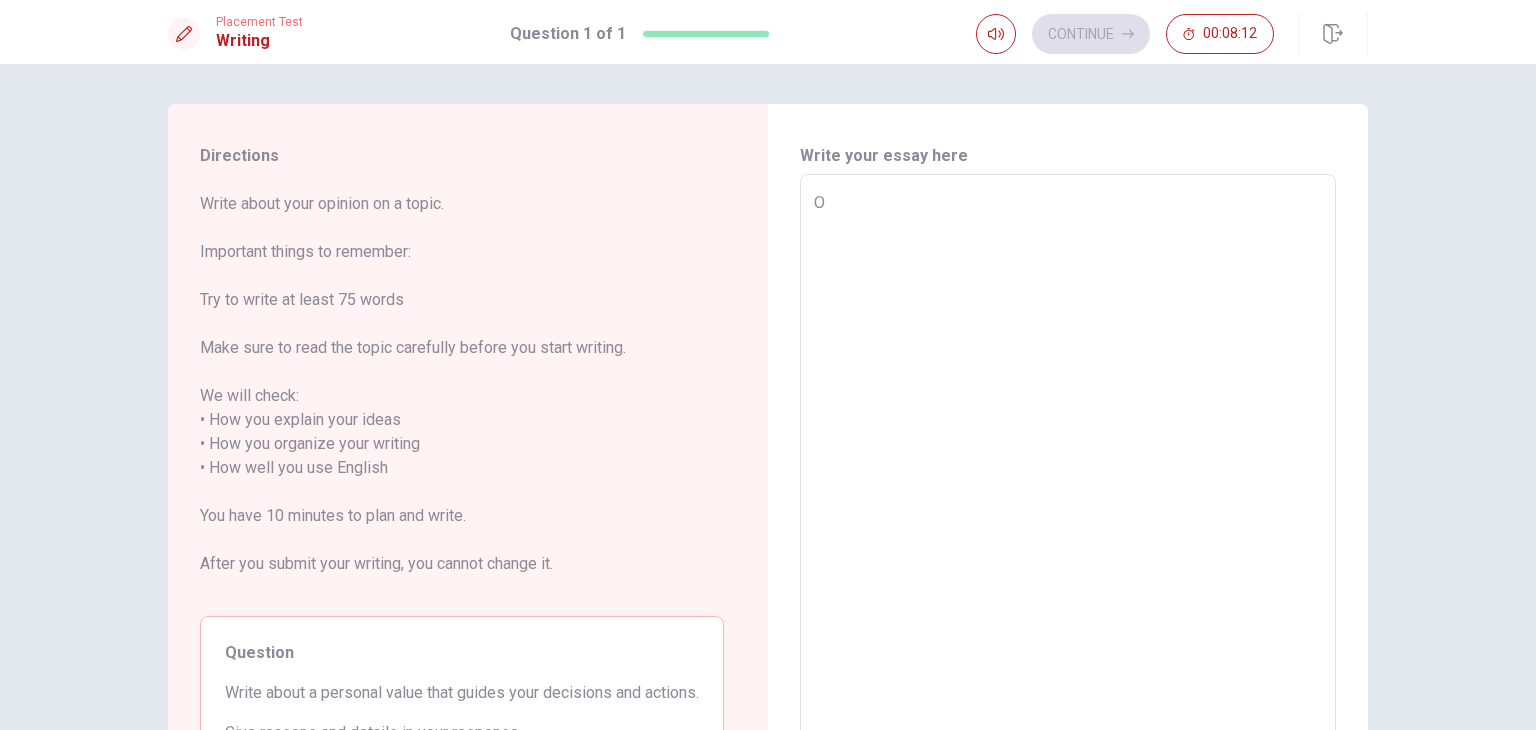 type on "x" 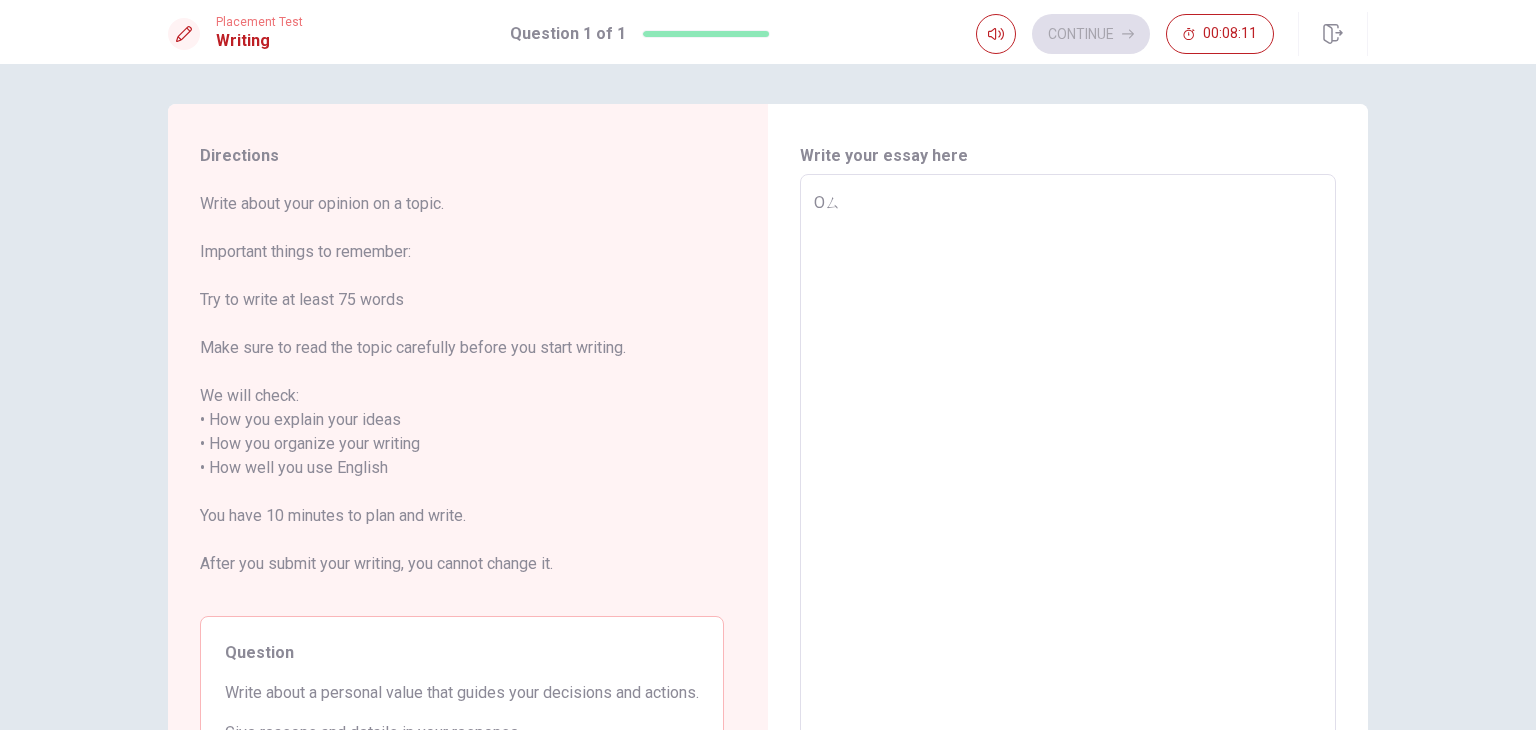 type on "x" 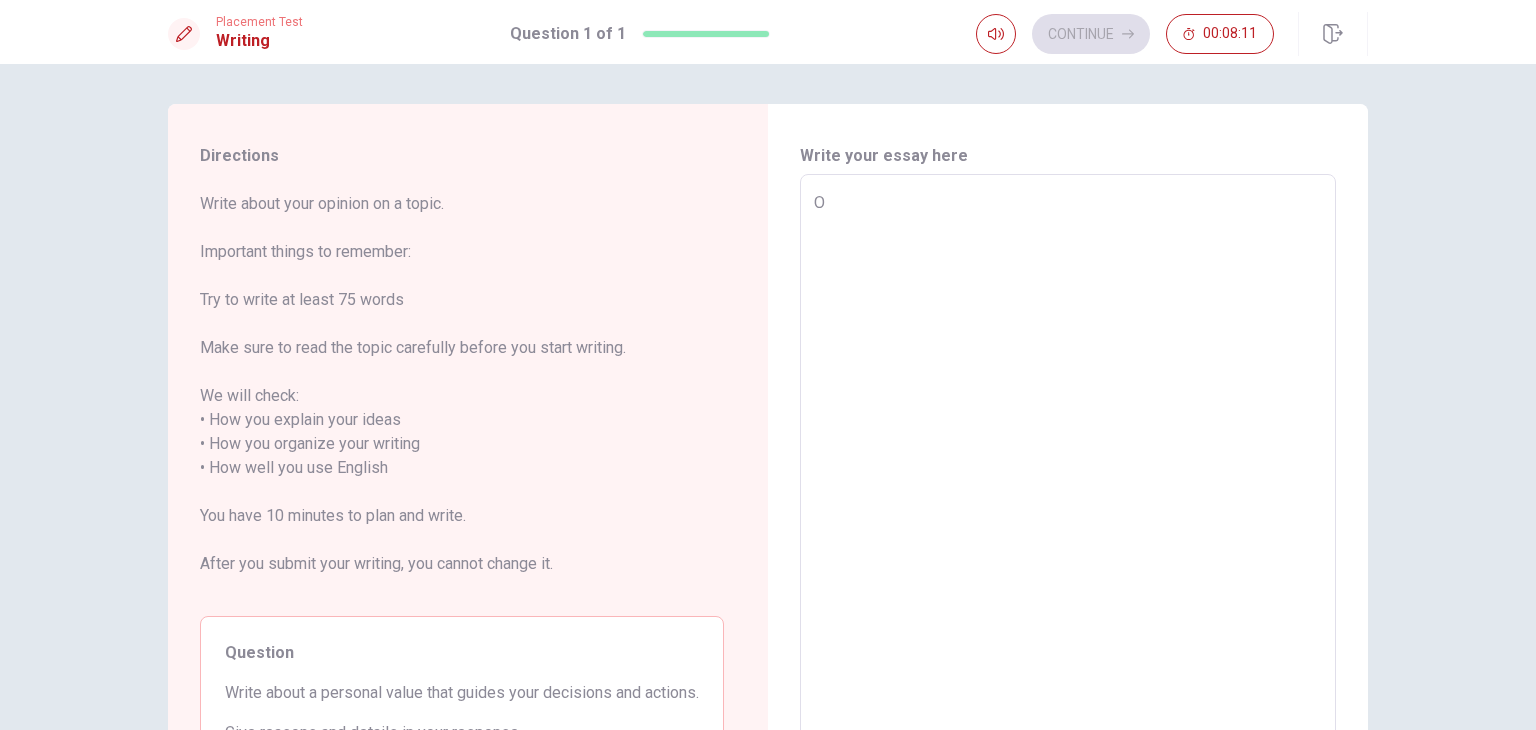 type on "x" 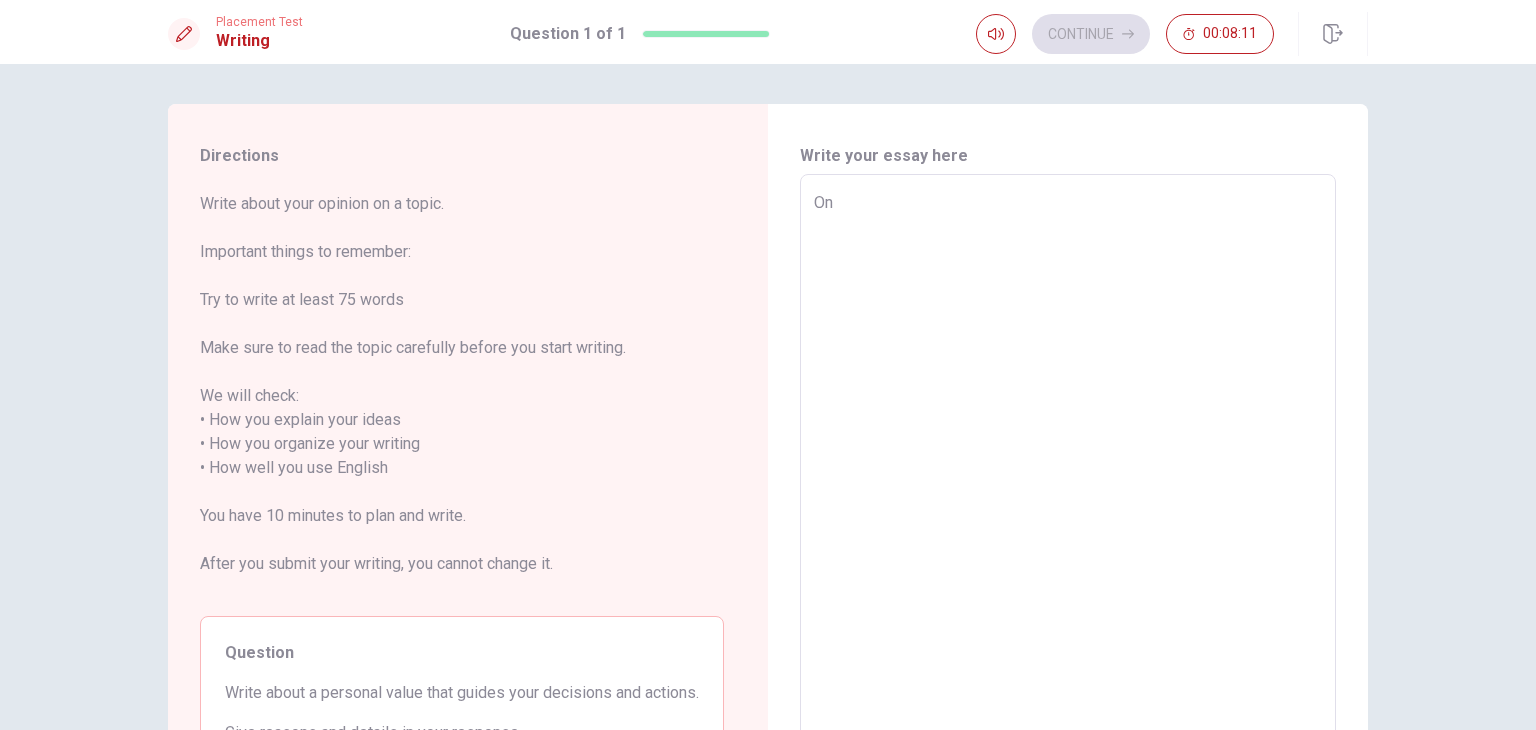 type on "x" 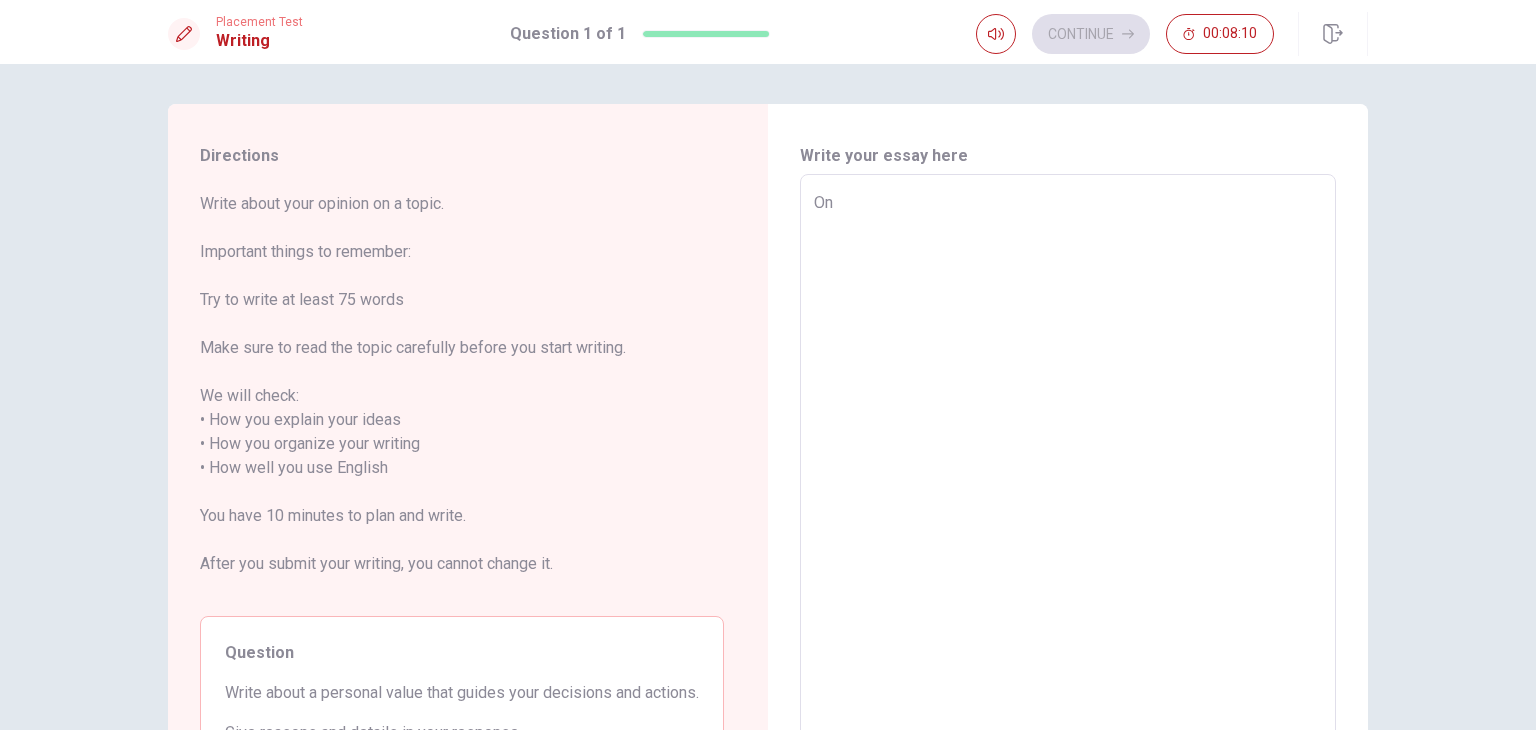 type on "One" 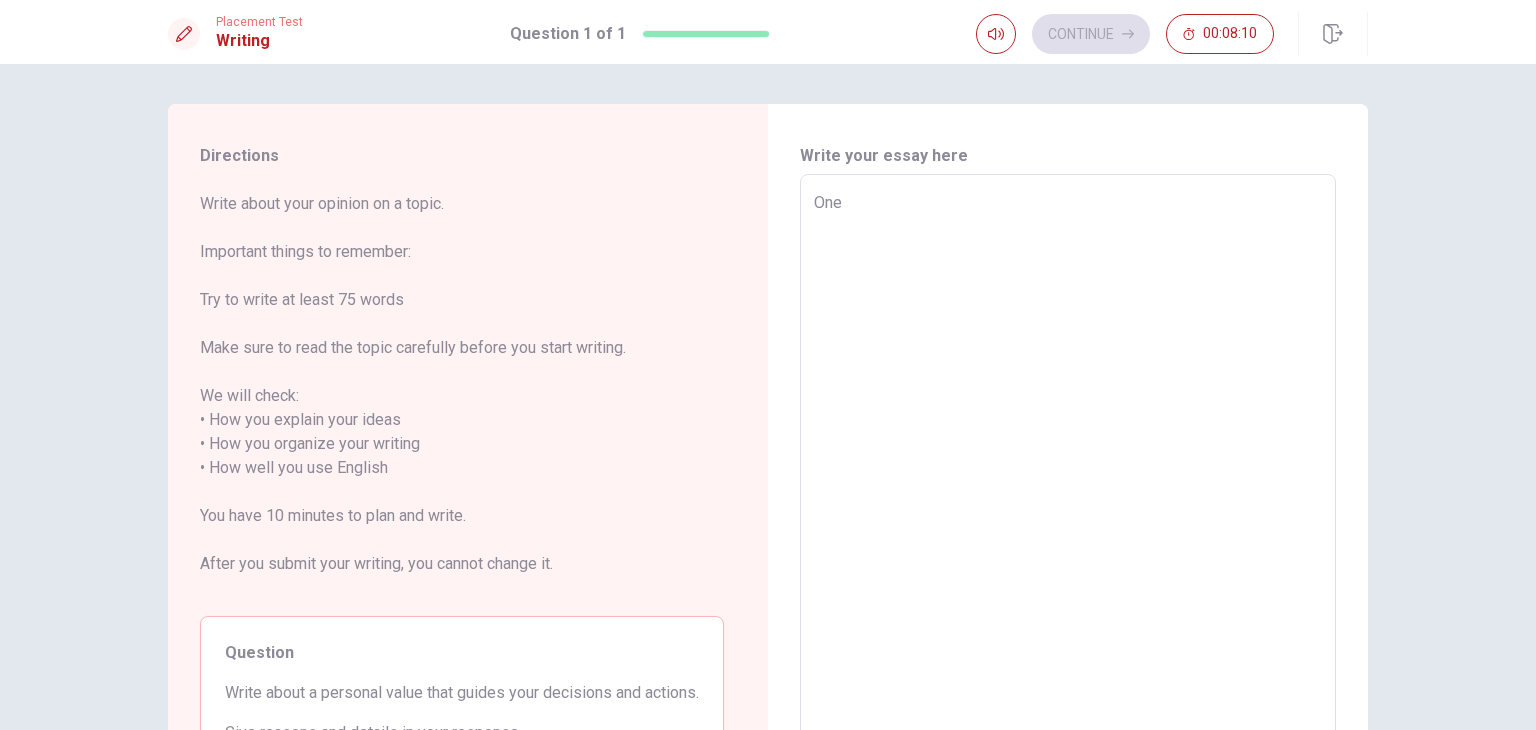type on "x" 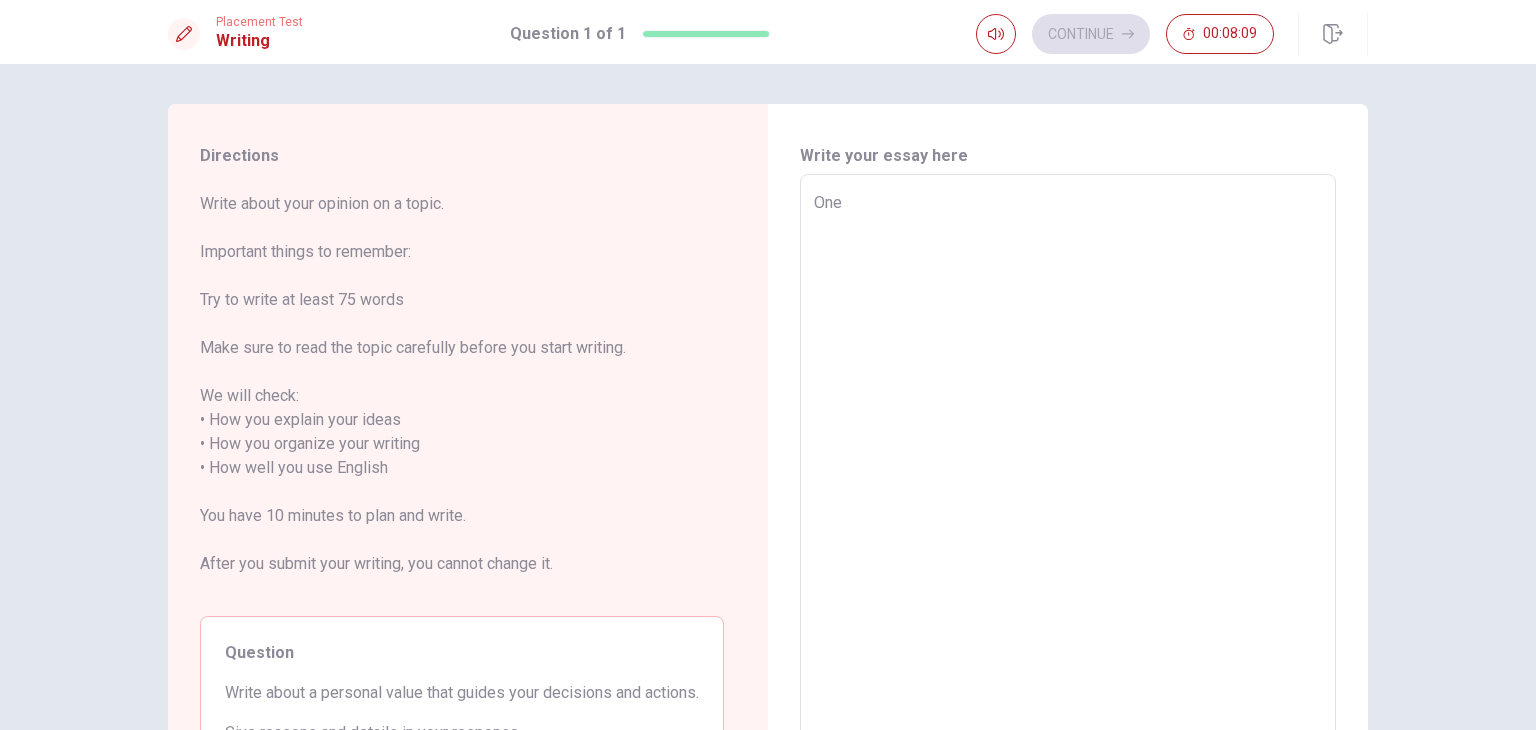 type on "One o" 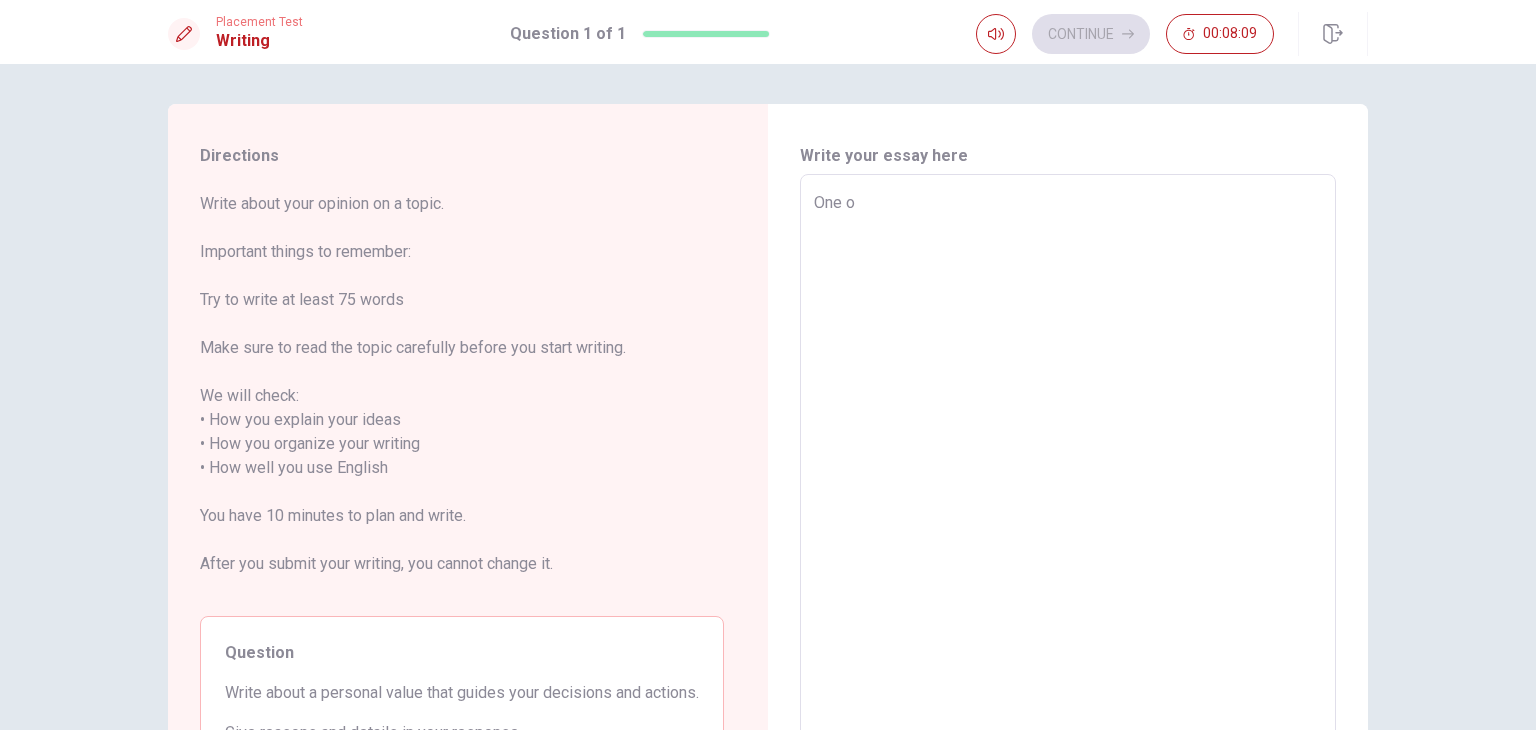 type on "x" 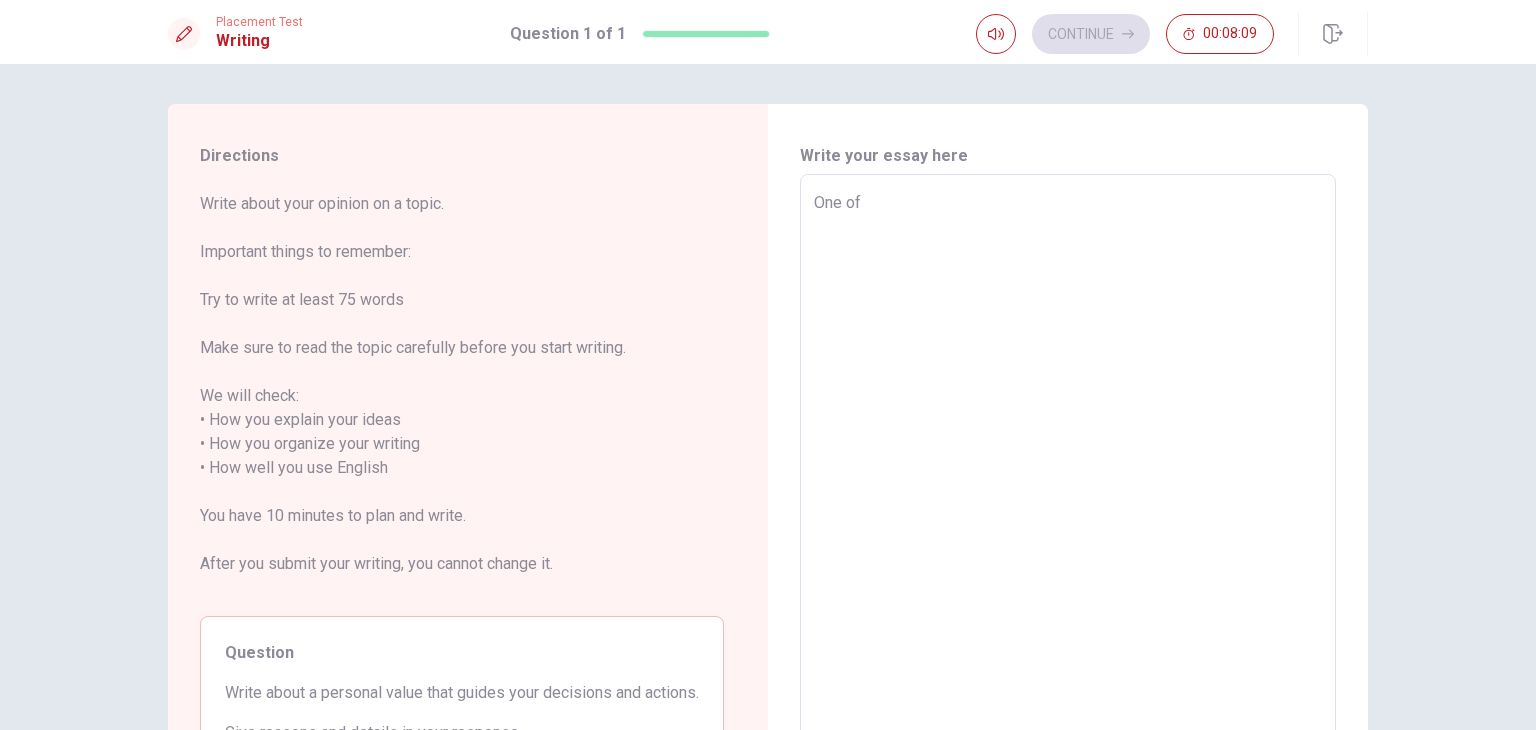 type on "x" 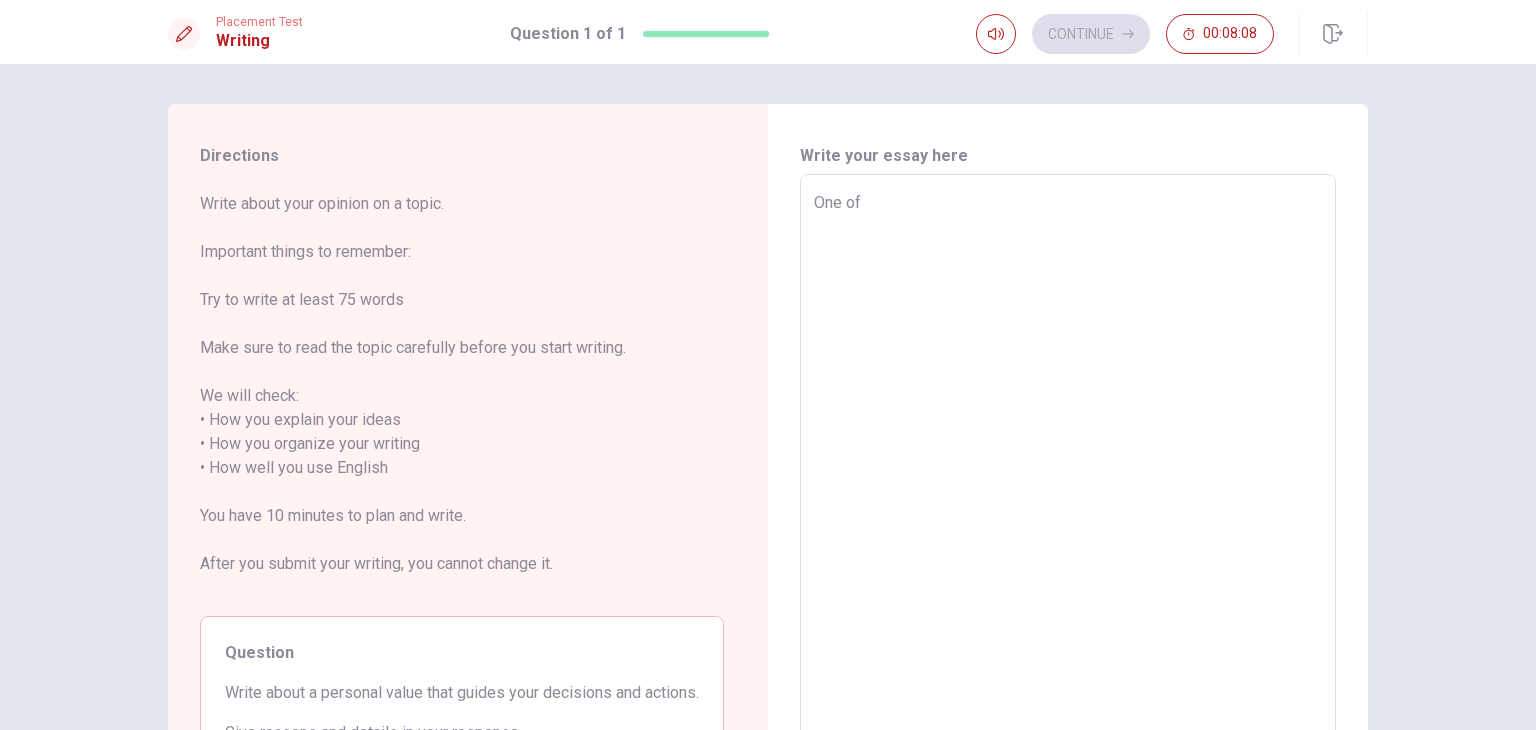 type on "x" 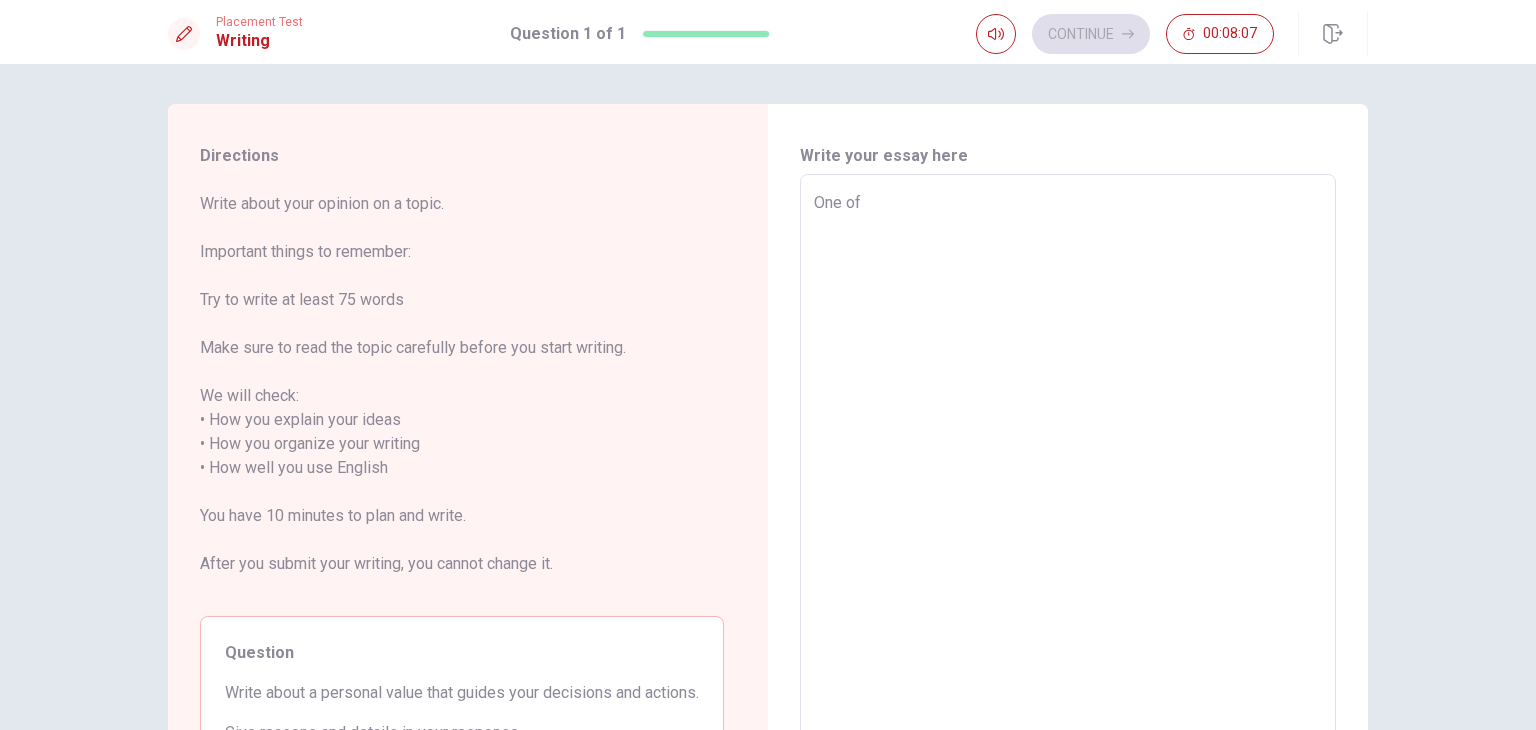 type on "One of i" 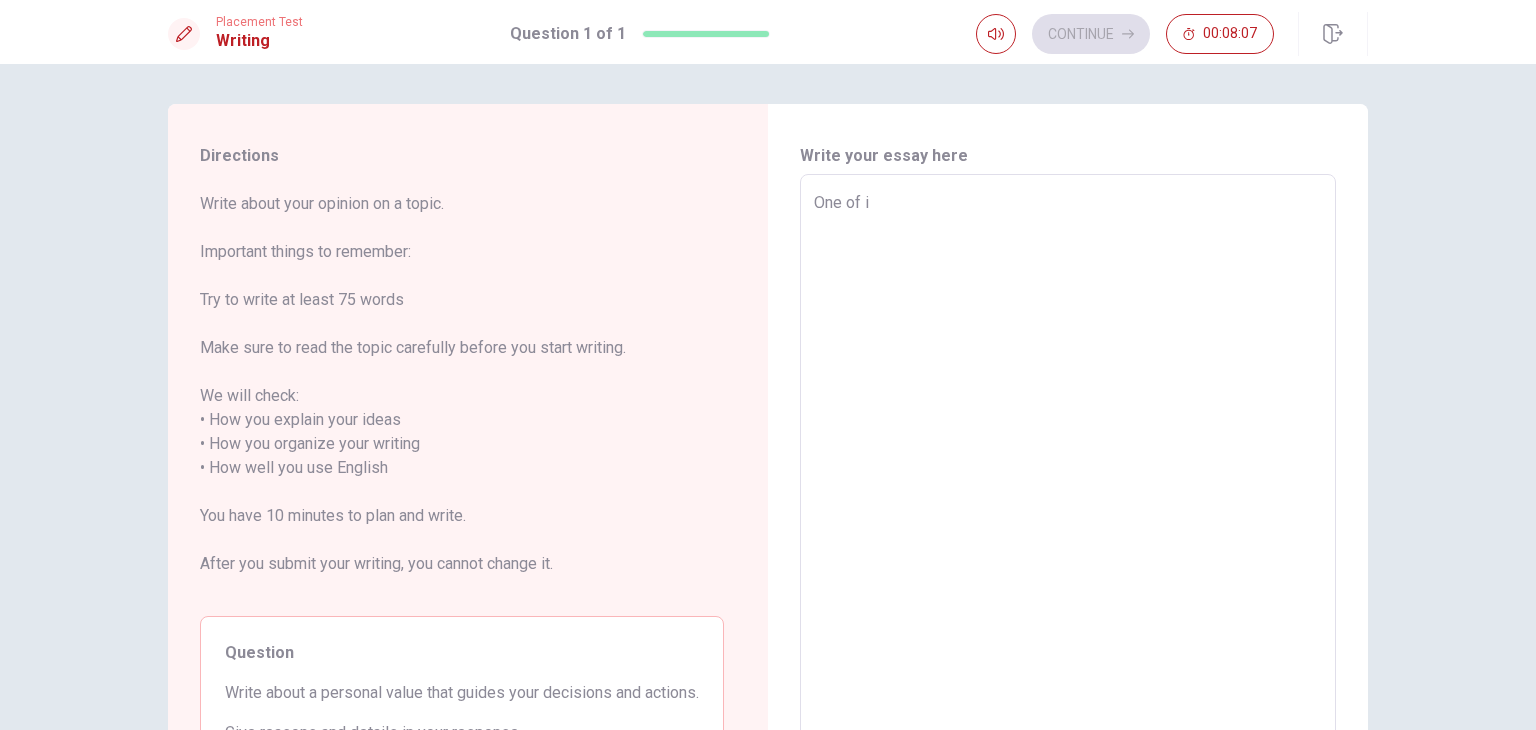 type on "x" 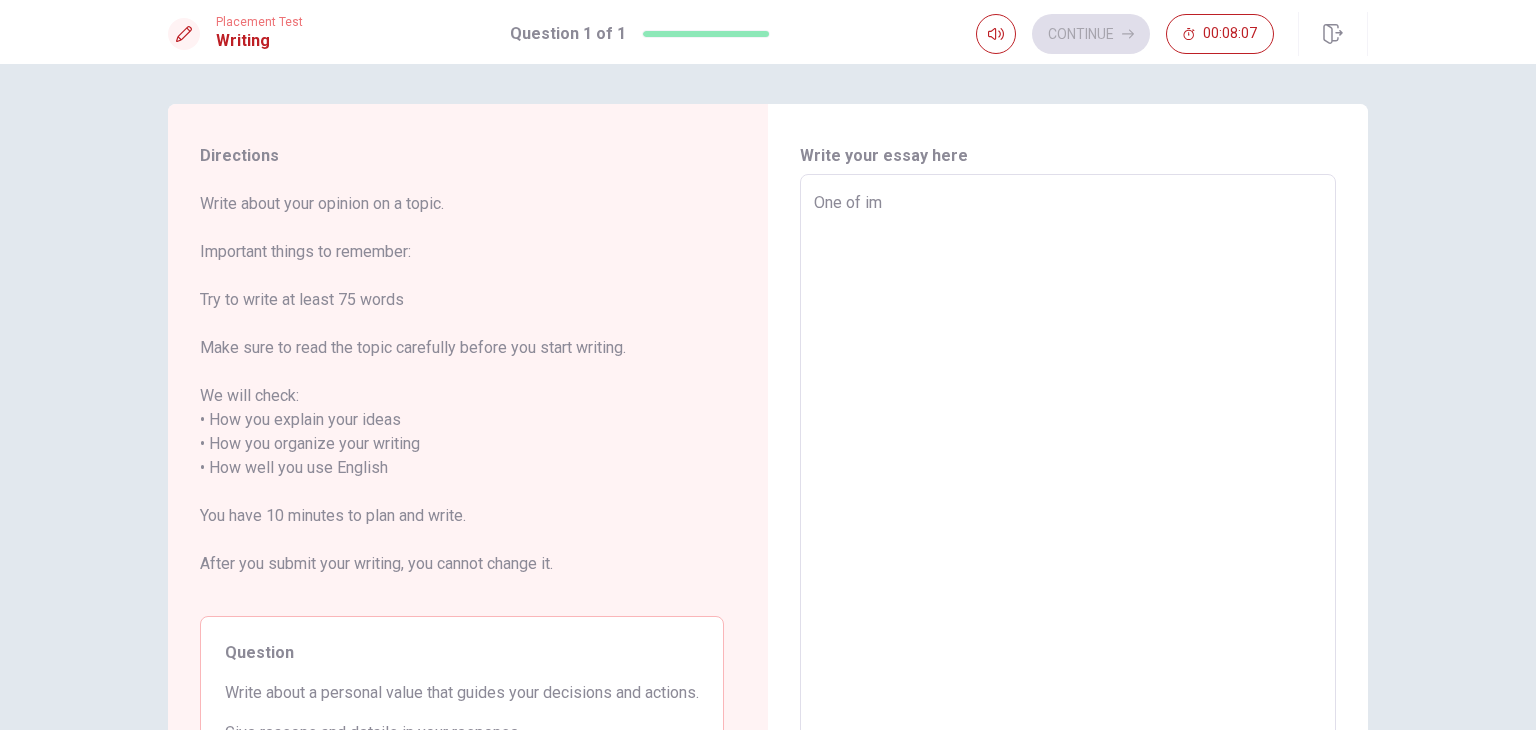type on "x" 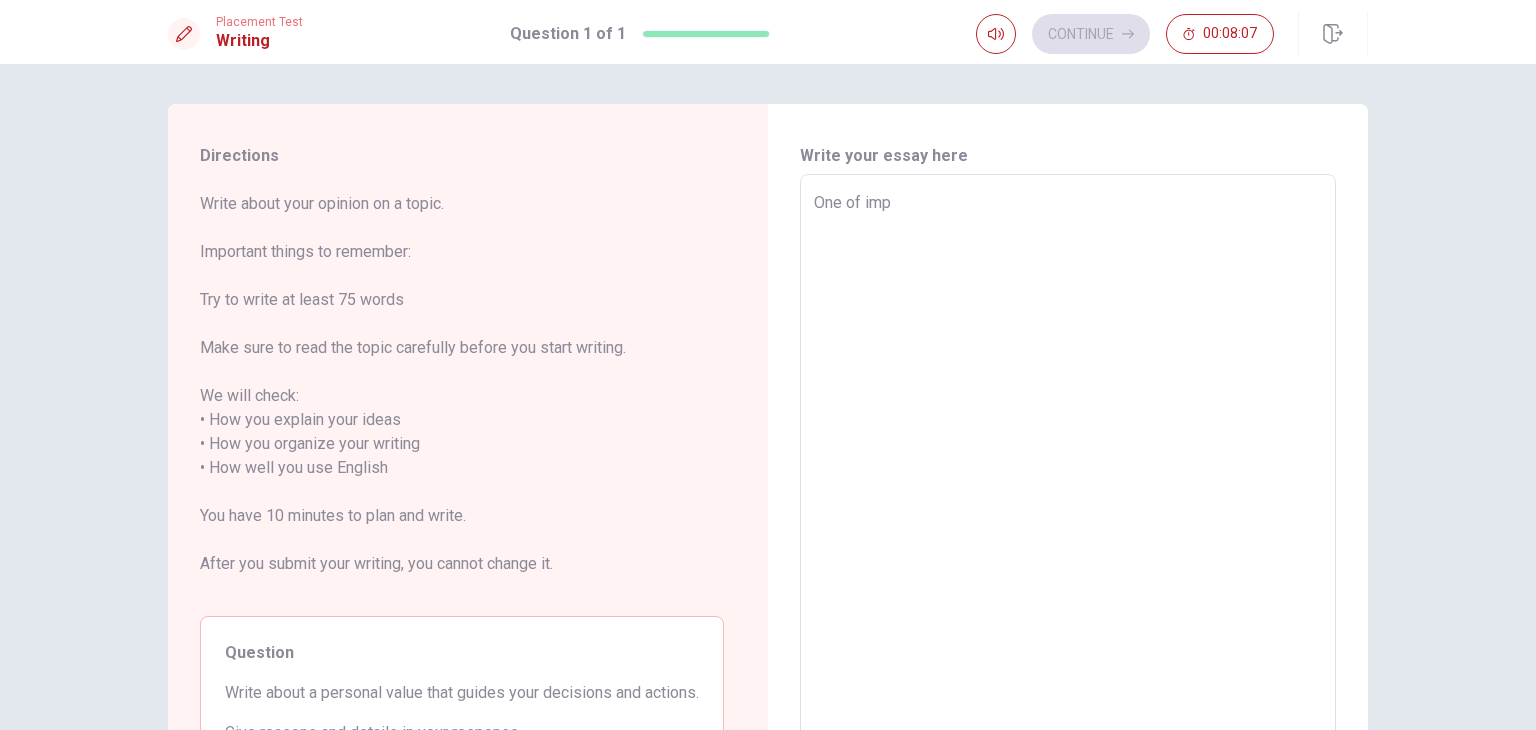 type on "x" 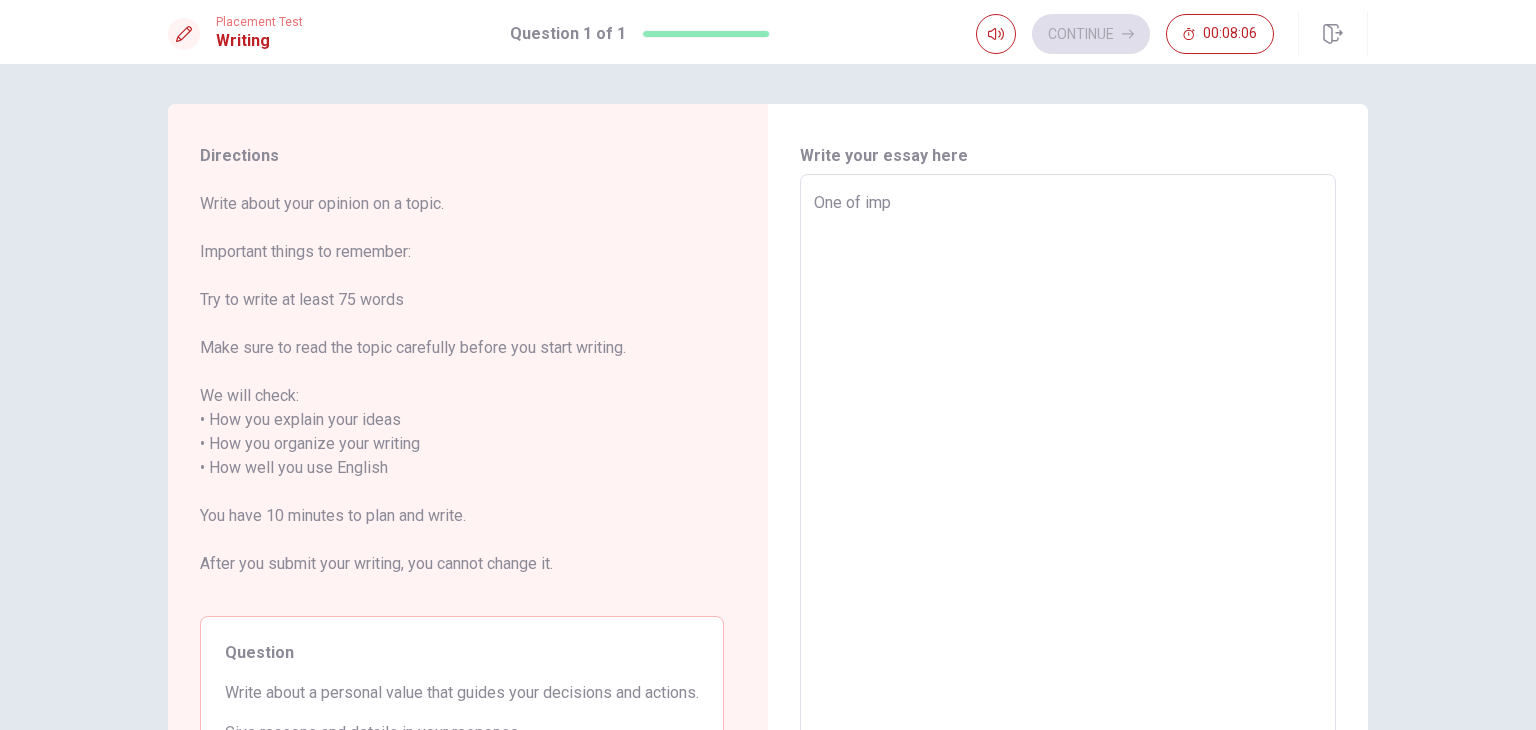 type on "One of impo" 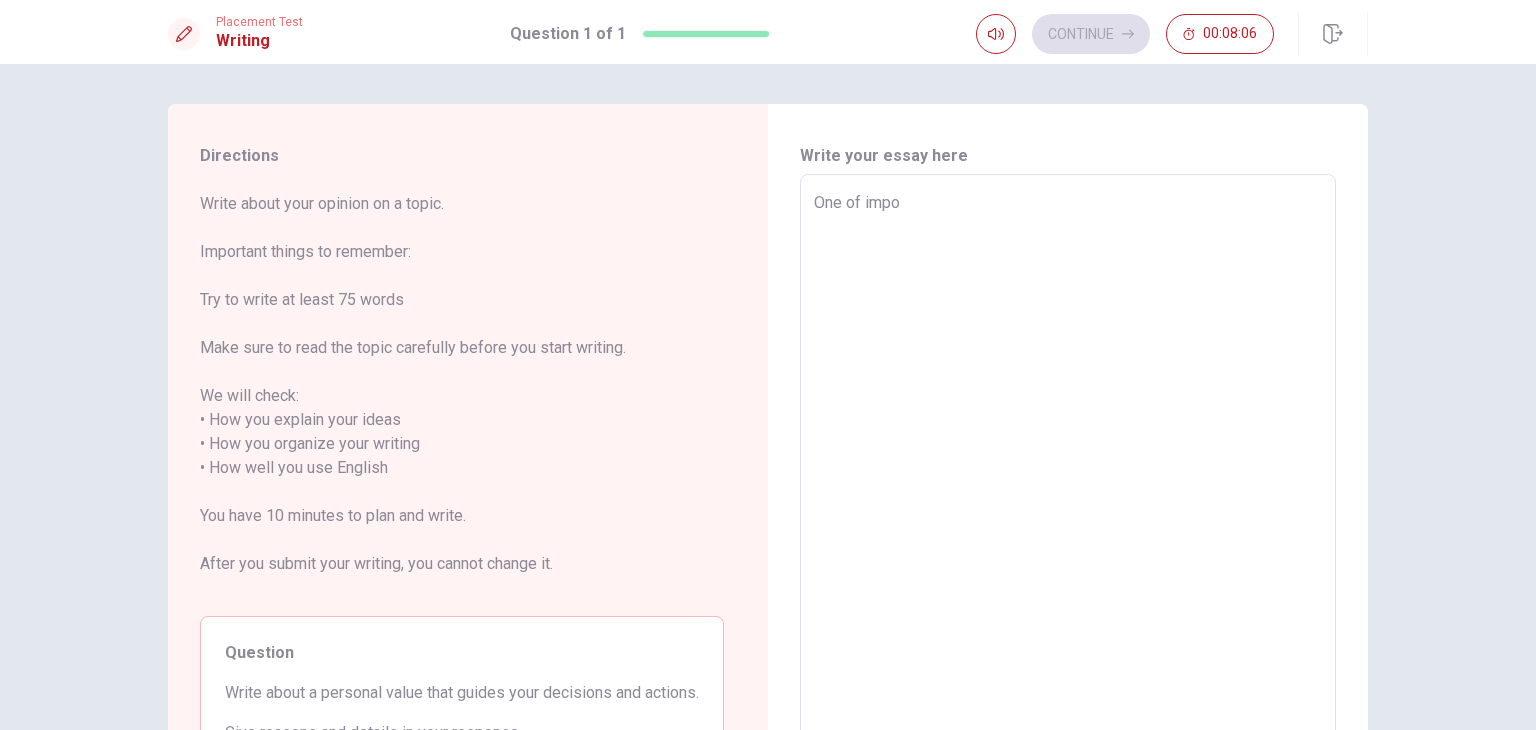 type on "x" 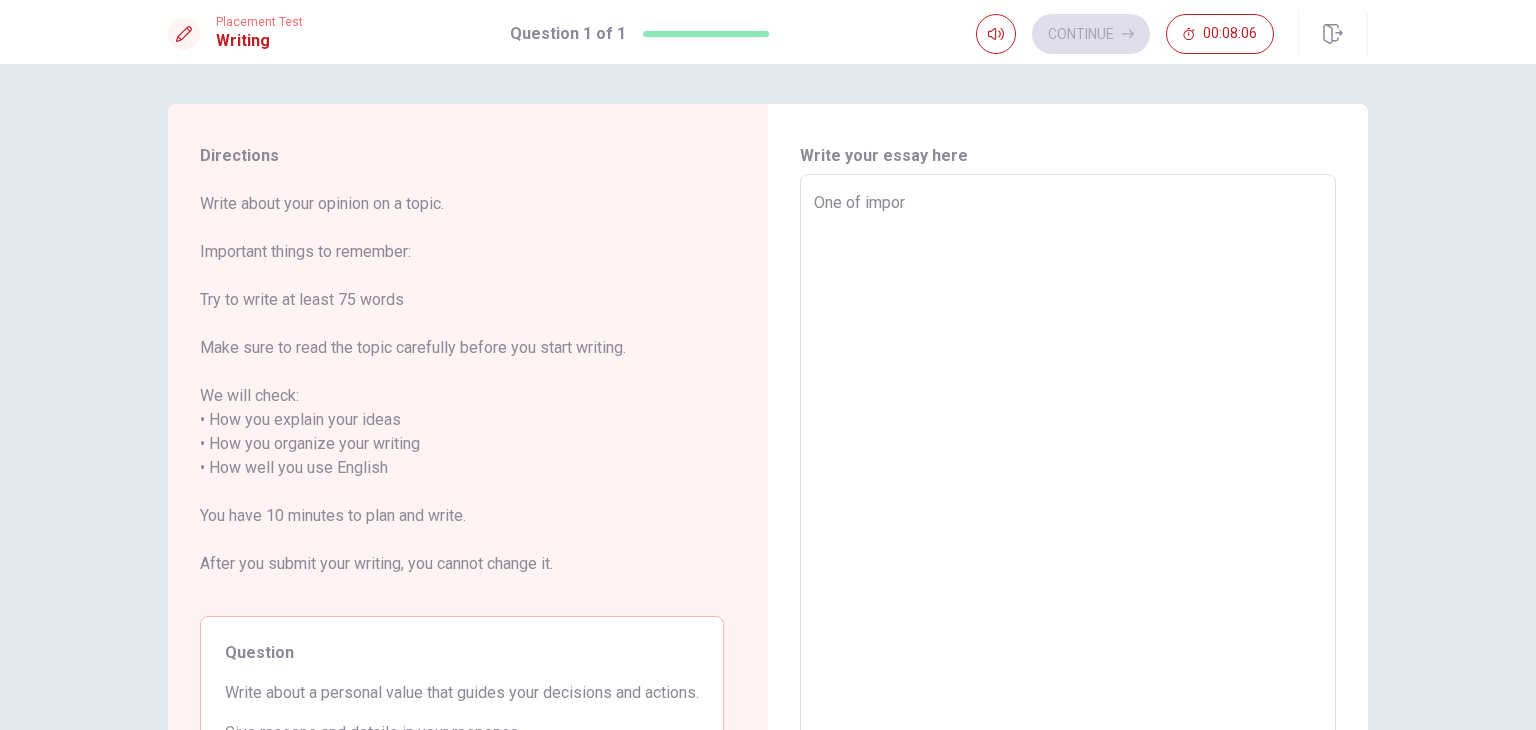 type on "x" 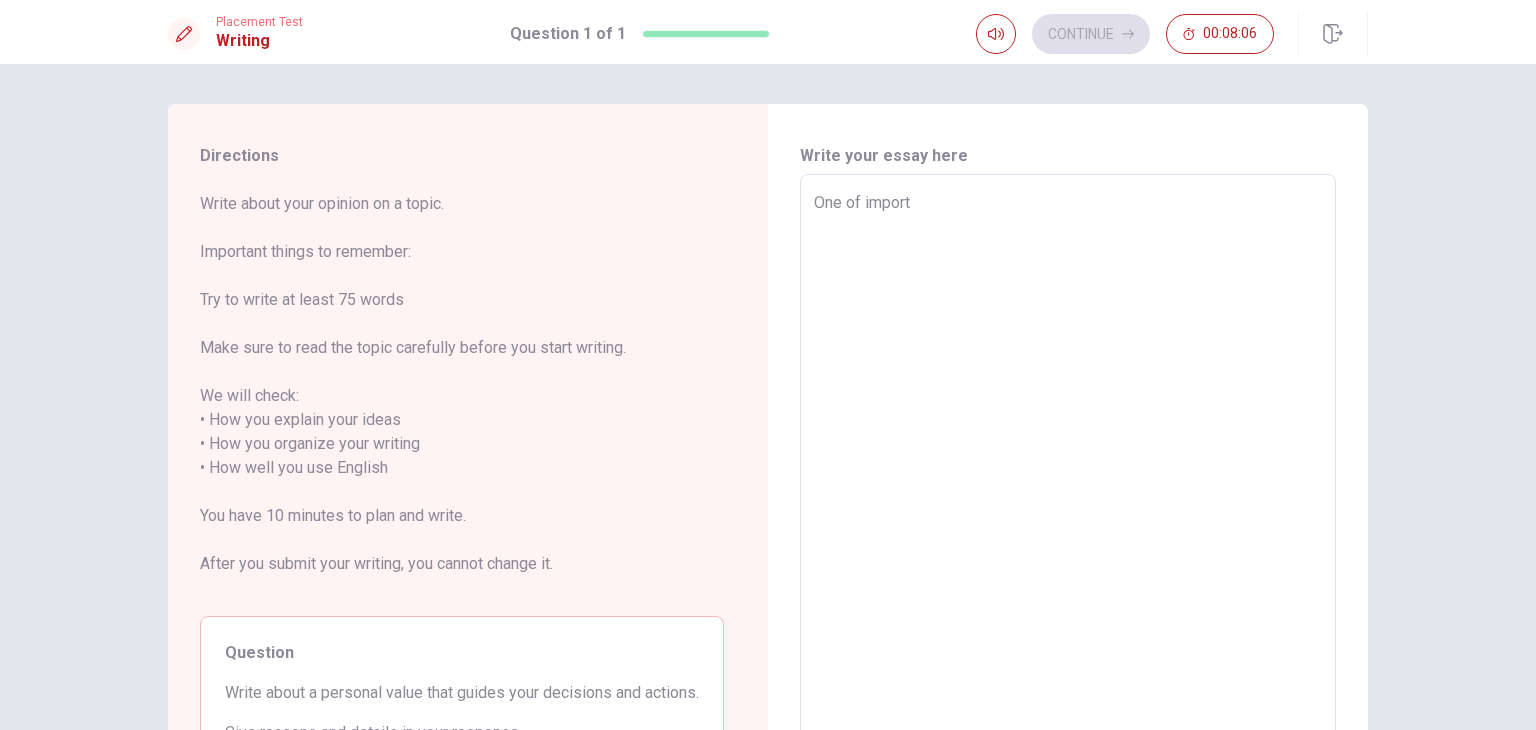 type on "x" 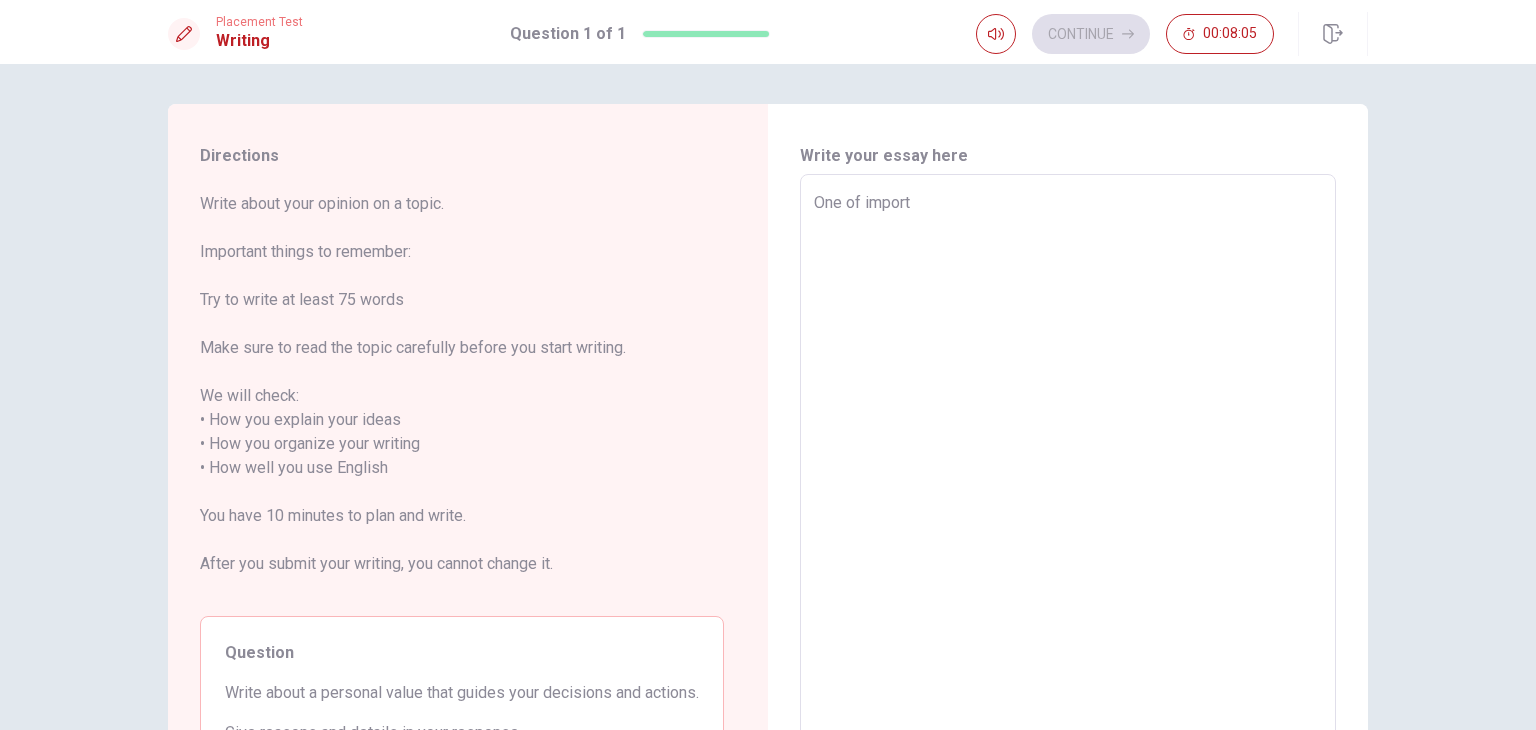 type on "One of importa" 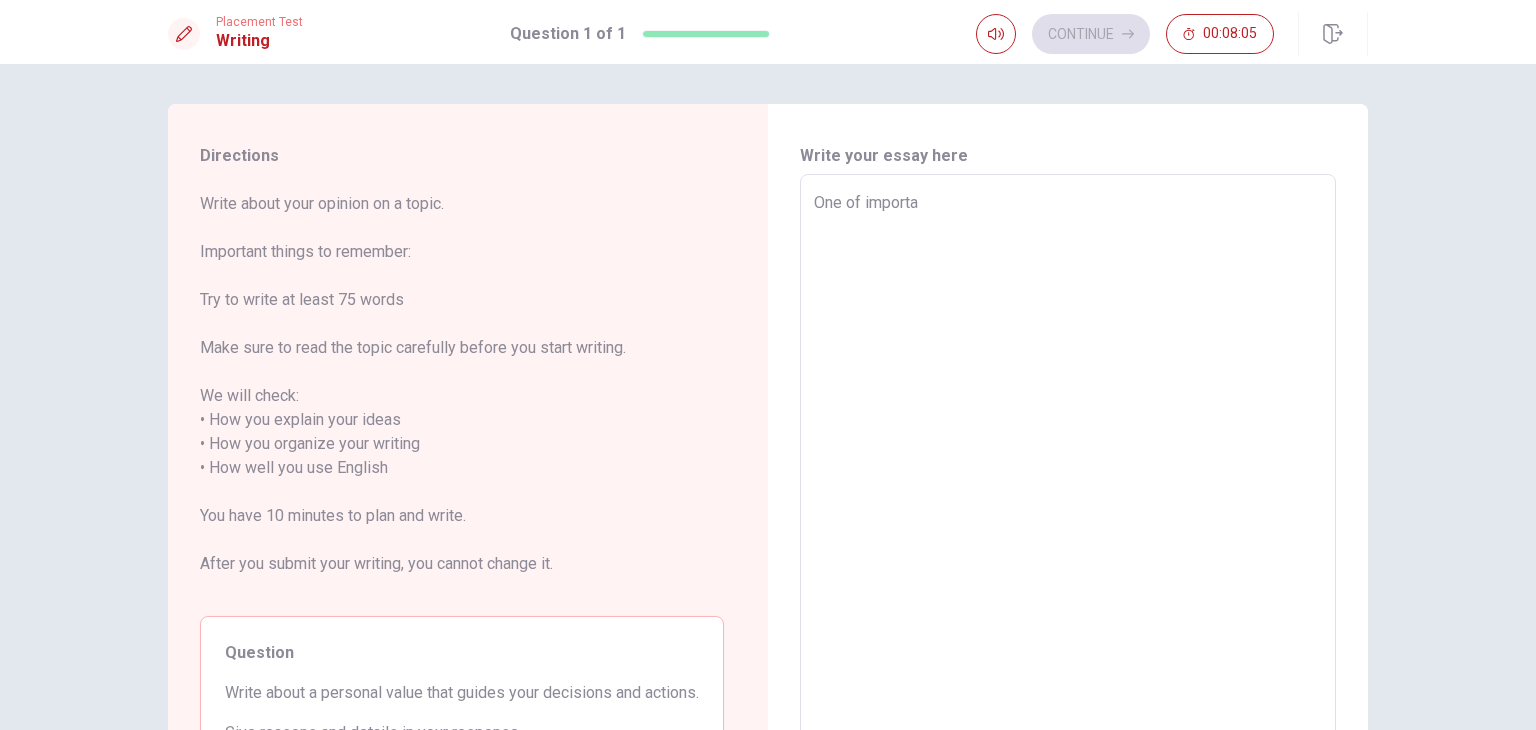 type on "x" 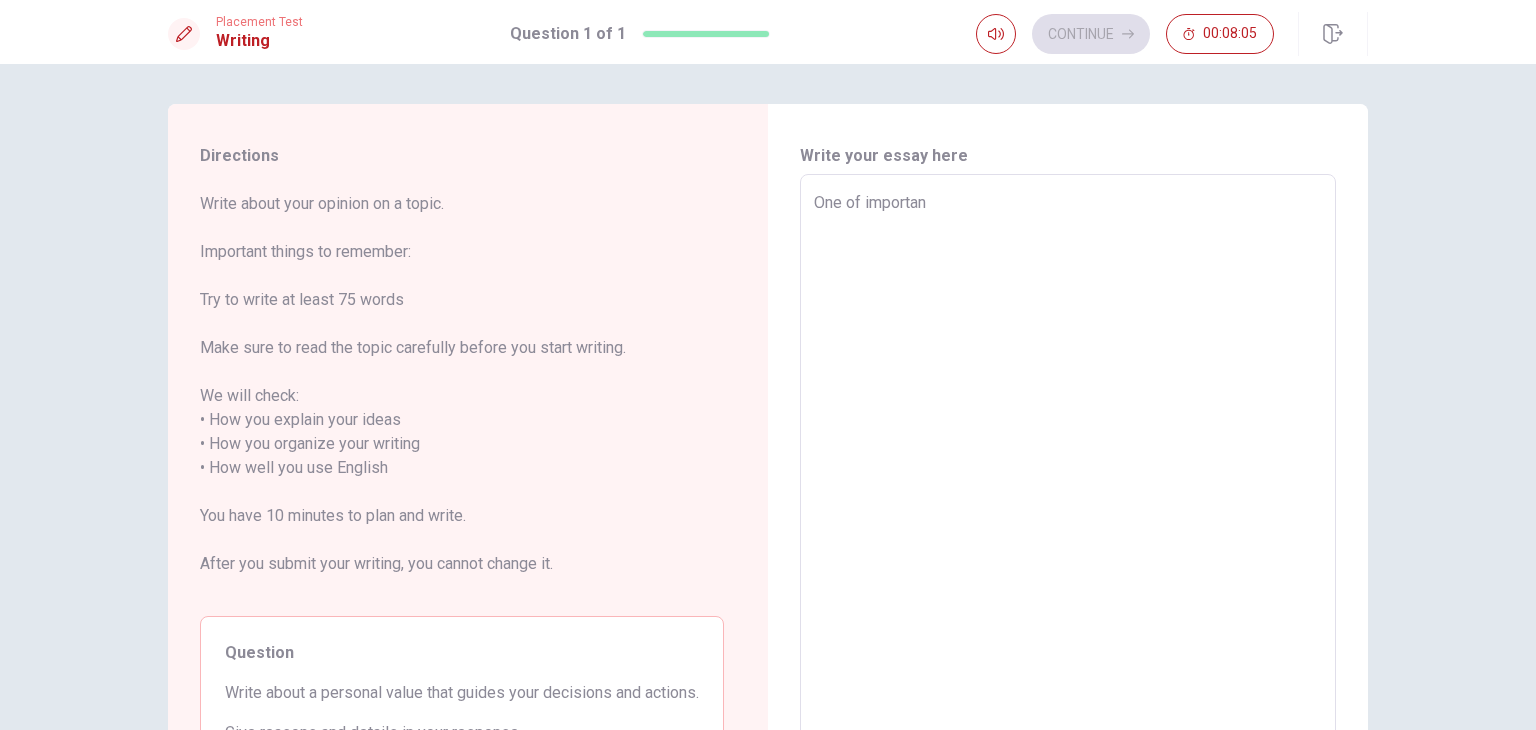 type on "x" 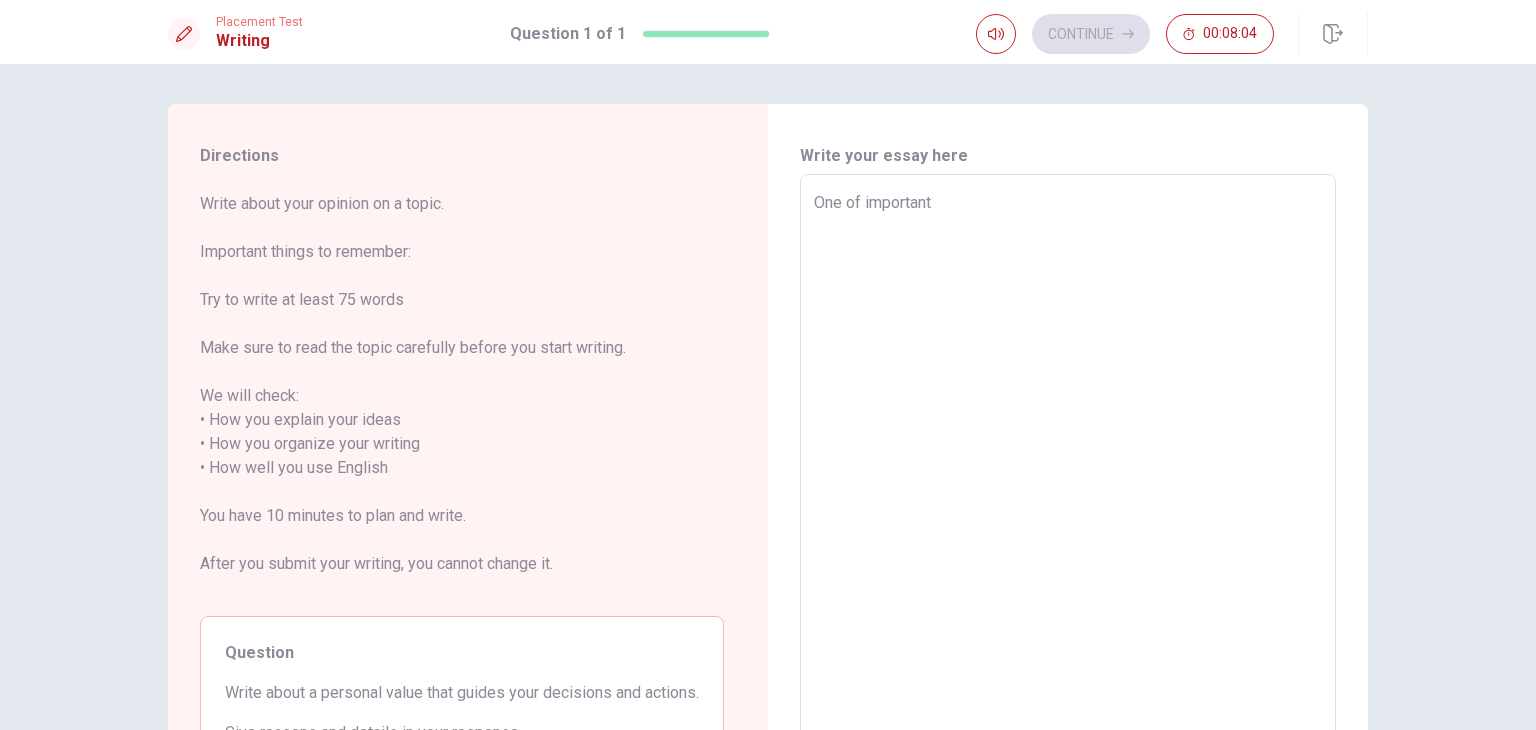 type on "x" 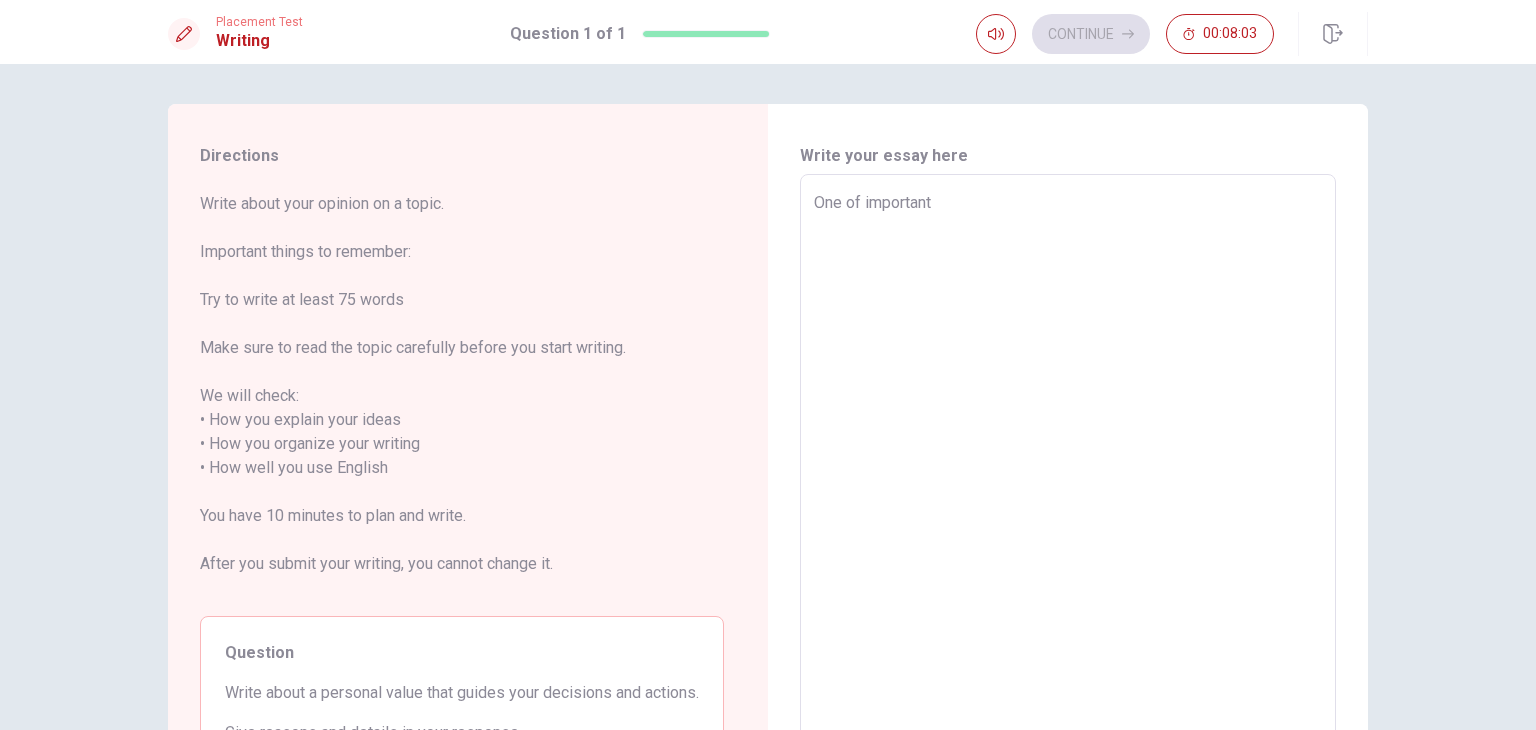 type on "One of important" 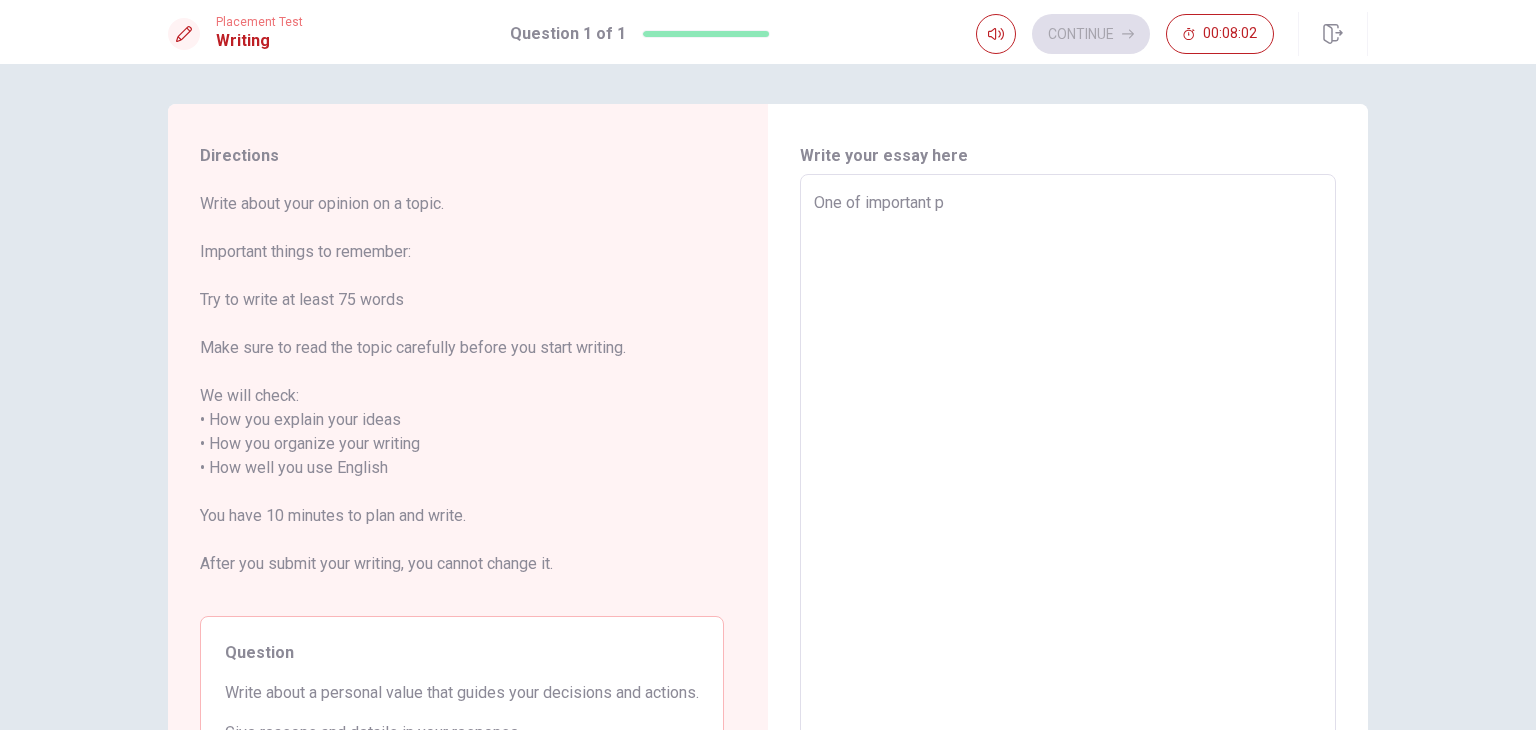 type on "x" 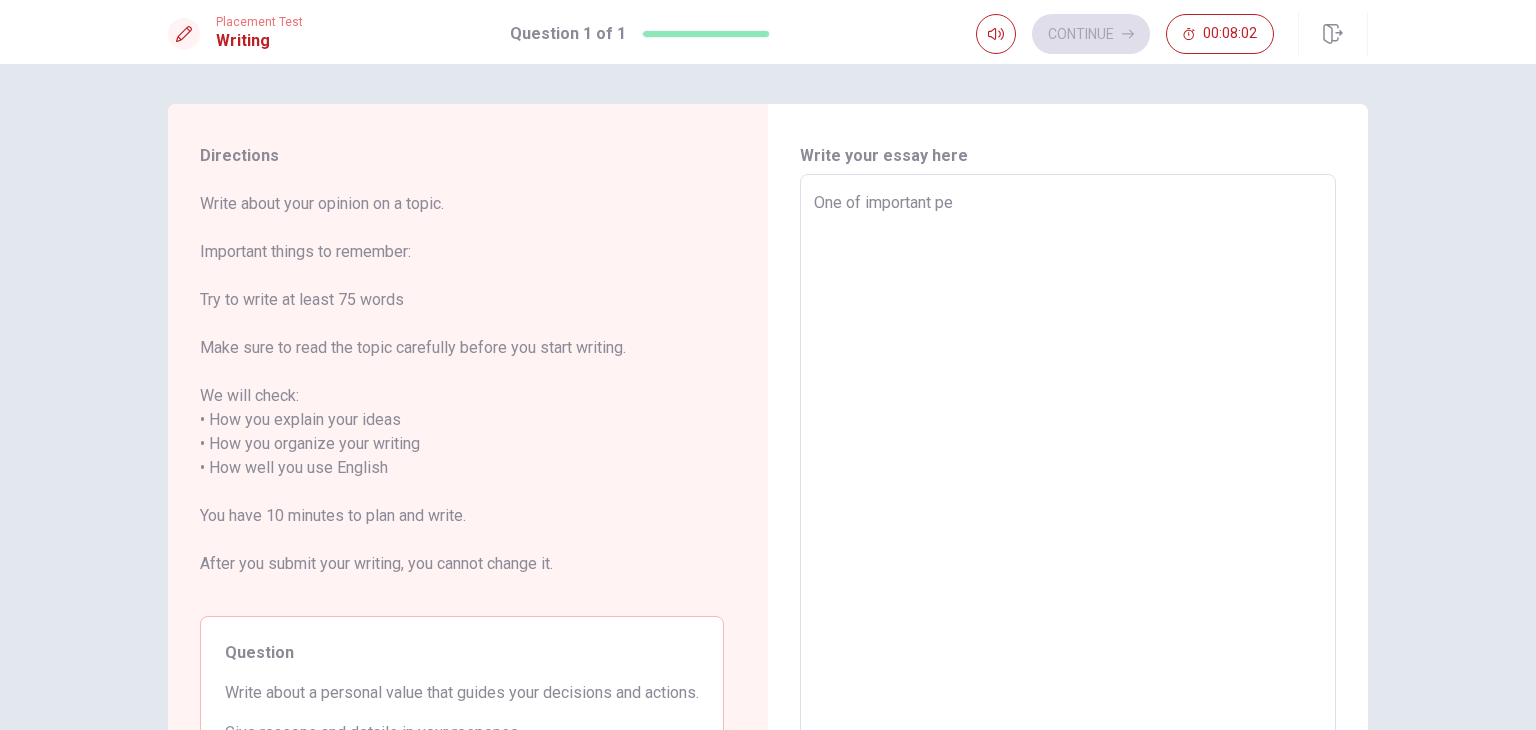 type on "x" 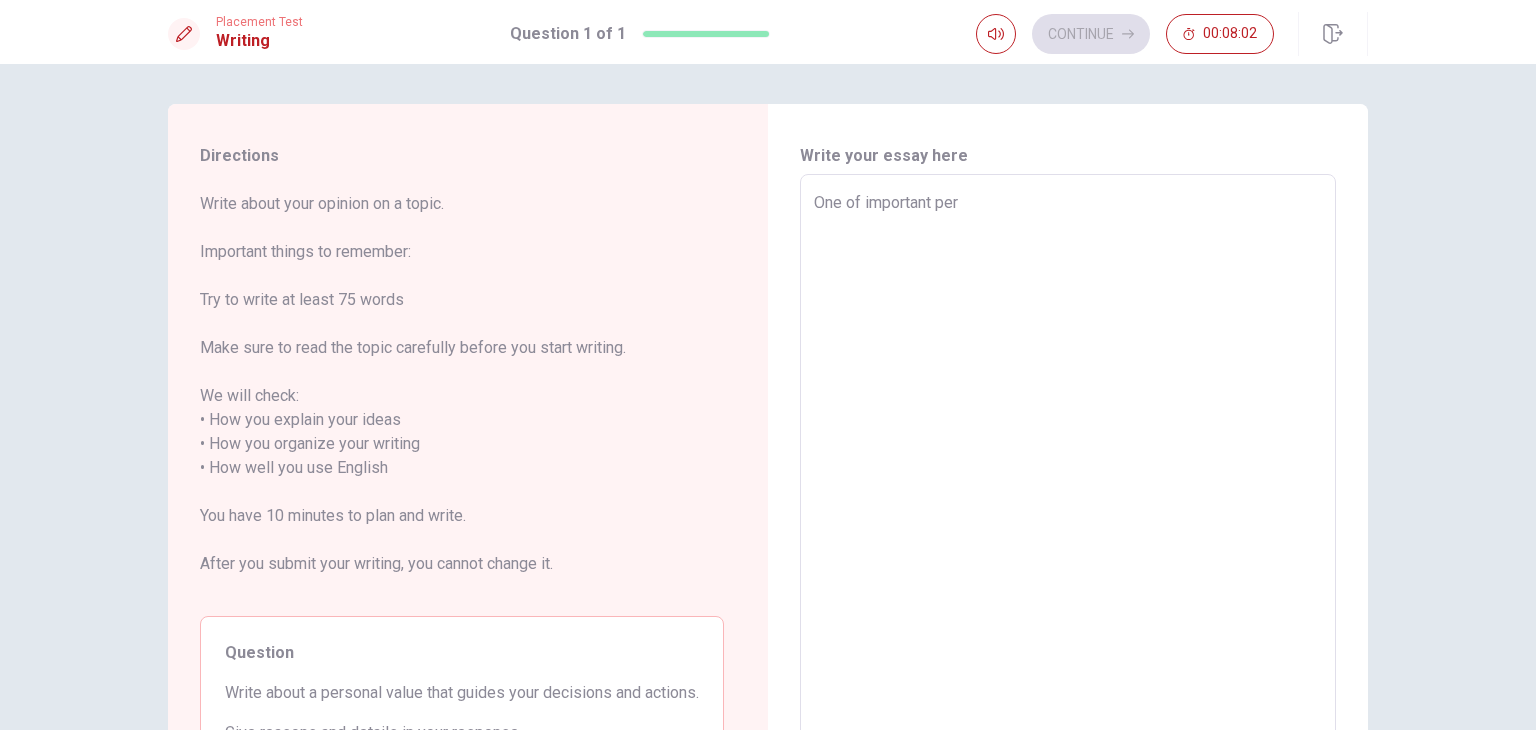 type on "x" 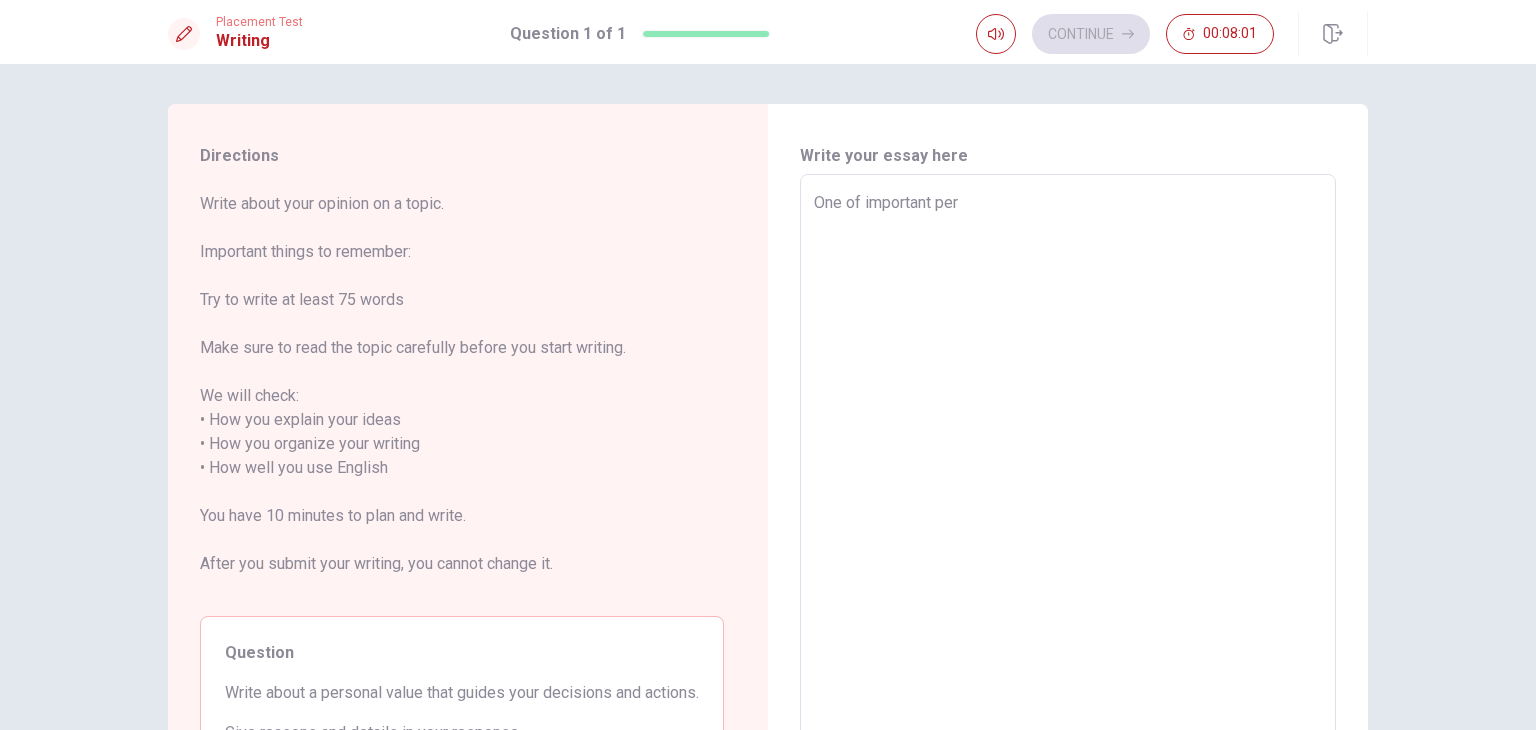 type on "One of important pers" 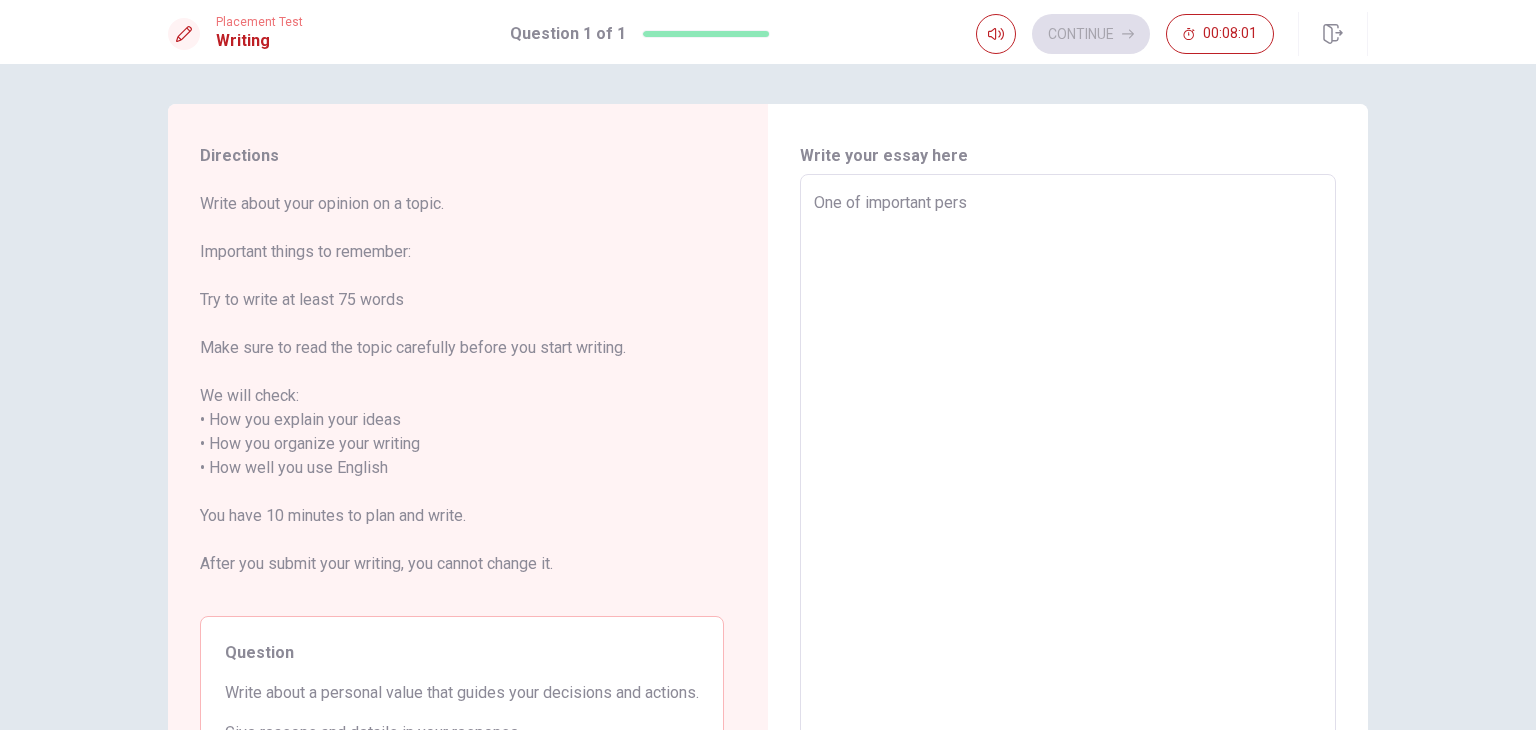type on "x" 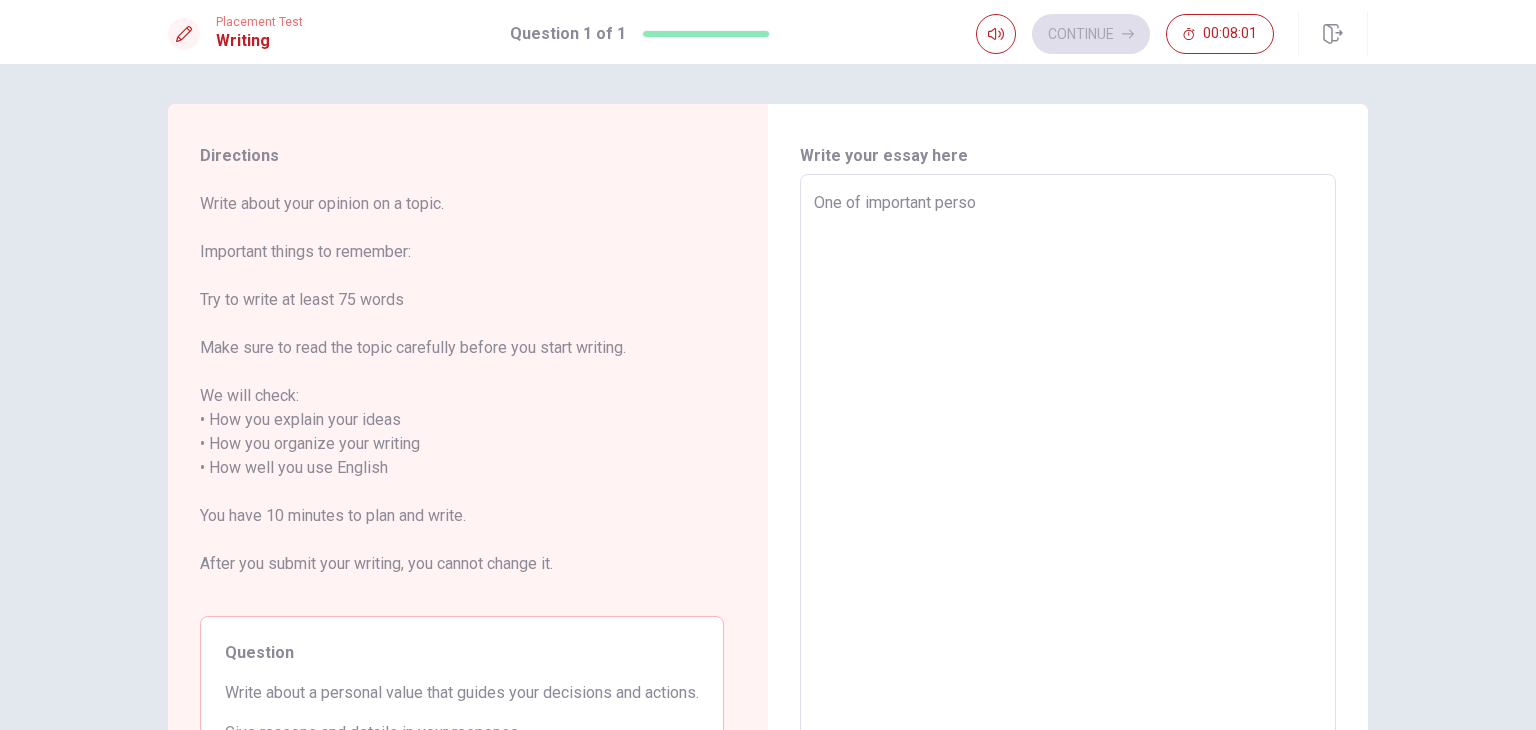 type on "x" 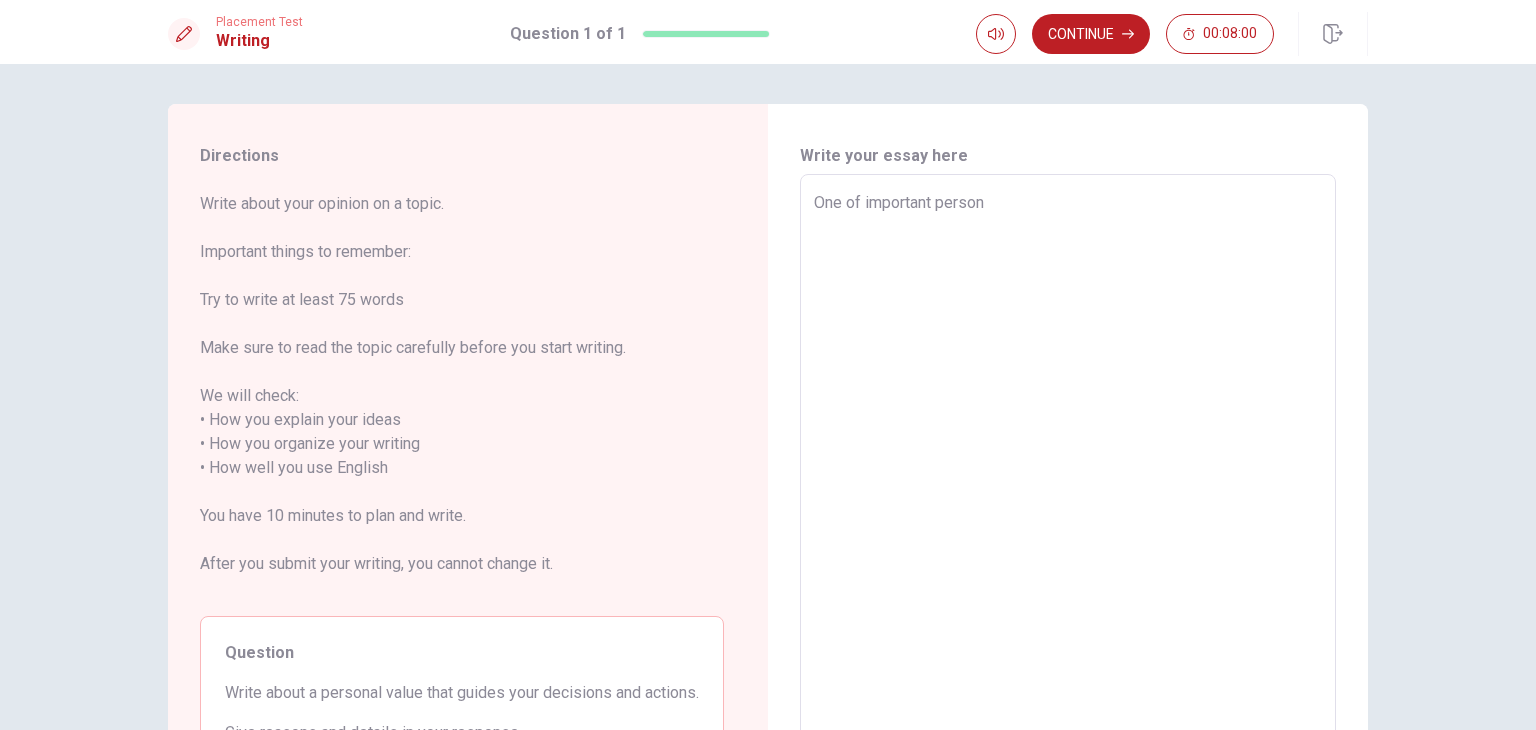 type on "x" 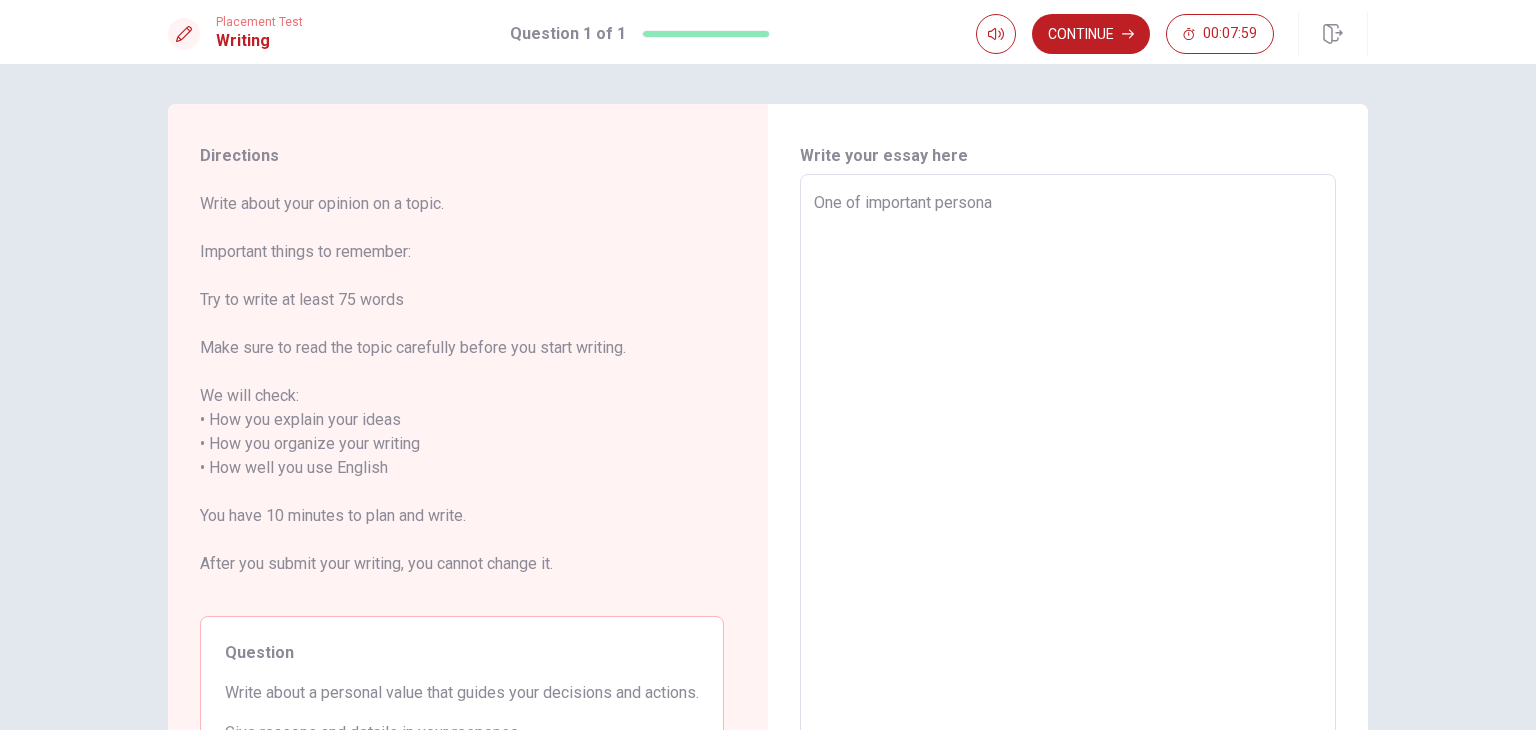 type on "x" 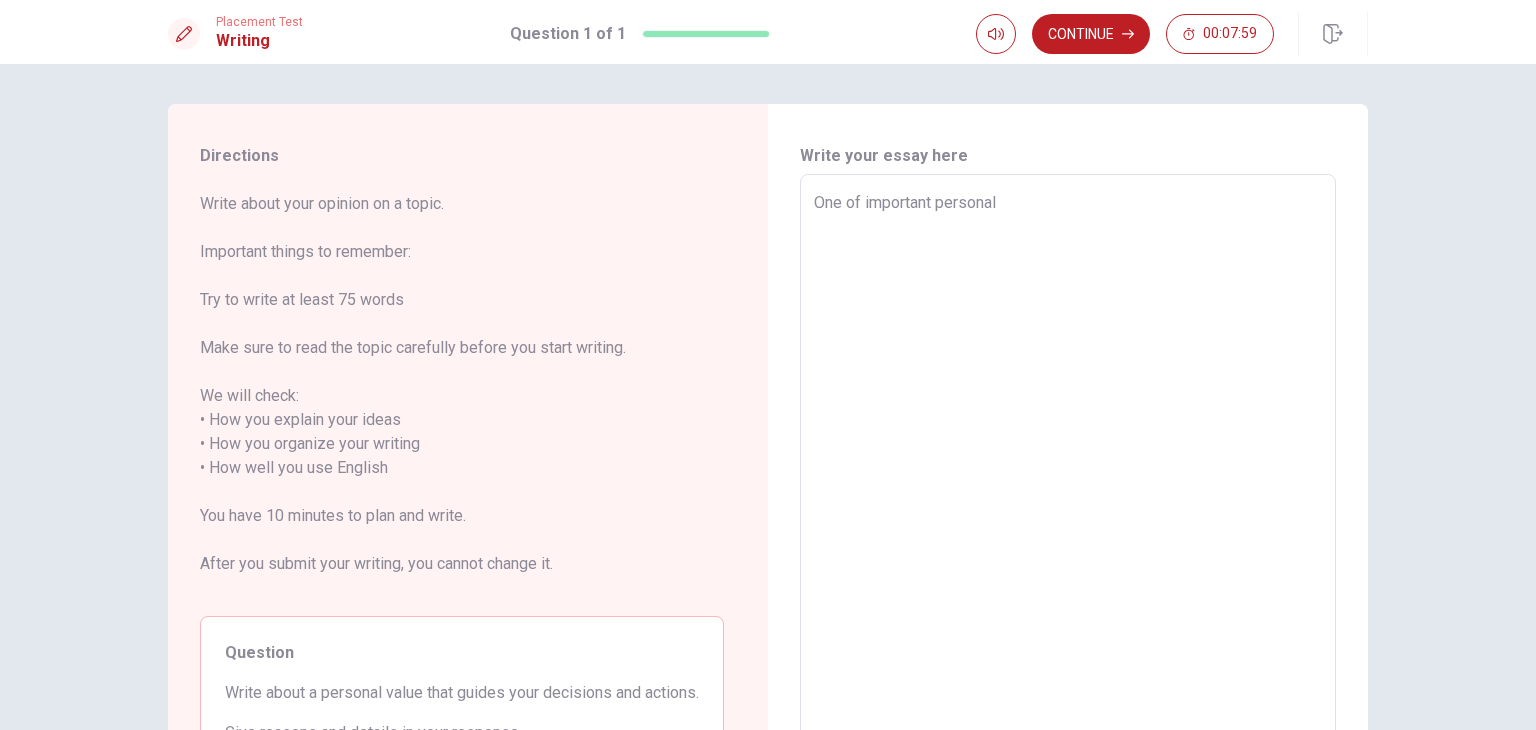 type on "x" 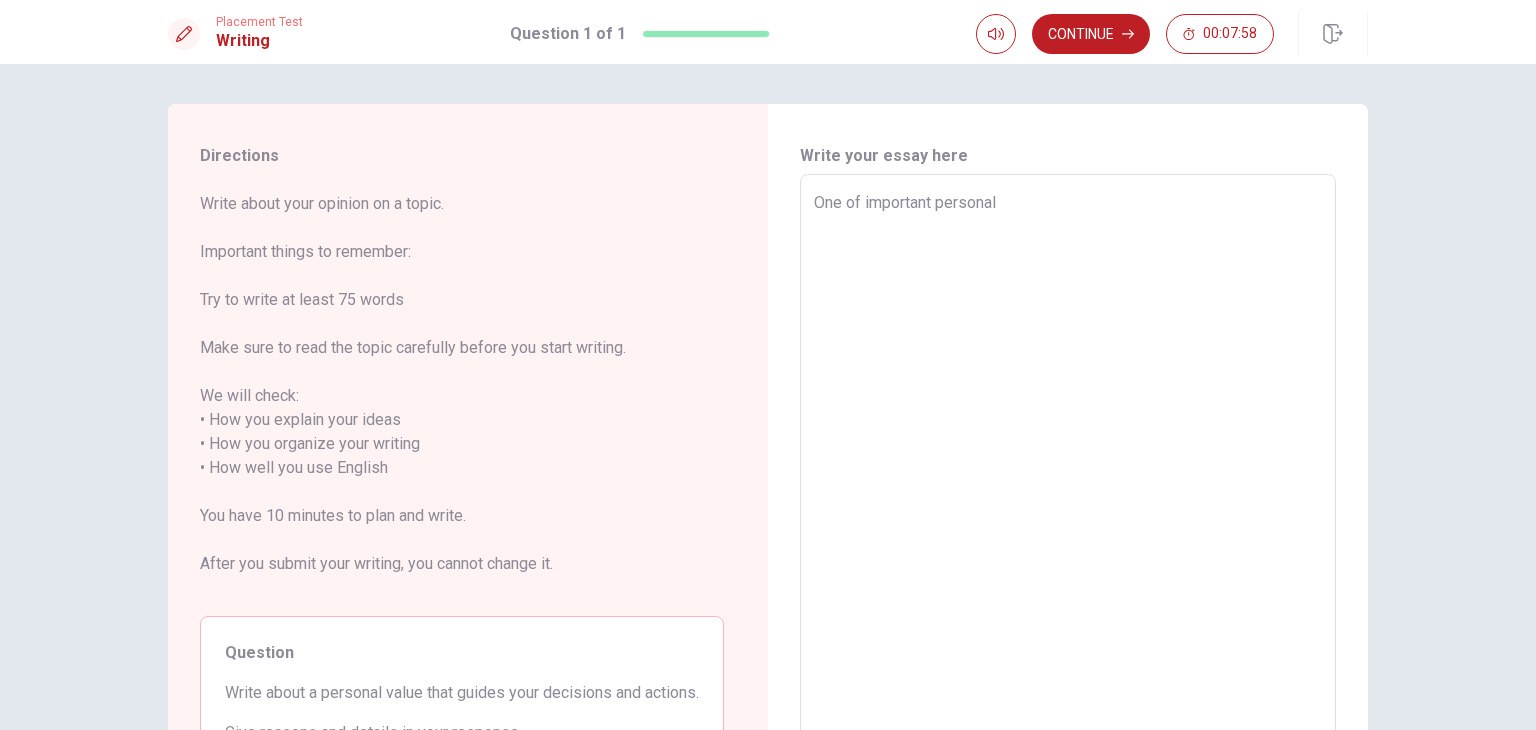 type on "x" 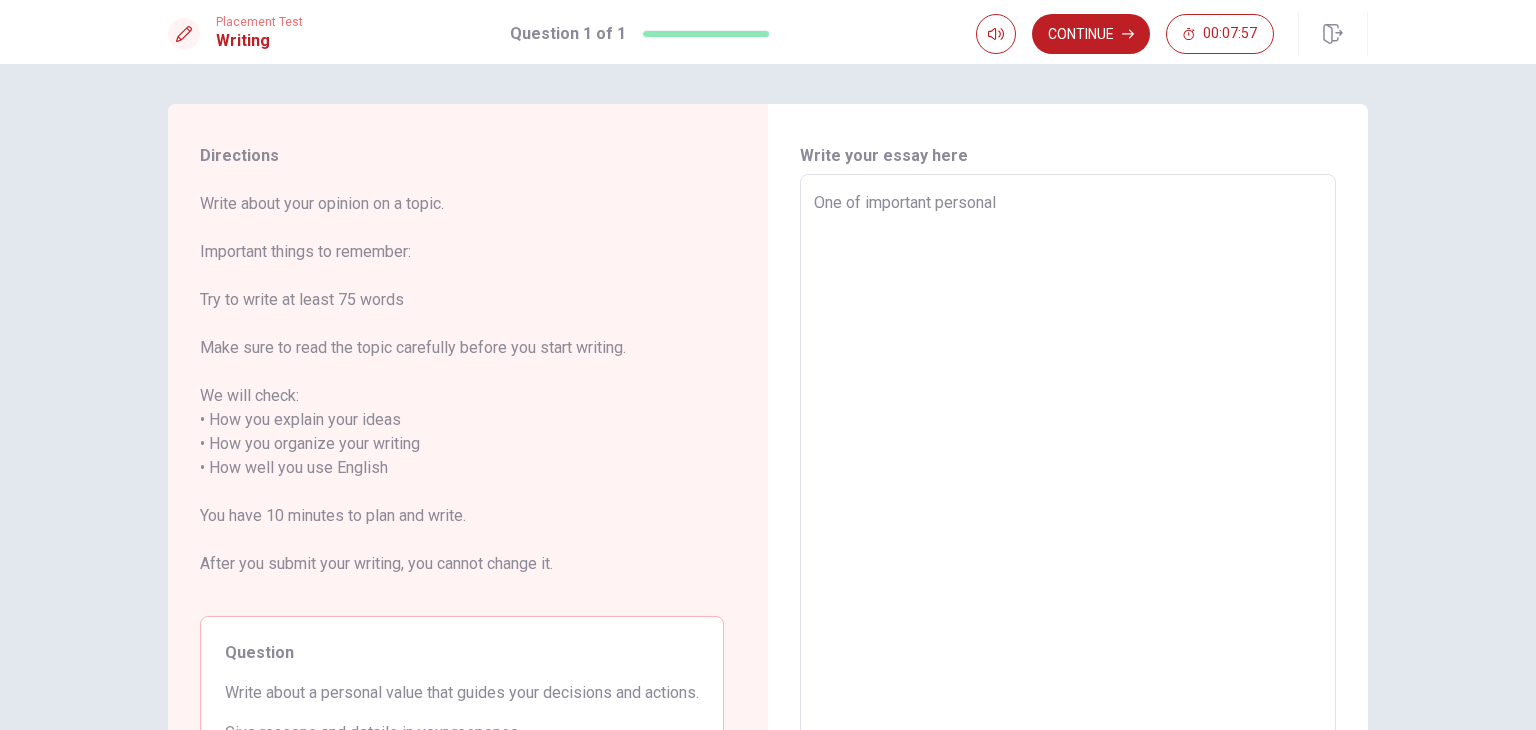 type on "One of important personal v" 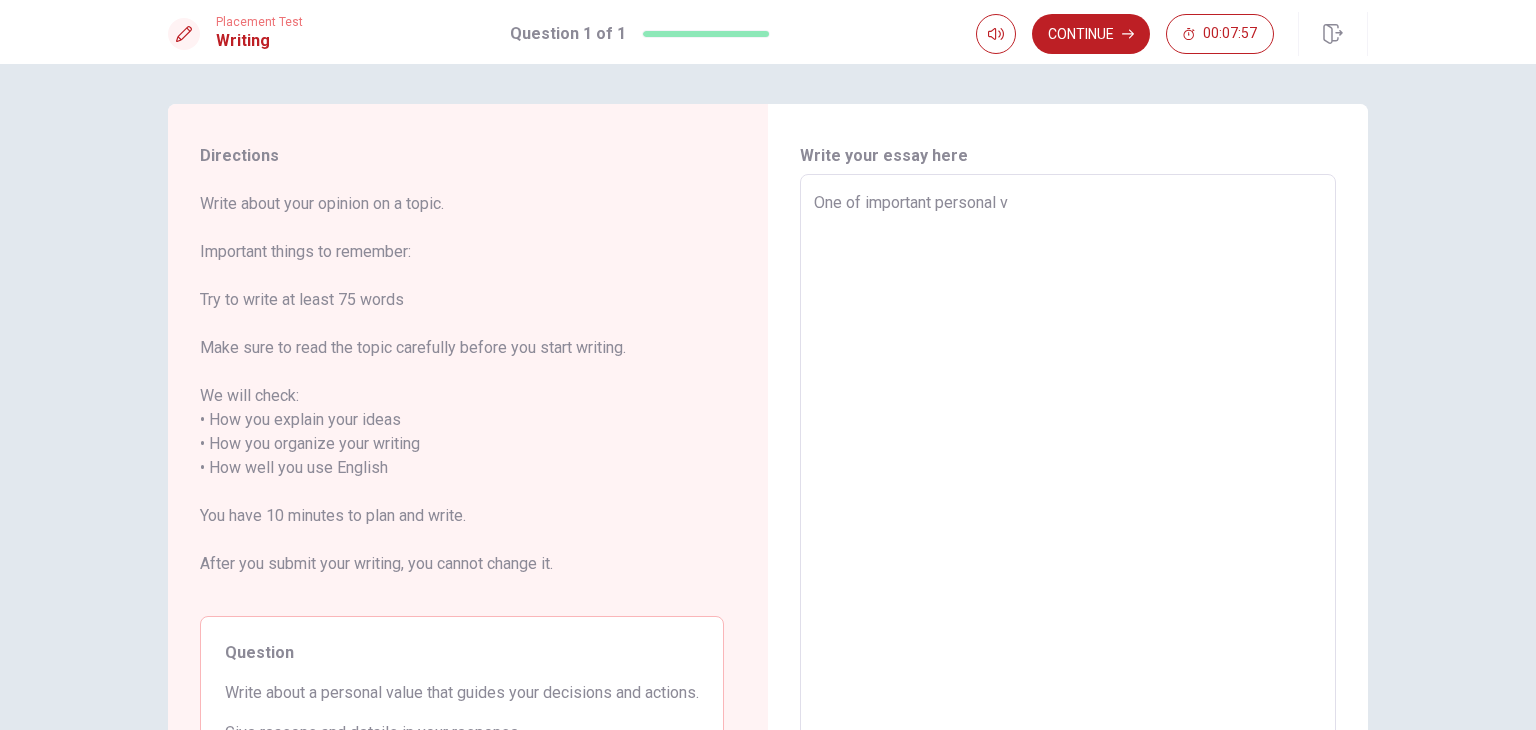 type on "x" 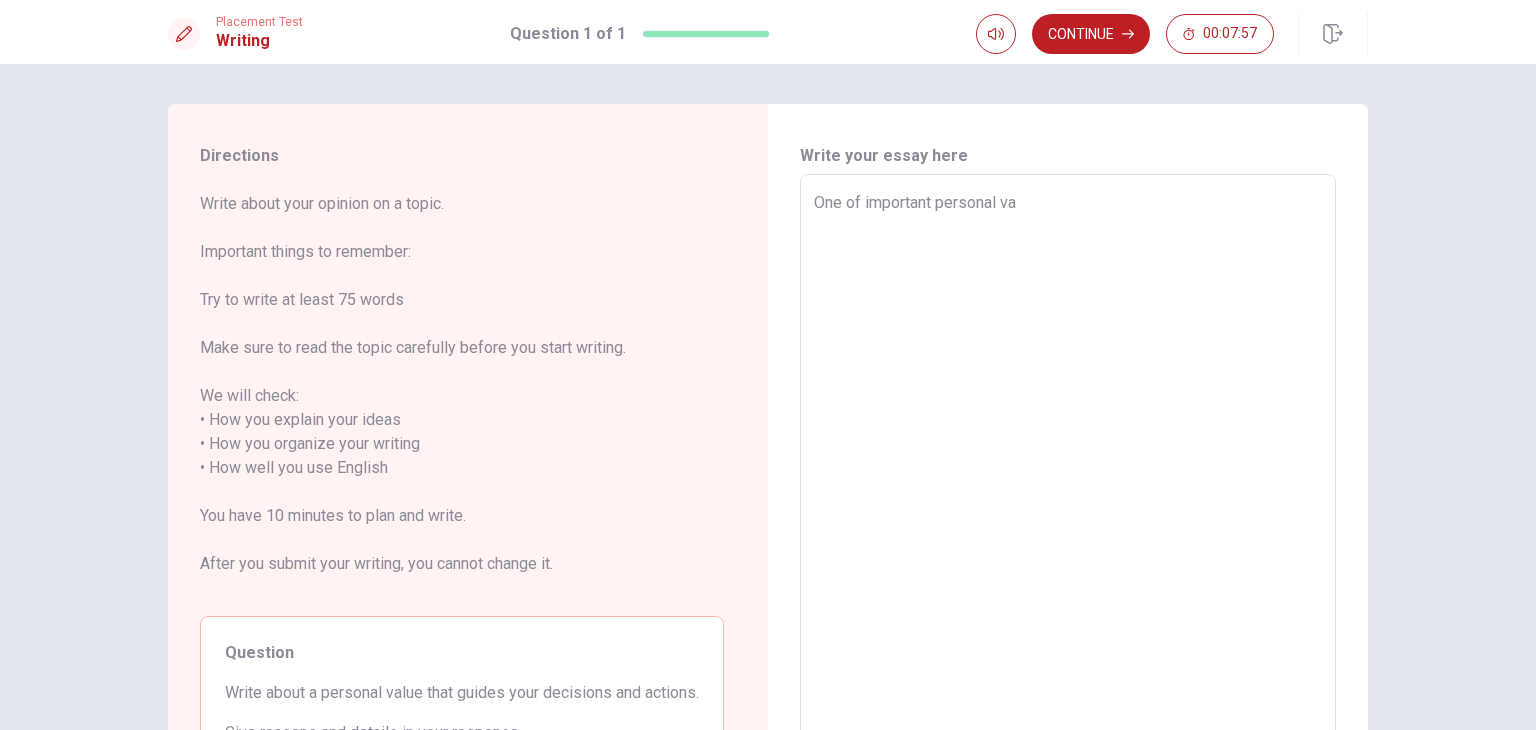 type on "x" 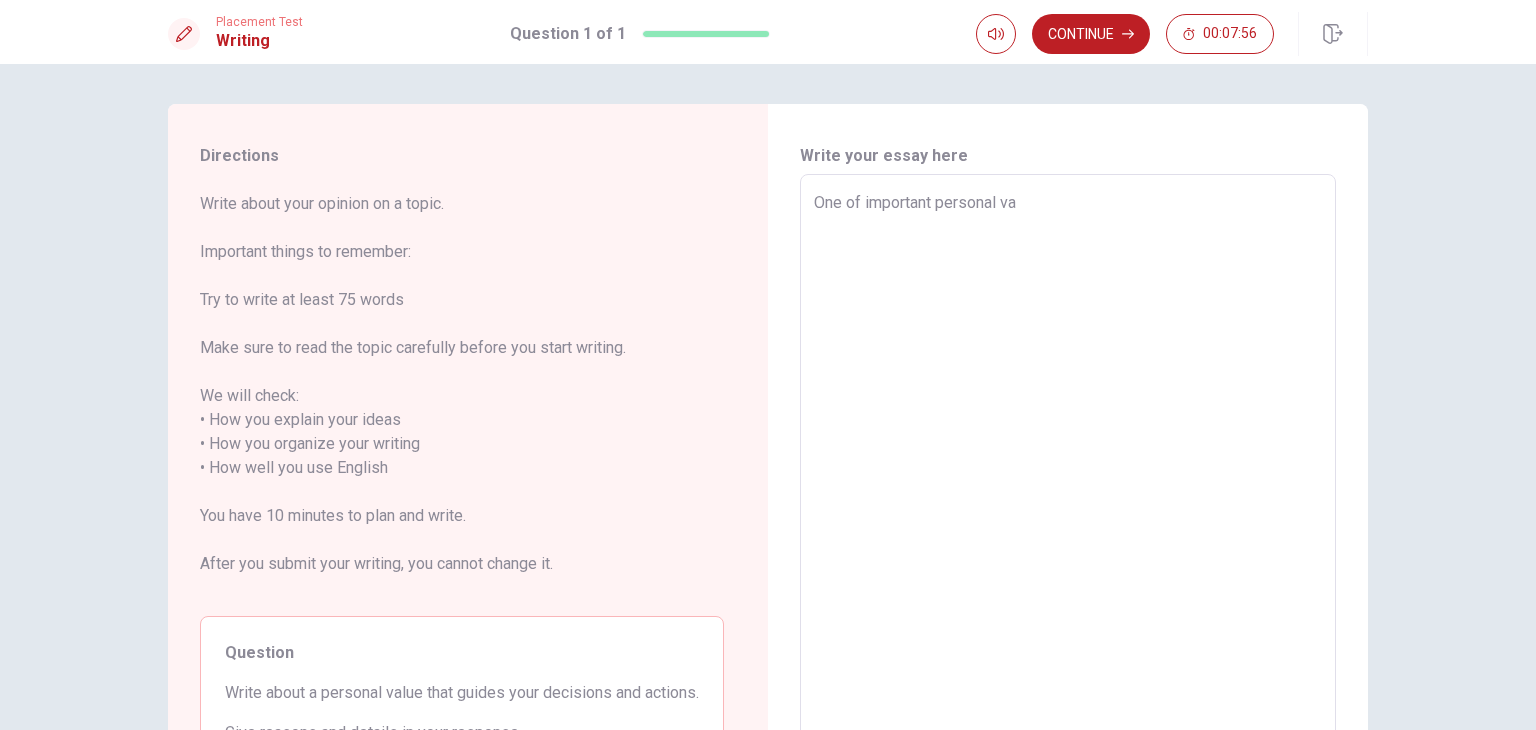 type on "One of important personal val" 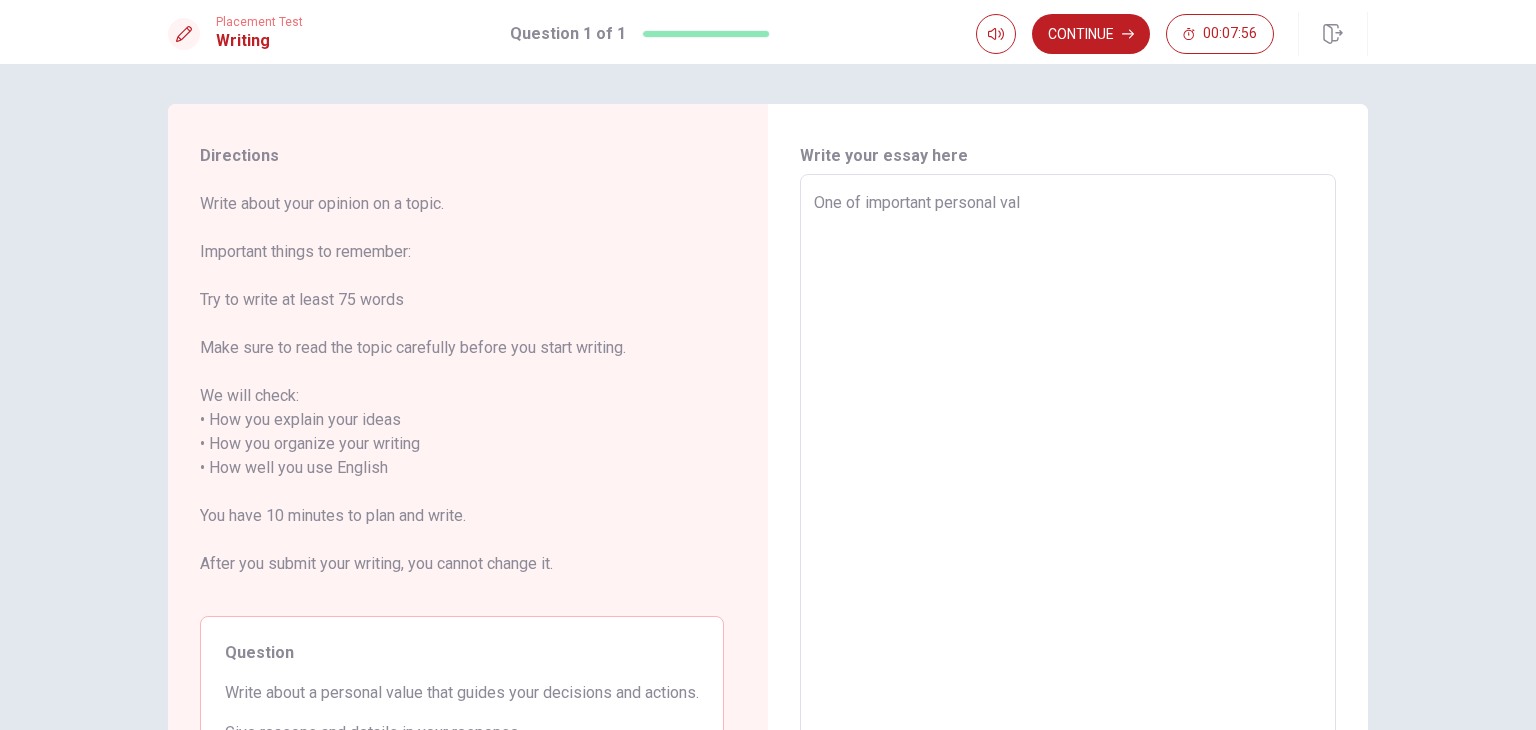 type on "x" 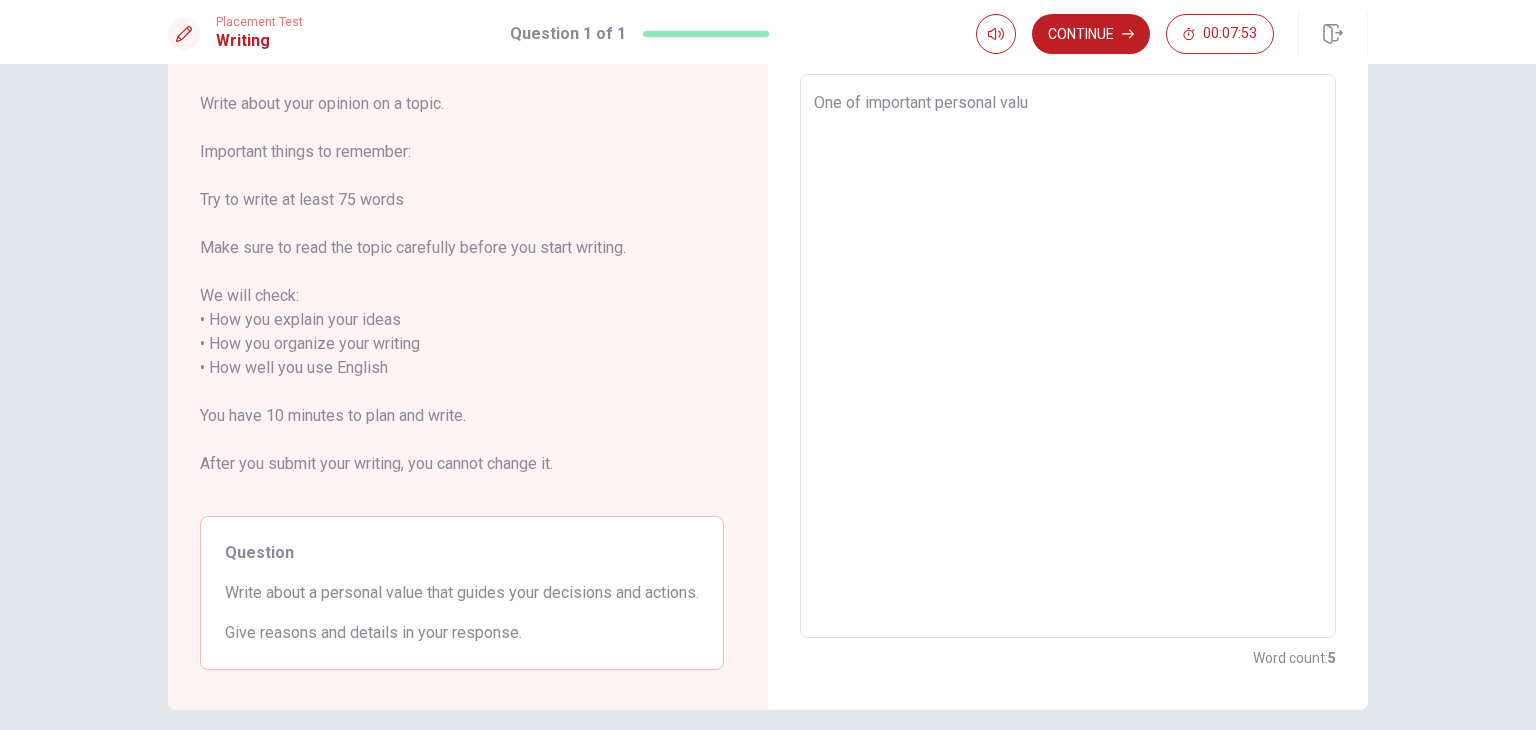 scroll, scrollTop: 0, scrollLeft: 0, axis: both 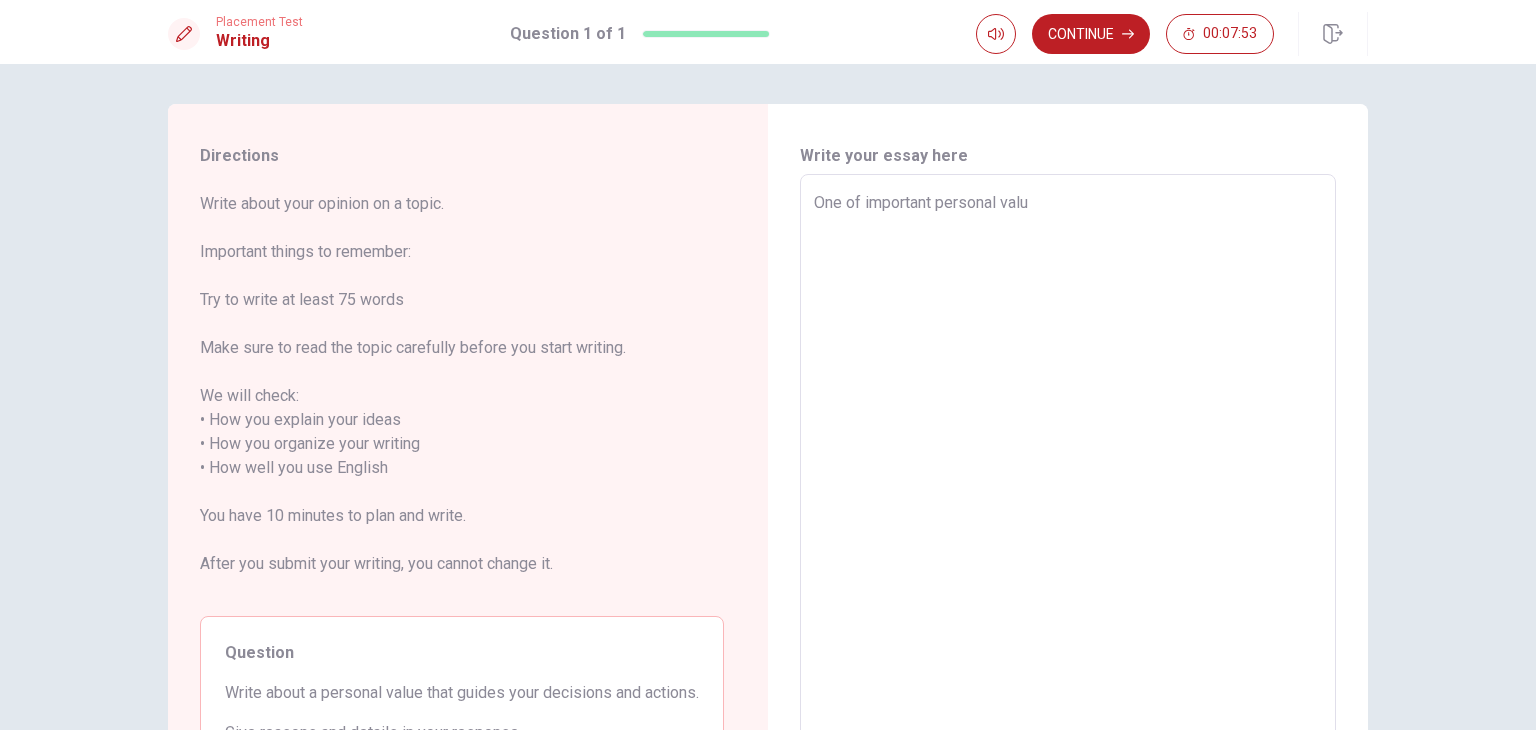type on "x" 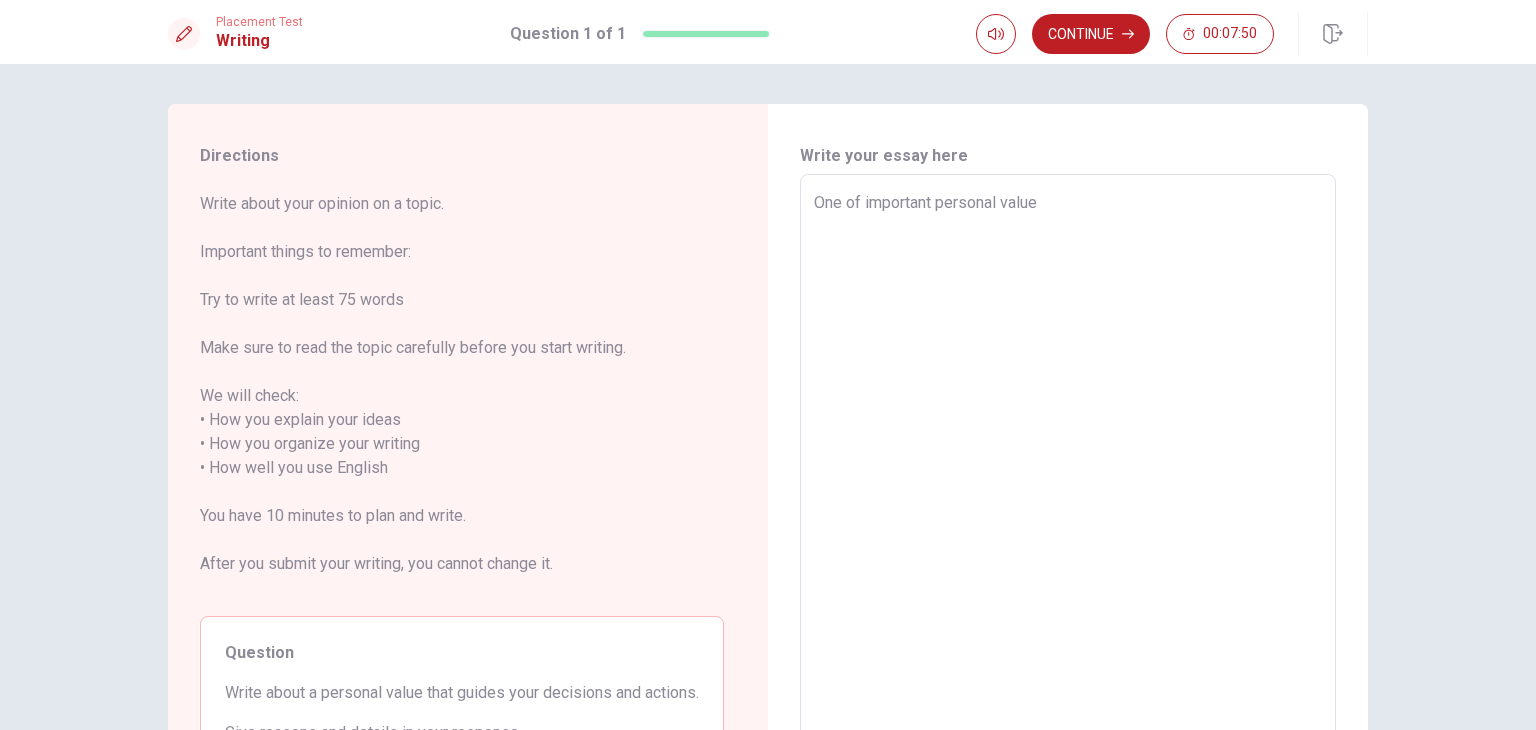 type on "x" 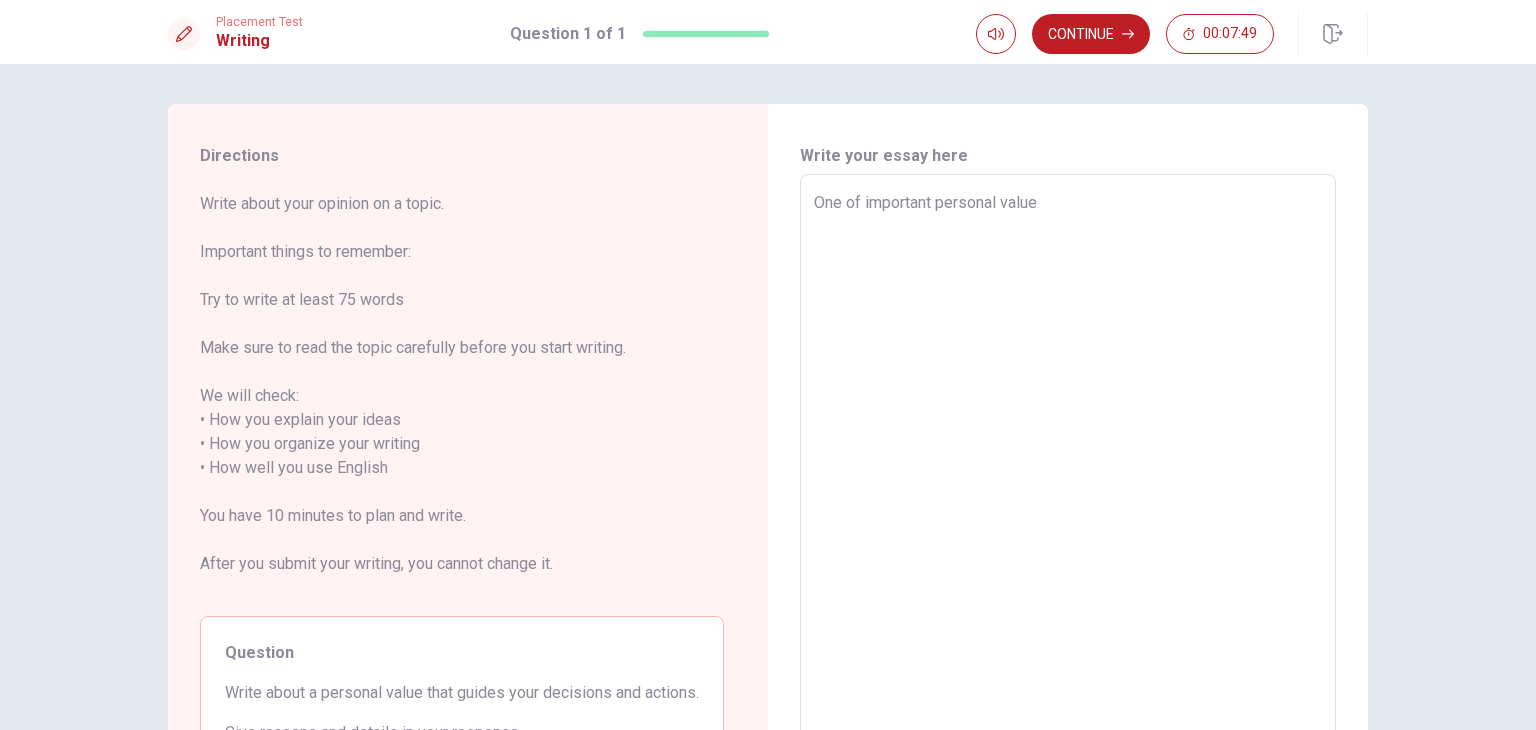 type on "One of important personal valueg" 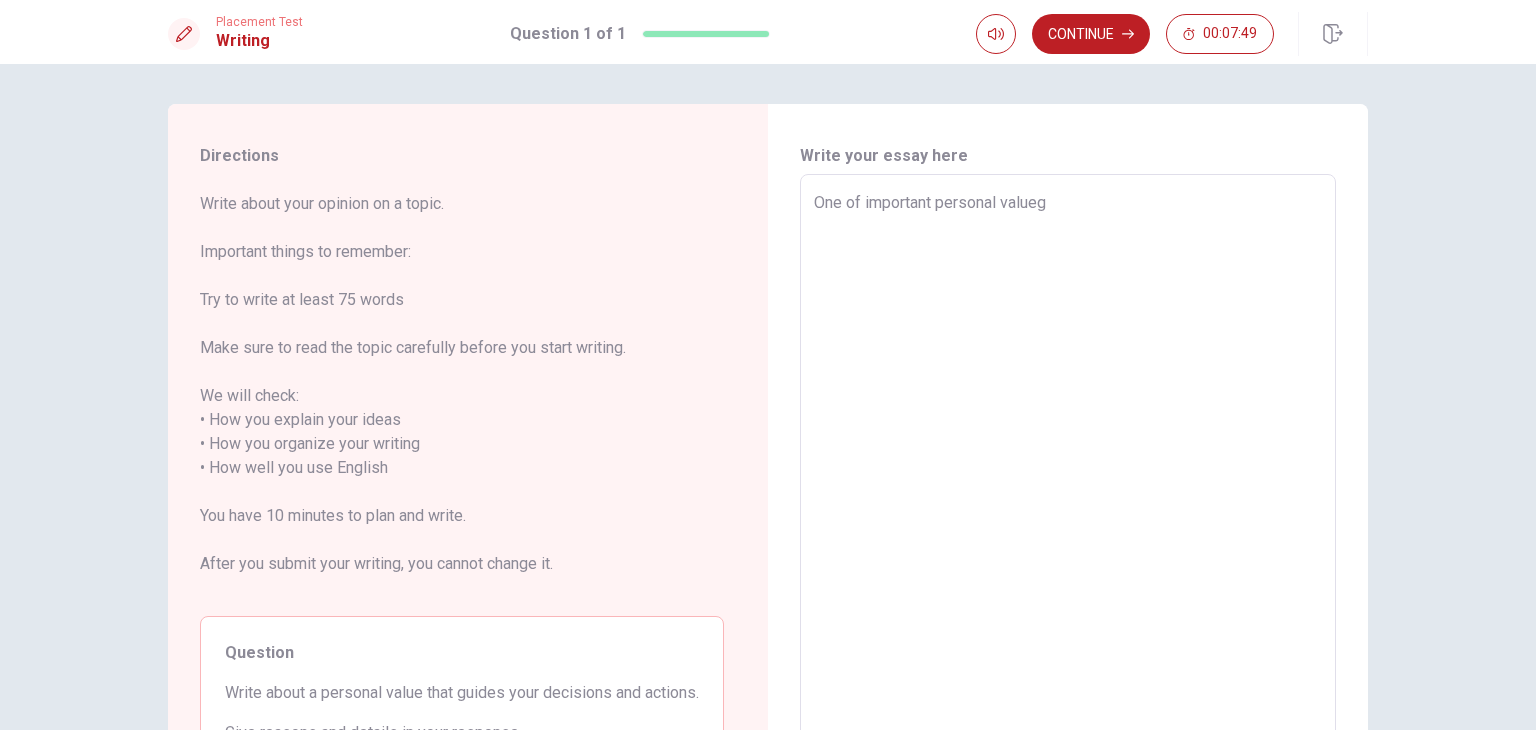 type on "x" 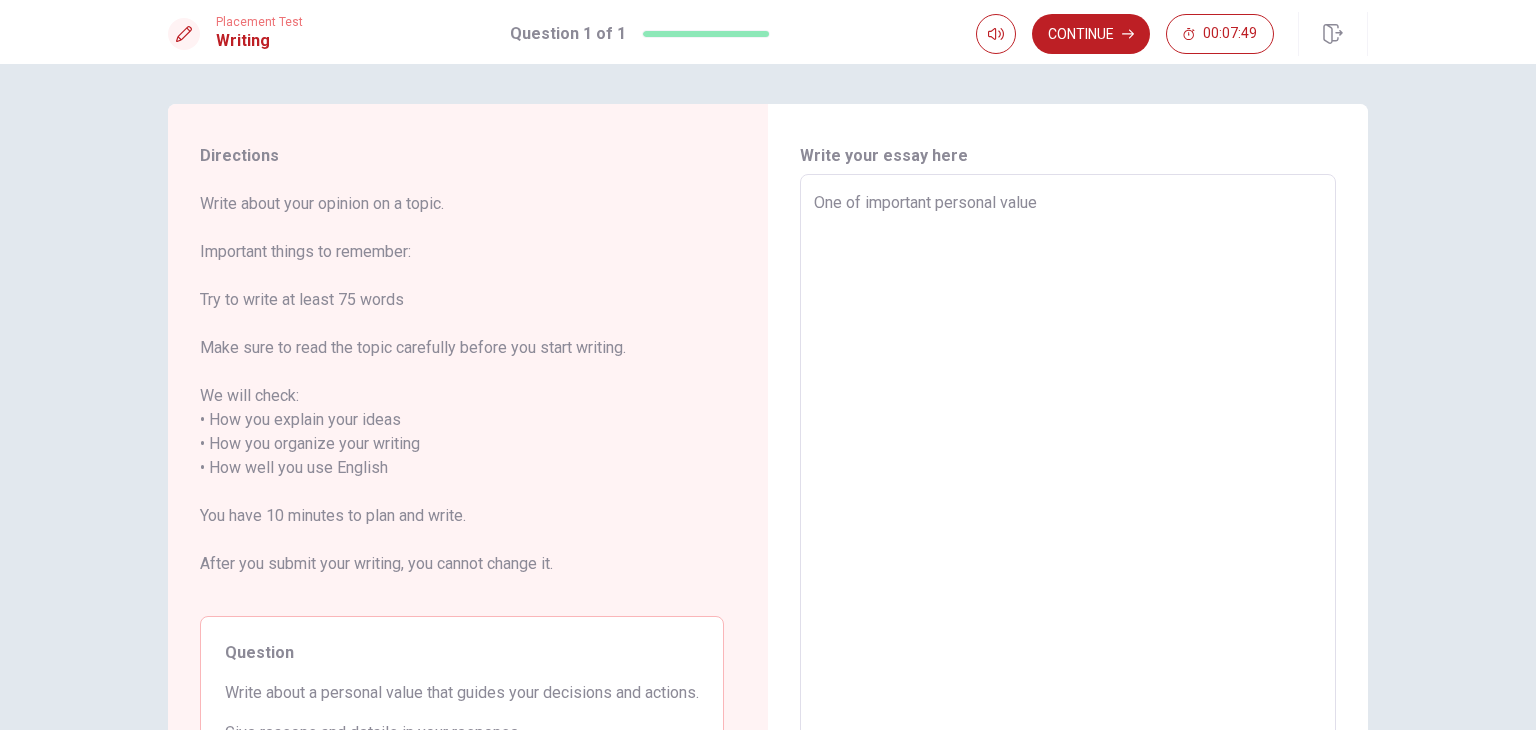 type on "x" 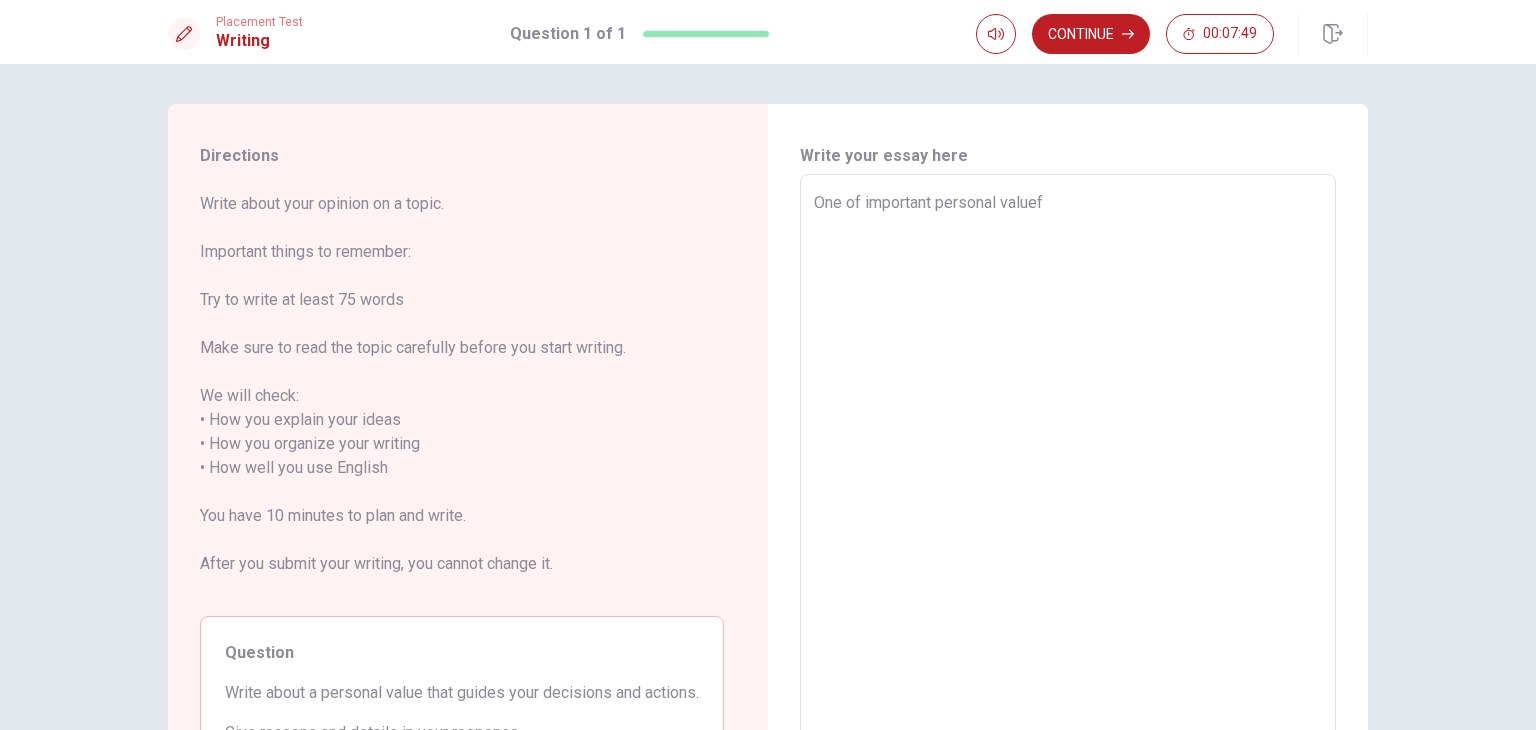 type on "x" 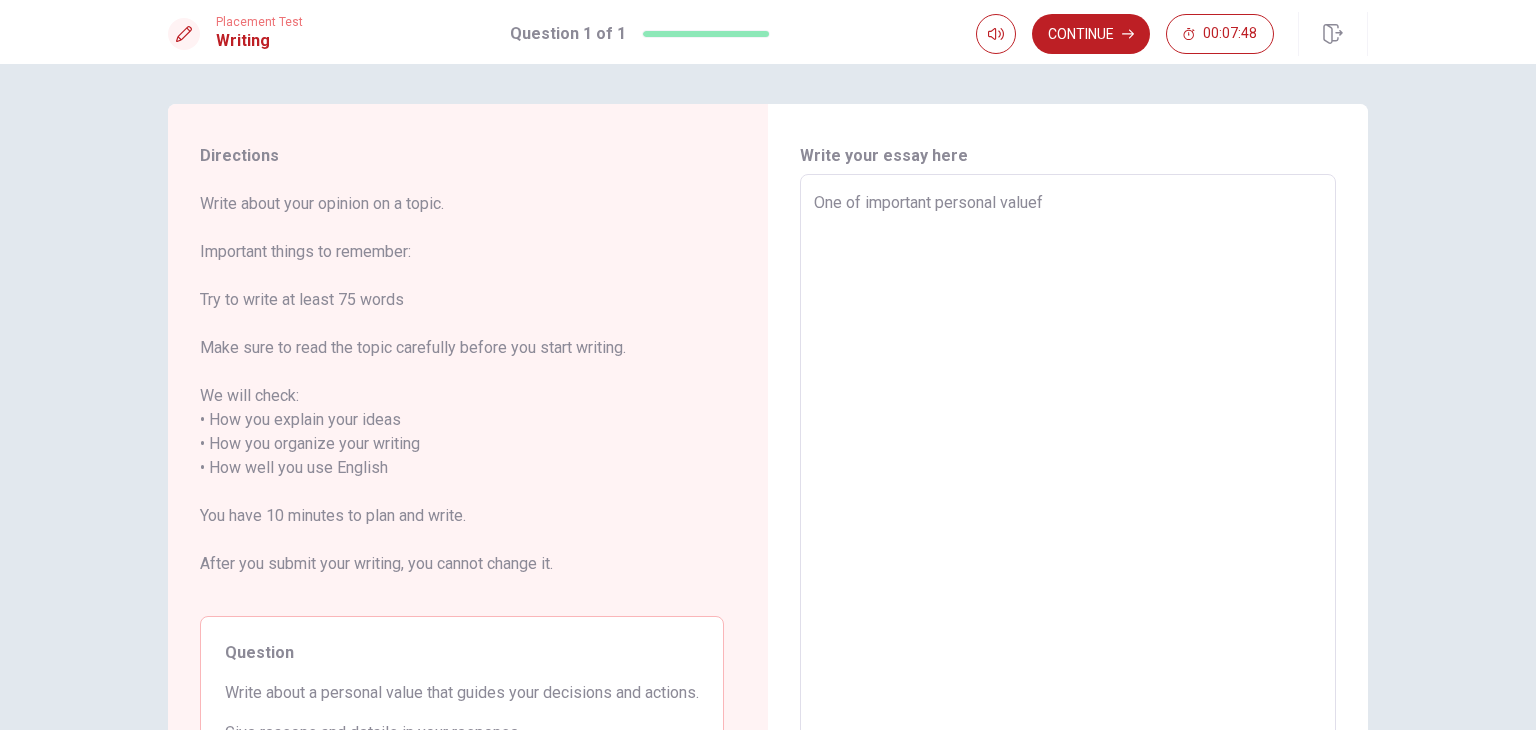 type on "One of important personal valuefo" 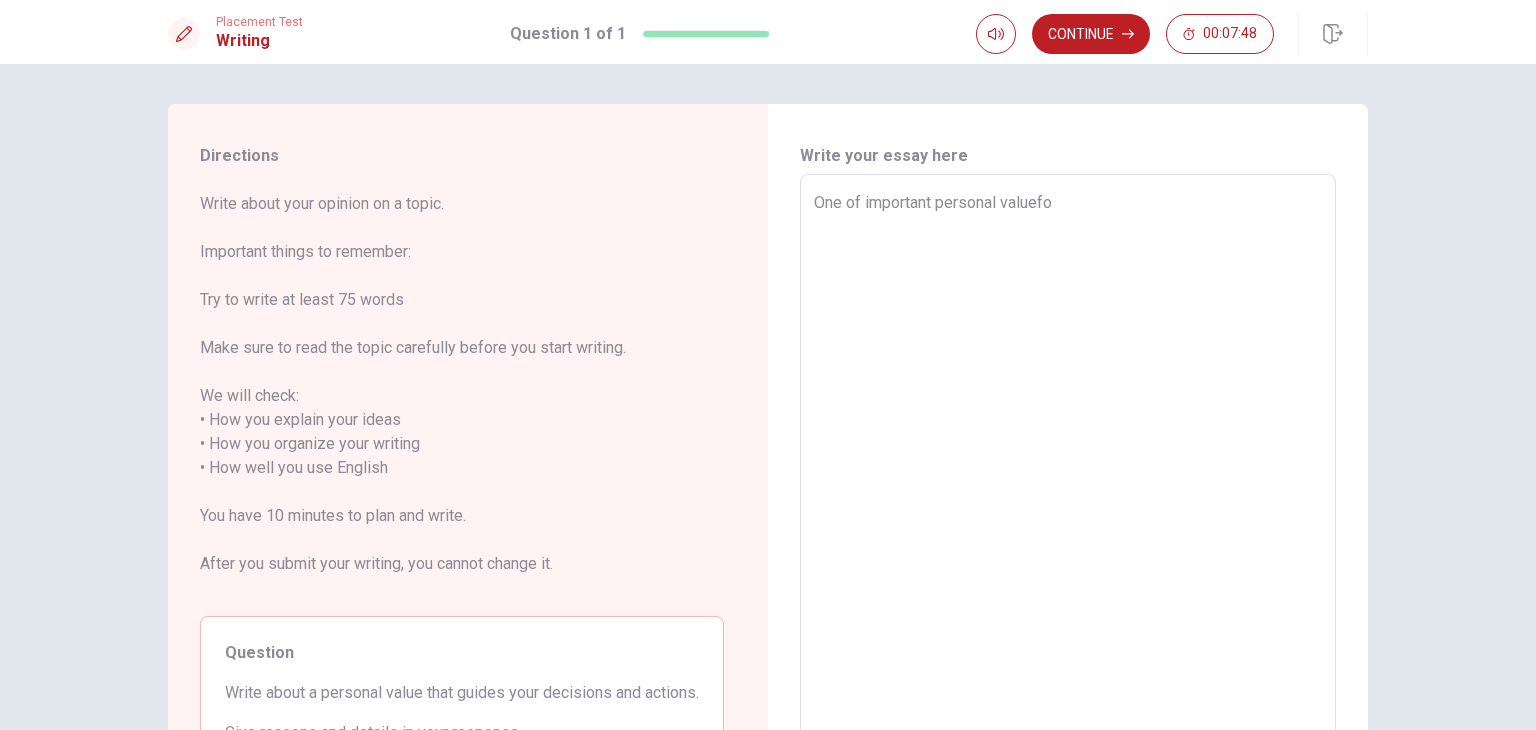 type on "x" 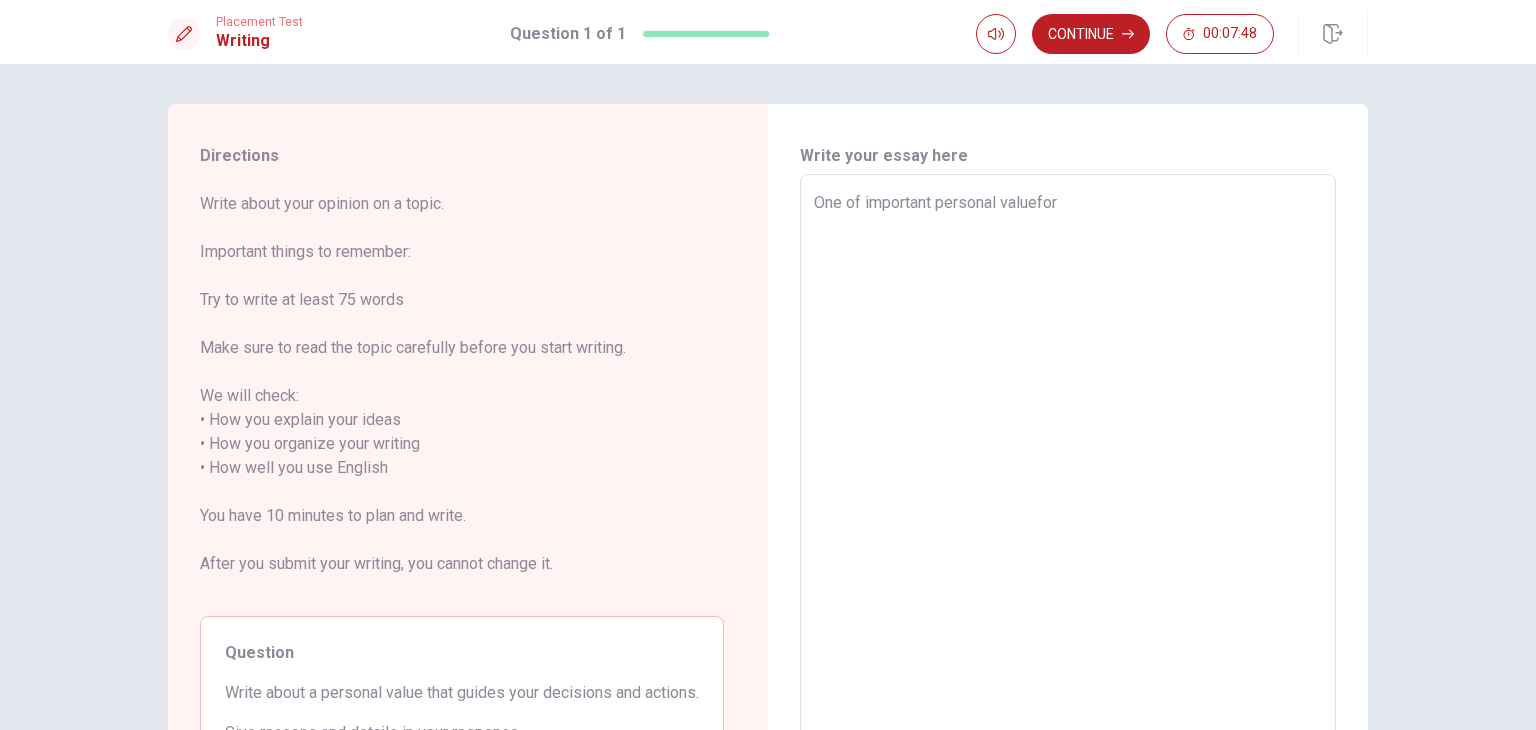 type on "x" 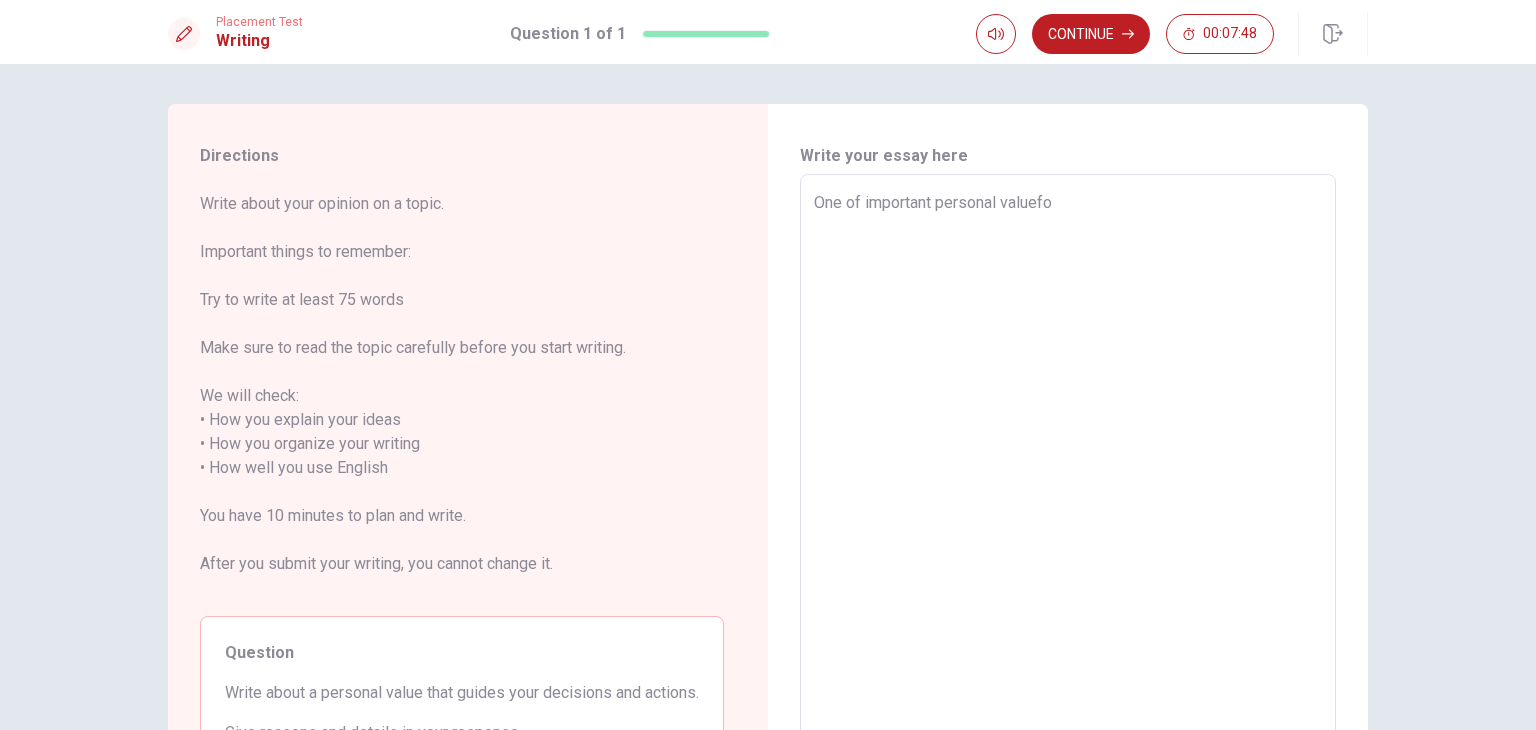 type on "x" 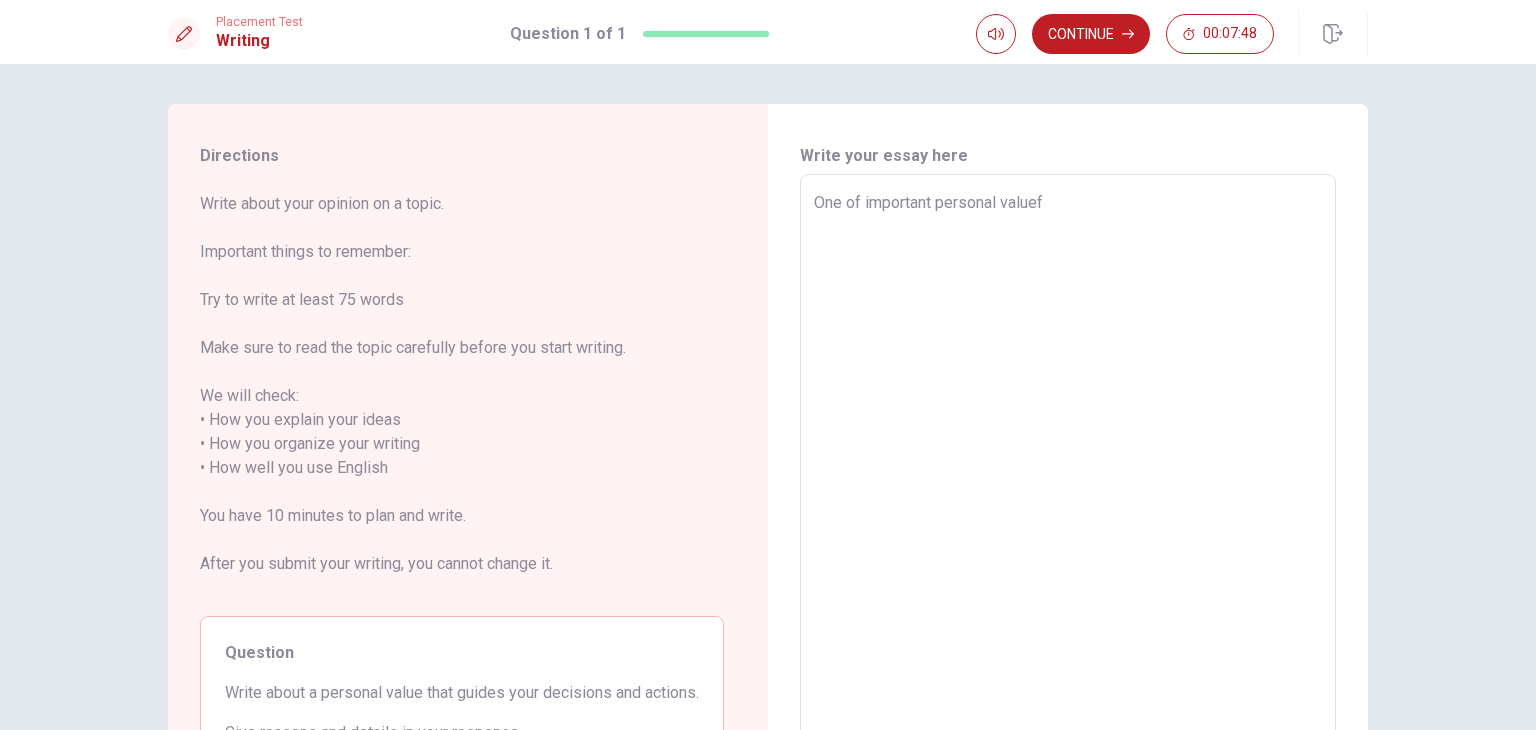 type on "x" 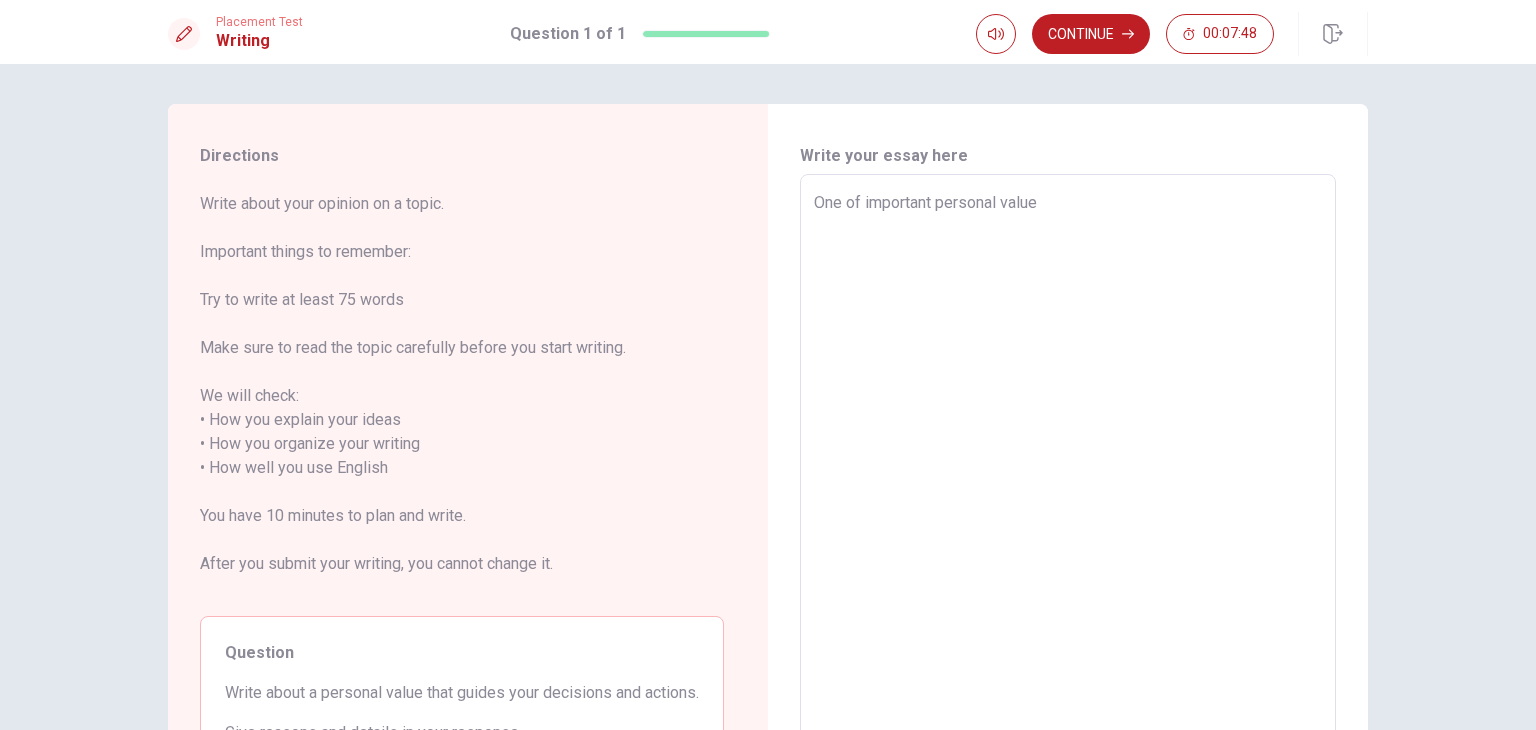 type on "x" 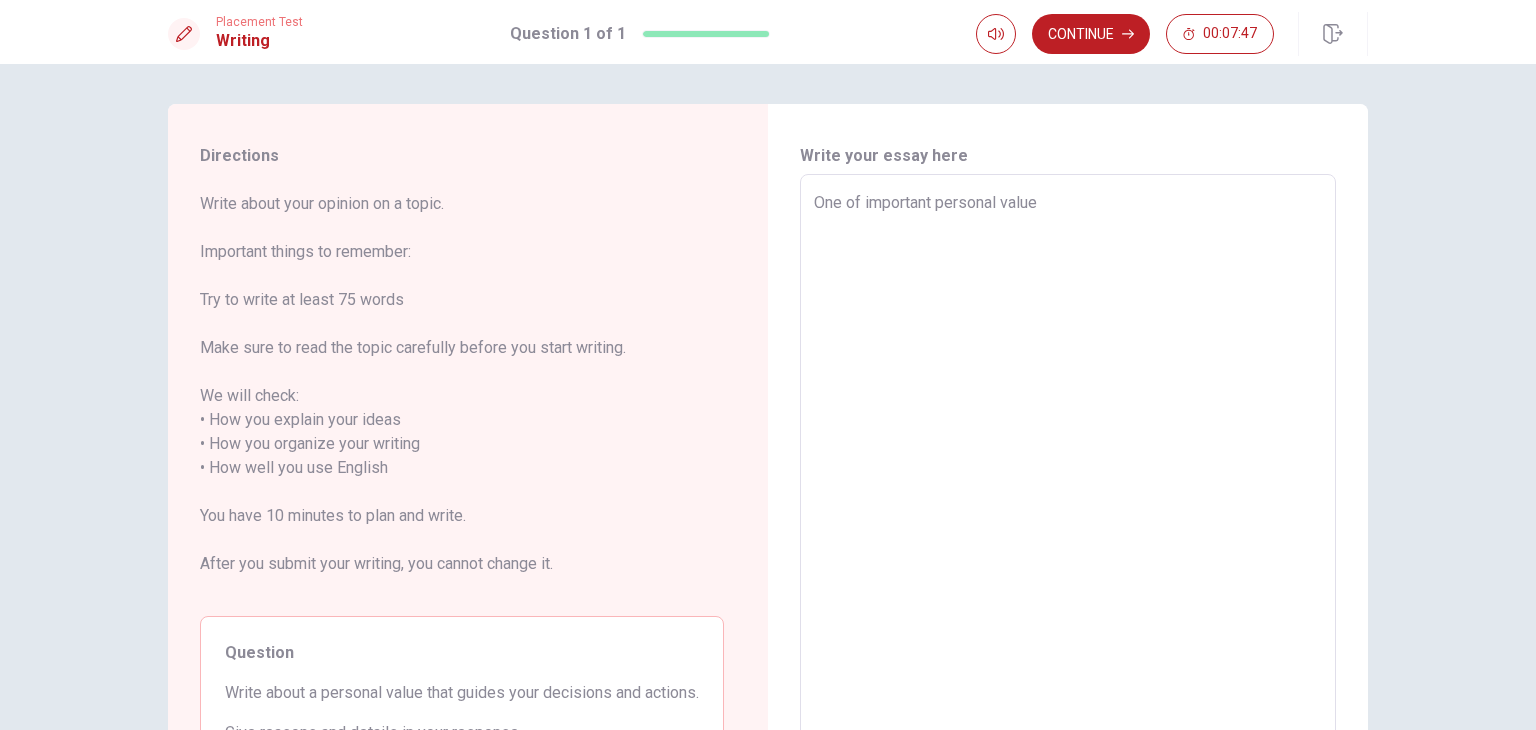type on "One of important personal value f" 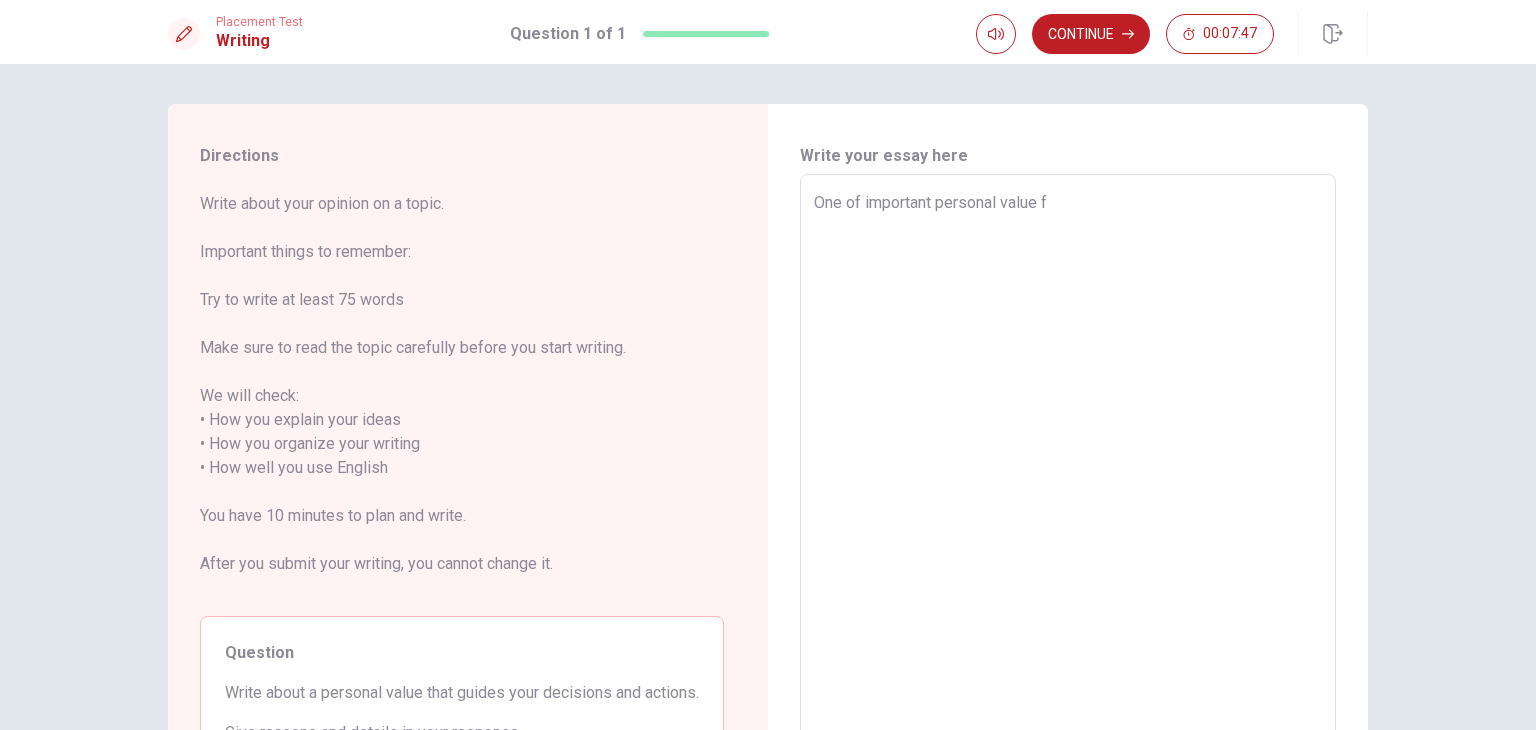 type on "x" 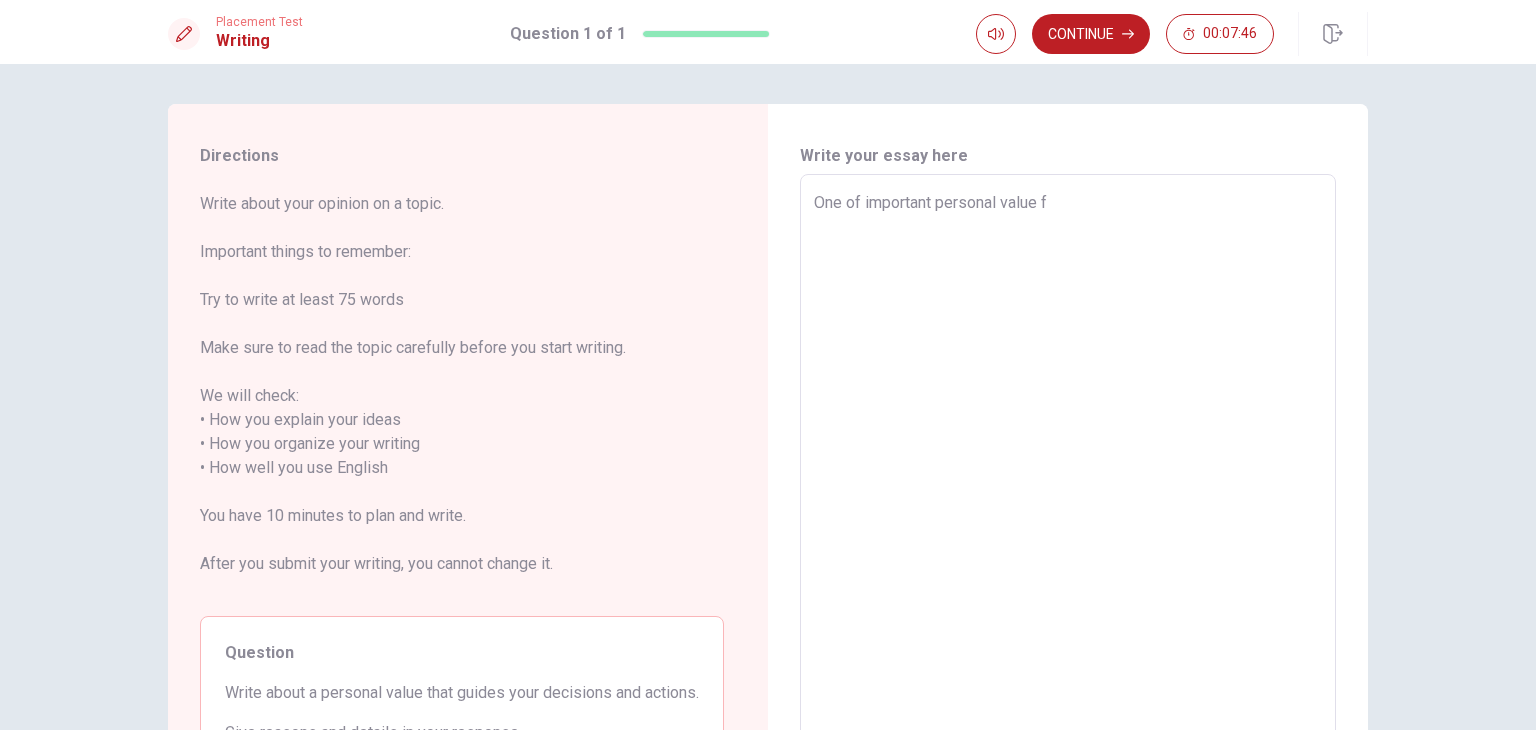 type on "One of important personal value fo" 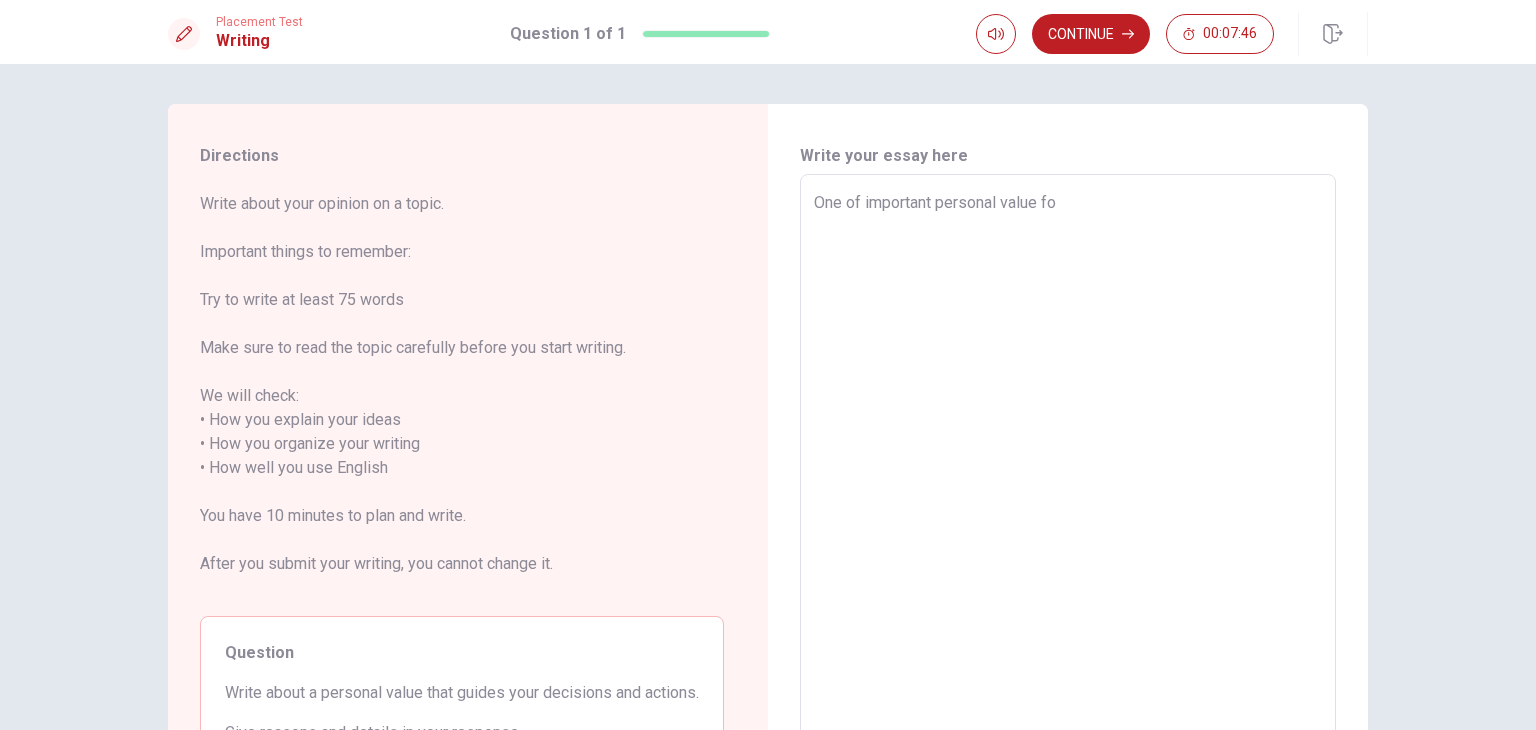 type on "x" 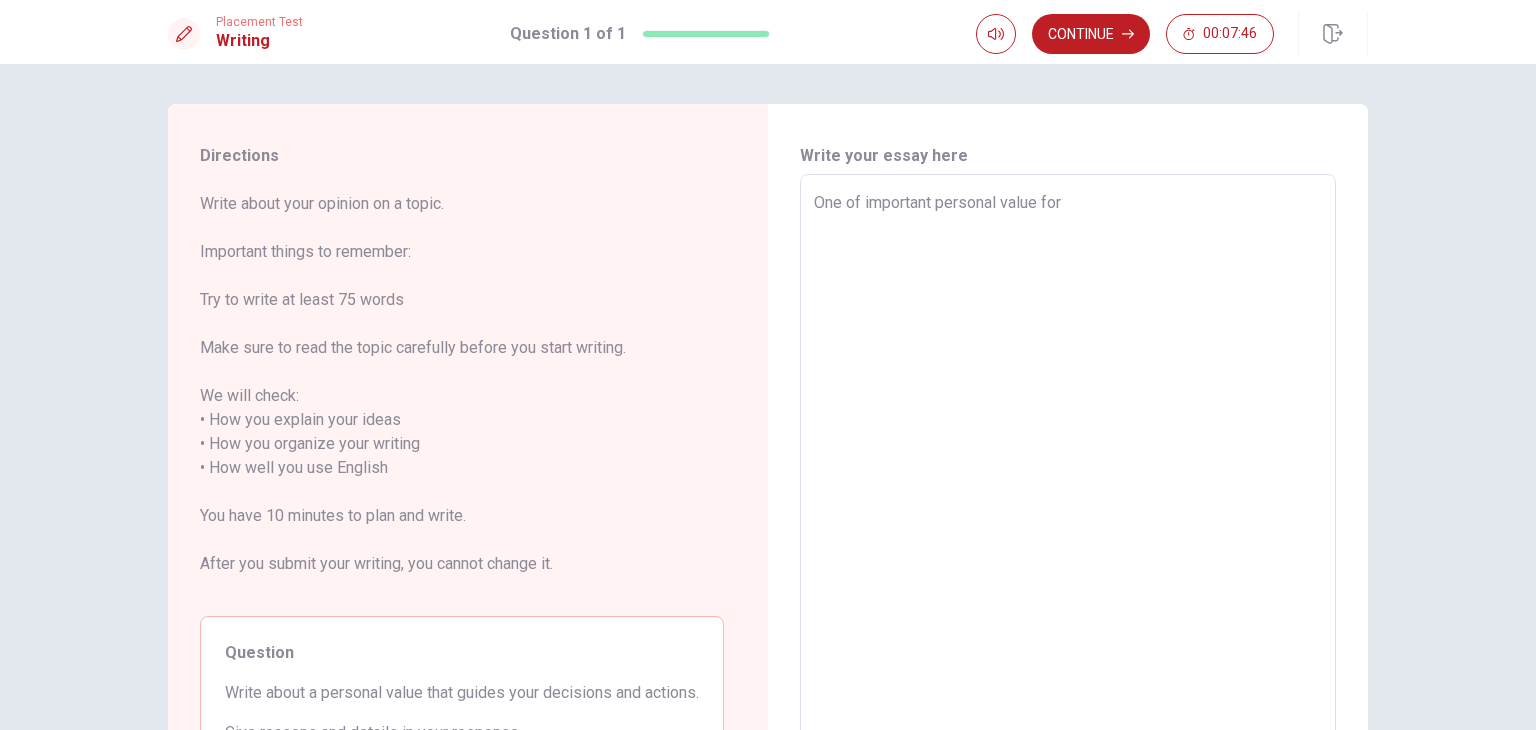 type on "x" 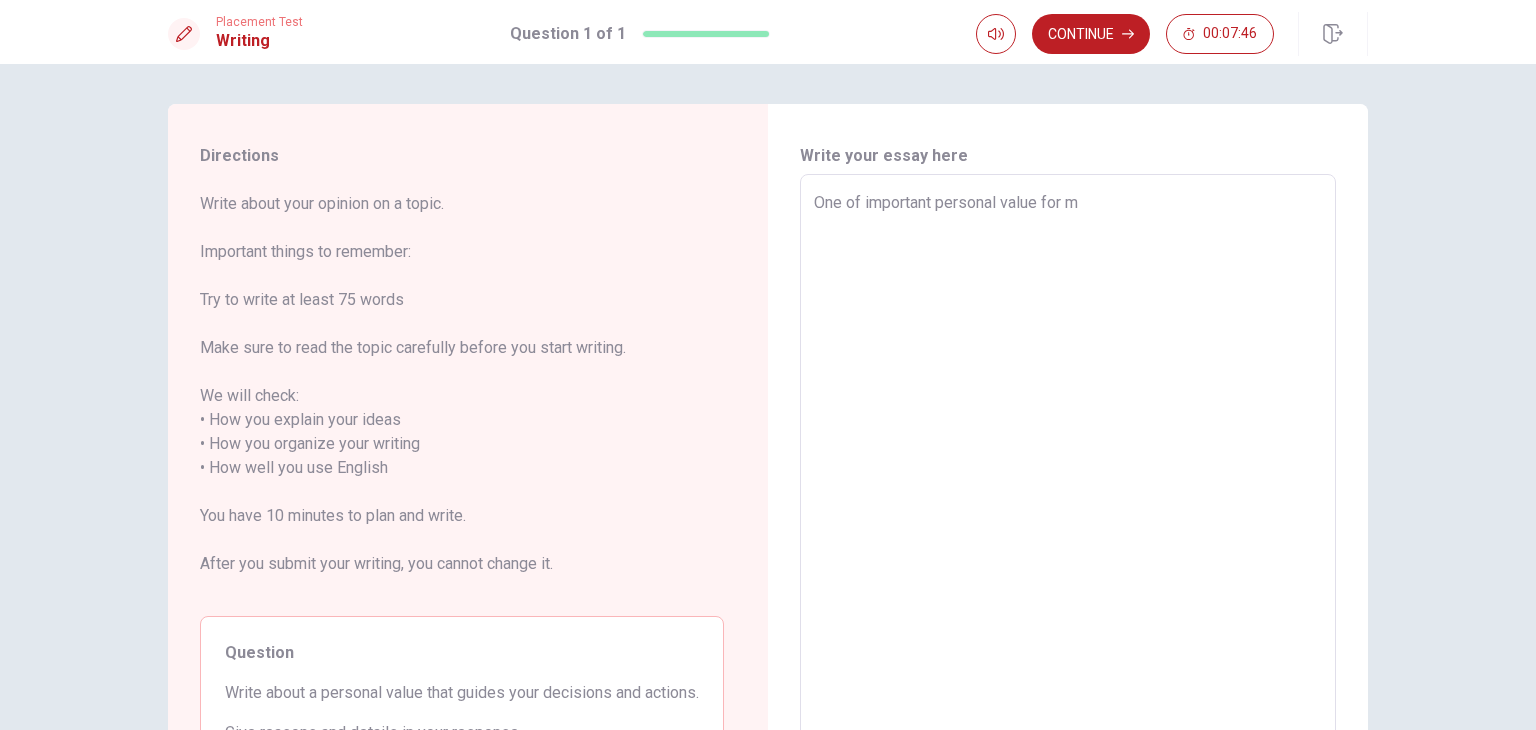 type on "x" 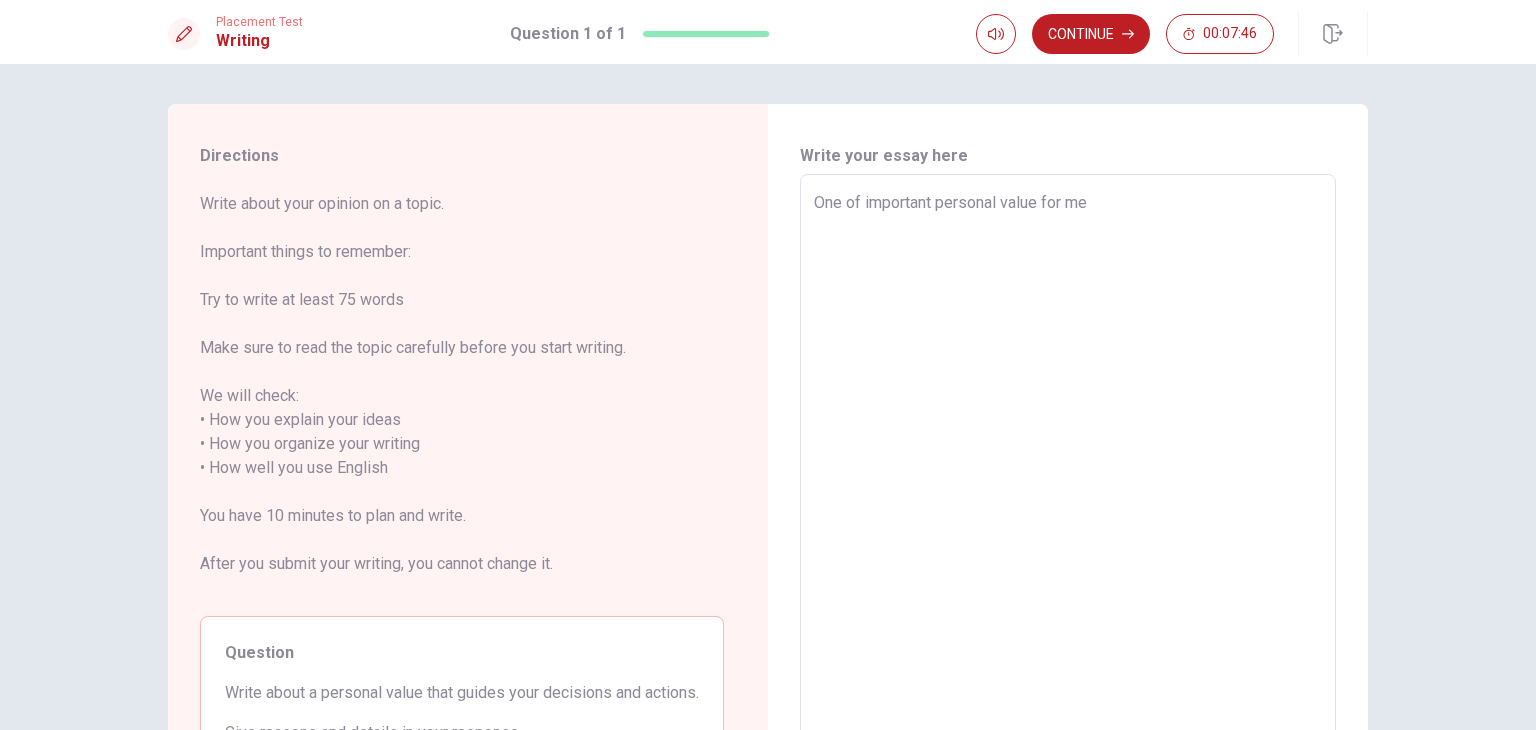 type on "x" 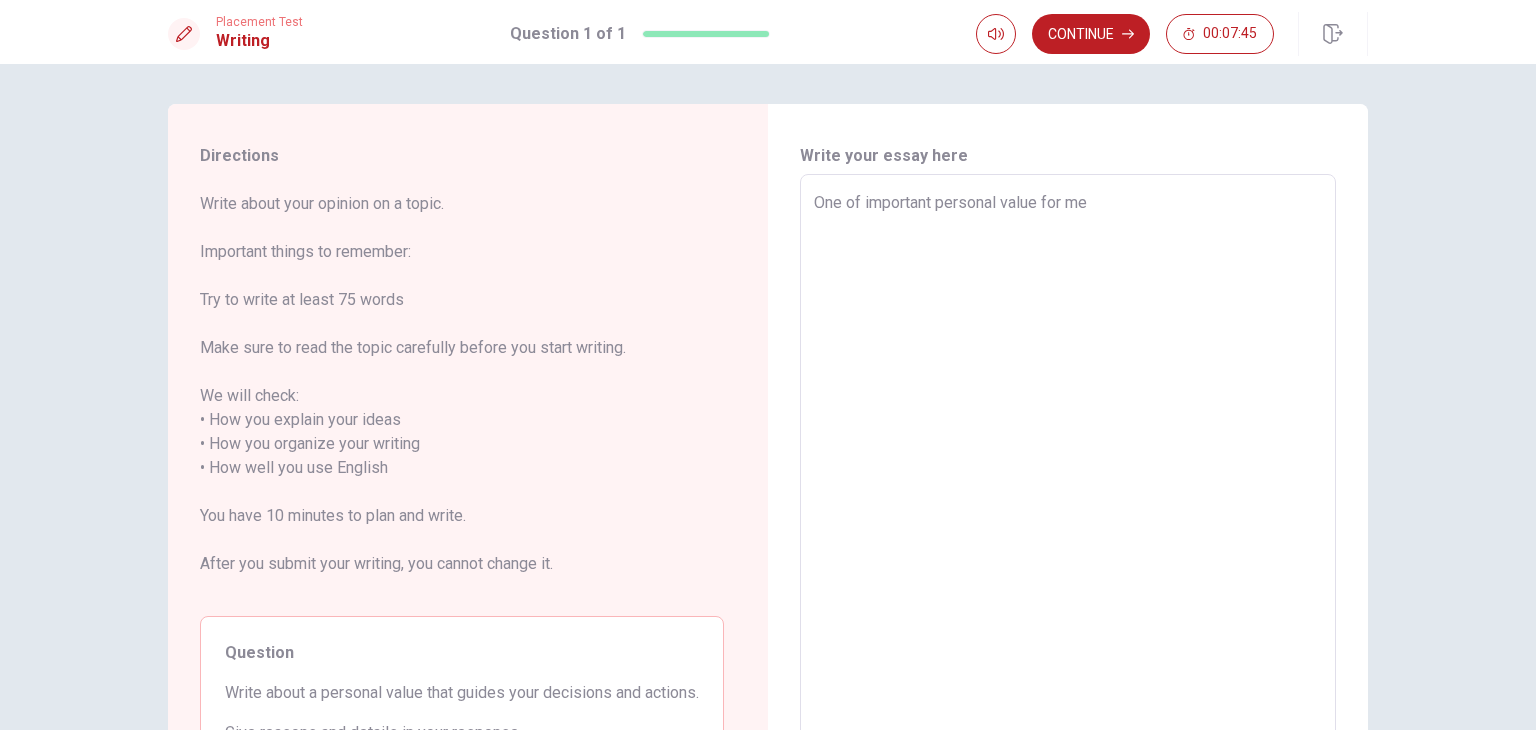 type on "One of important personal value for me" 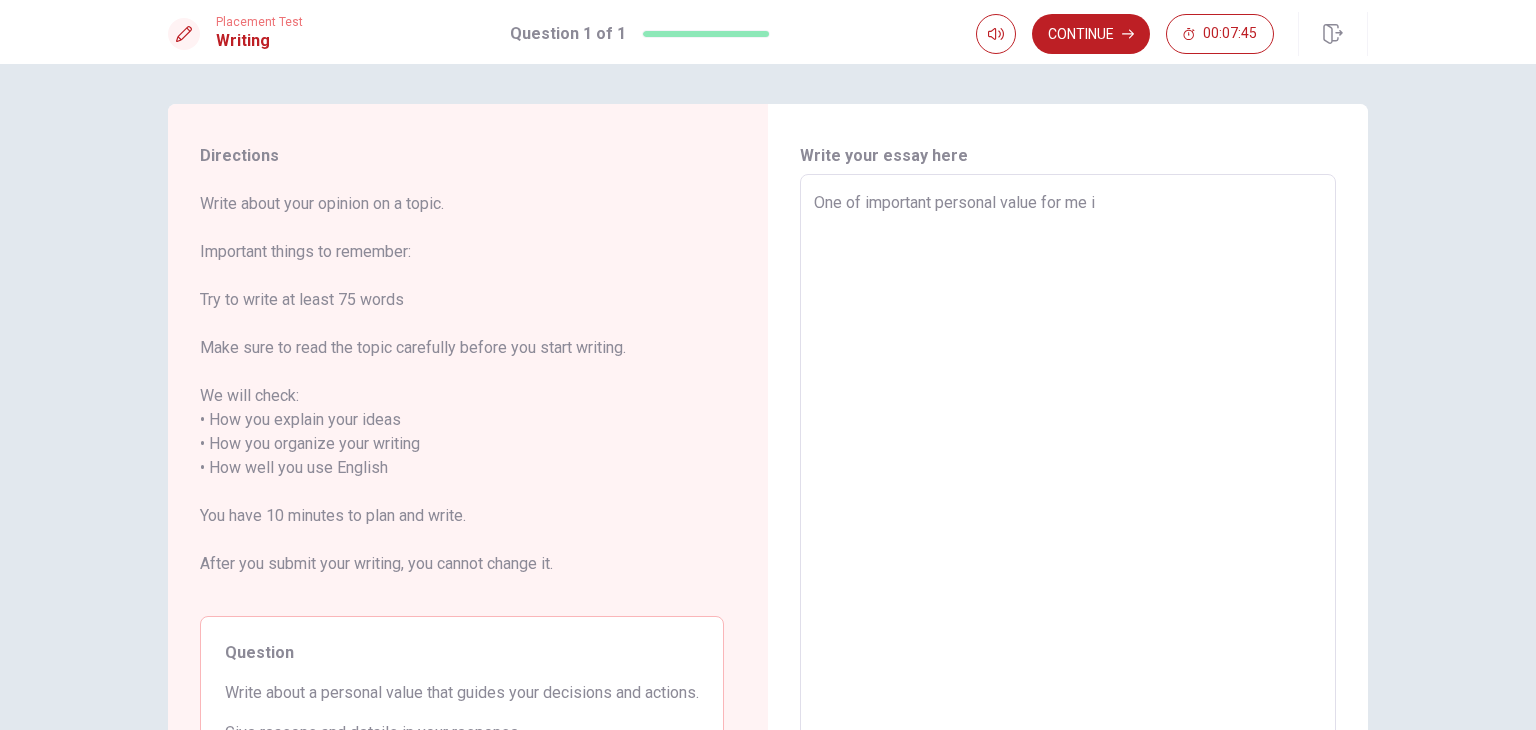 type on "x" 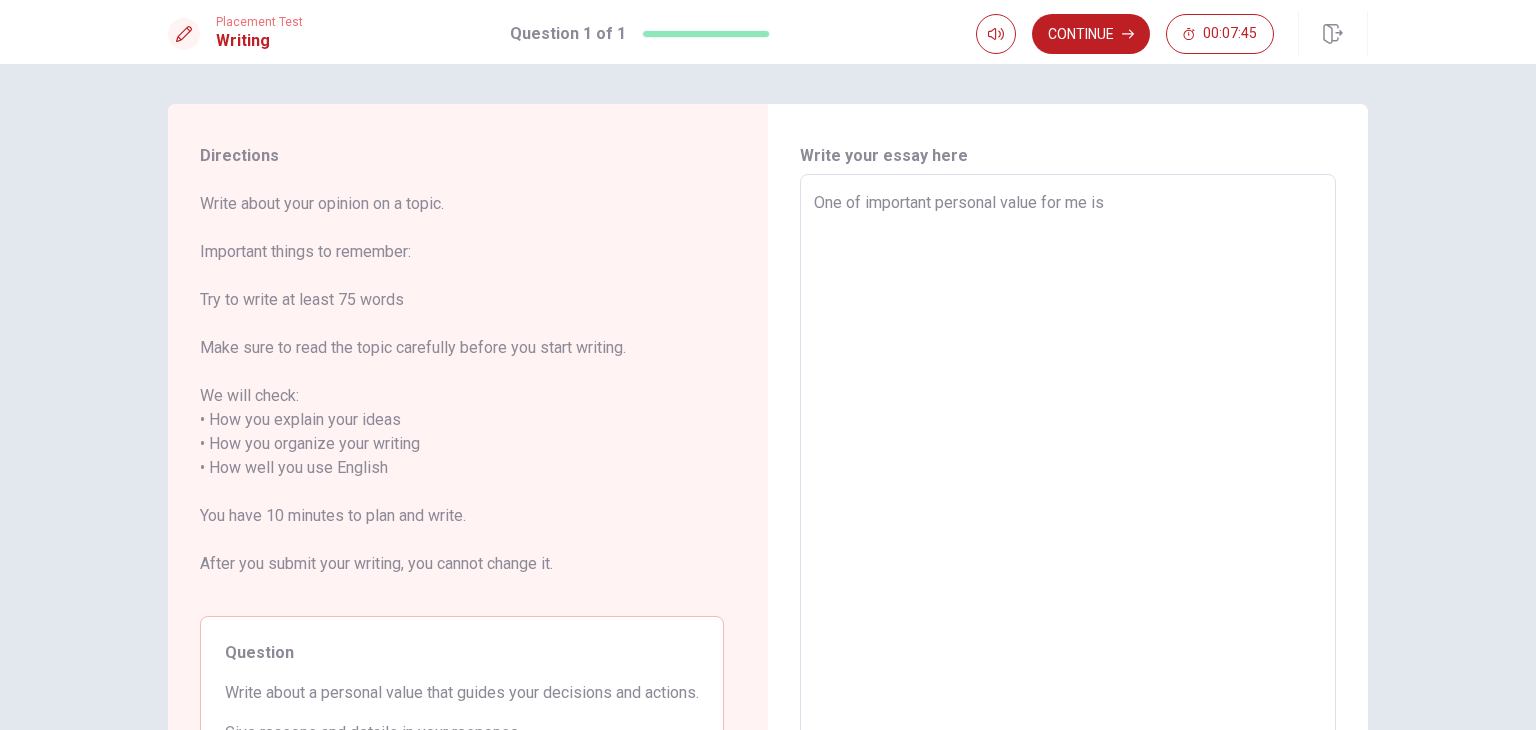 type on "x" 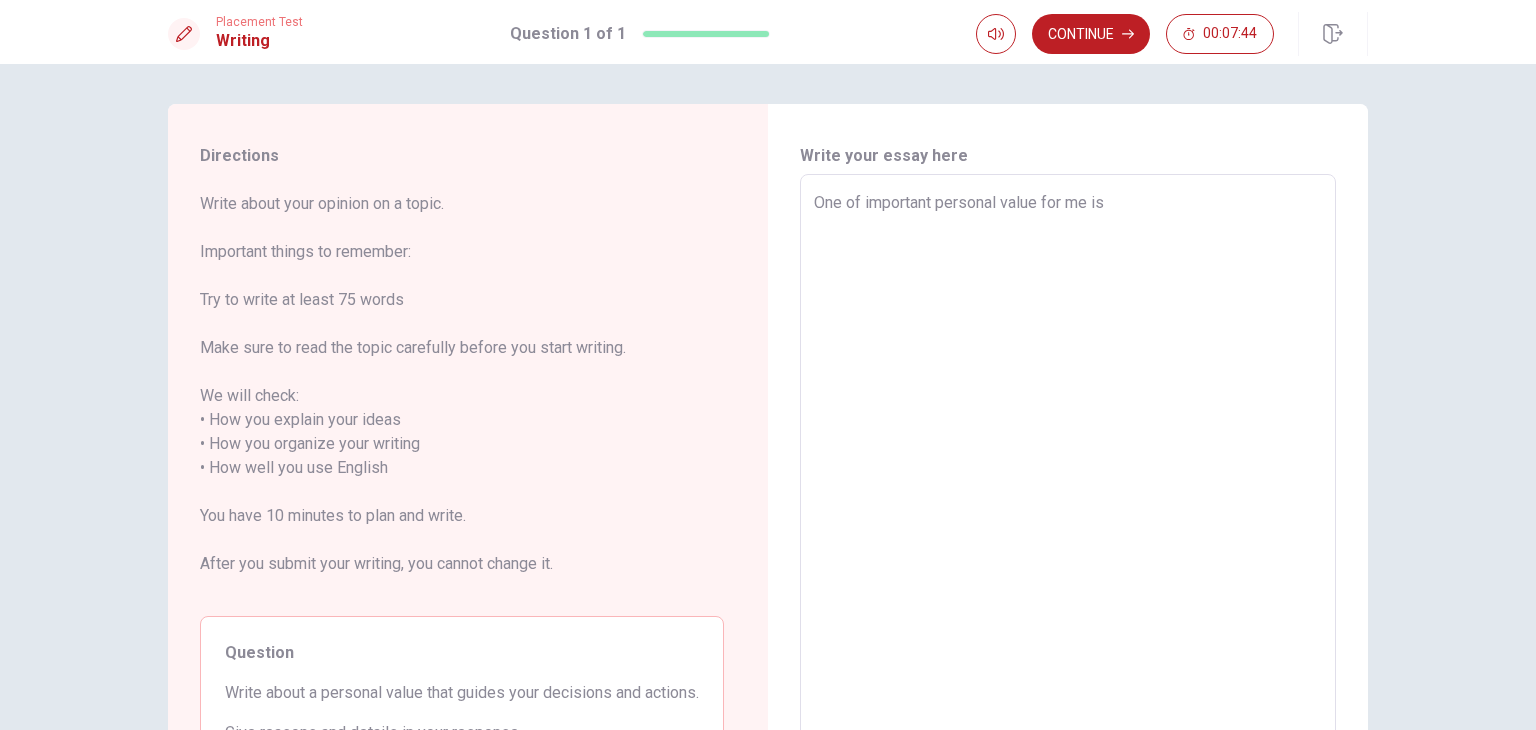 type on "One of important personal value for me is" 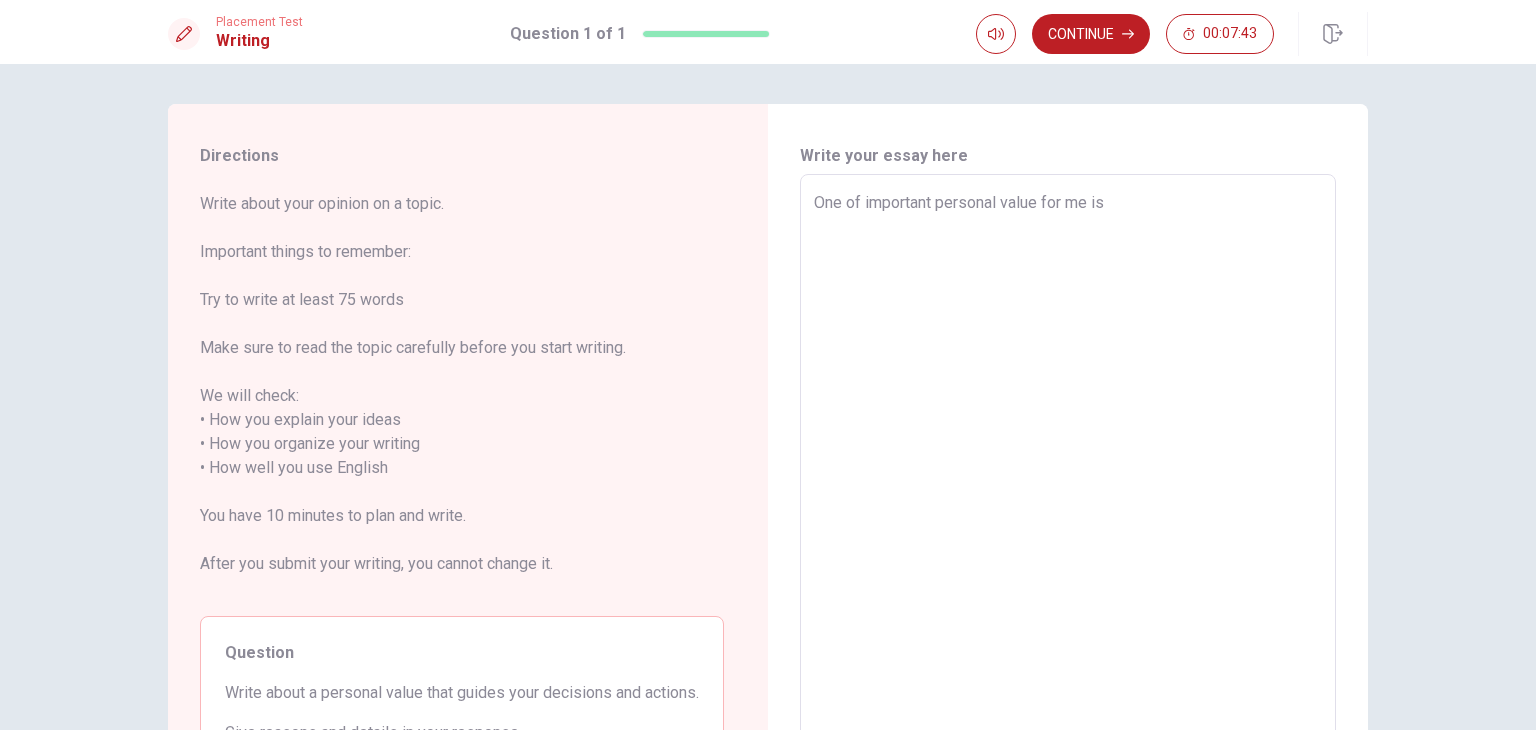 type on "One of important personal value for me is h" 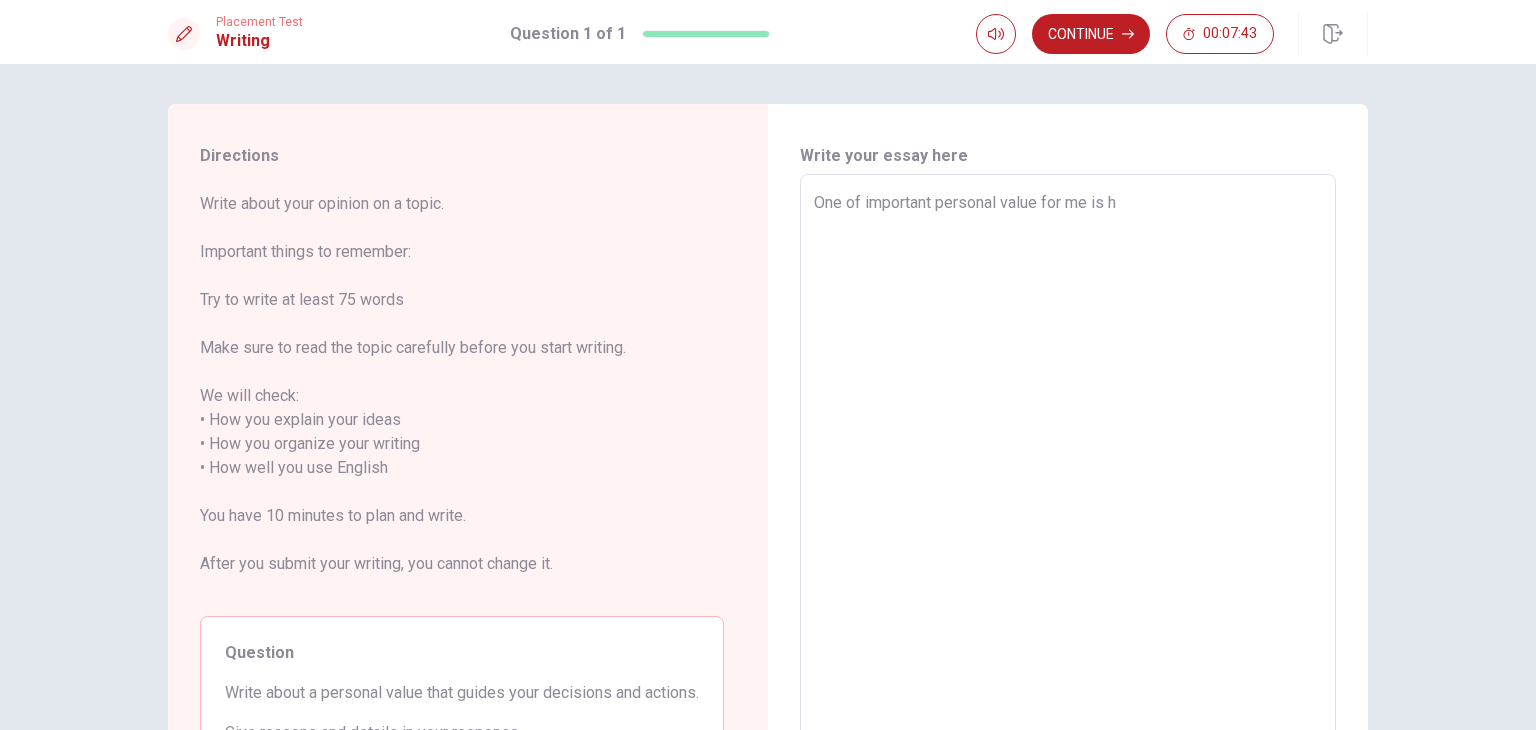 type on "x" 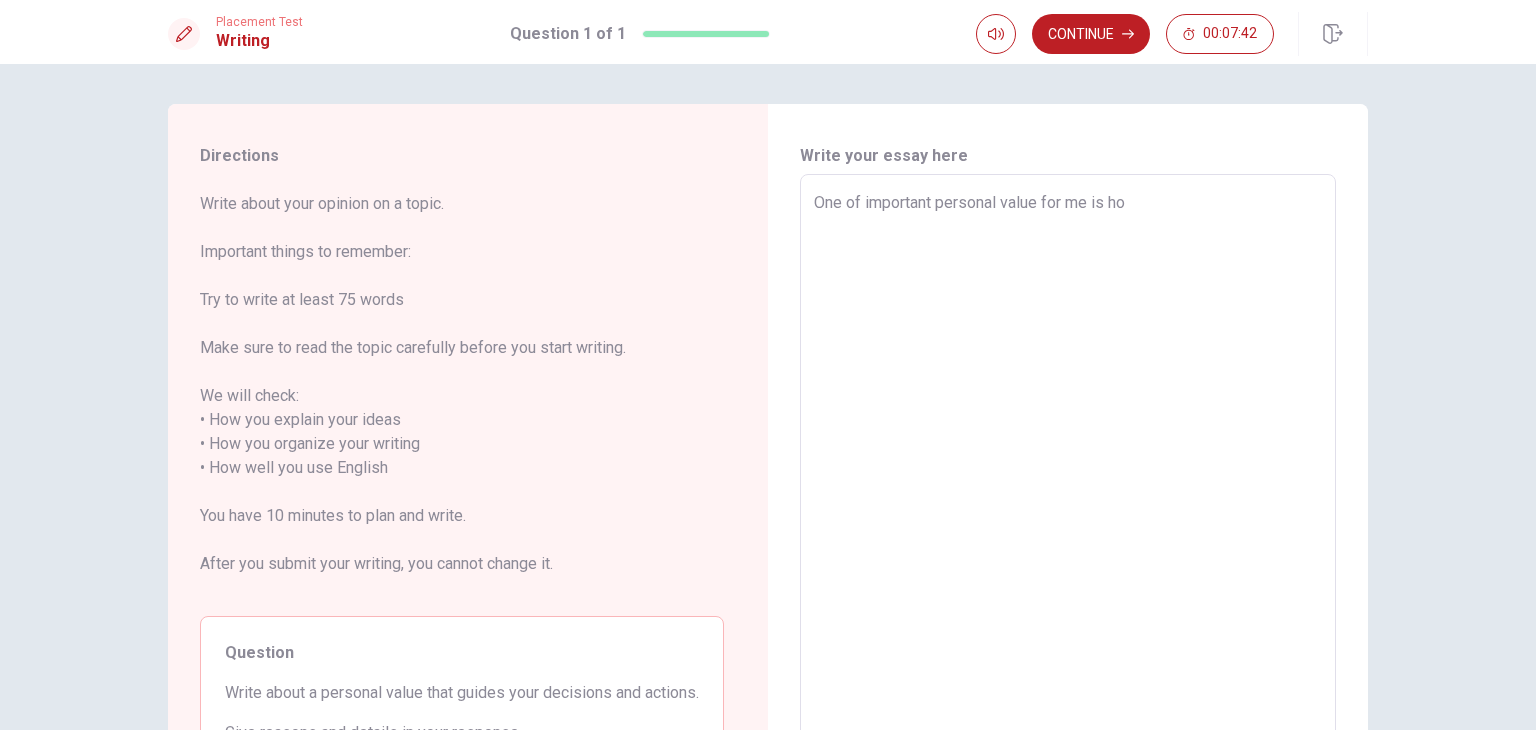 type on "x" 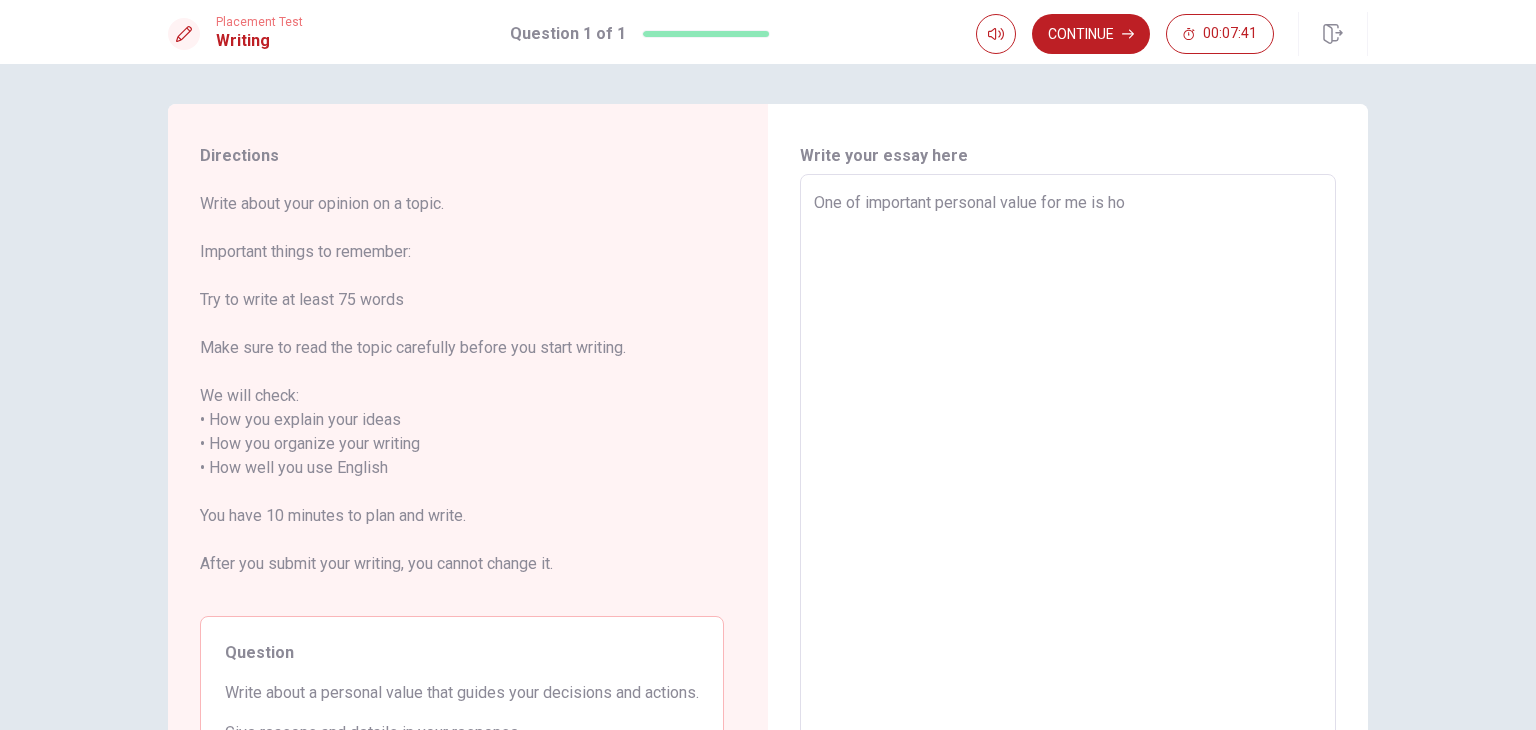 type on "One of important personal value for me is hon" 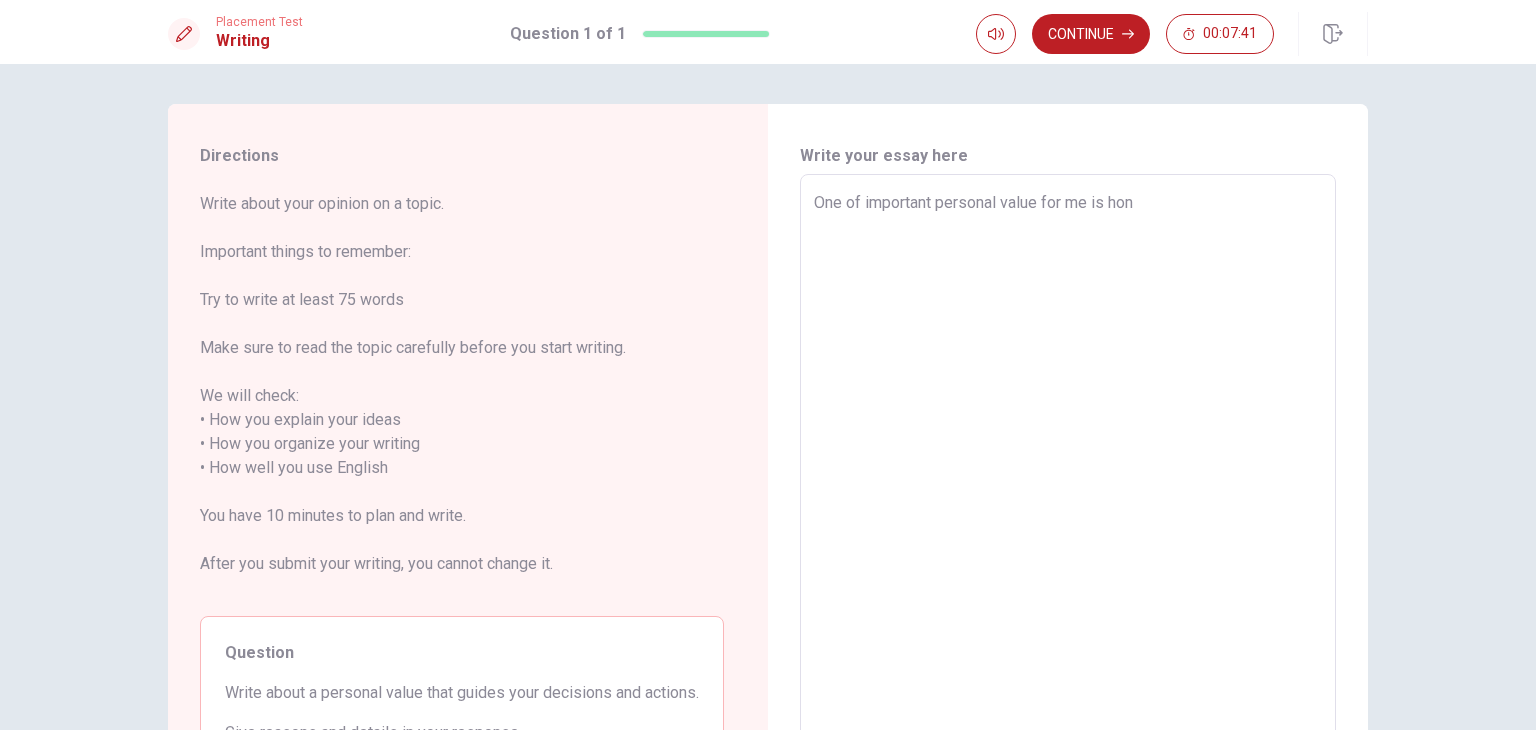 type on "x" 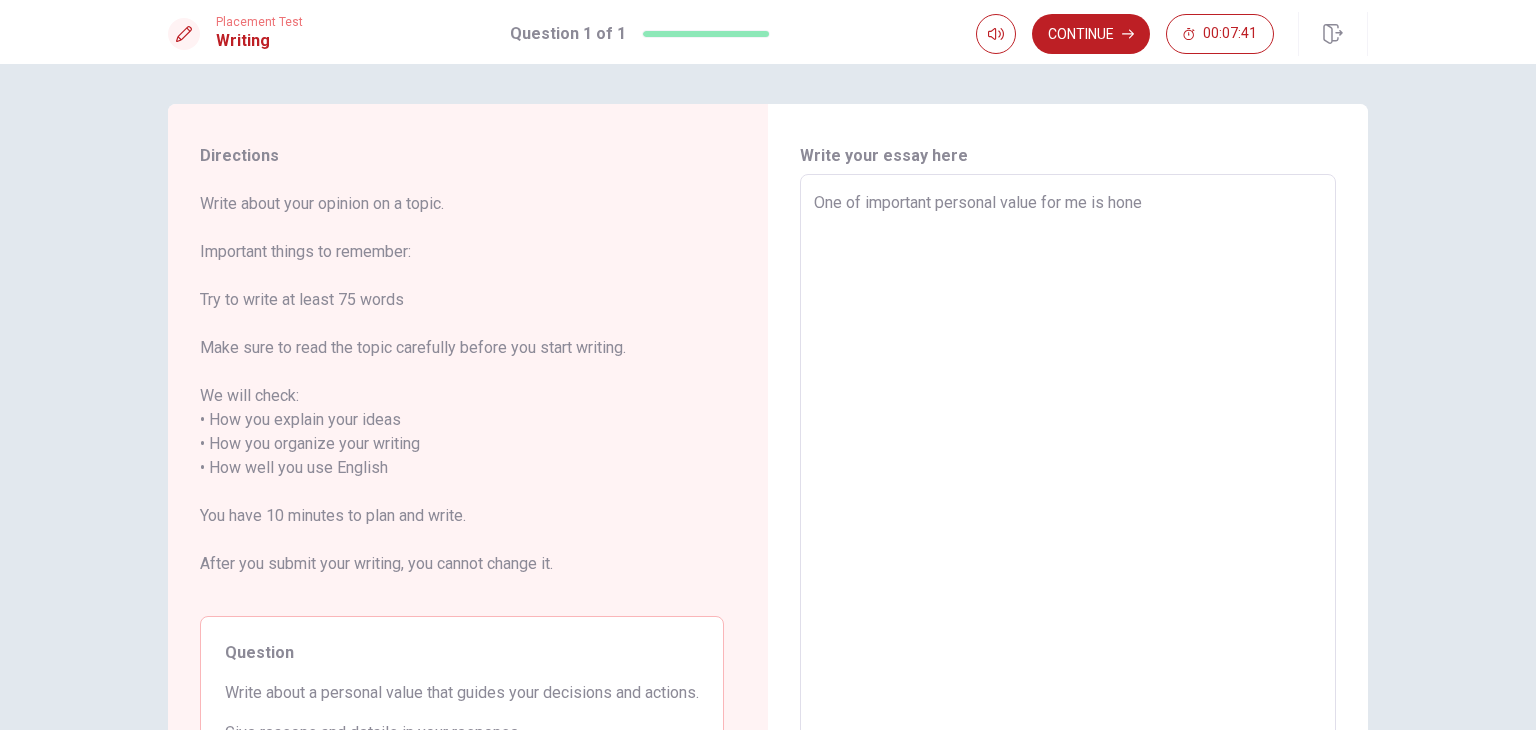 type on "x" 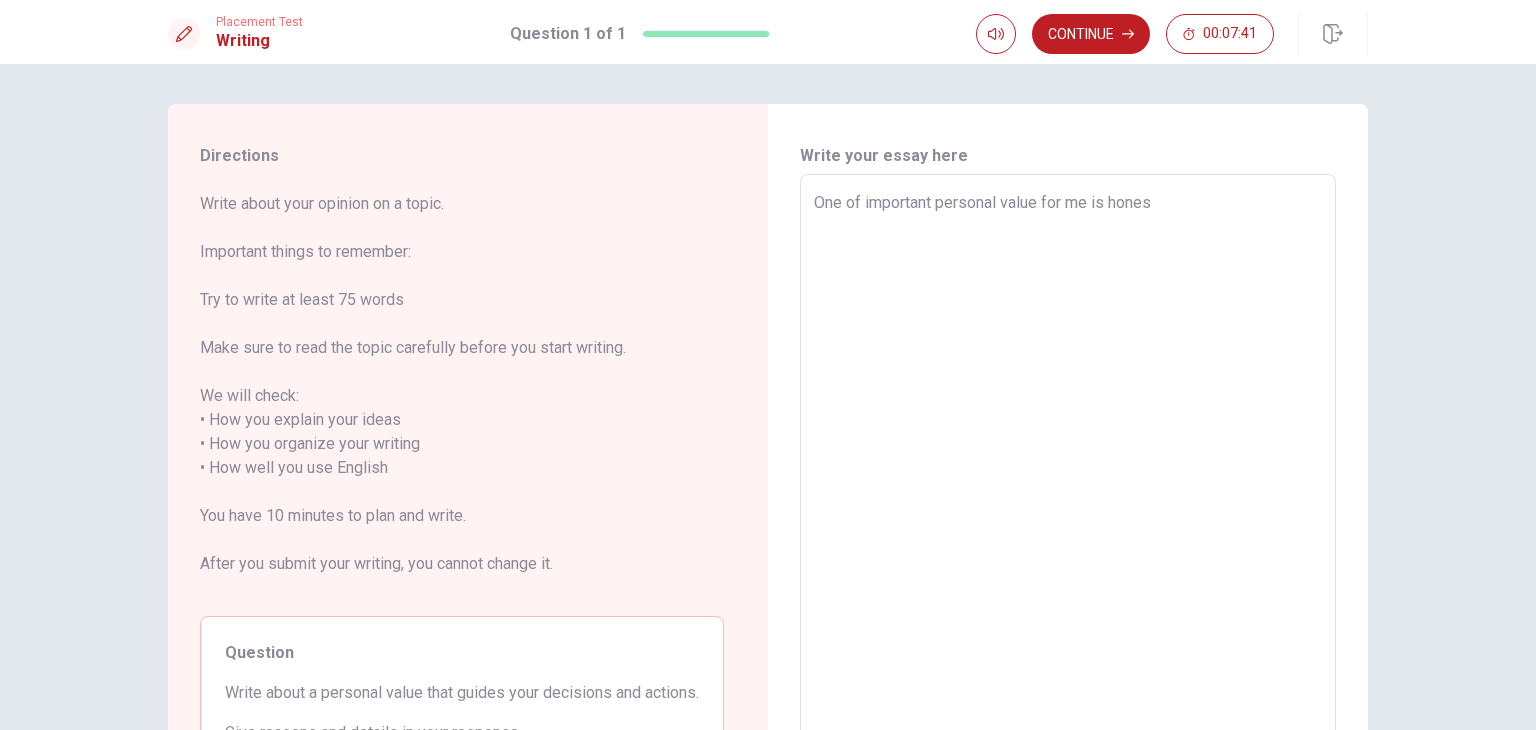 type on "x" 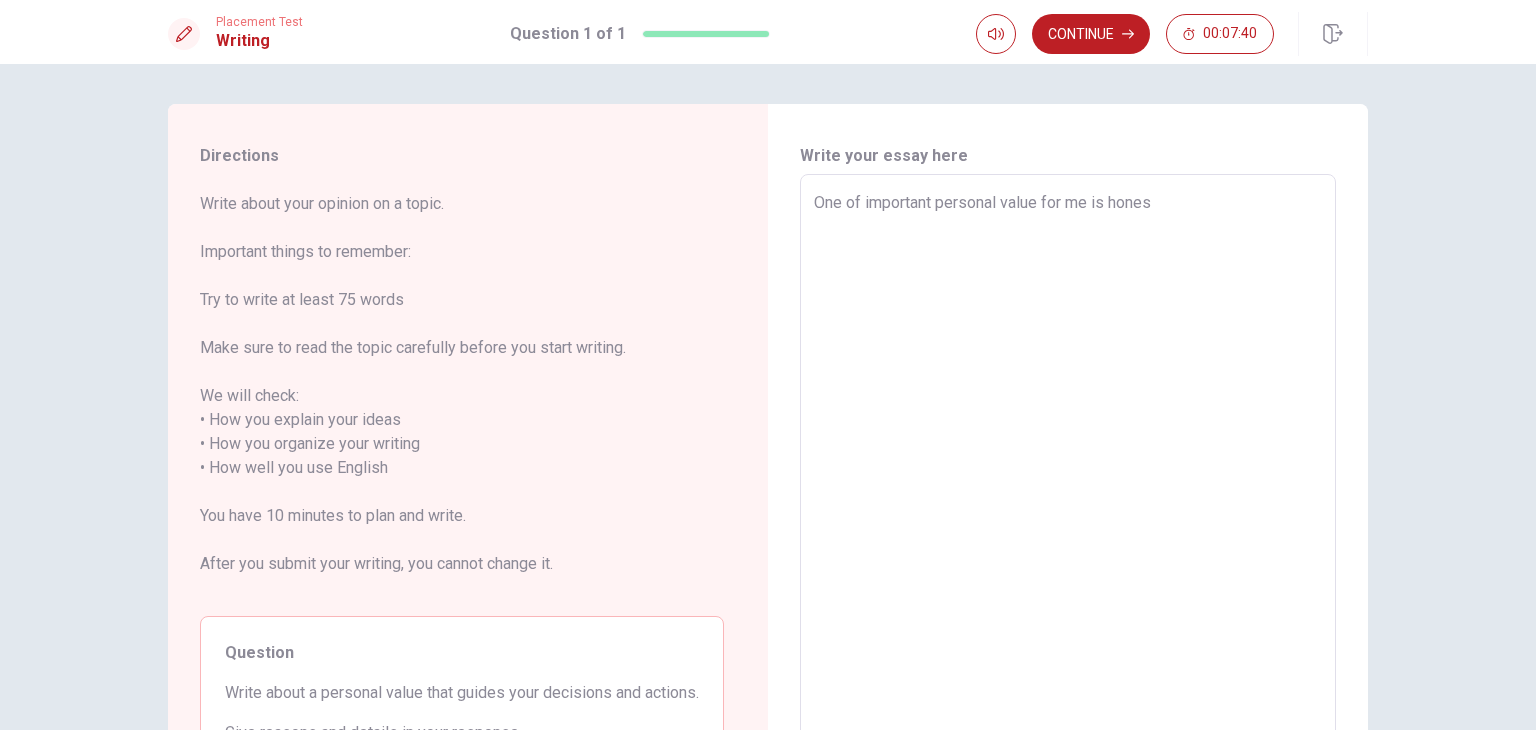 type on "One of important personal value for me is honesr" 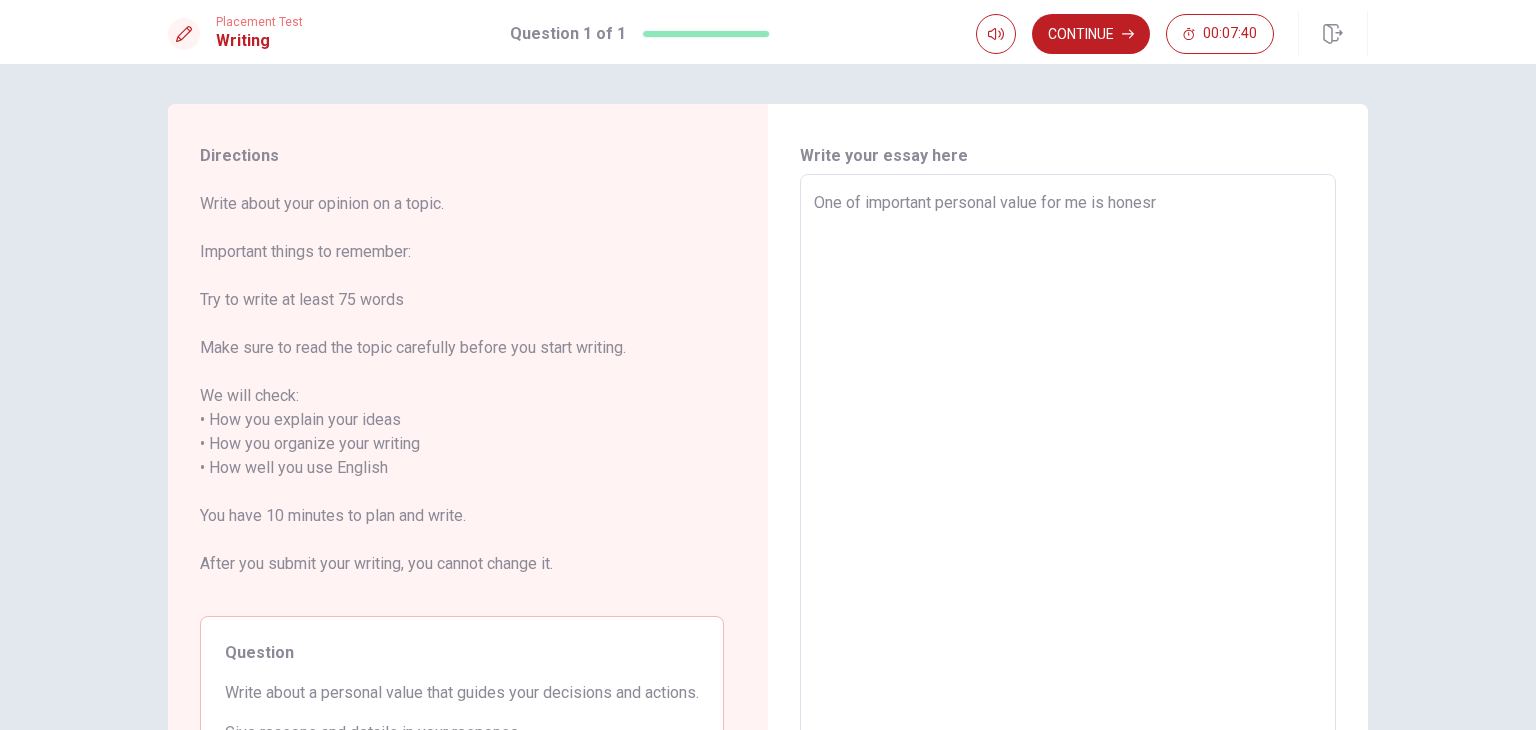 type on "x" 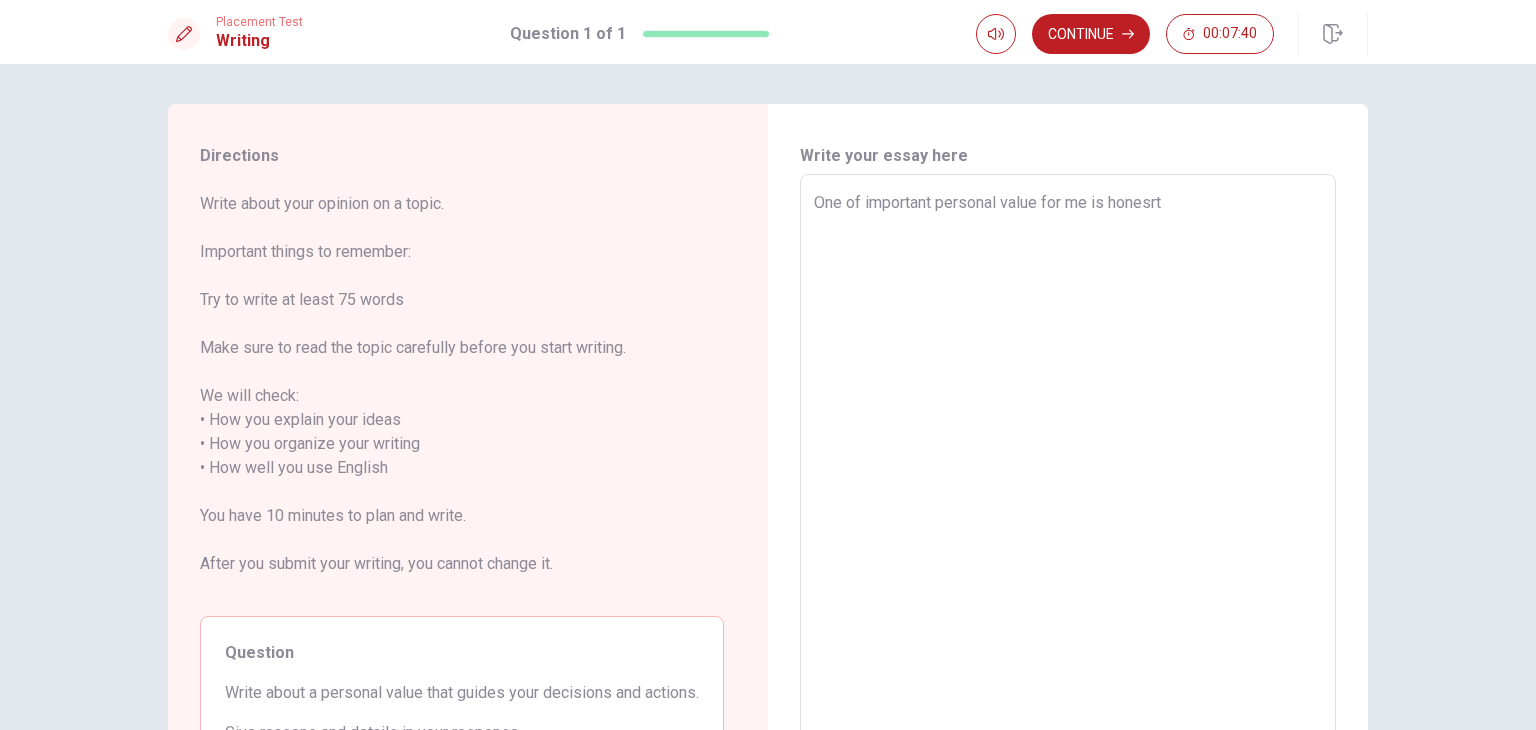 type on "x" 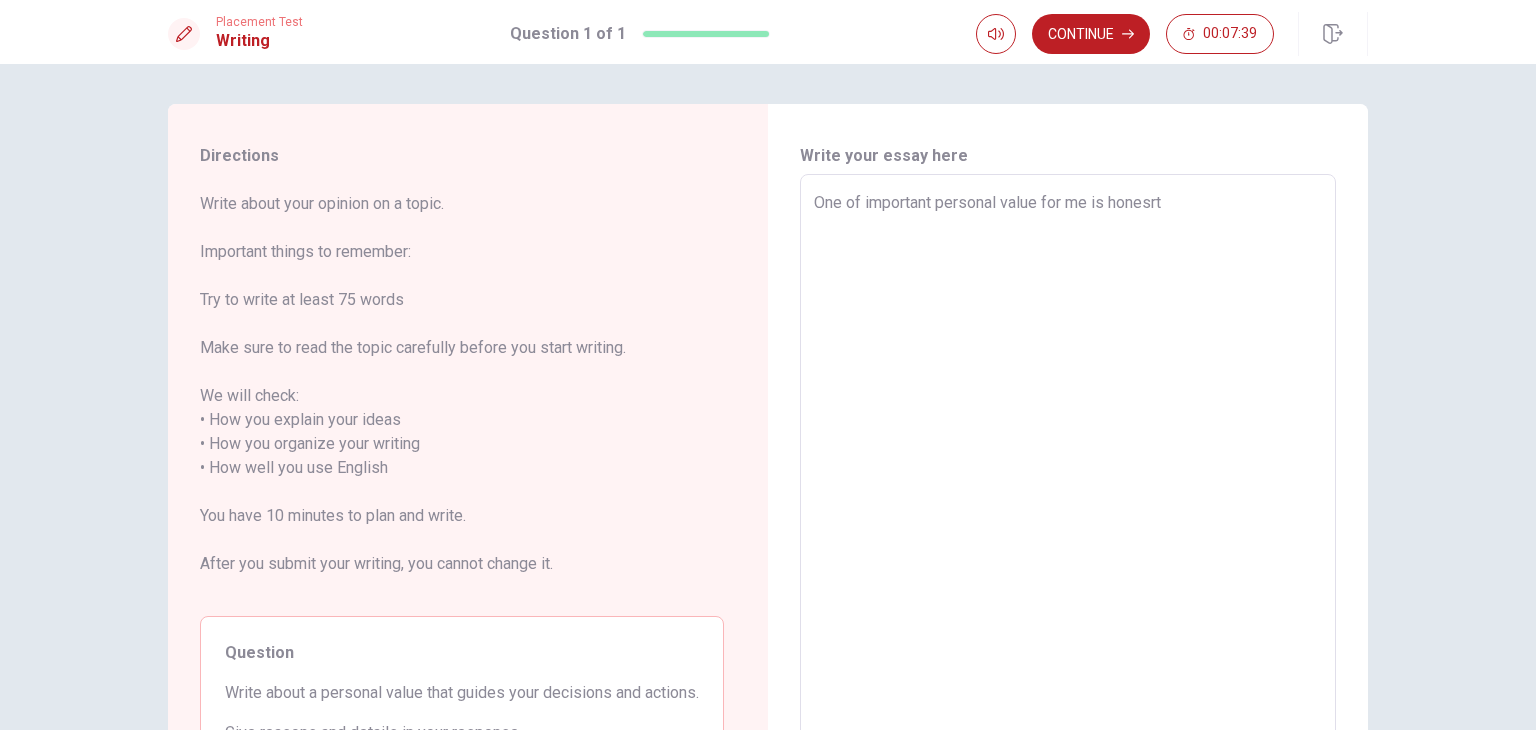 type on "One of important personal value for me is honesr" 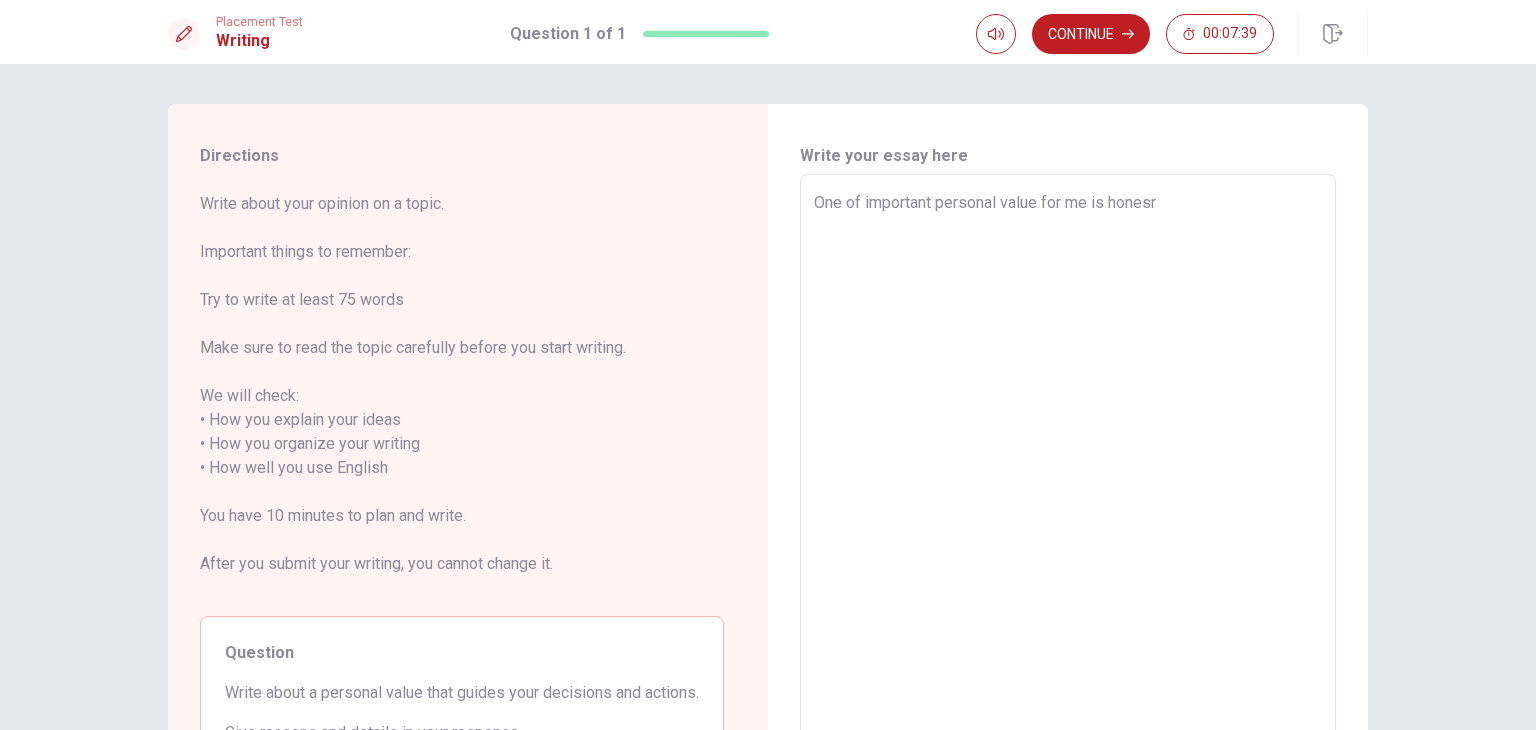type on "x" 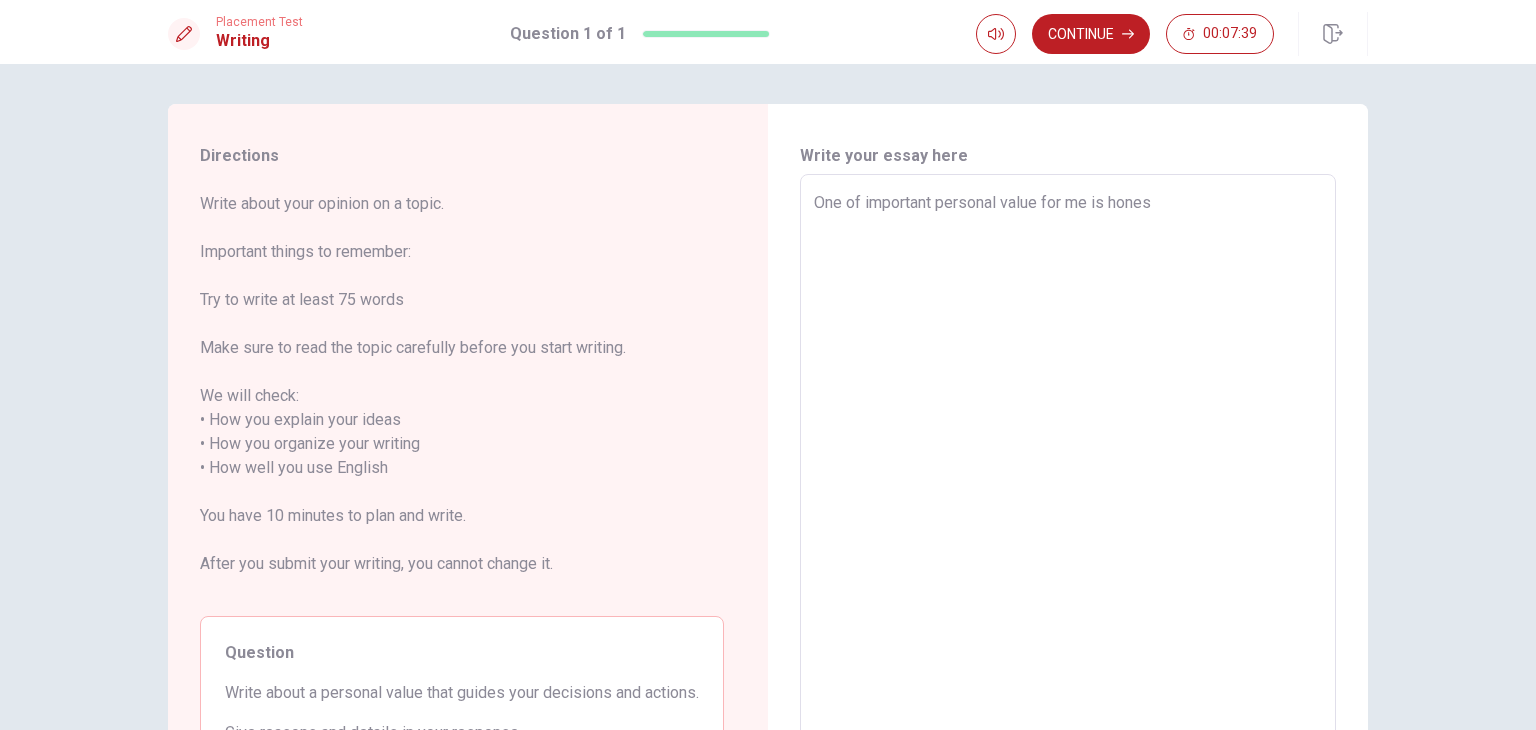 type on "x" 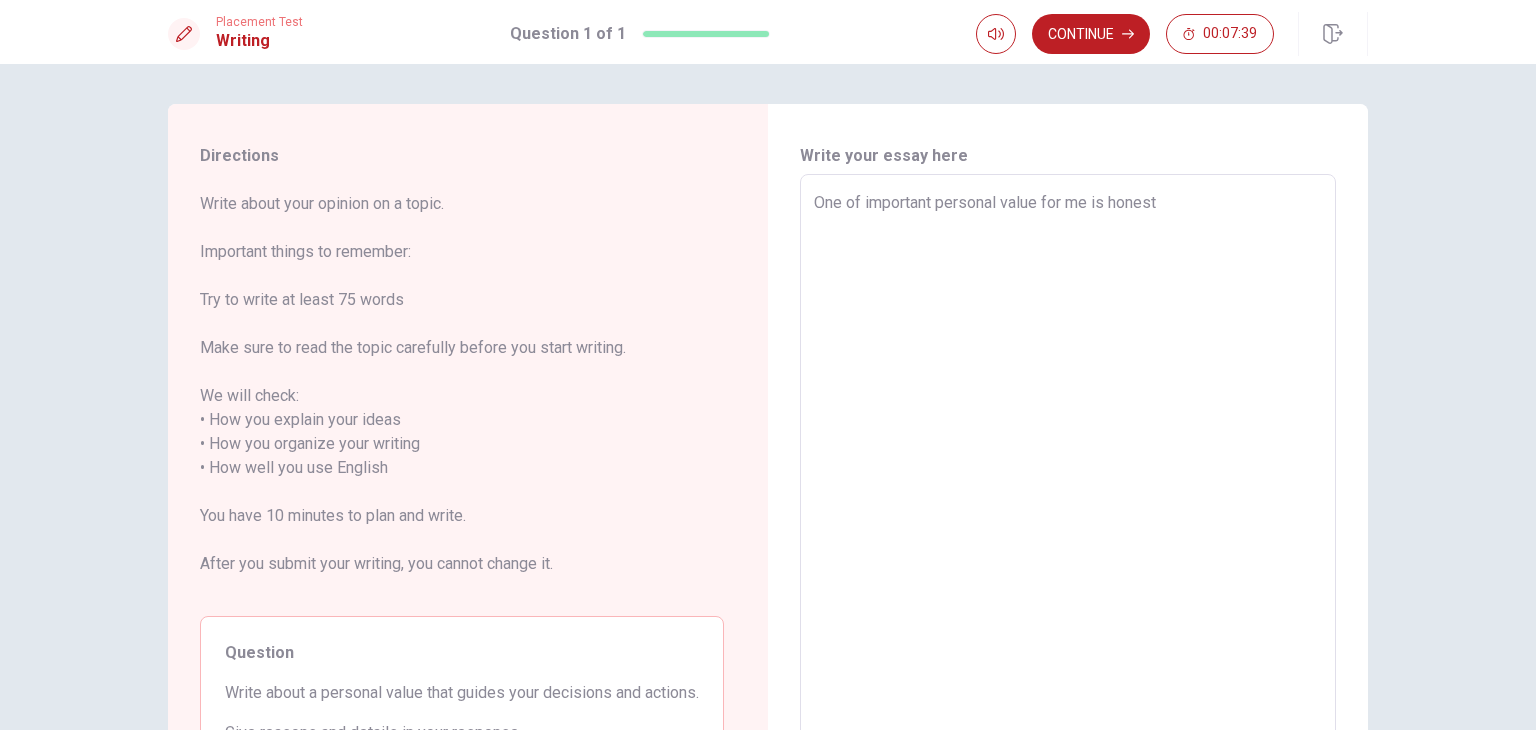 type on "x" 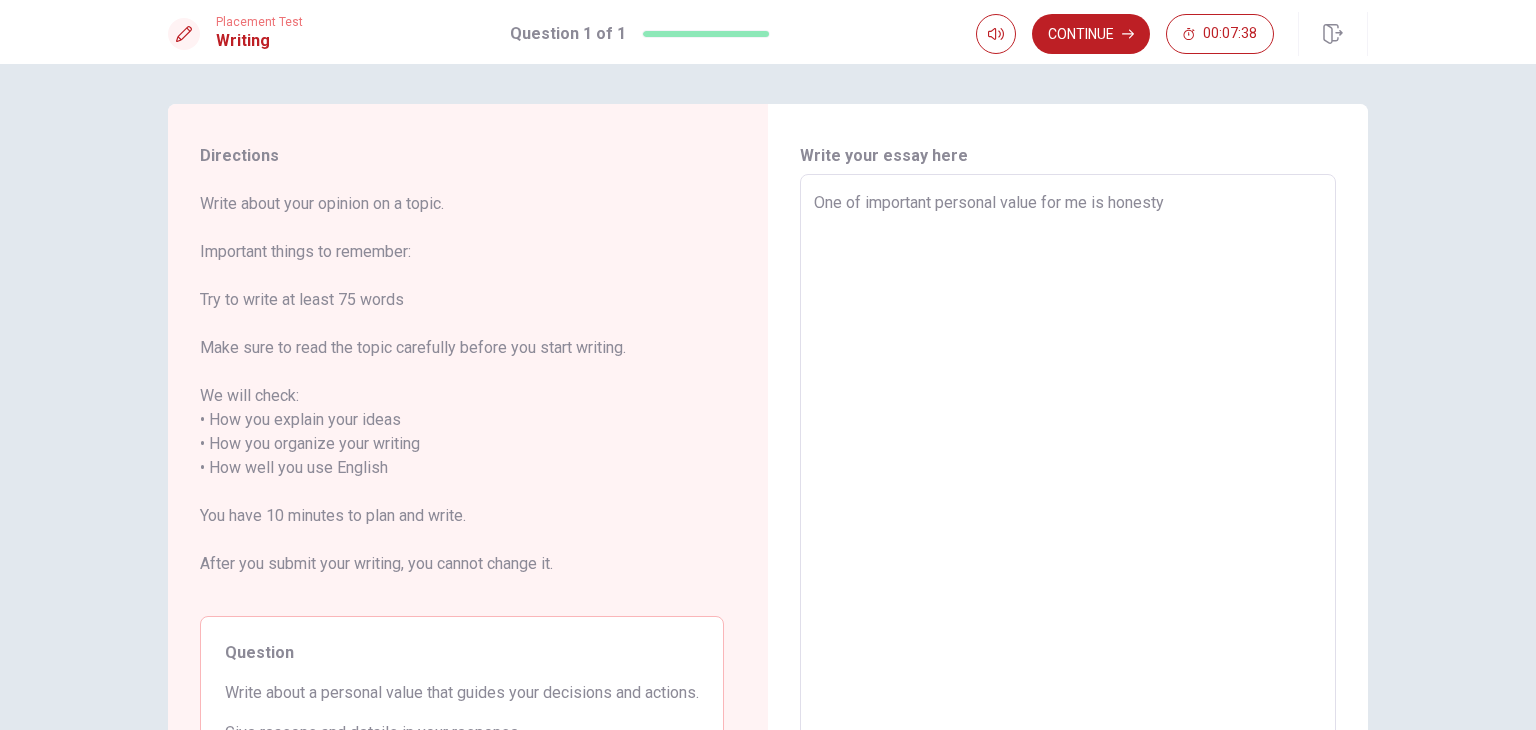 type on "x" 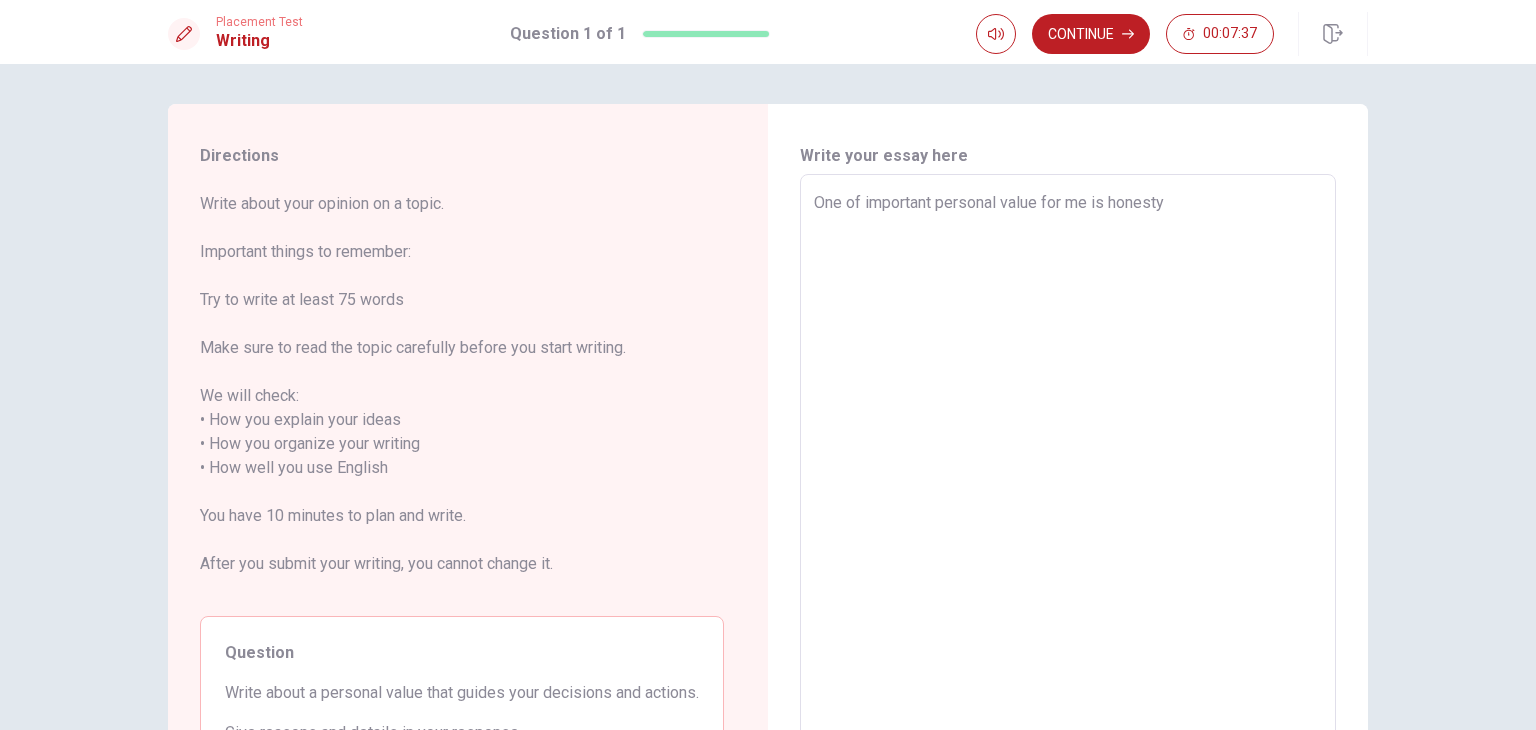type on "One of important personal value for me is honesty." 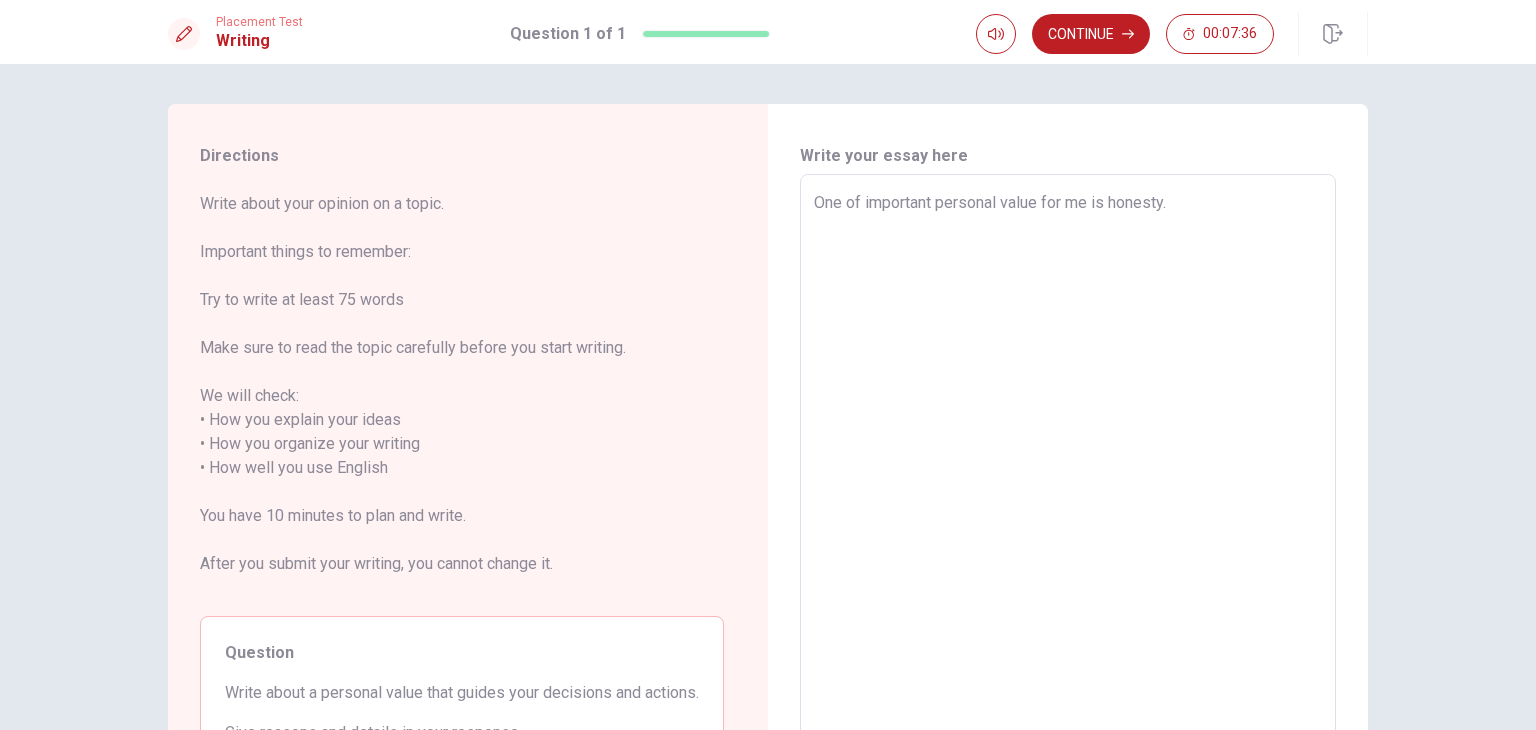 type on "x" 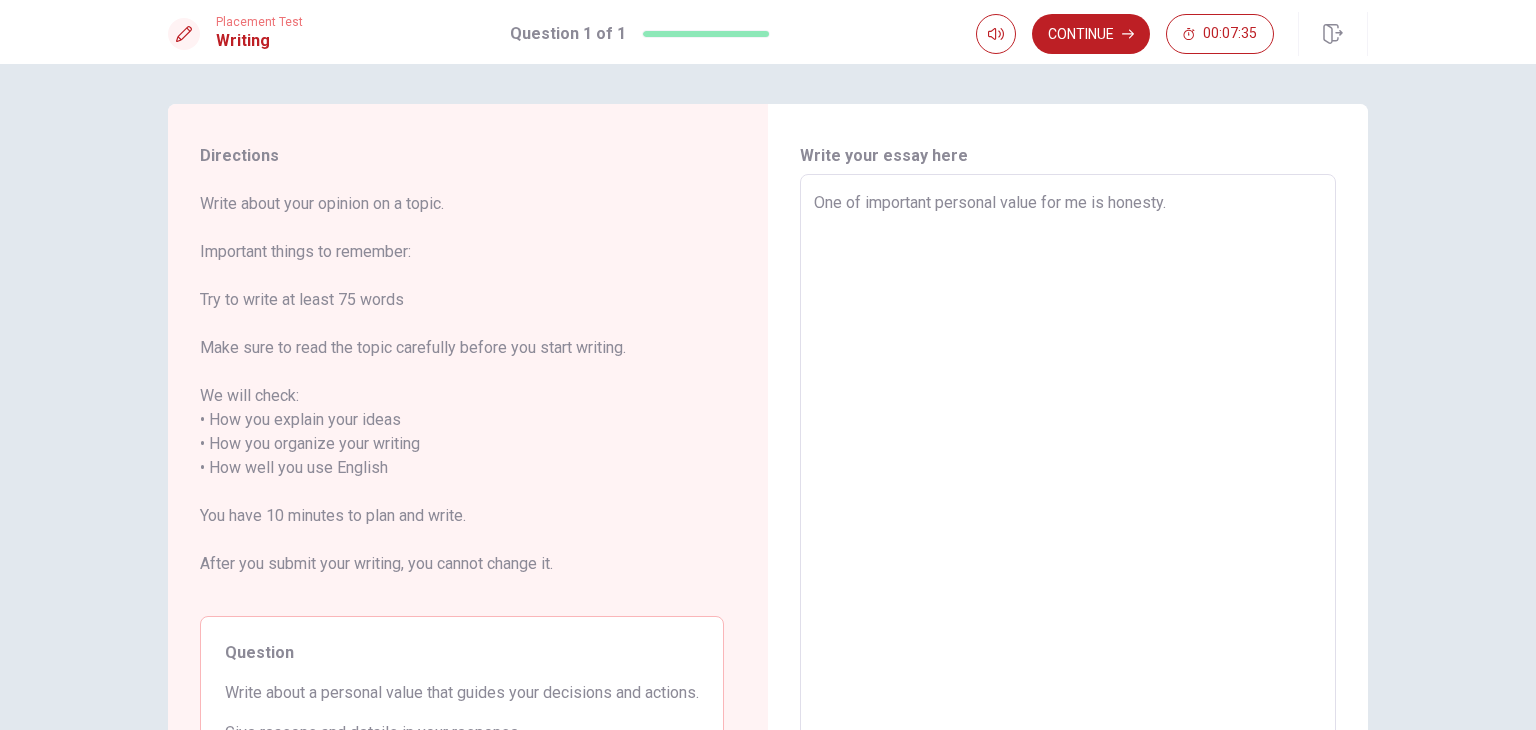 type on "One of important personal value for me is honesty." 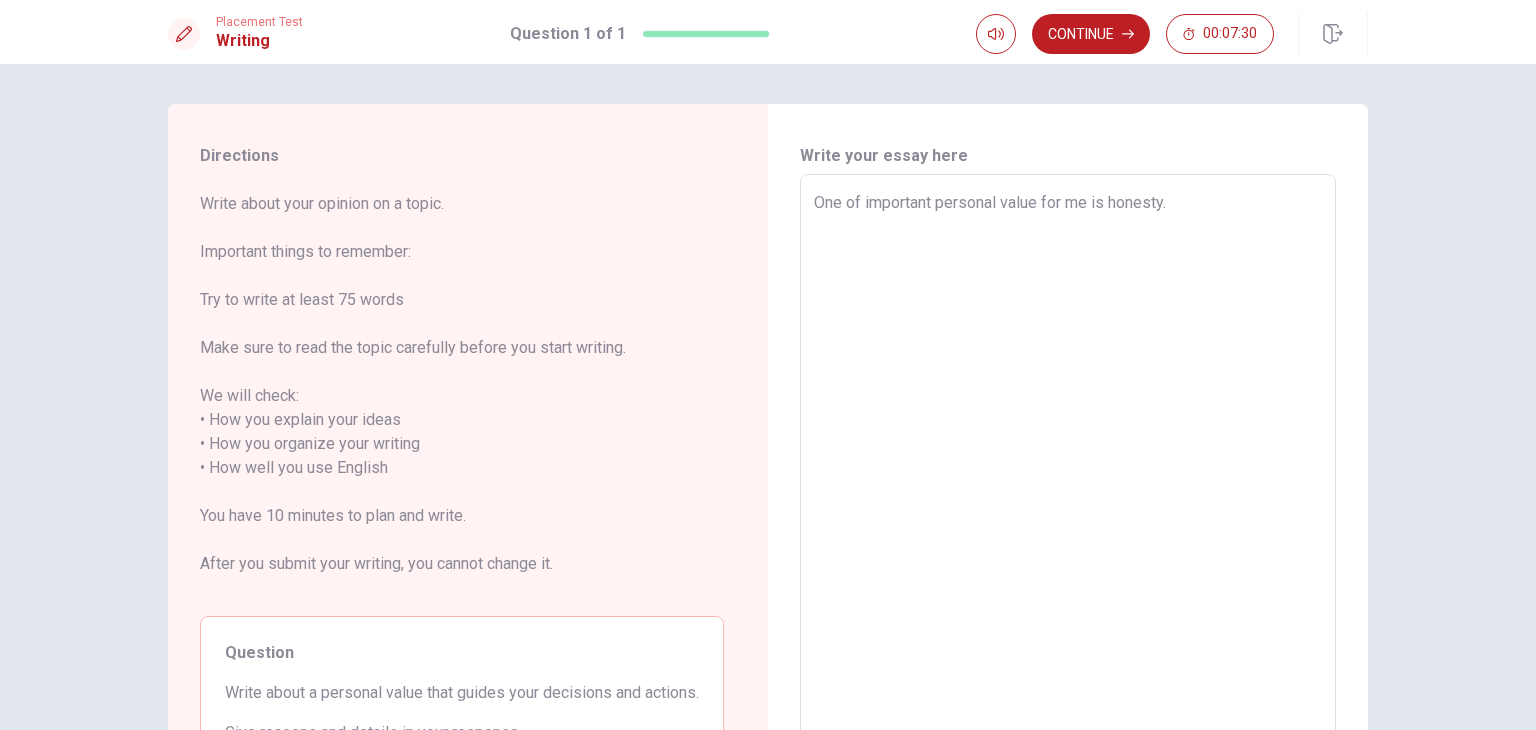 type on "x" 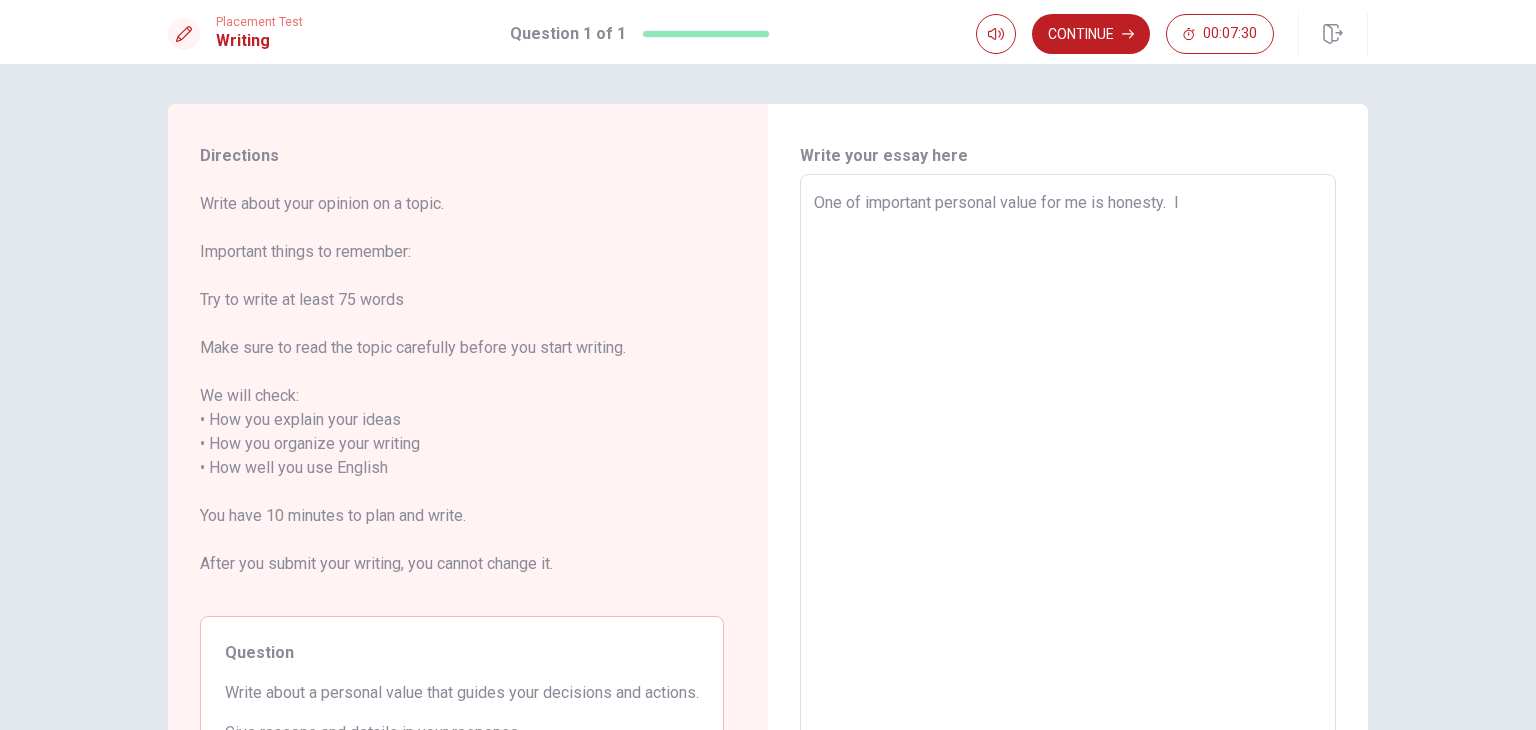 type on "x" 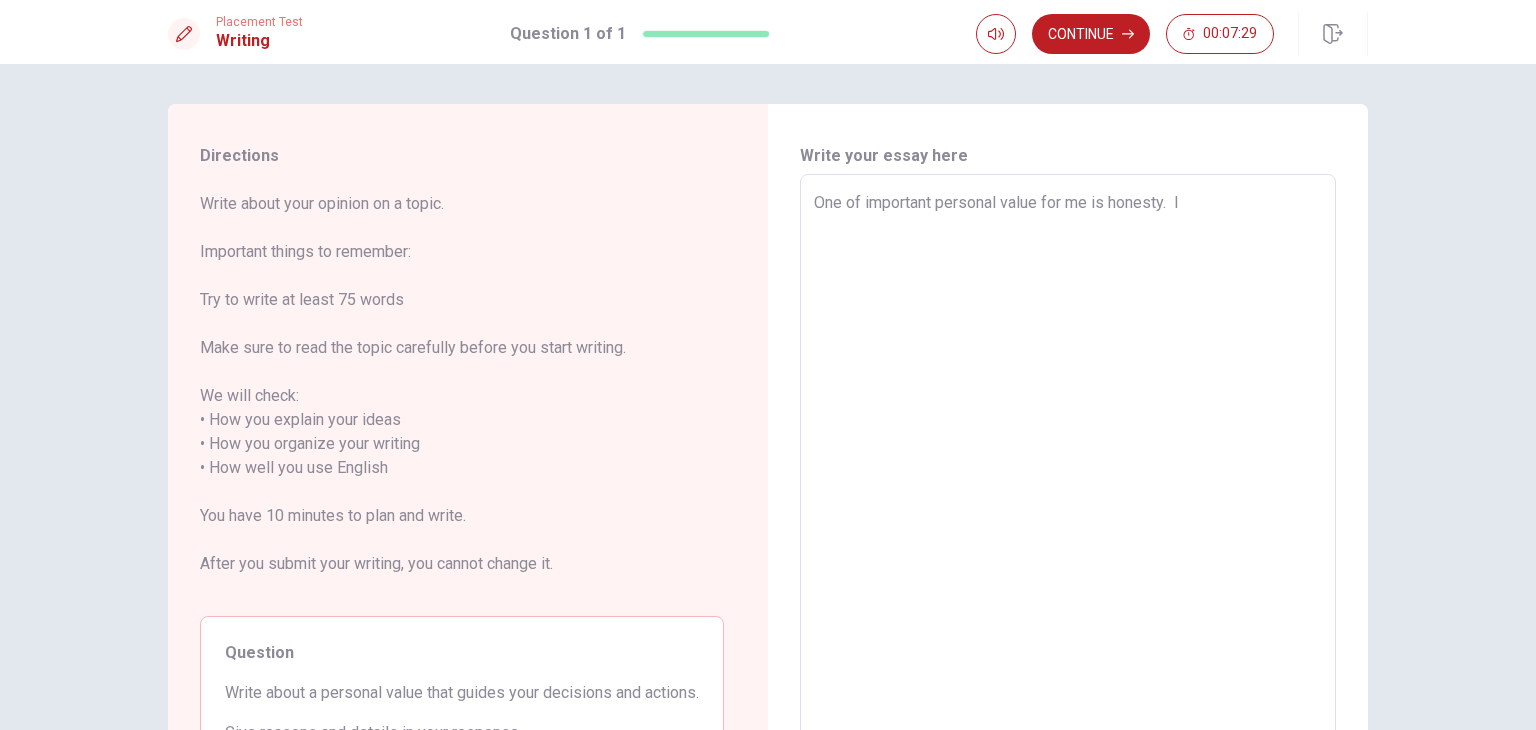 type on "One of important personal value for me is honesty.  Ia" 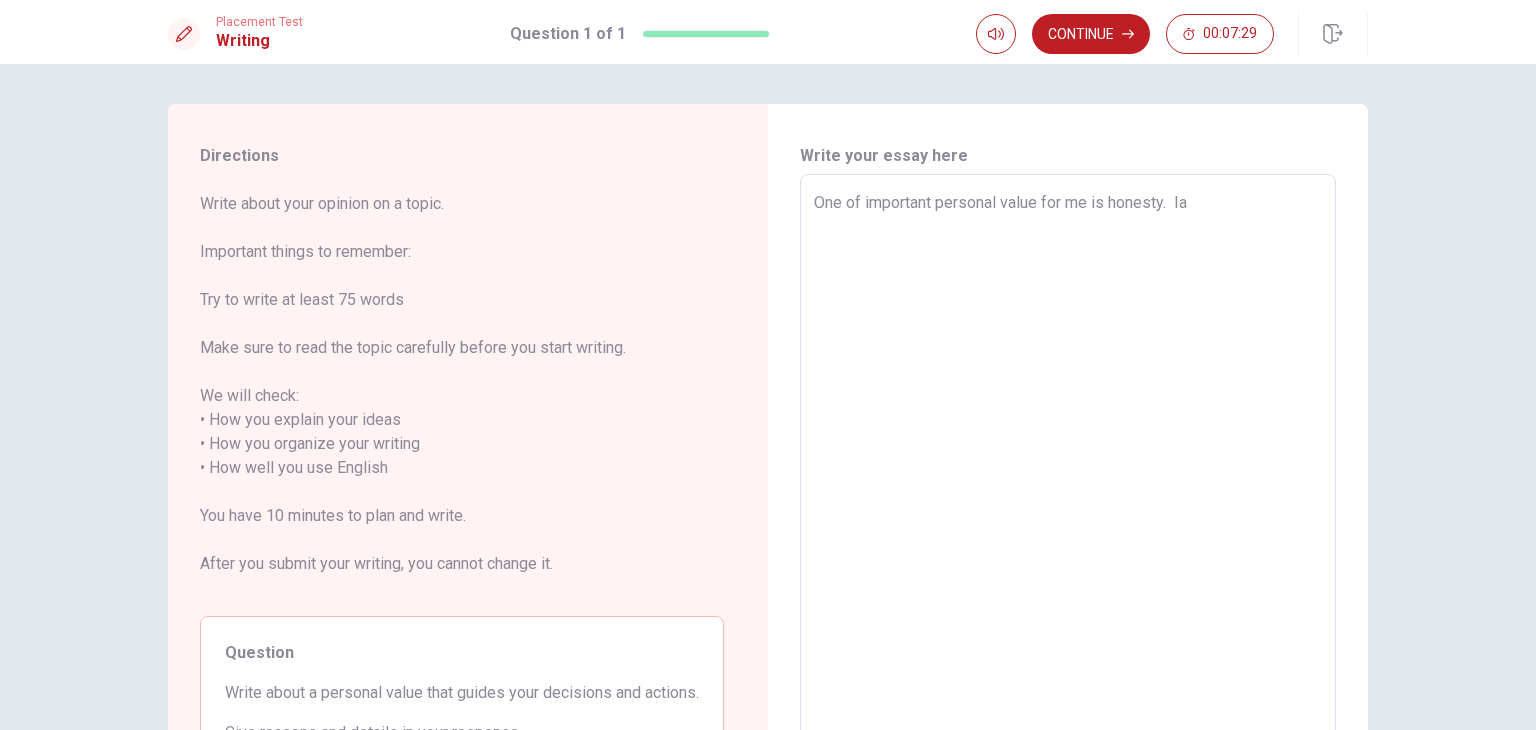 type on "x" 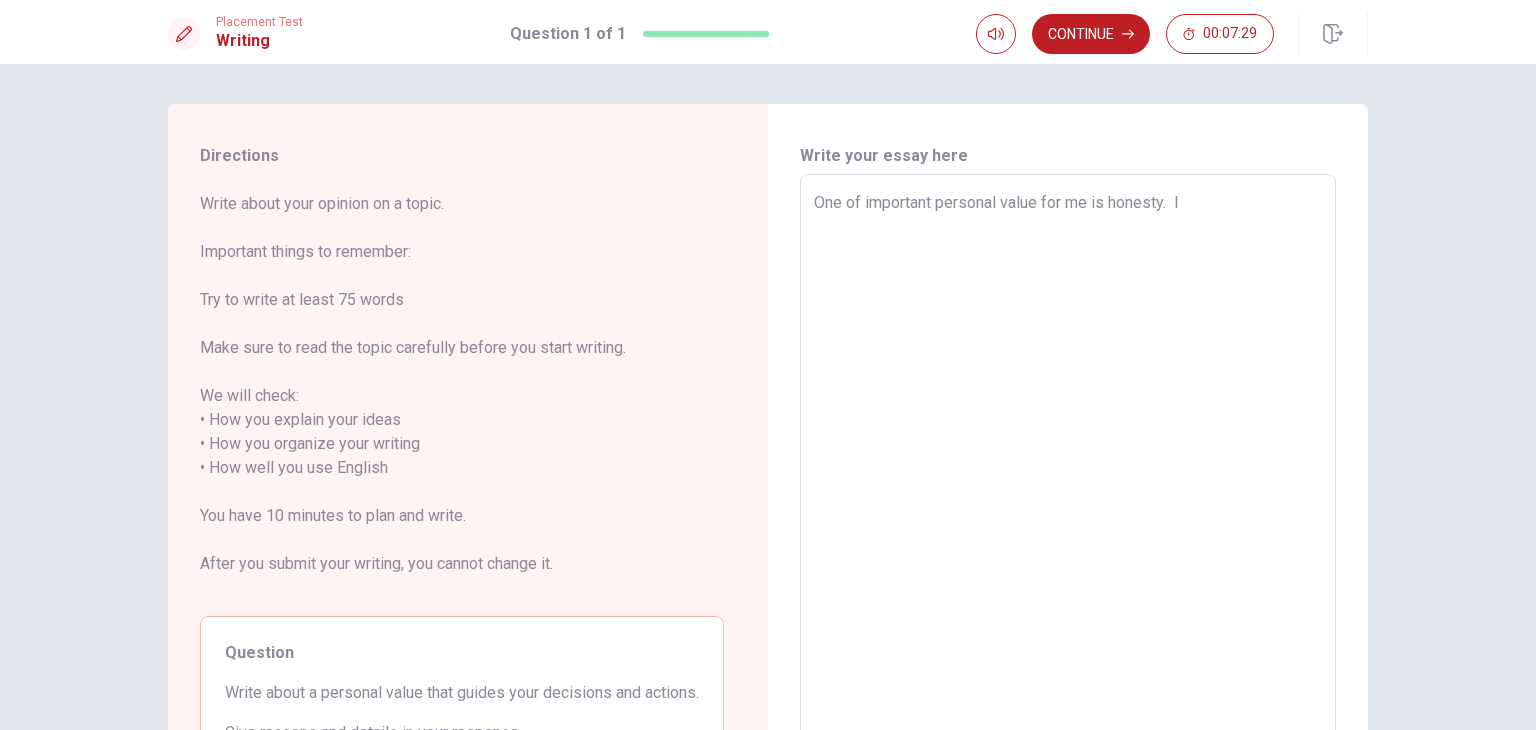 type on "x" 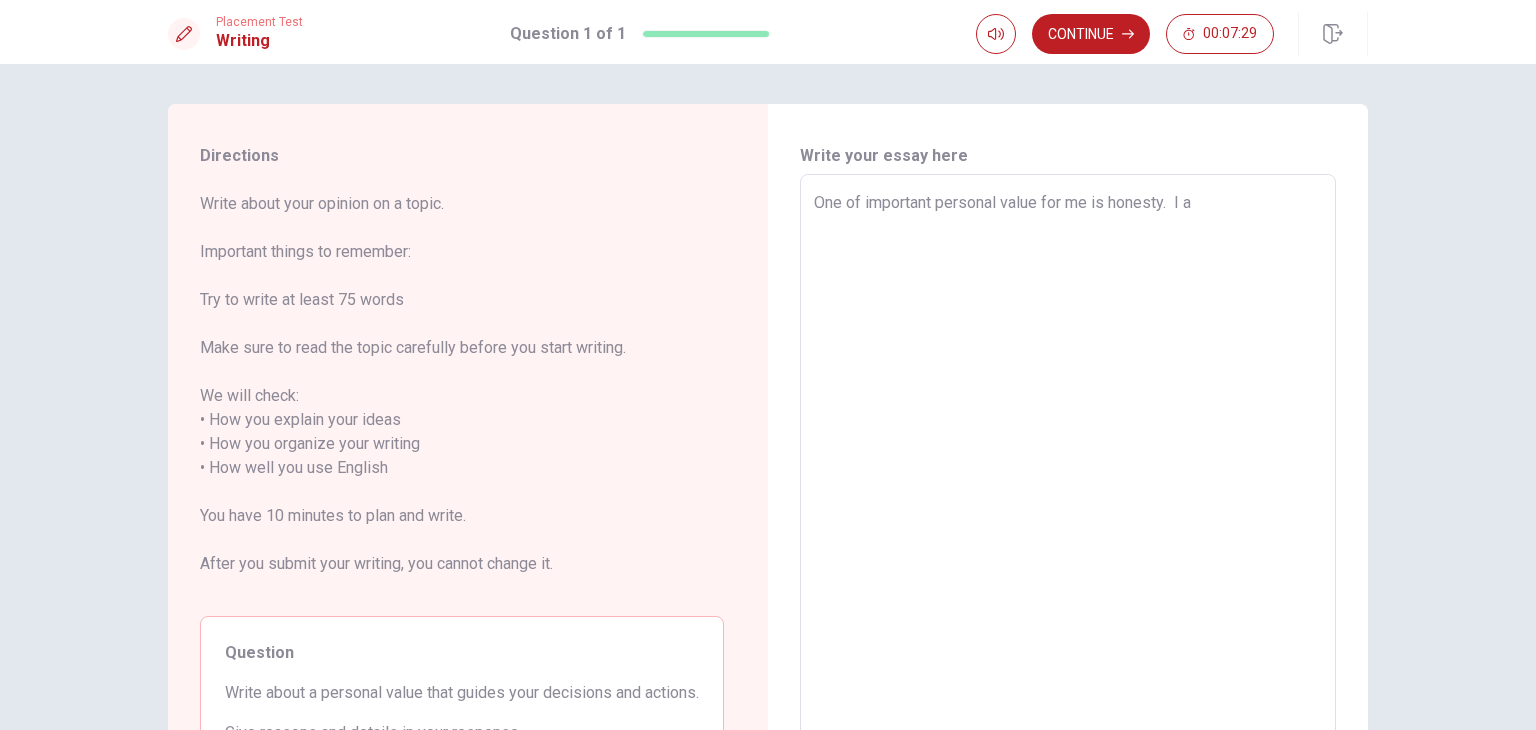 type on "x" 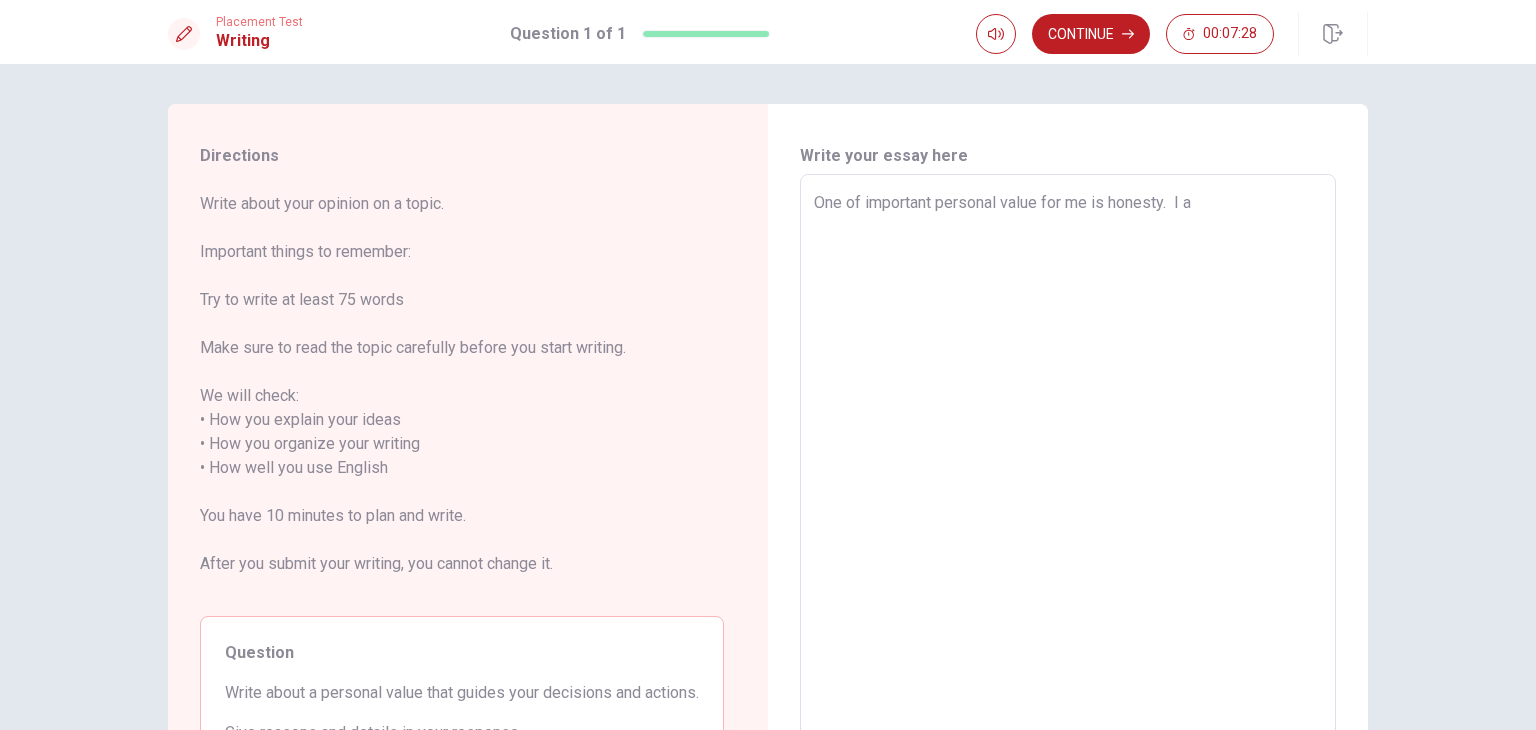 type on "One of important personal value for me is honesty.  I al" 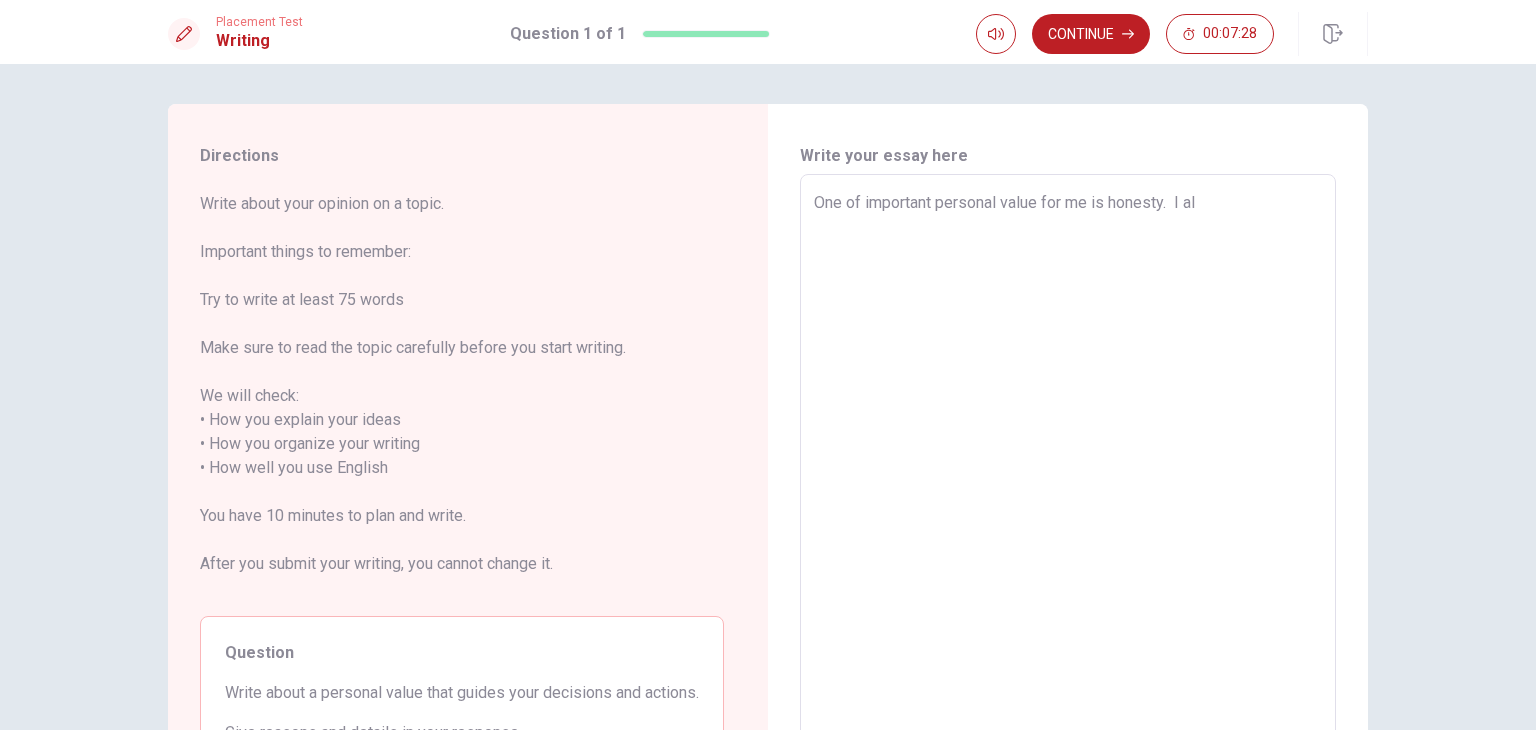 type on "x" 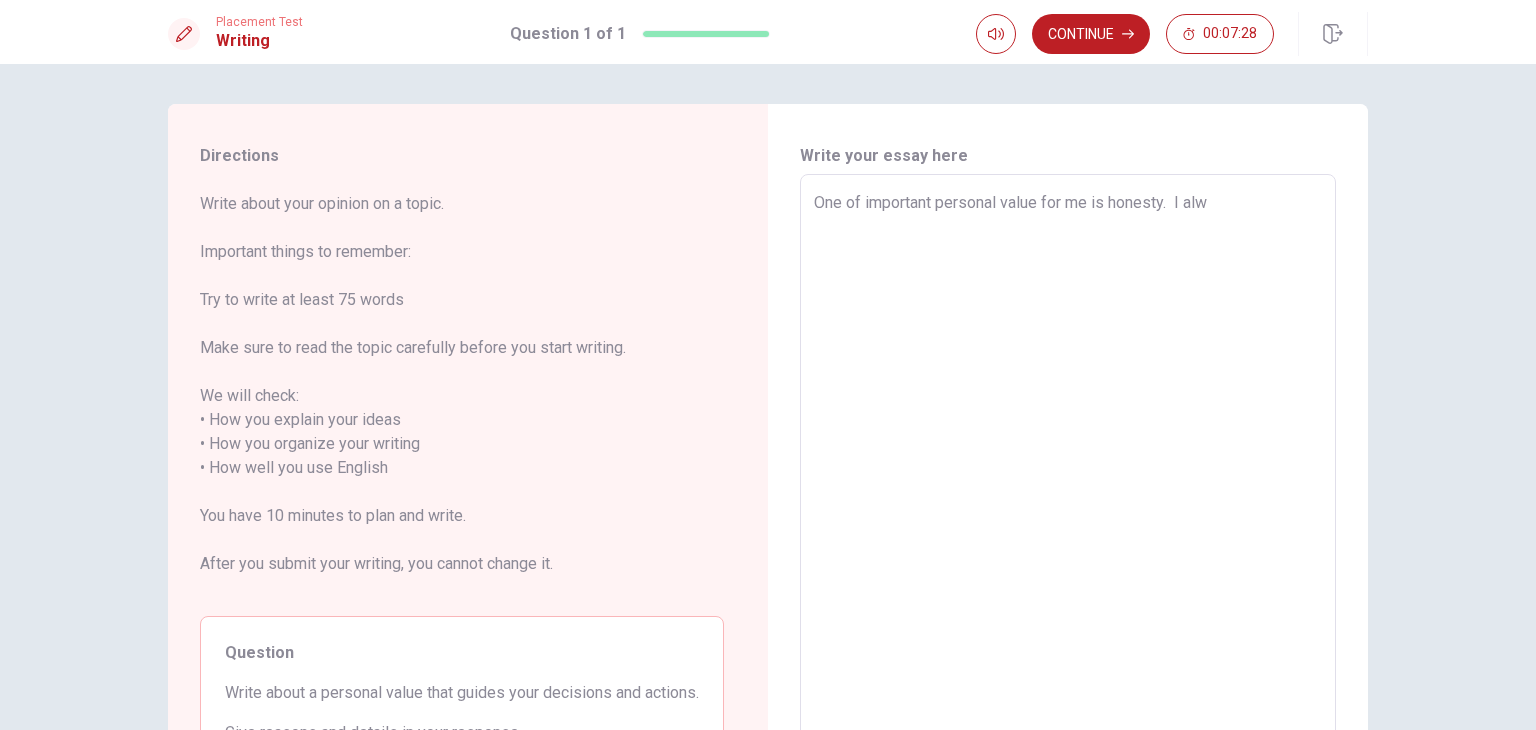 type on "x" 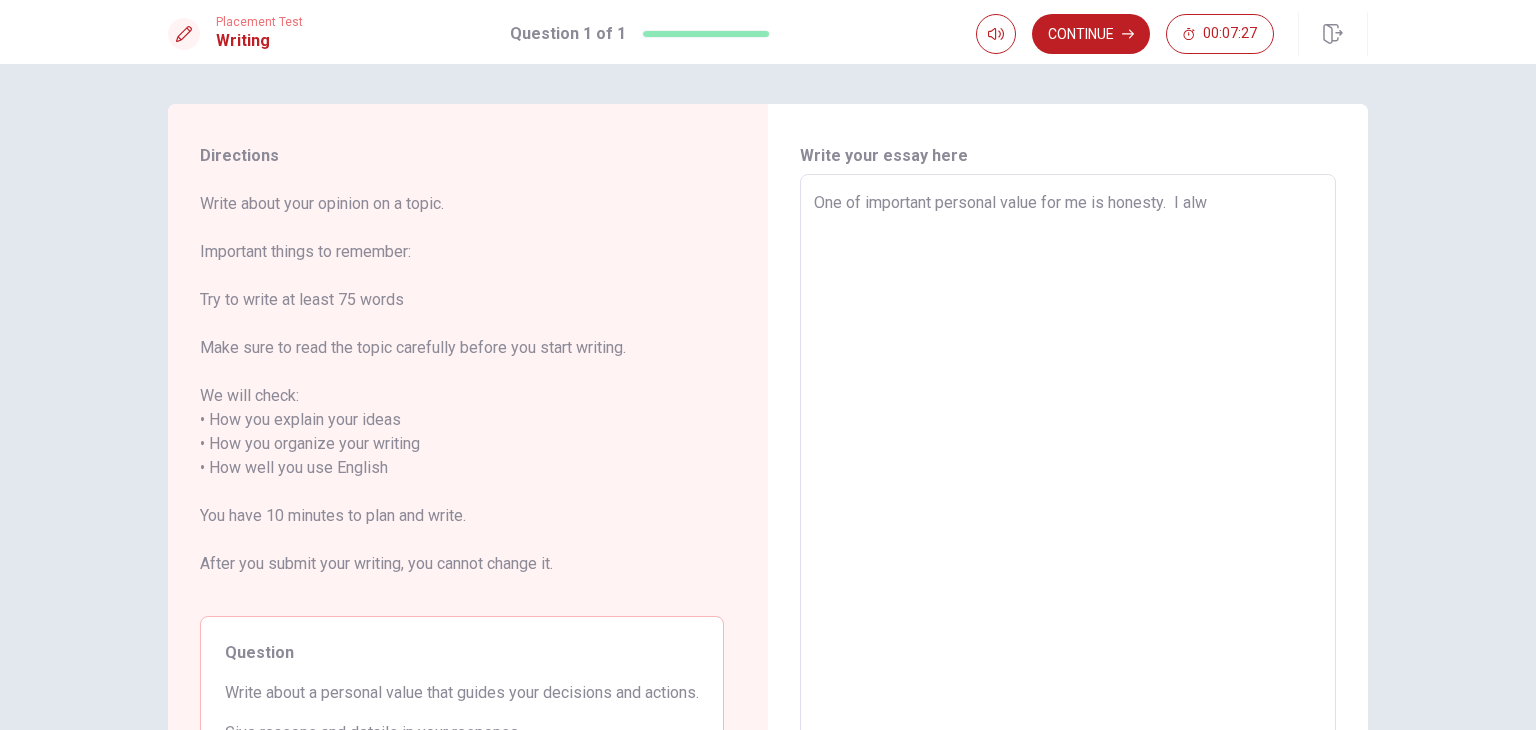 type on "One of important personal value for me is honesty.  I alwa" 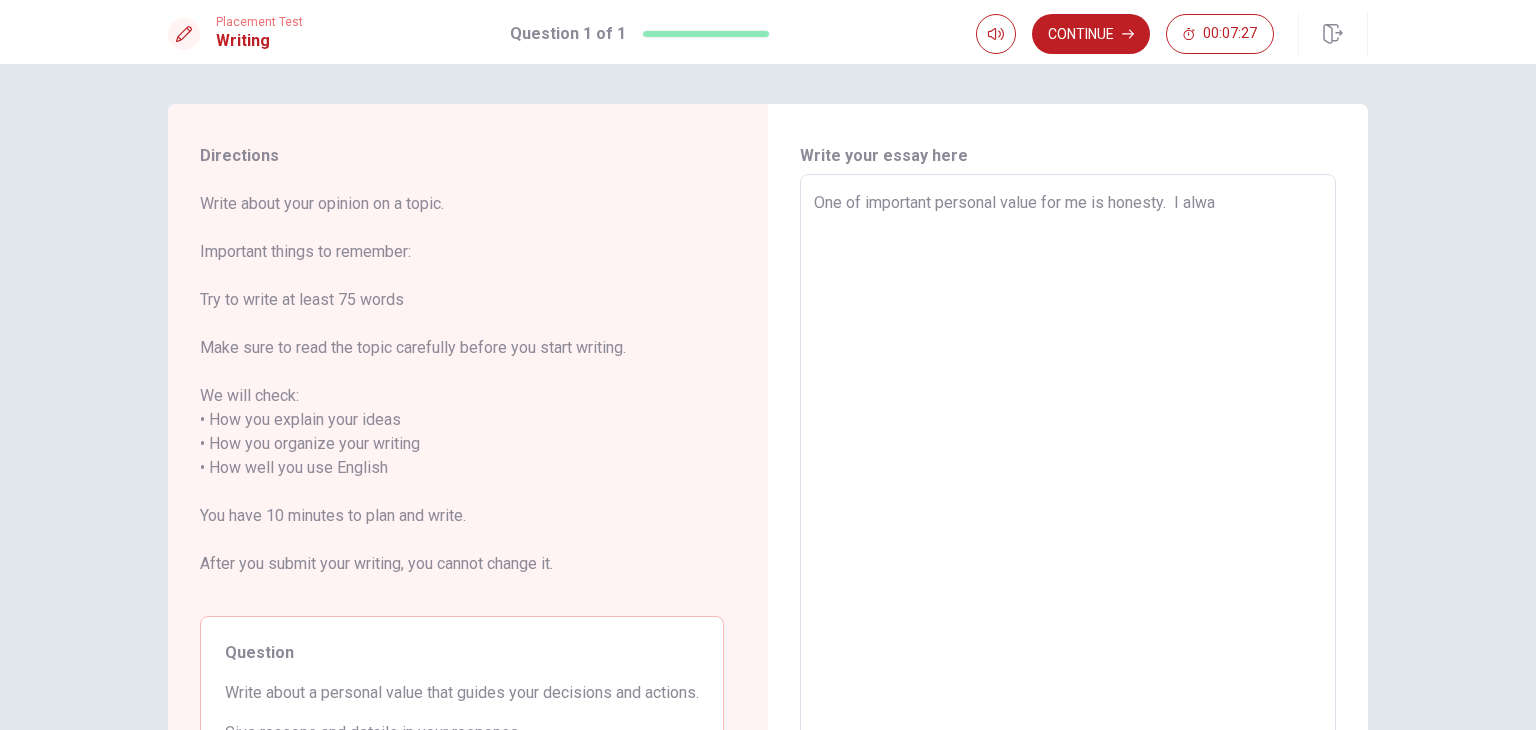 type on "x" 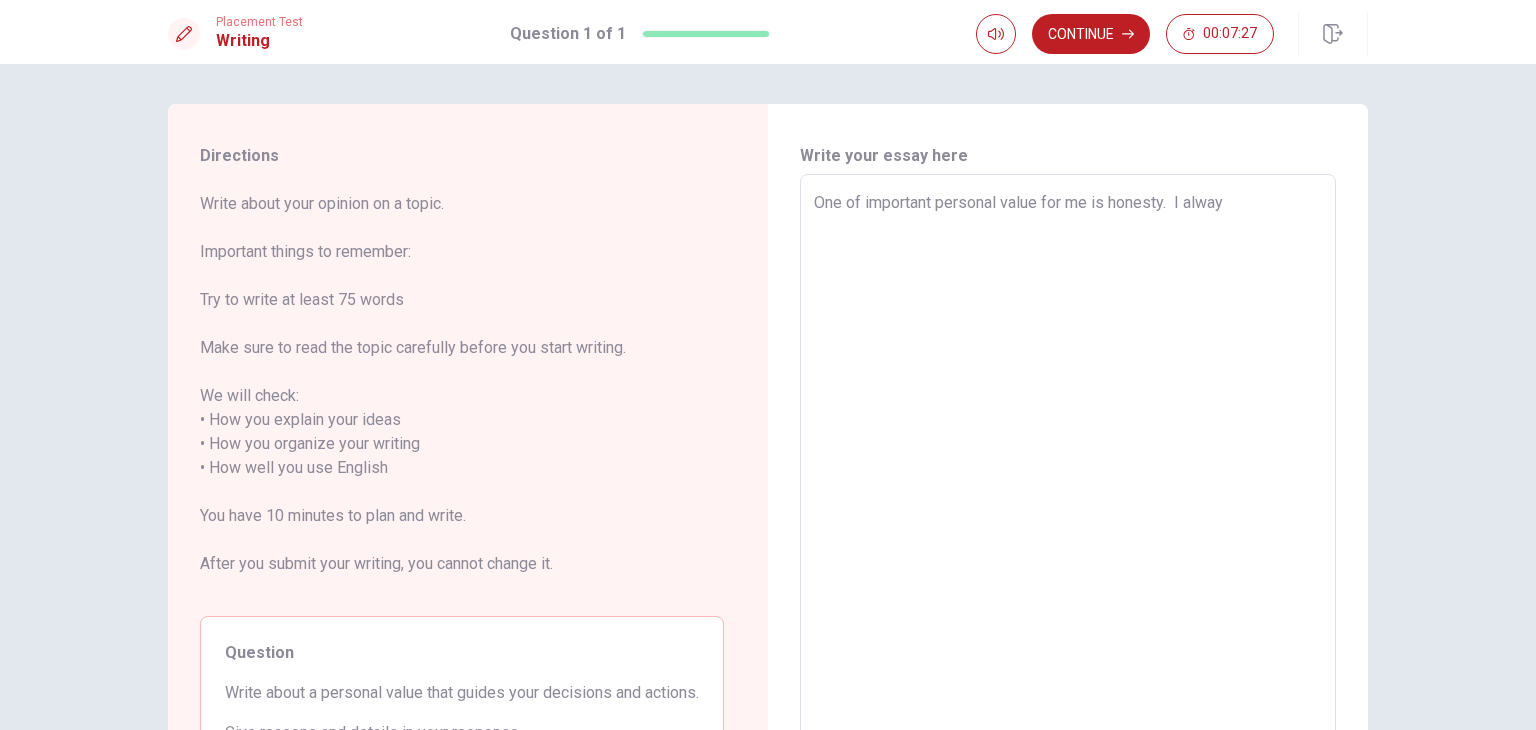 type on "x" 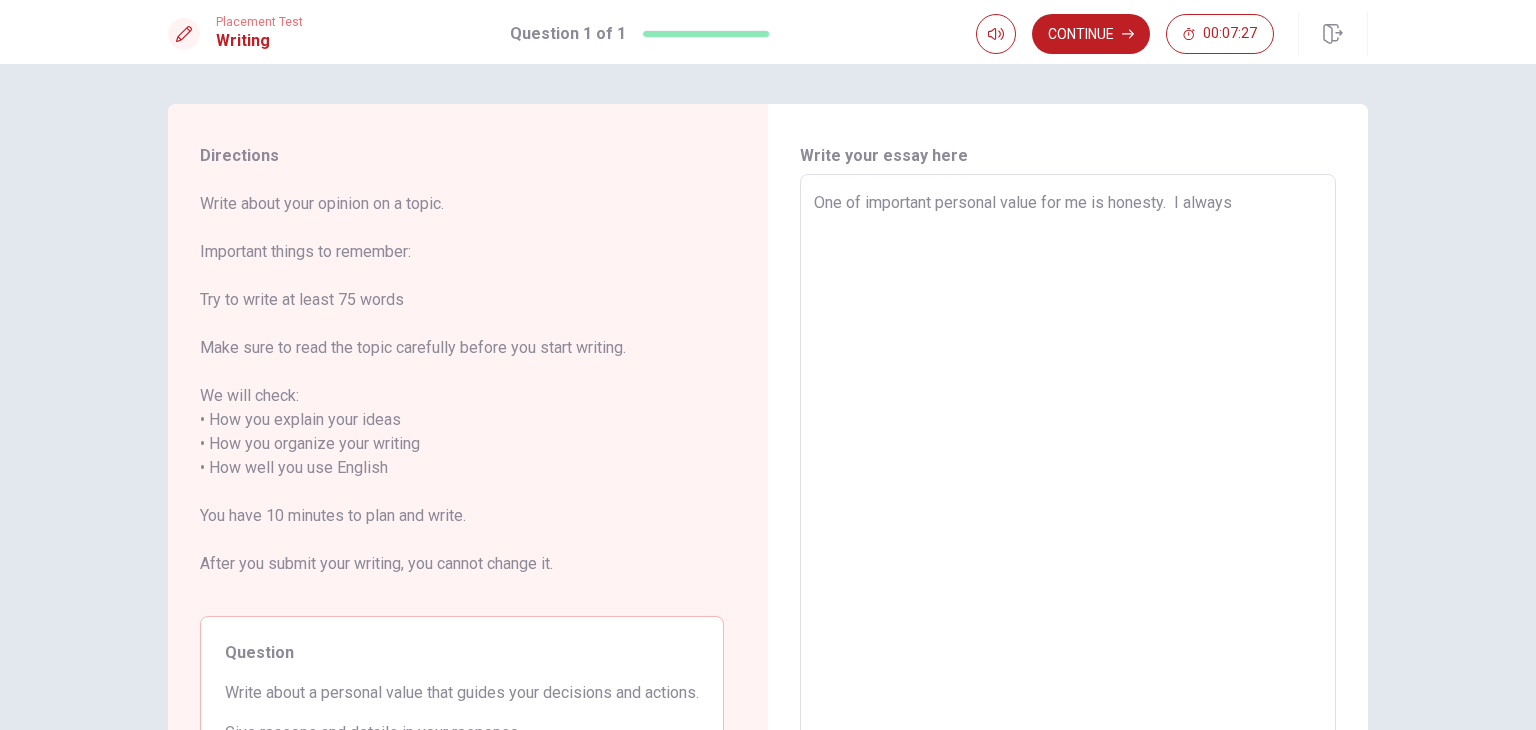 type on "x" 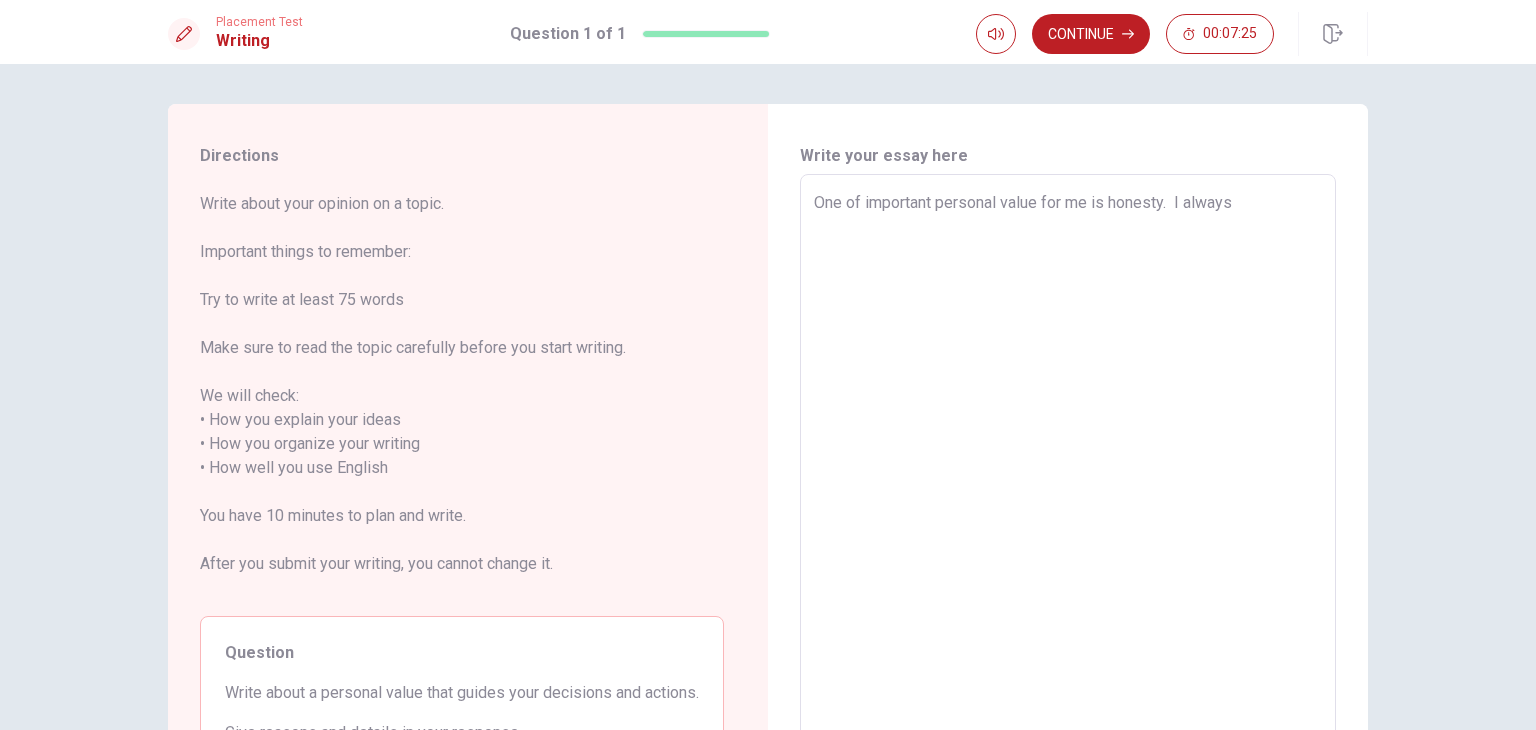 type on "x" 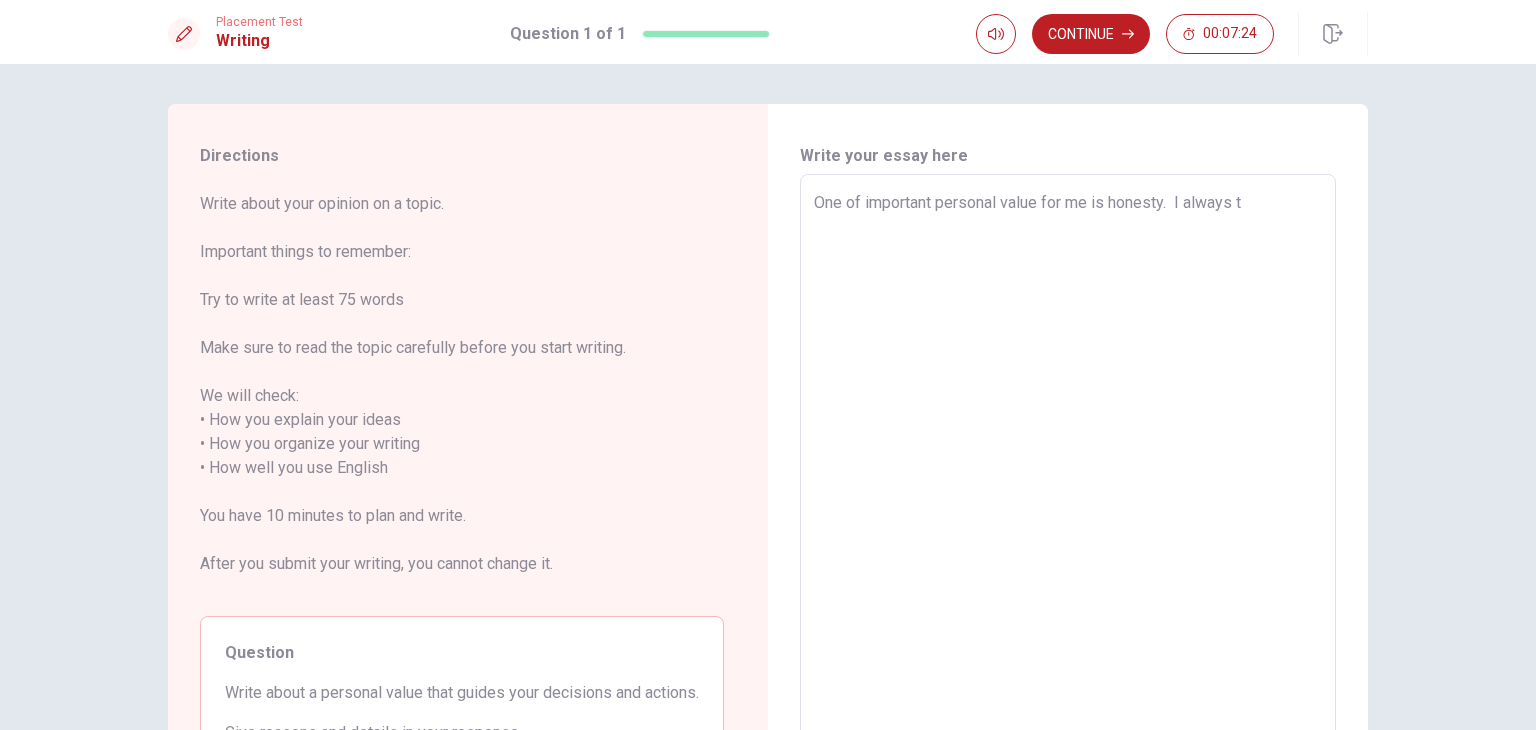 type on "x" 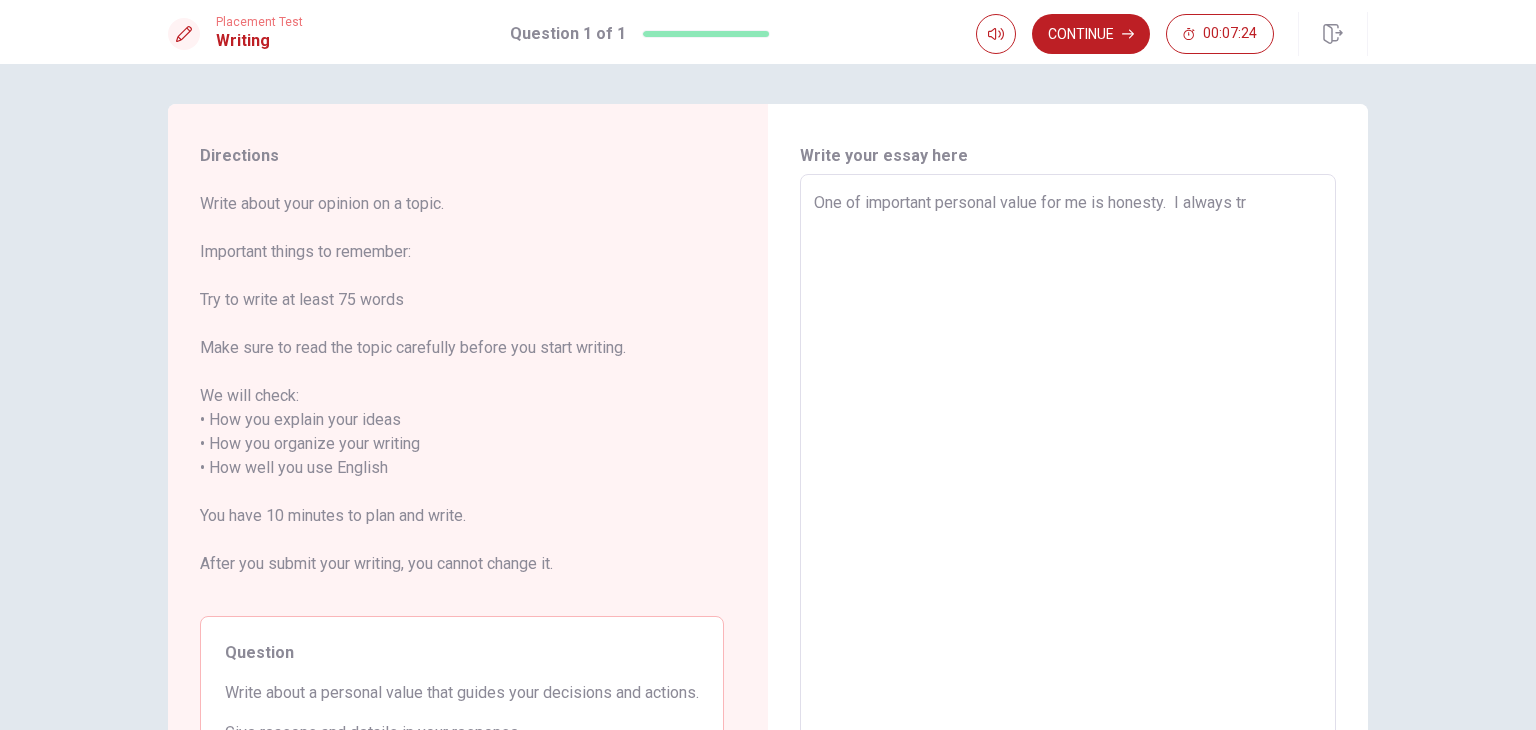 type on "x" 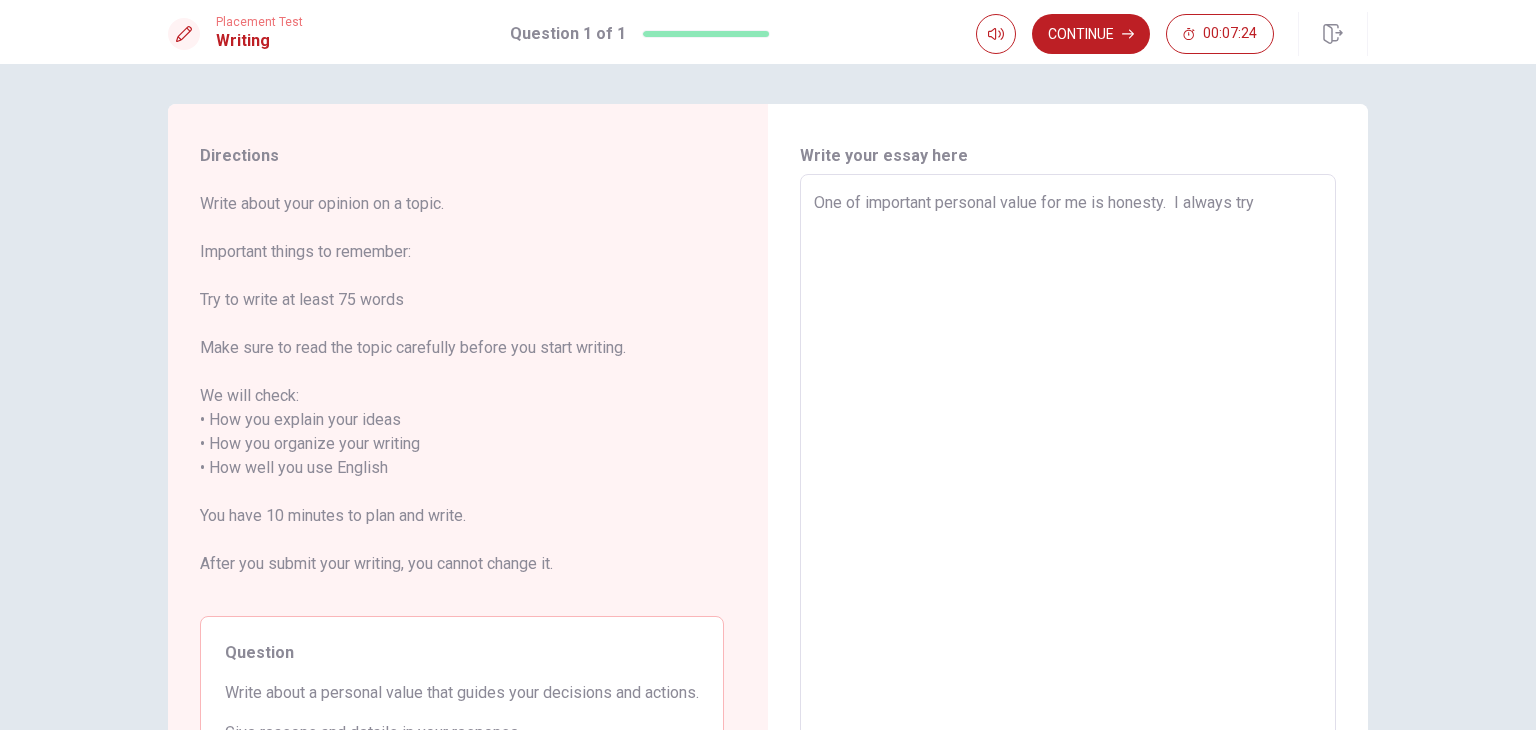type on "x" 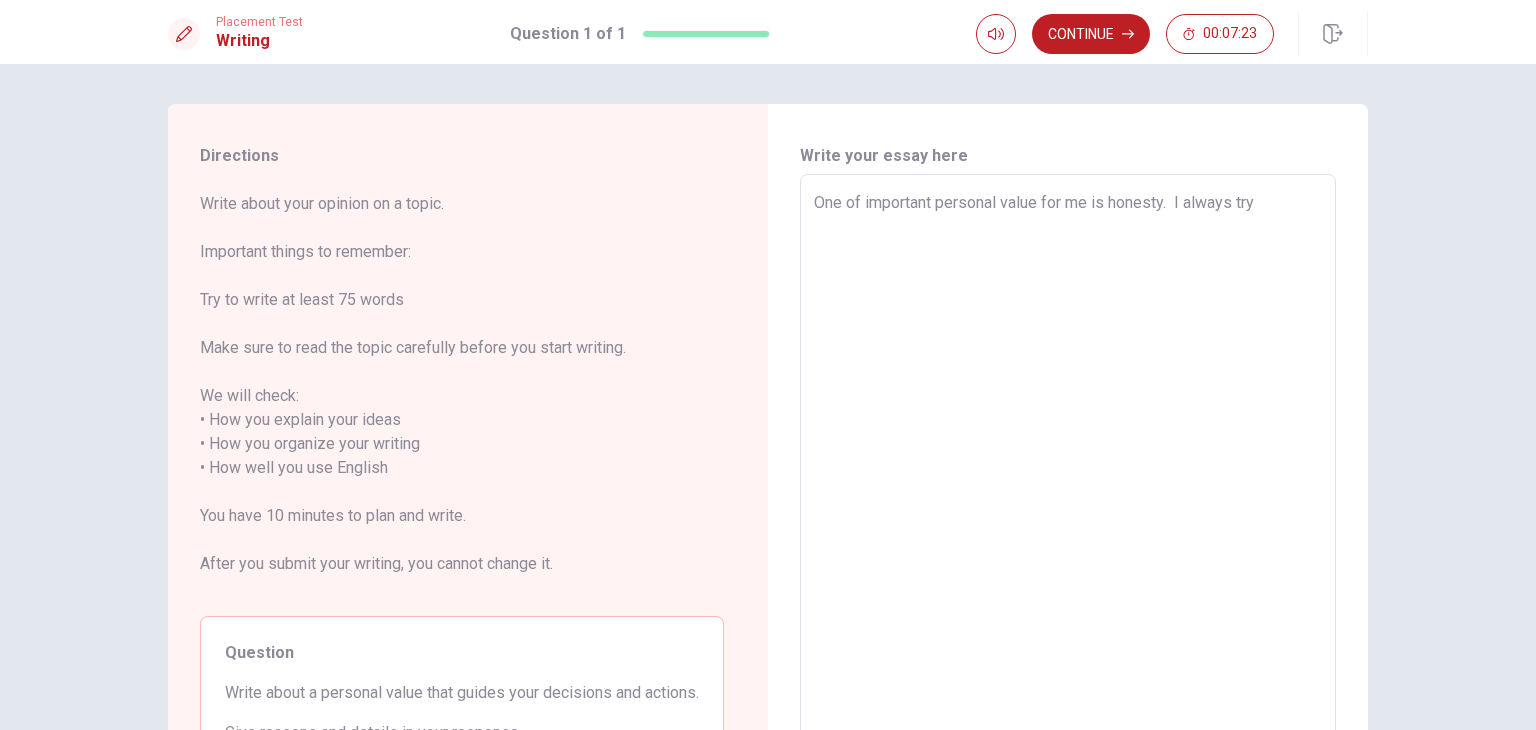 type on "One of important personal value for me is honesty.  I always try t" 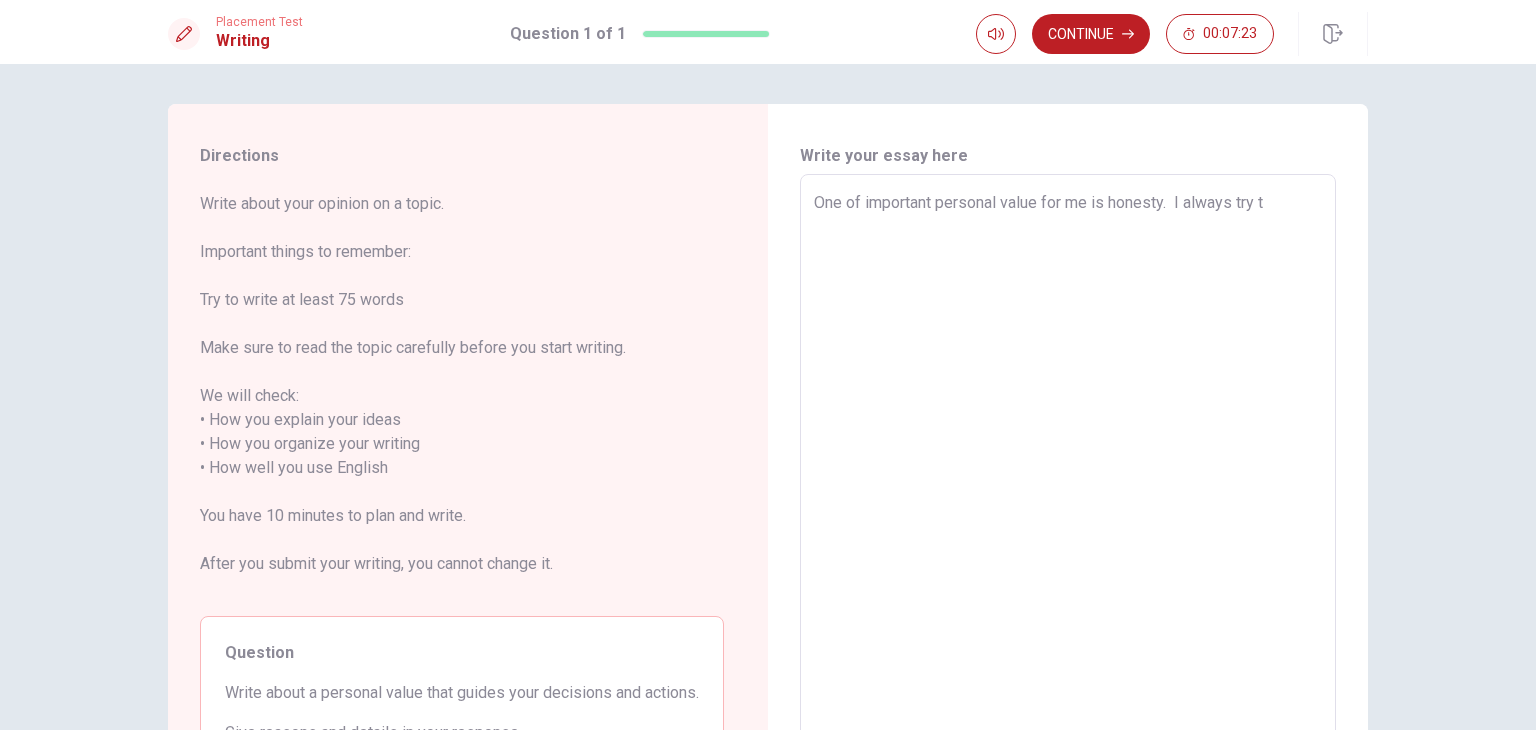 type on "x" 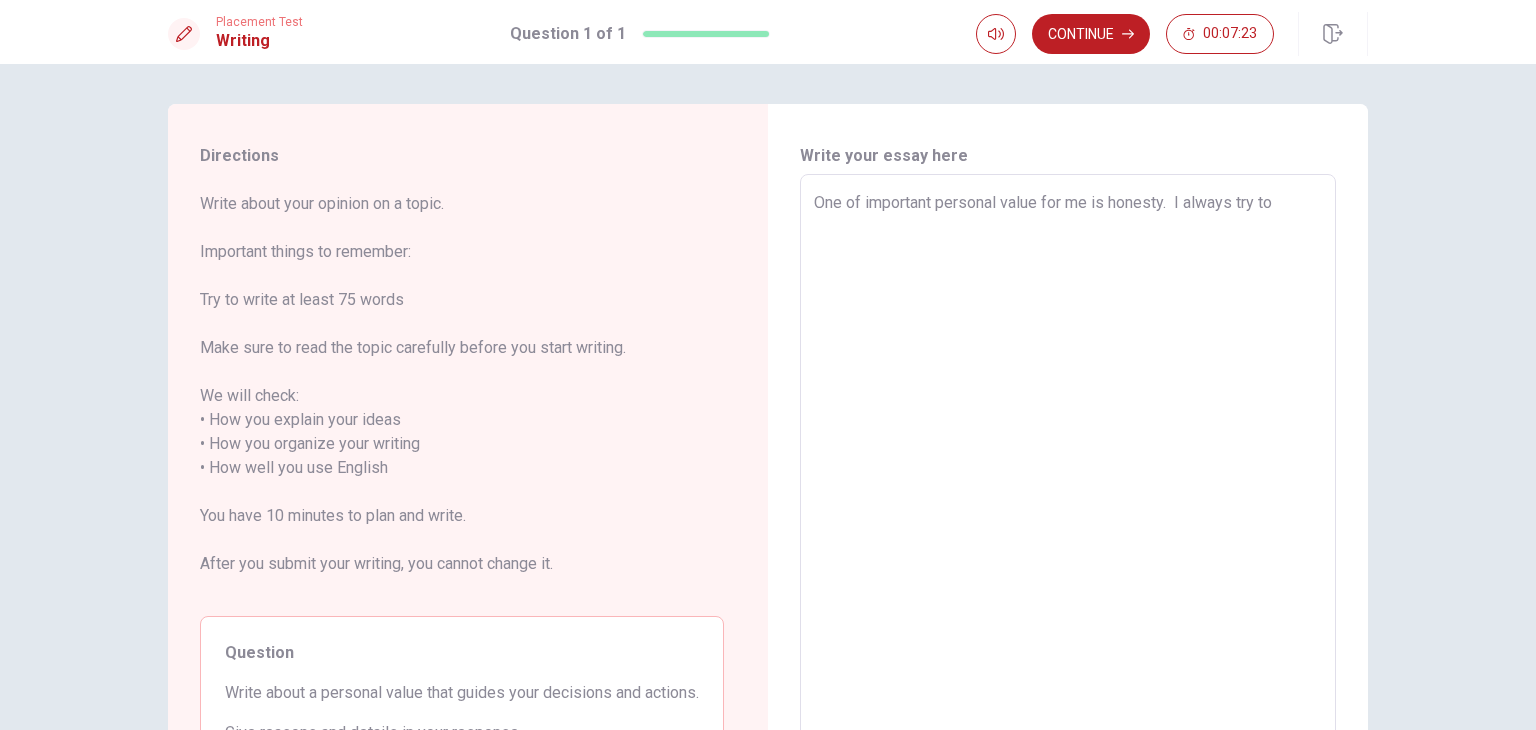 type on "One of important personal value for me is honesty.  I always try to" 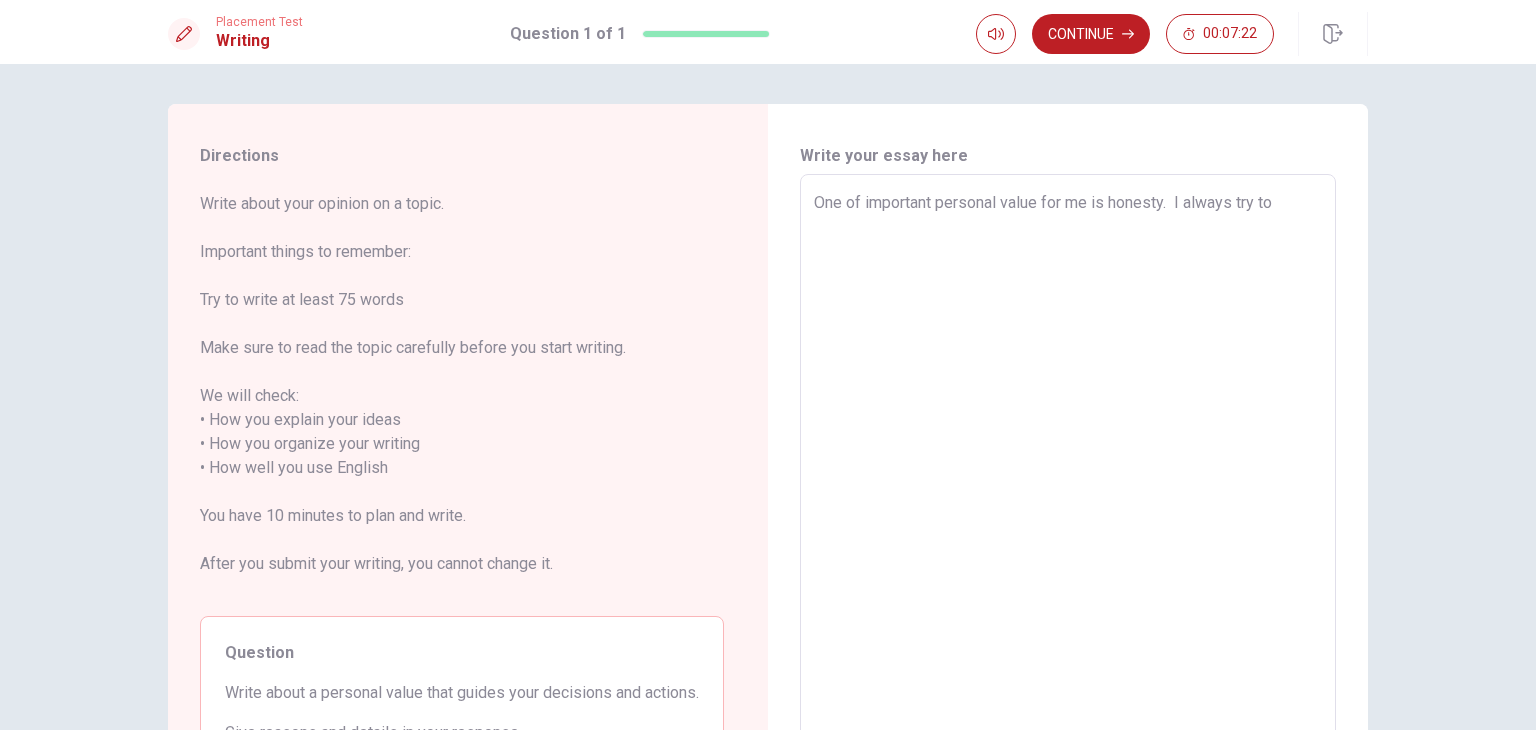 type on "x" 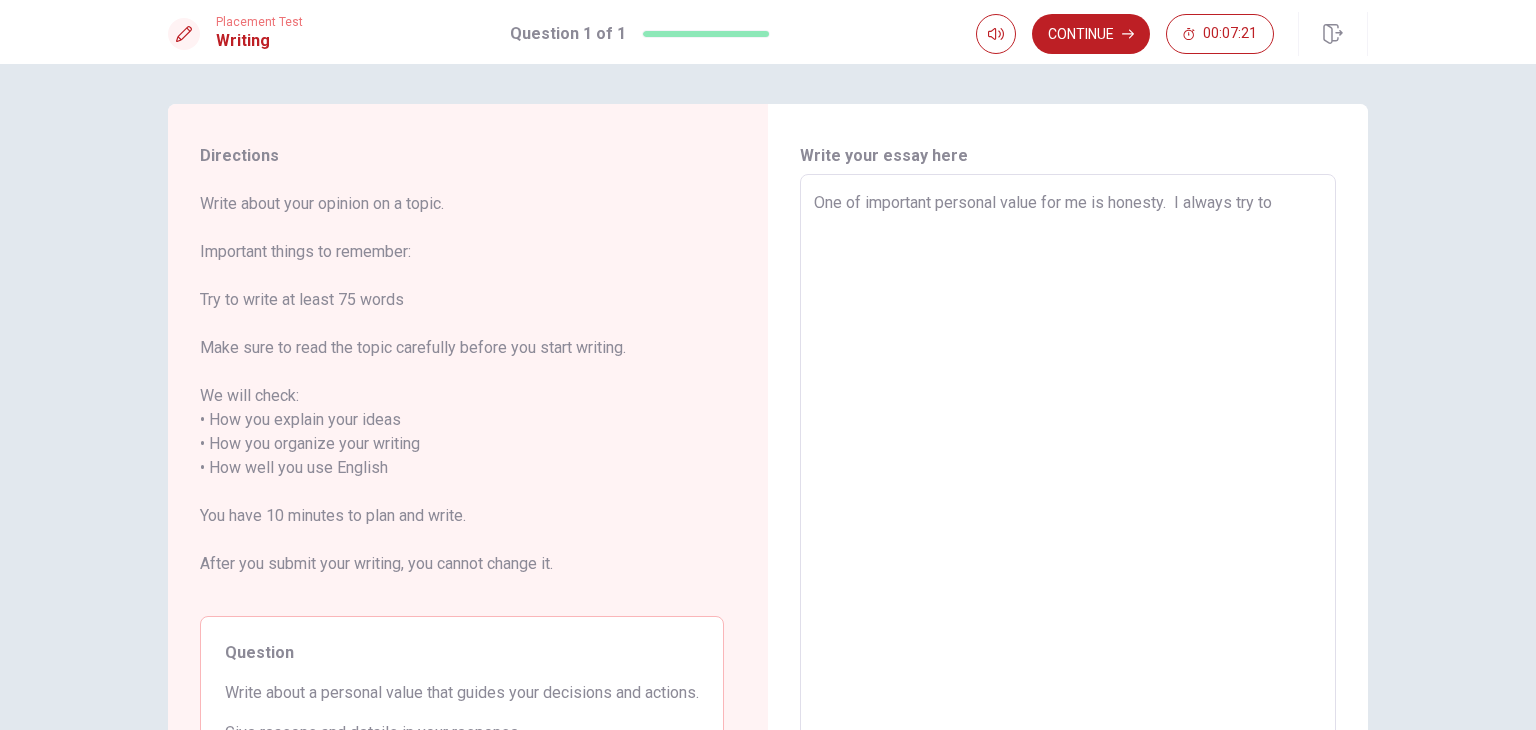 type on "One of important personal value for me is honesty.  I always try to b" 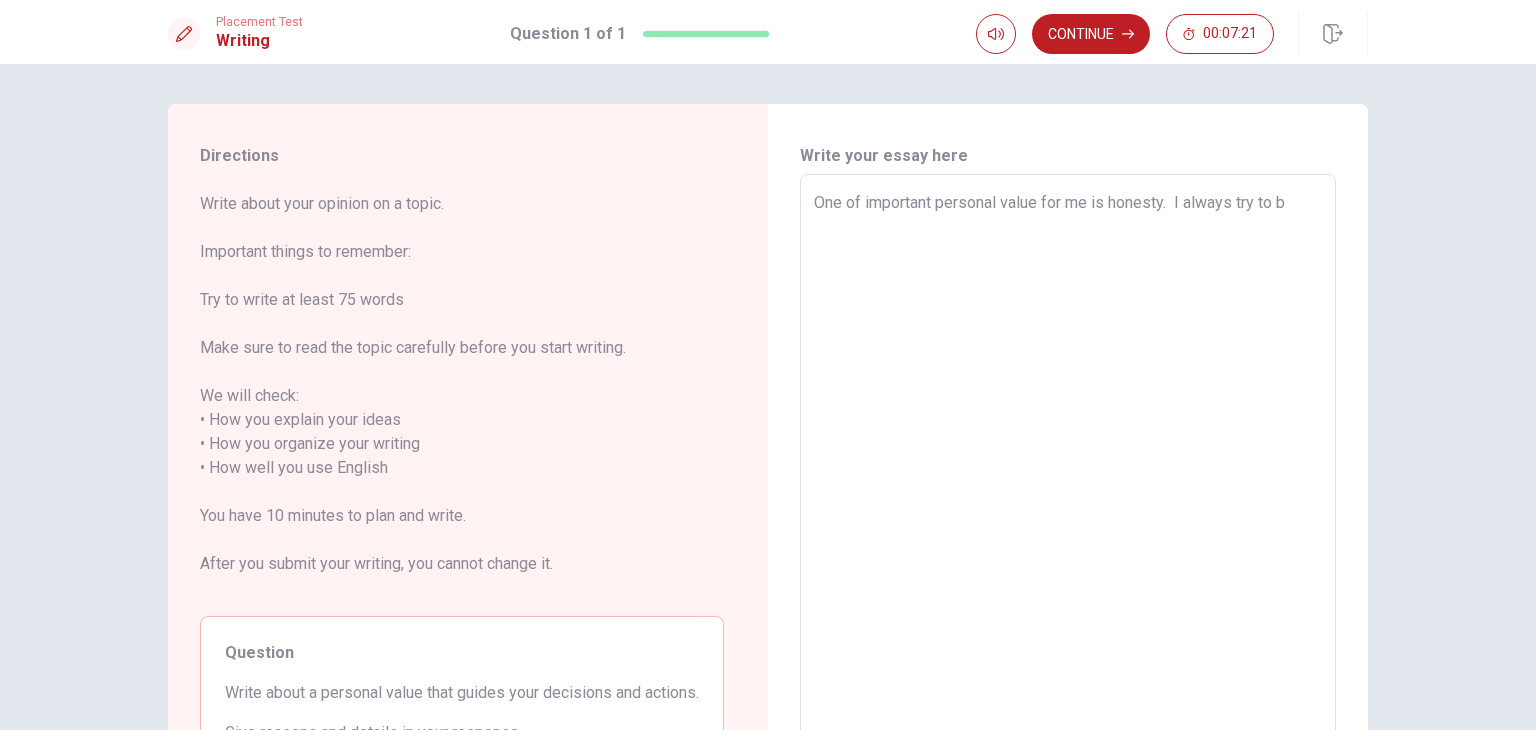 type on "x" 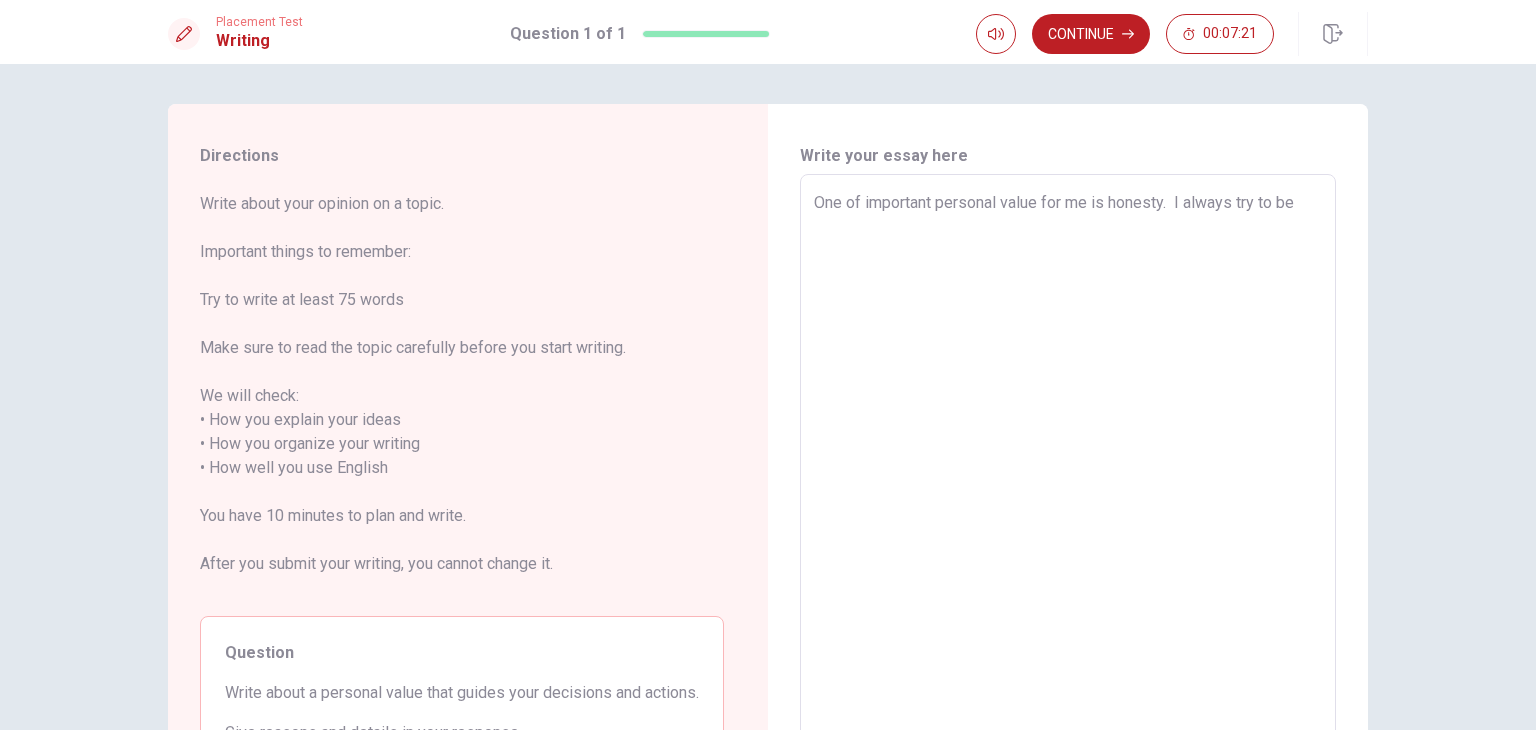 type on "x" 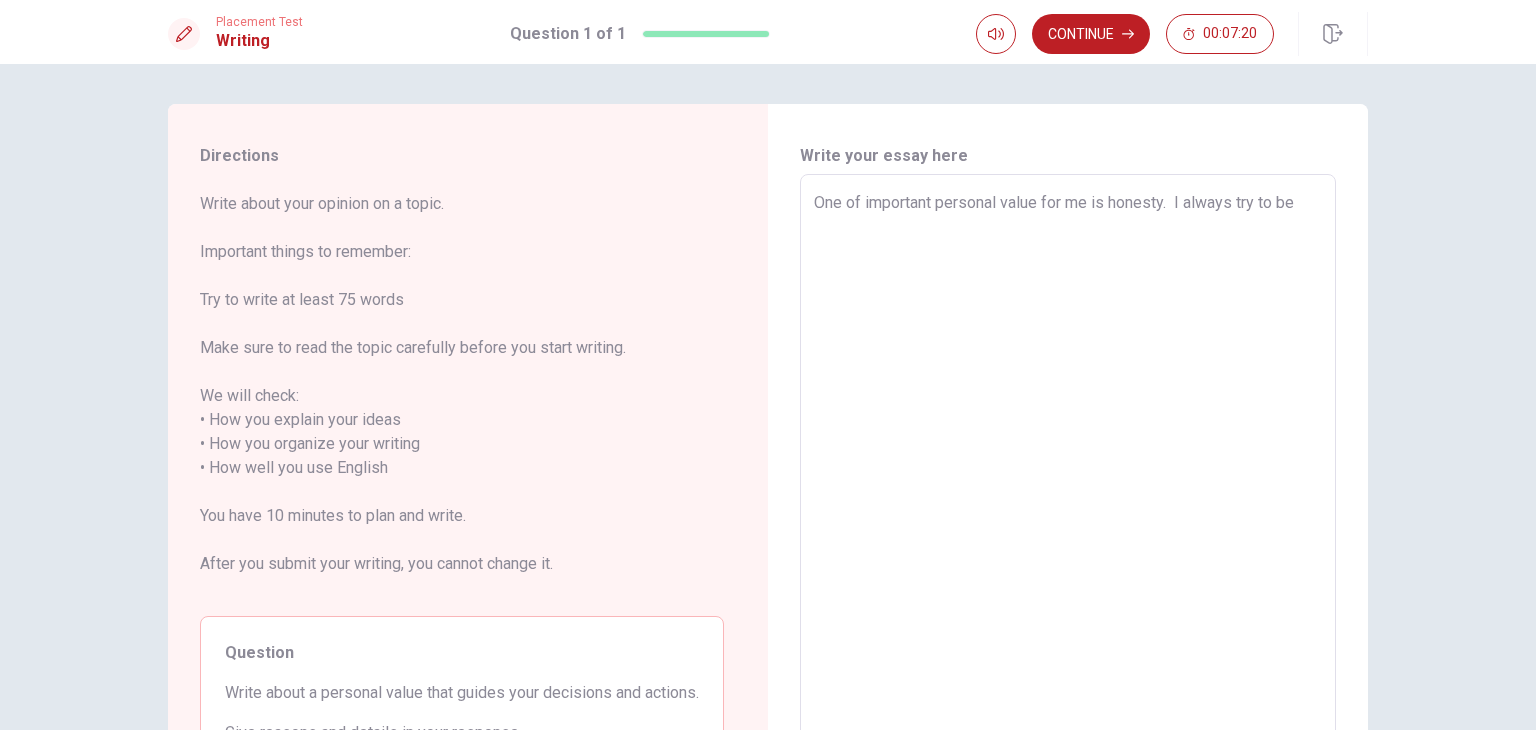 type on "One of important personal value for me is honesty.  I always try to be" 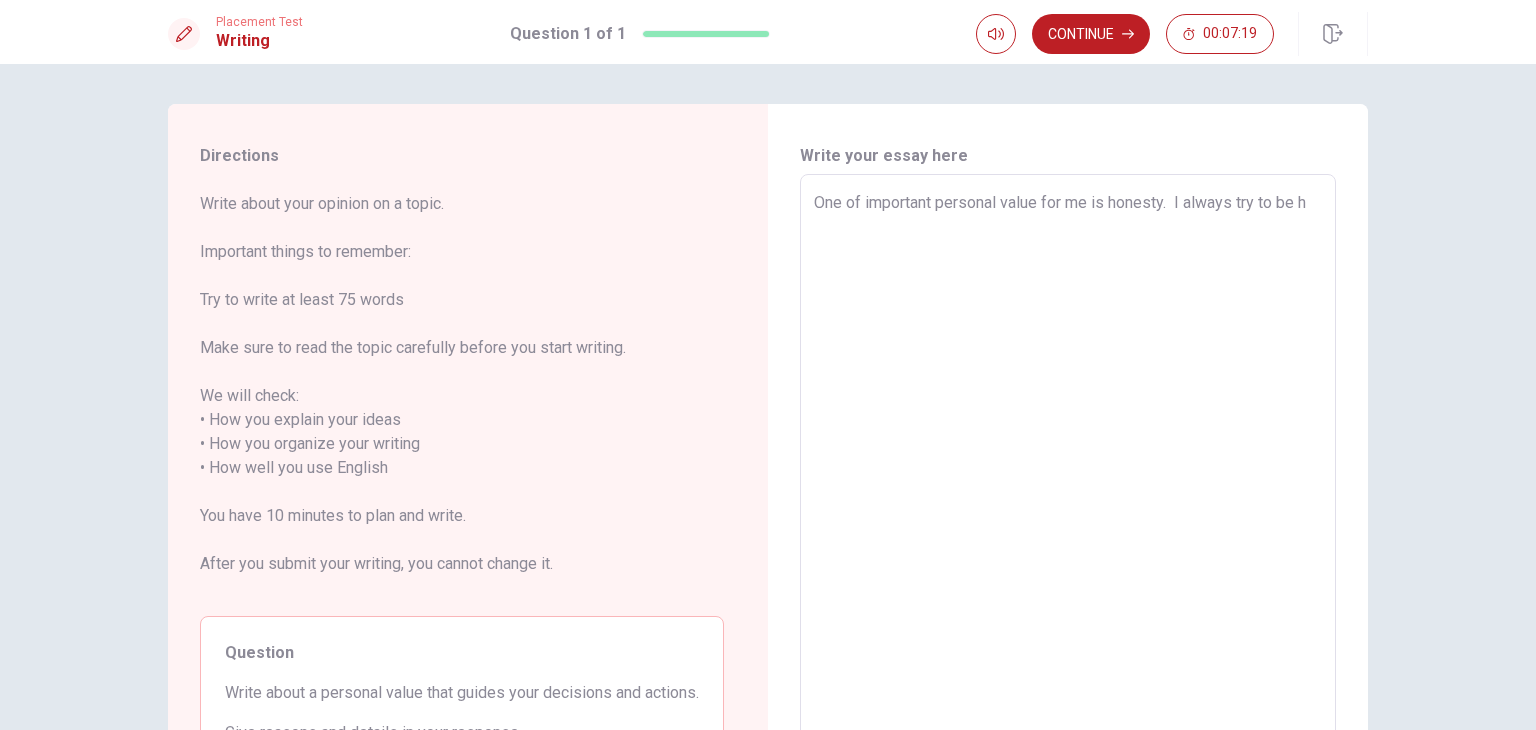type on "One of important personal value for me is honesty.  I always try to be ho" 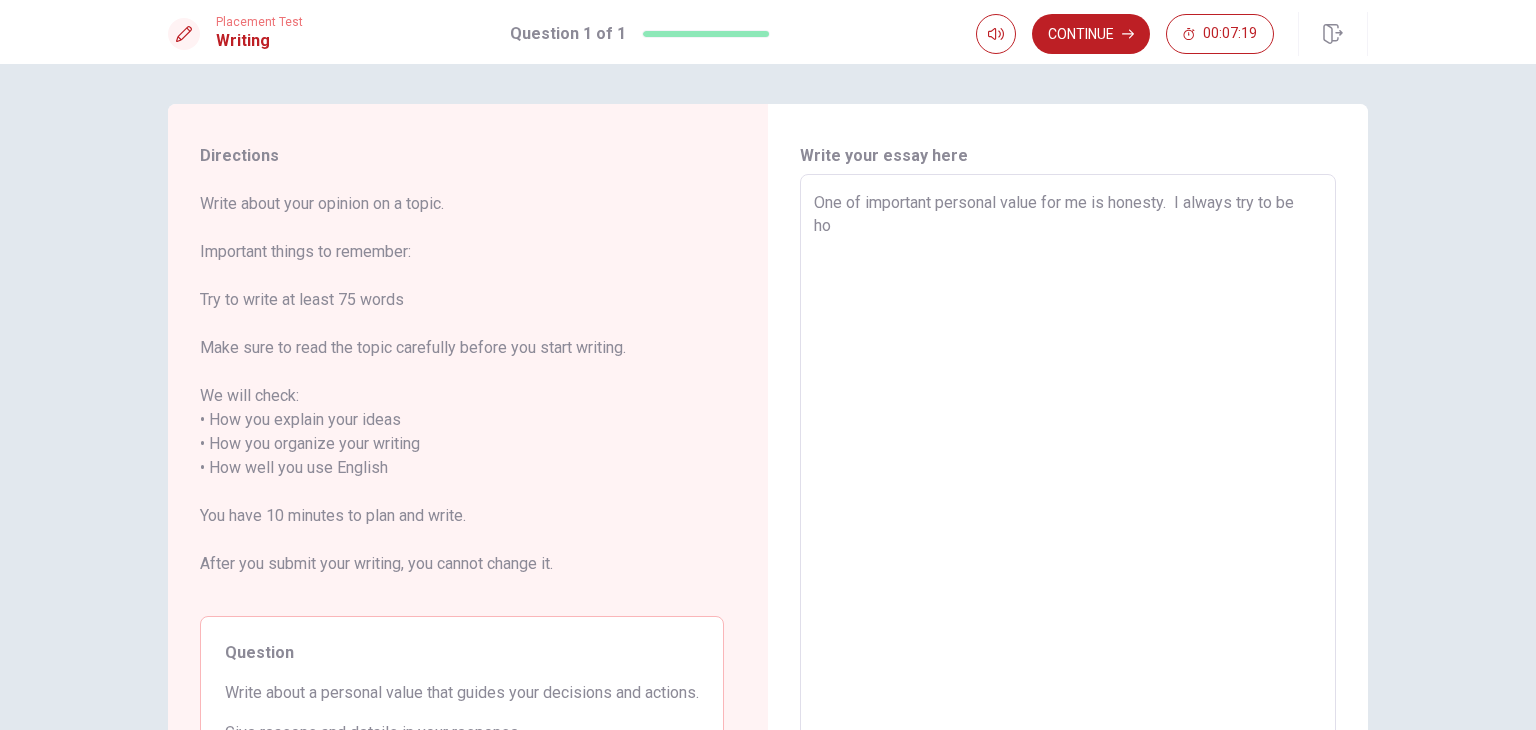 type on "x" 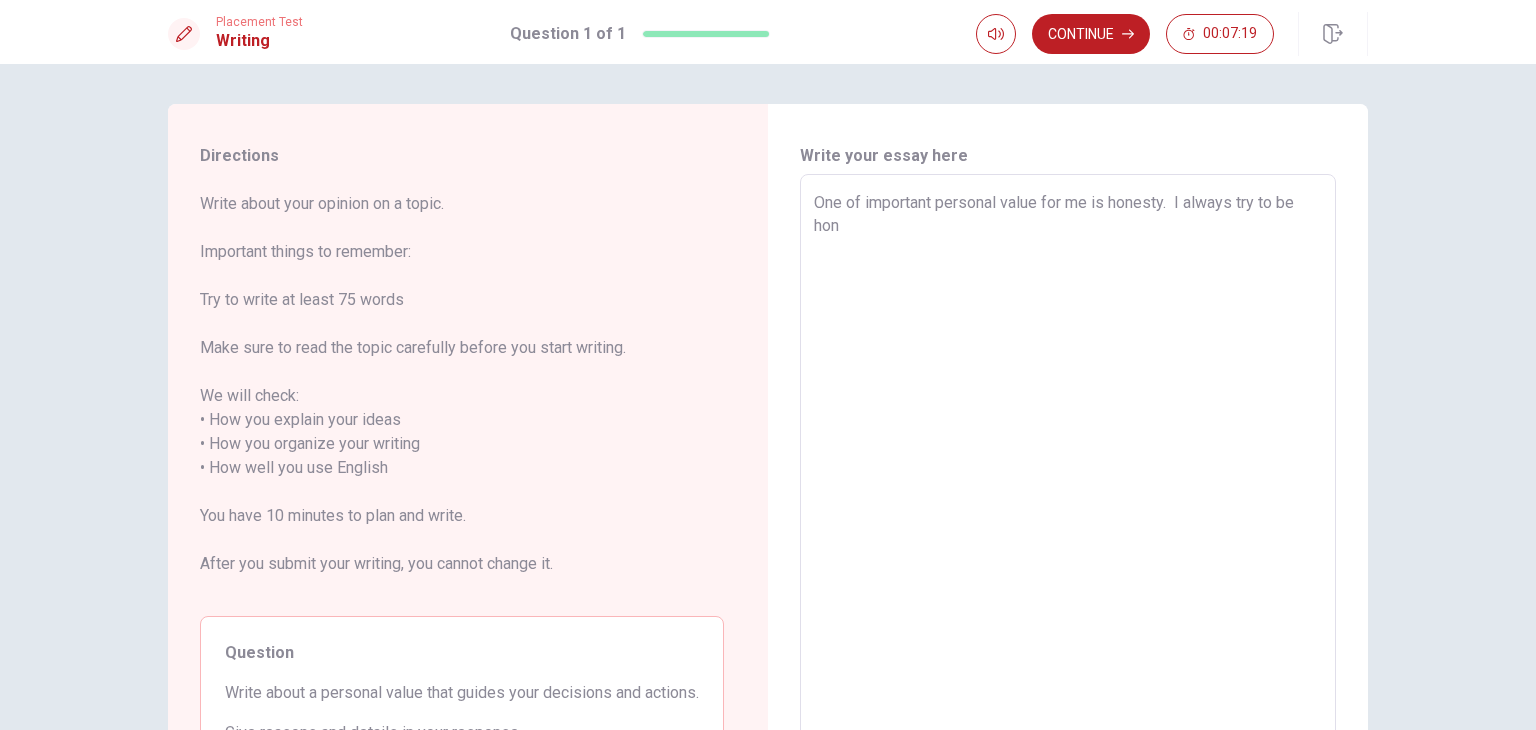 type on "x" 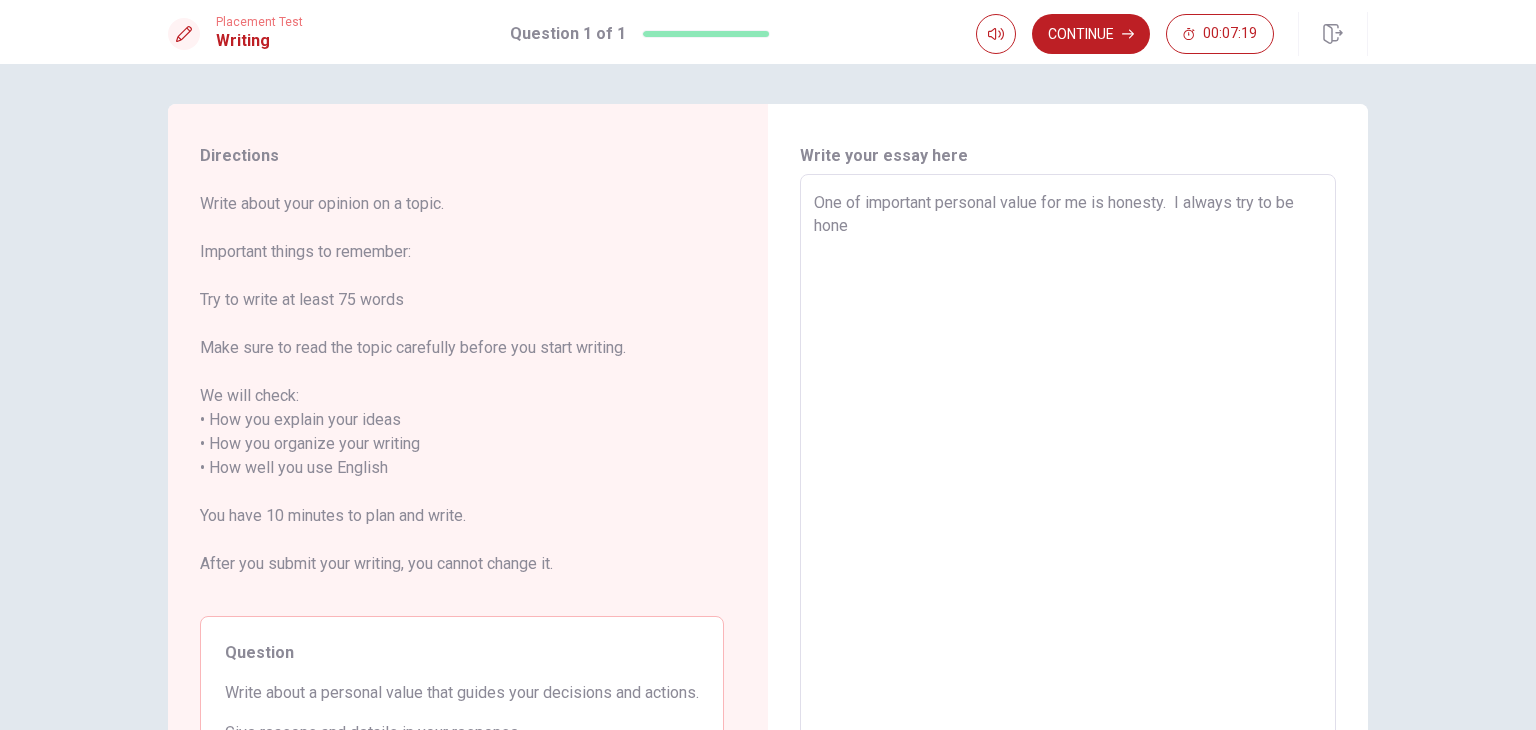 type on "x" 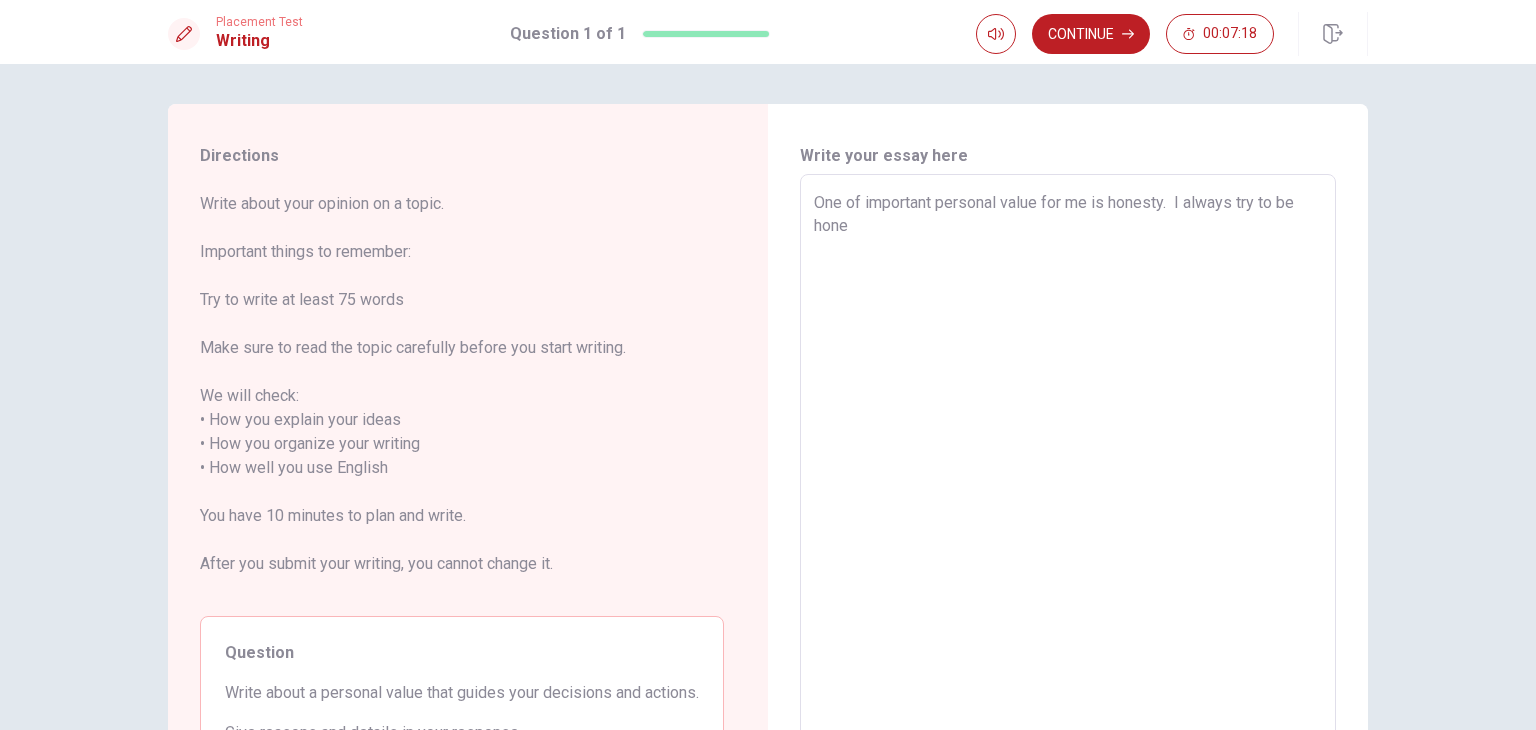 type on "One of important personal value for me is honesty.  I always try to be hones" 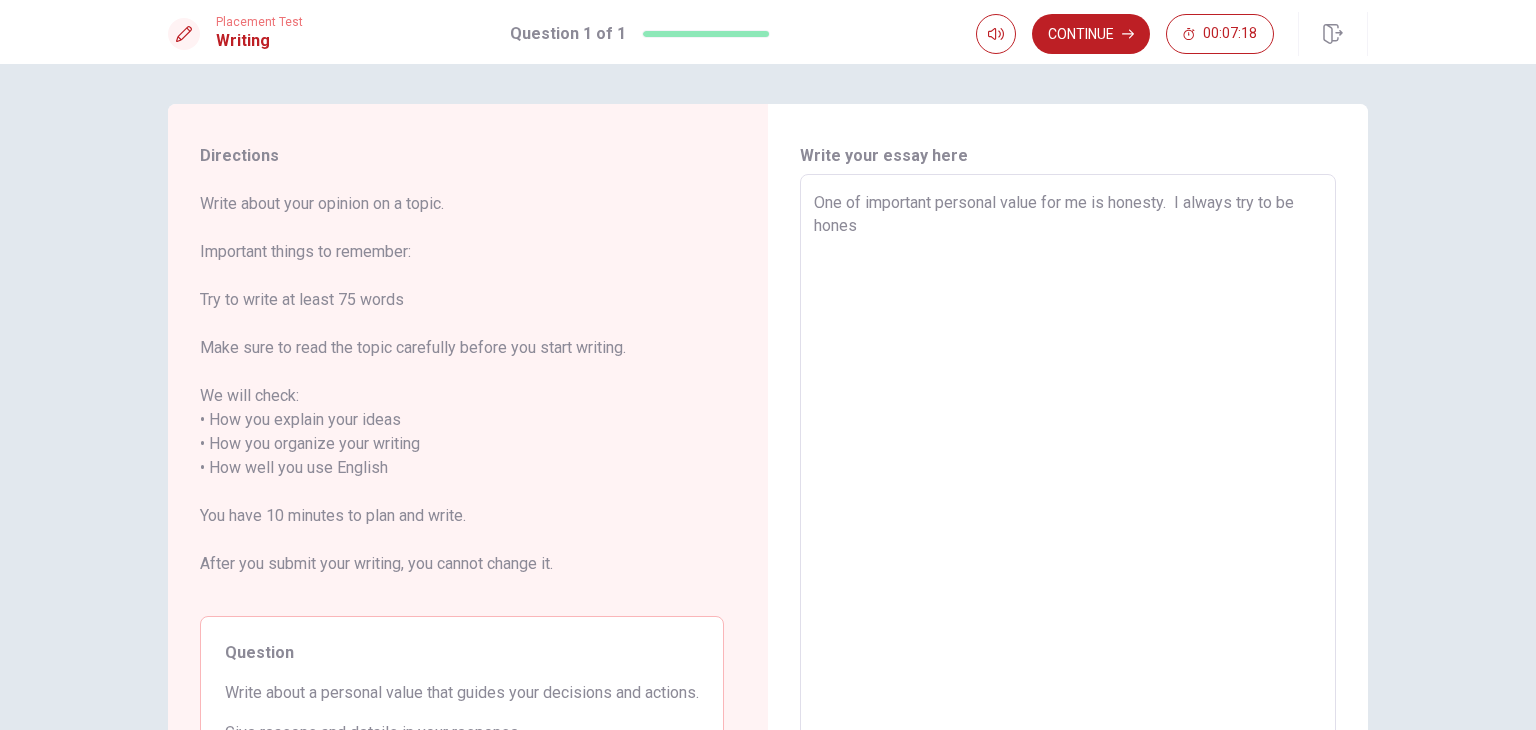 type on "x" 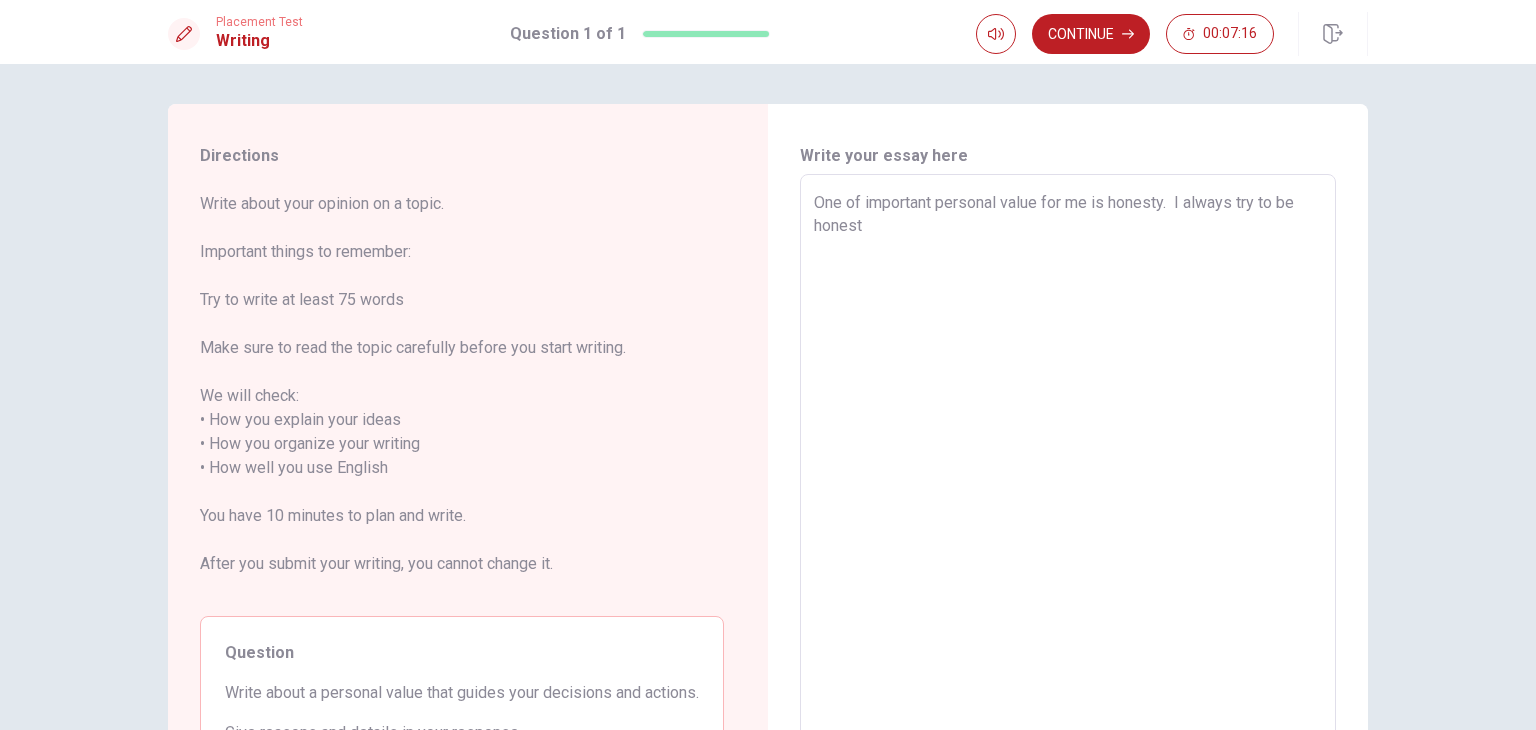 type on "x" 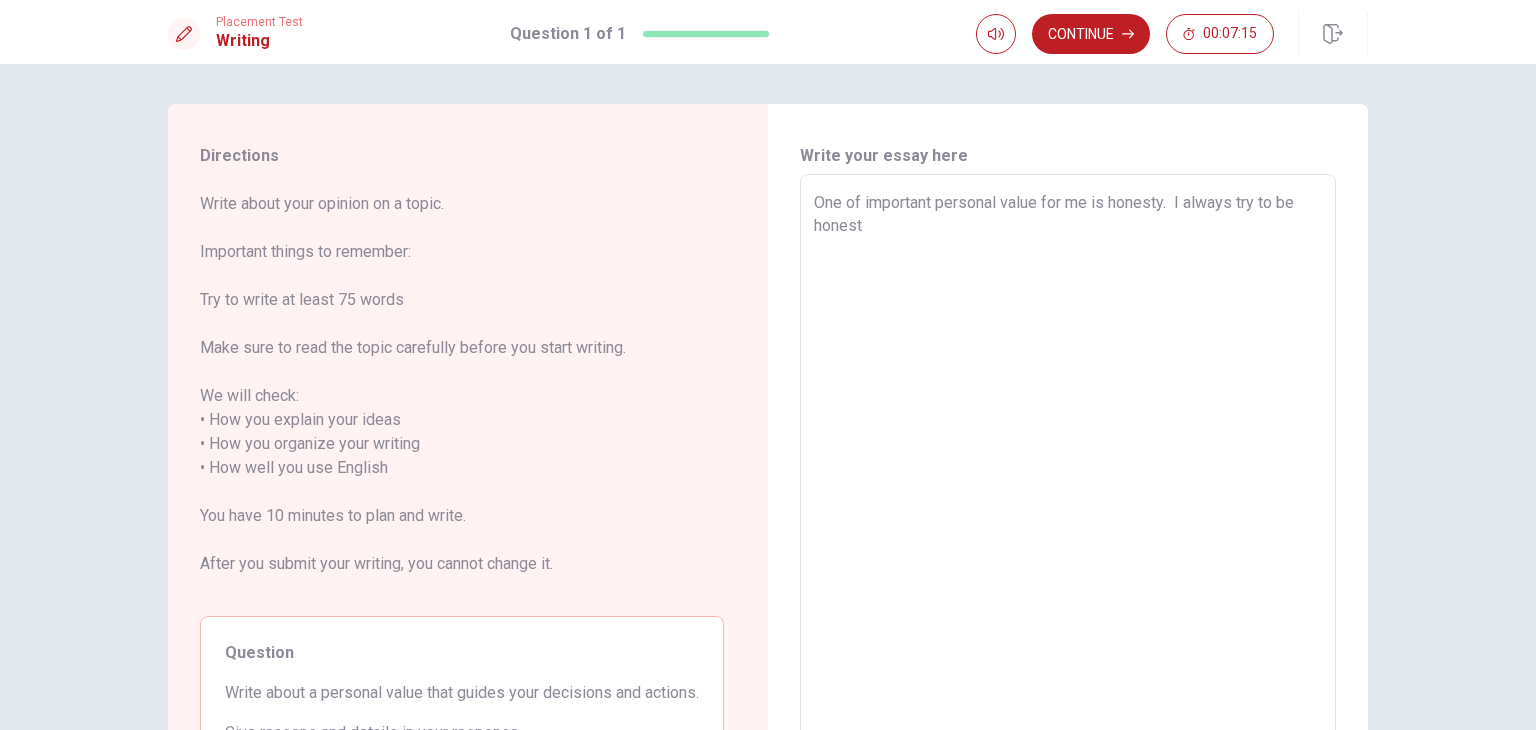 type on "One of important personal value for me is honesty.  I always try to be honest b" 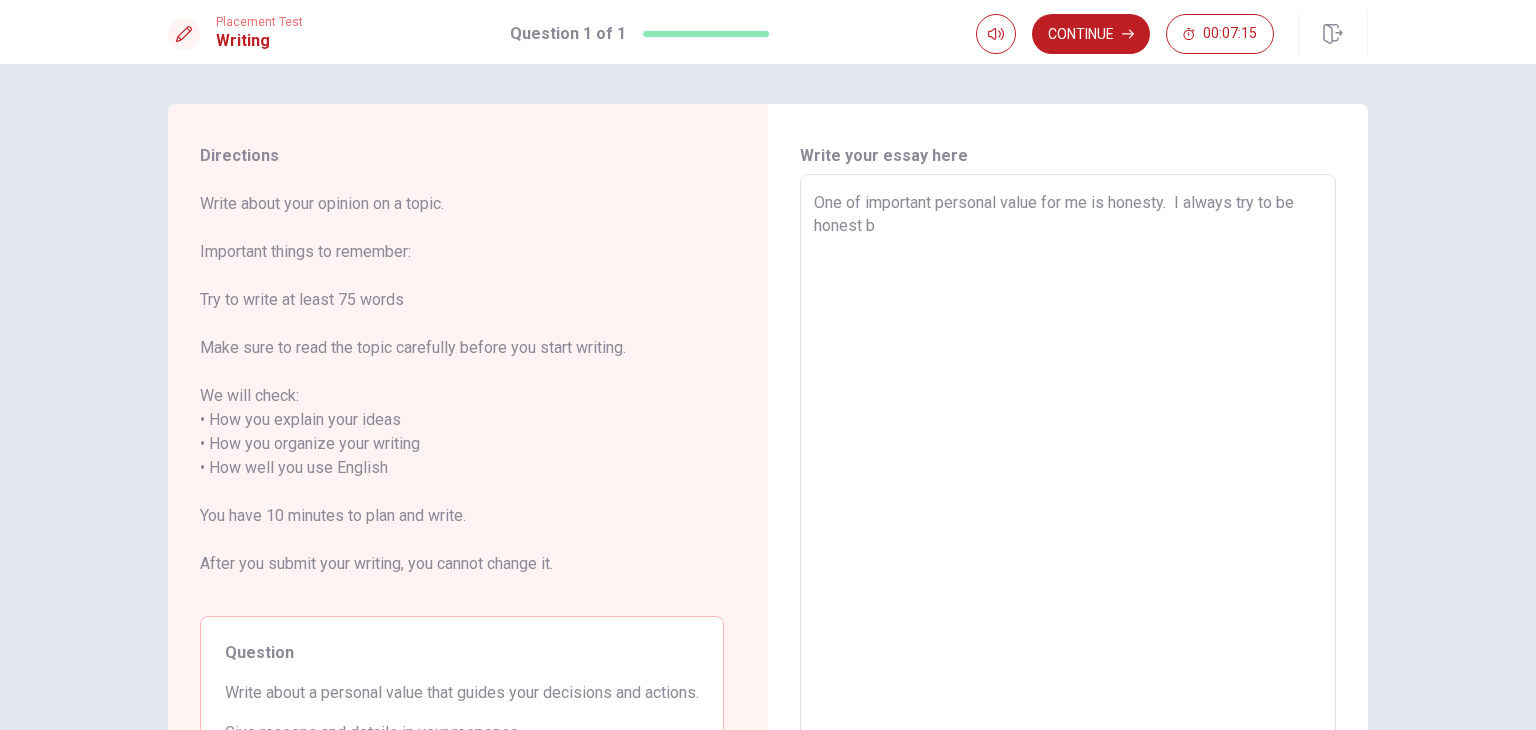 type on "x" 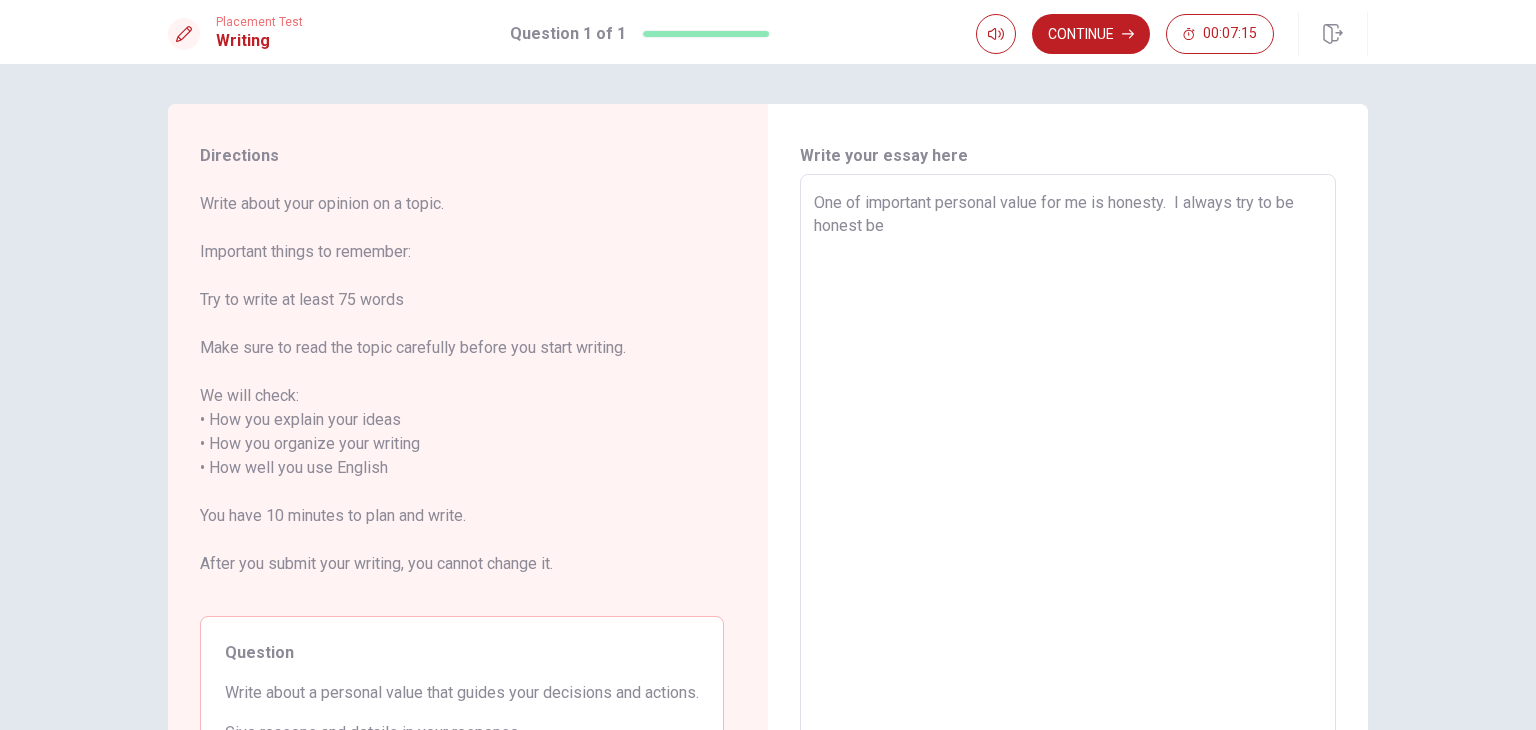 type on "x" 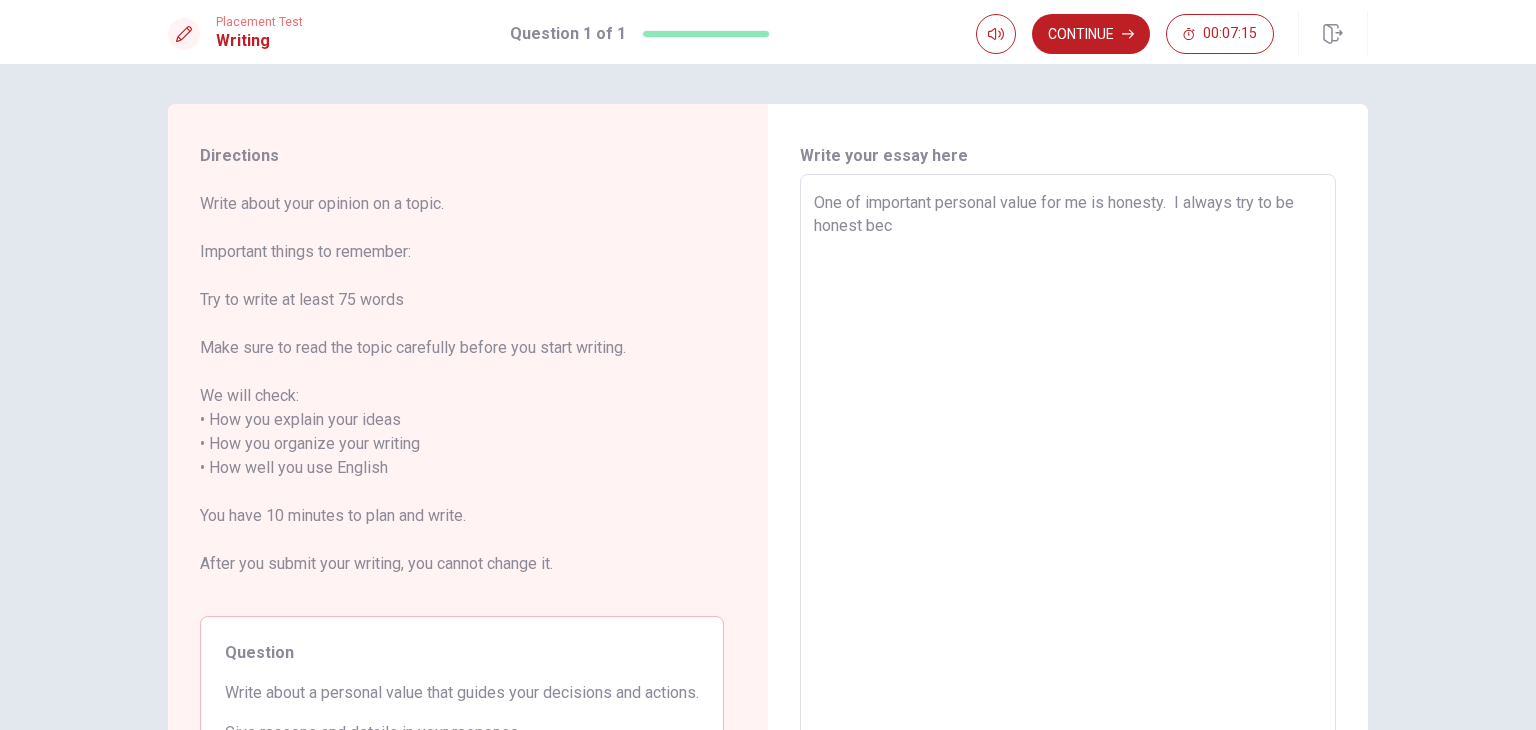 type on "x" 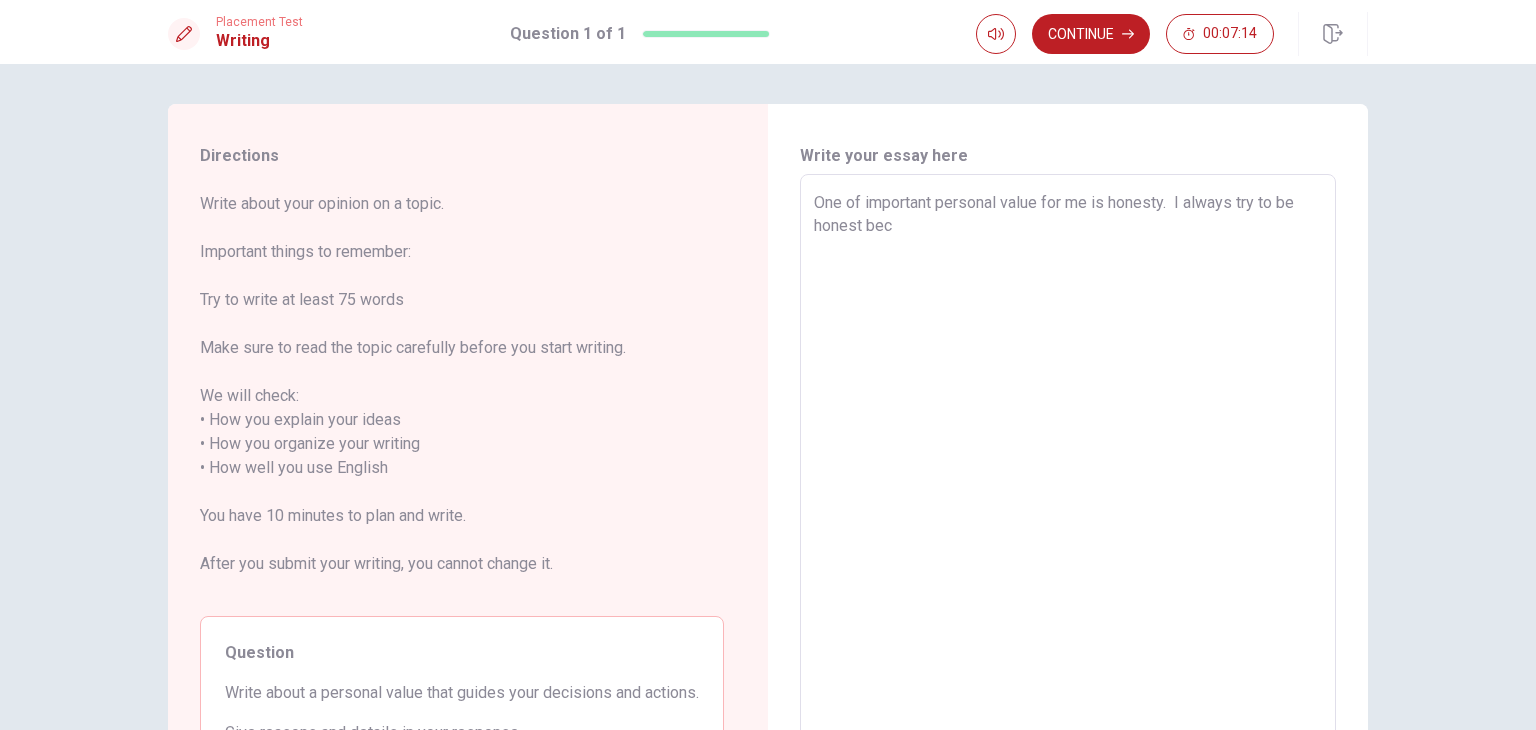 type on "One of important personal value for me is honesty.  I always try to be honest beca" 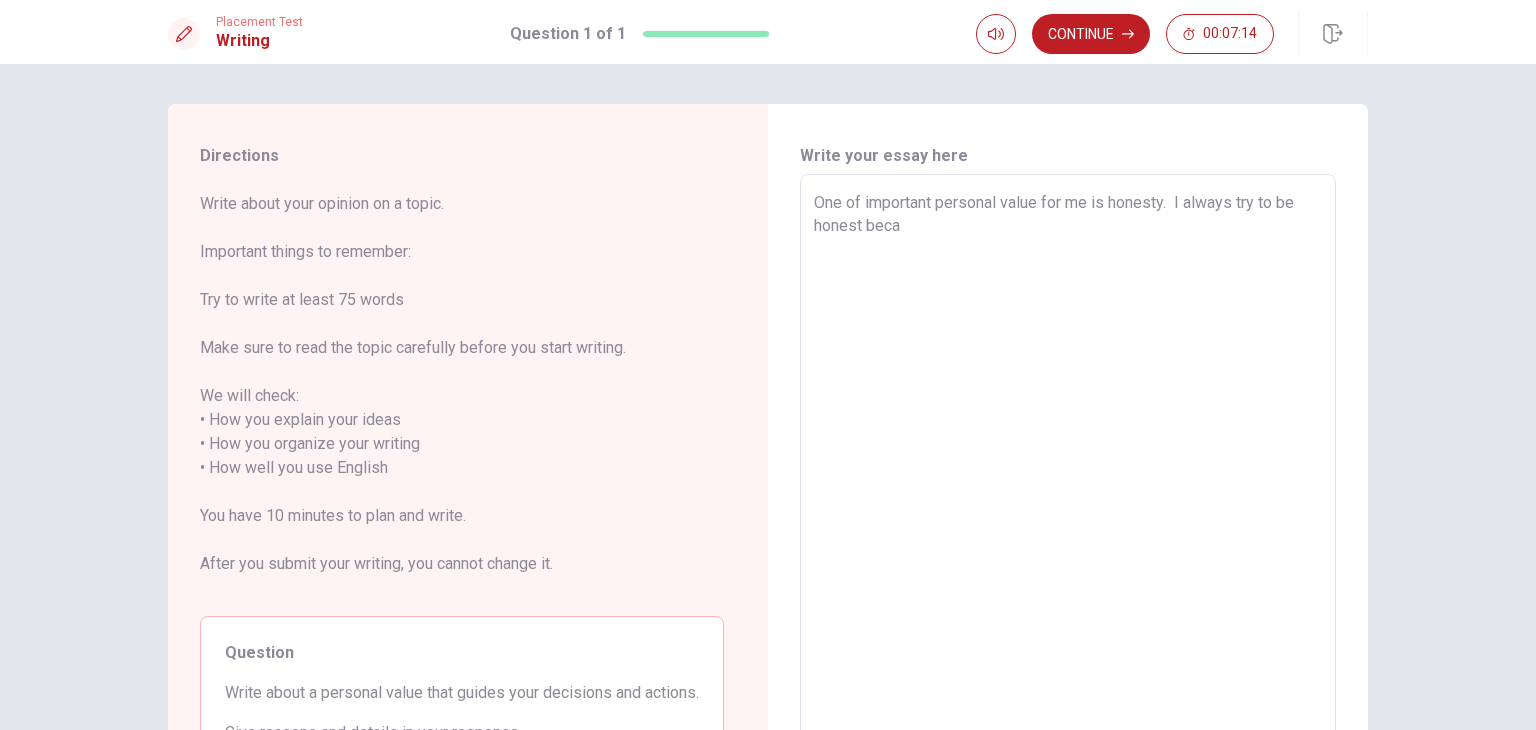 type on "x" 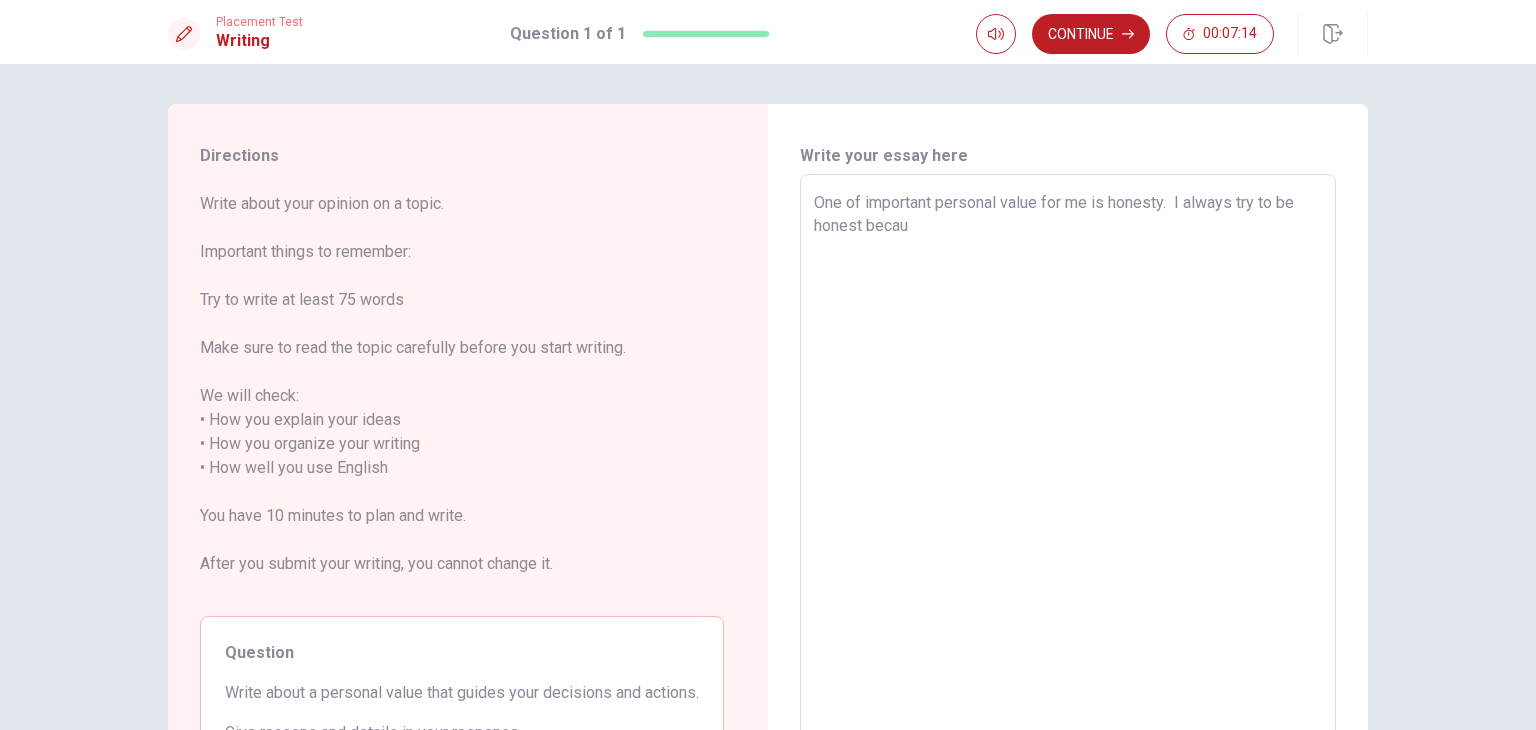 type 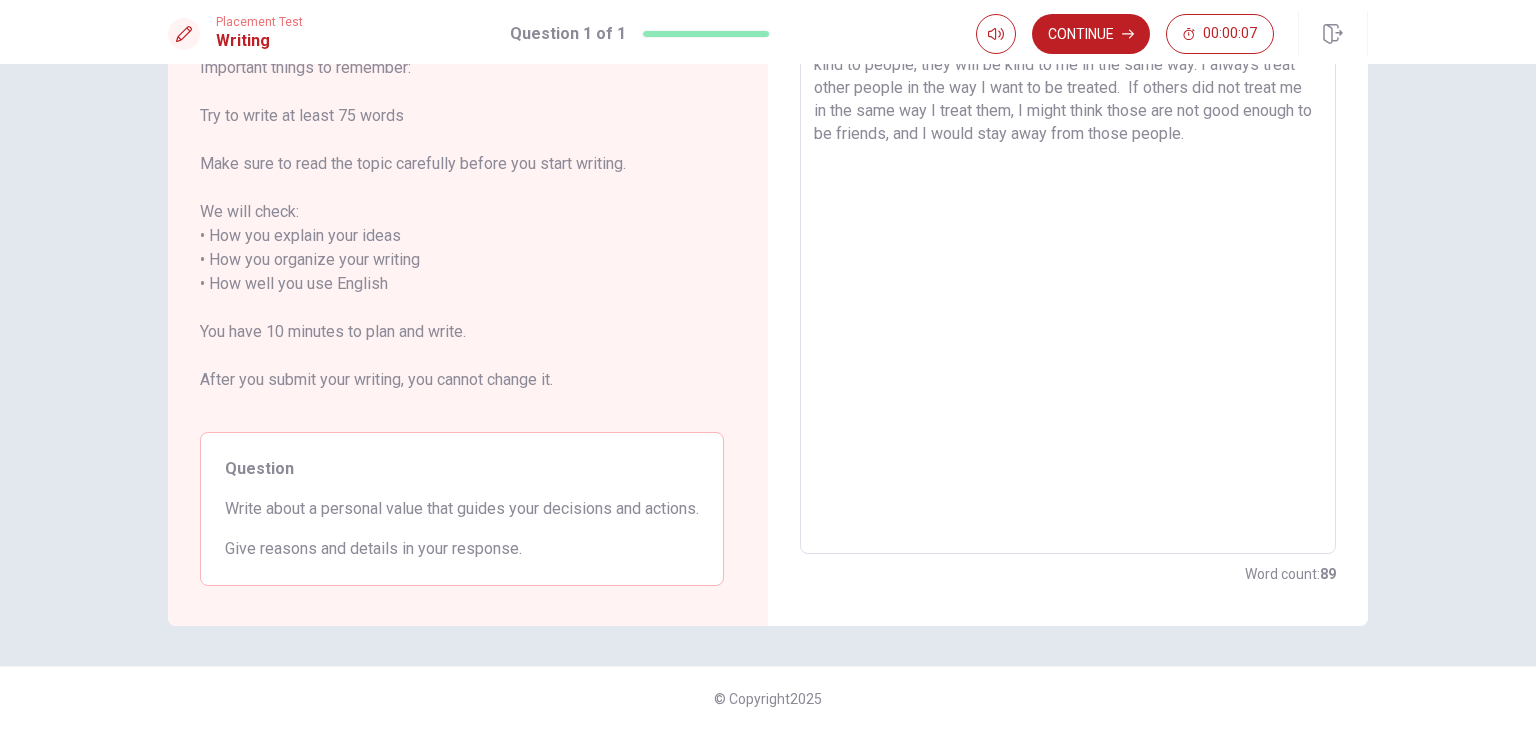 scroll, scrollTop: 0, scrollLeft: 0, axis: both 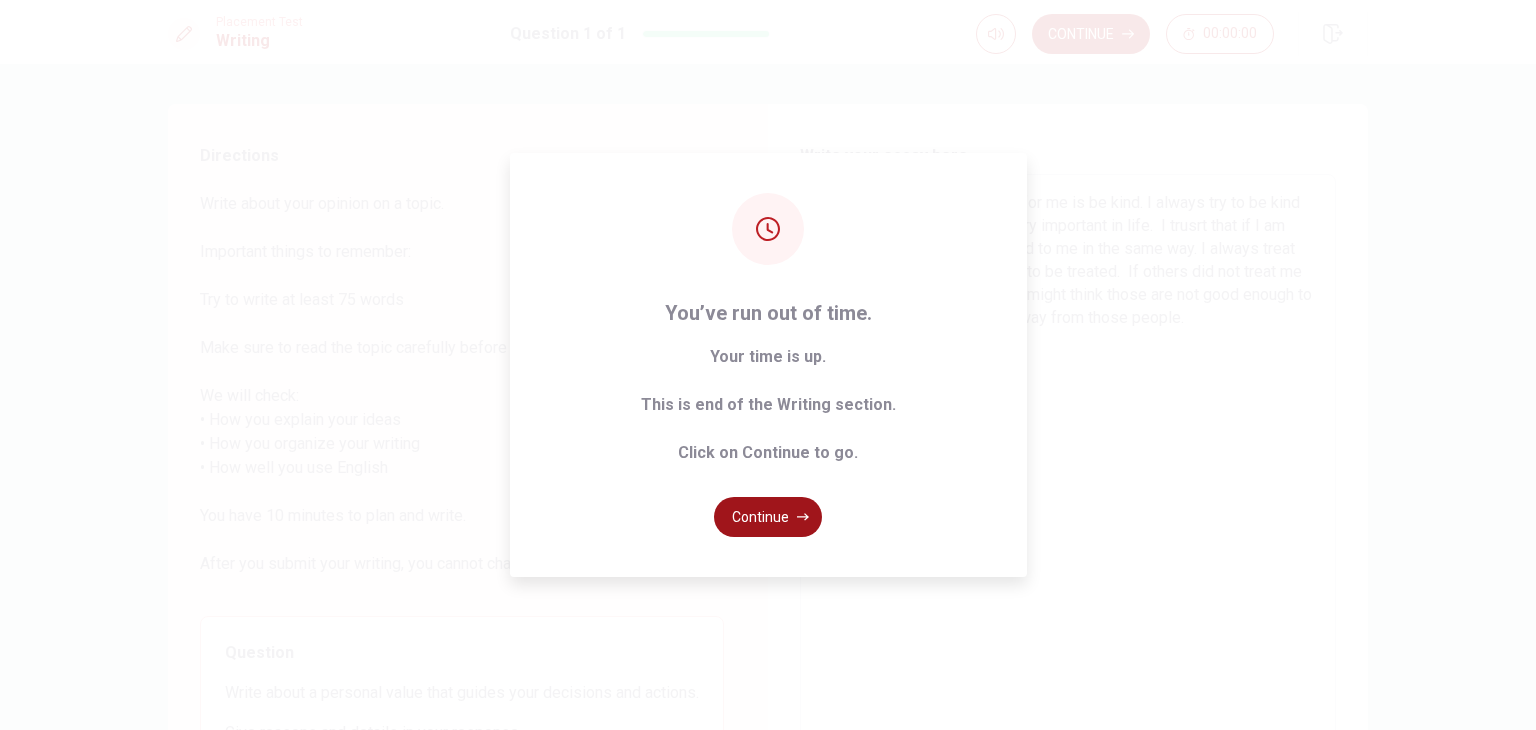 click on "Continue" at bounding box center [768, 517] 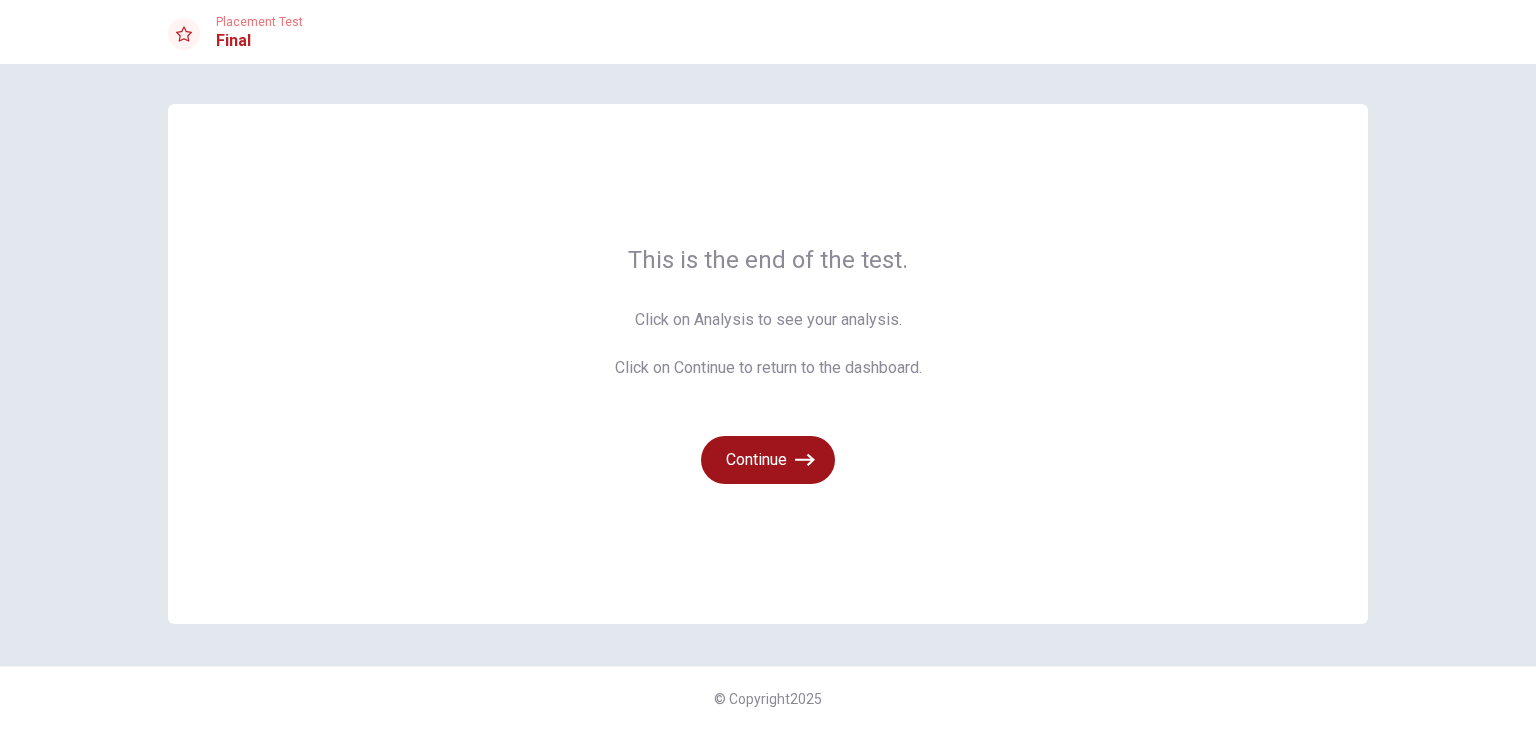 click on "Continue" at bounding box center [768, 460] 